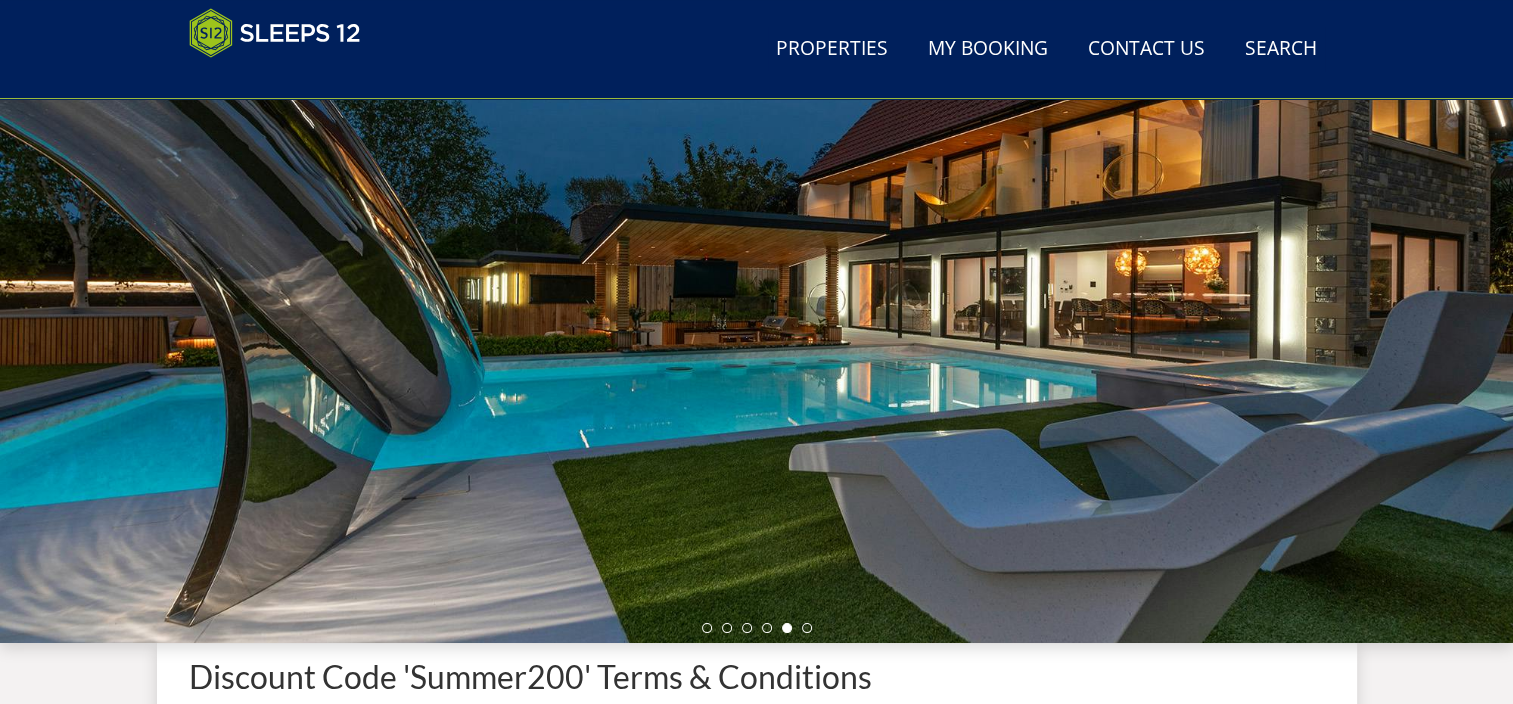 scroll, scrollTop: 0, scrollLeft: 0, axis: both 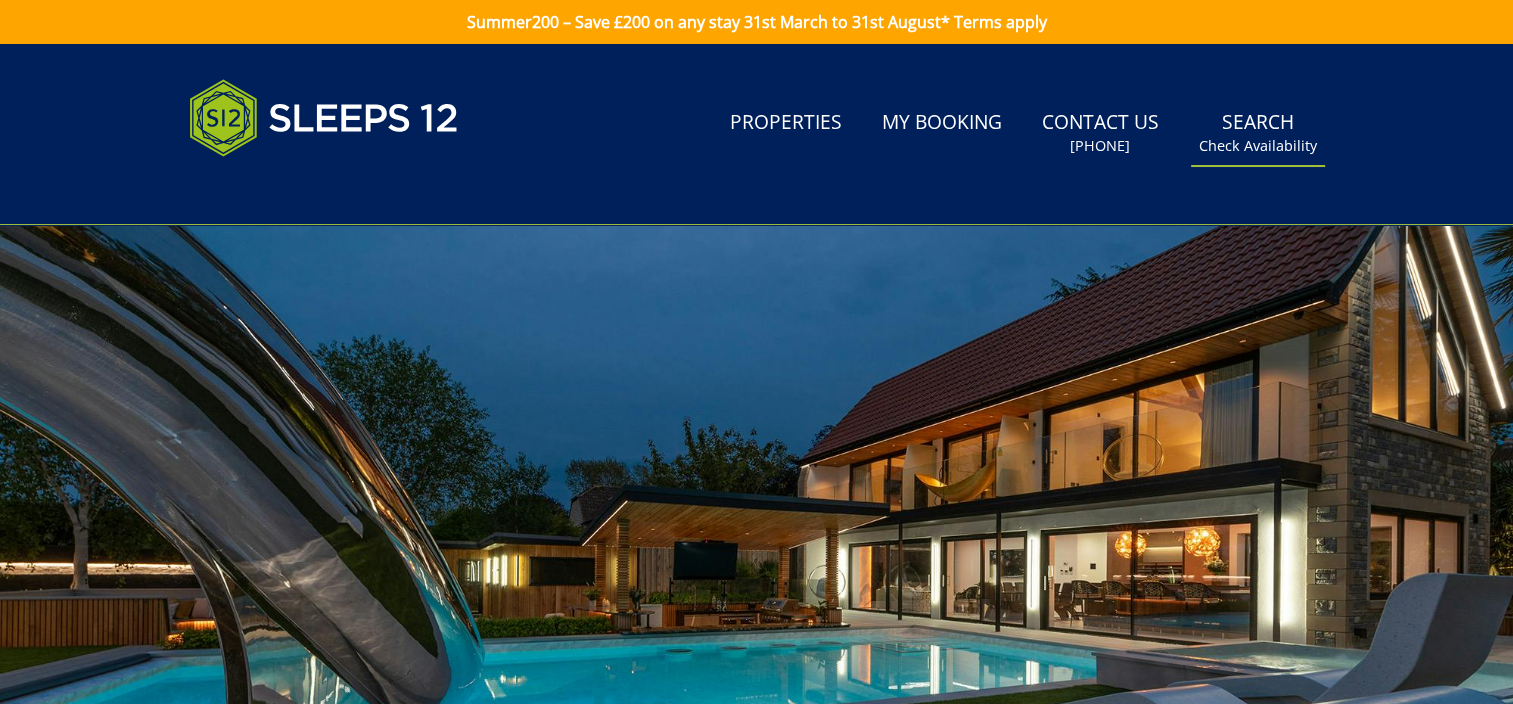 click on "Check Availability" at bounding box center [1258, 146] 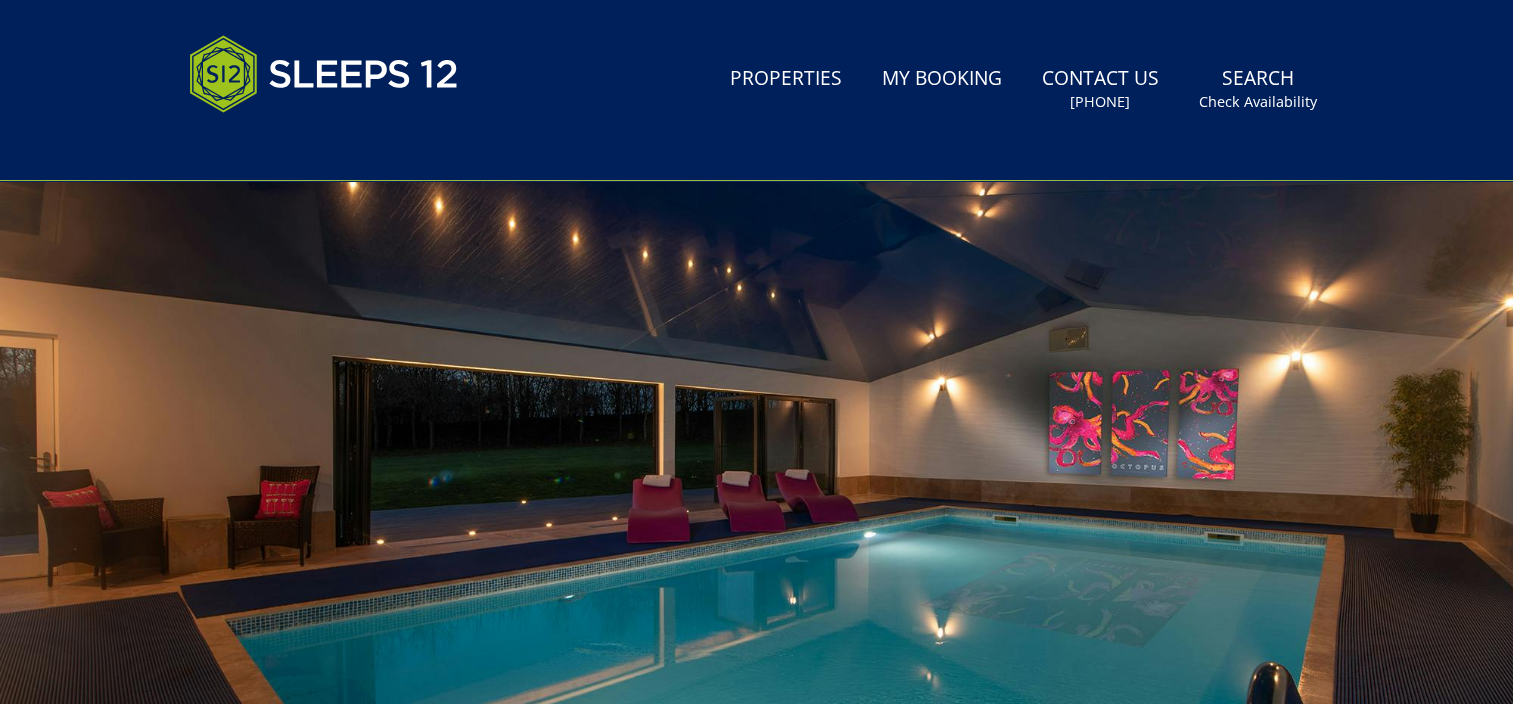 scroll, scrollTop: 0, scrollLeft: 0, axis: both 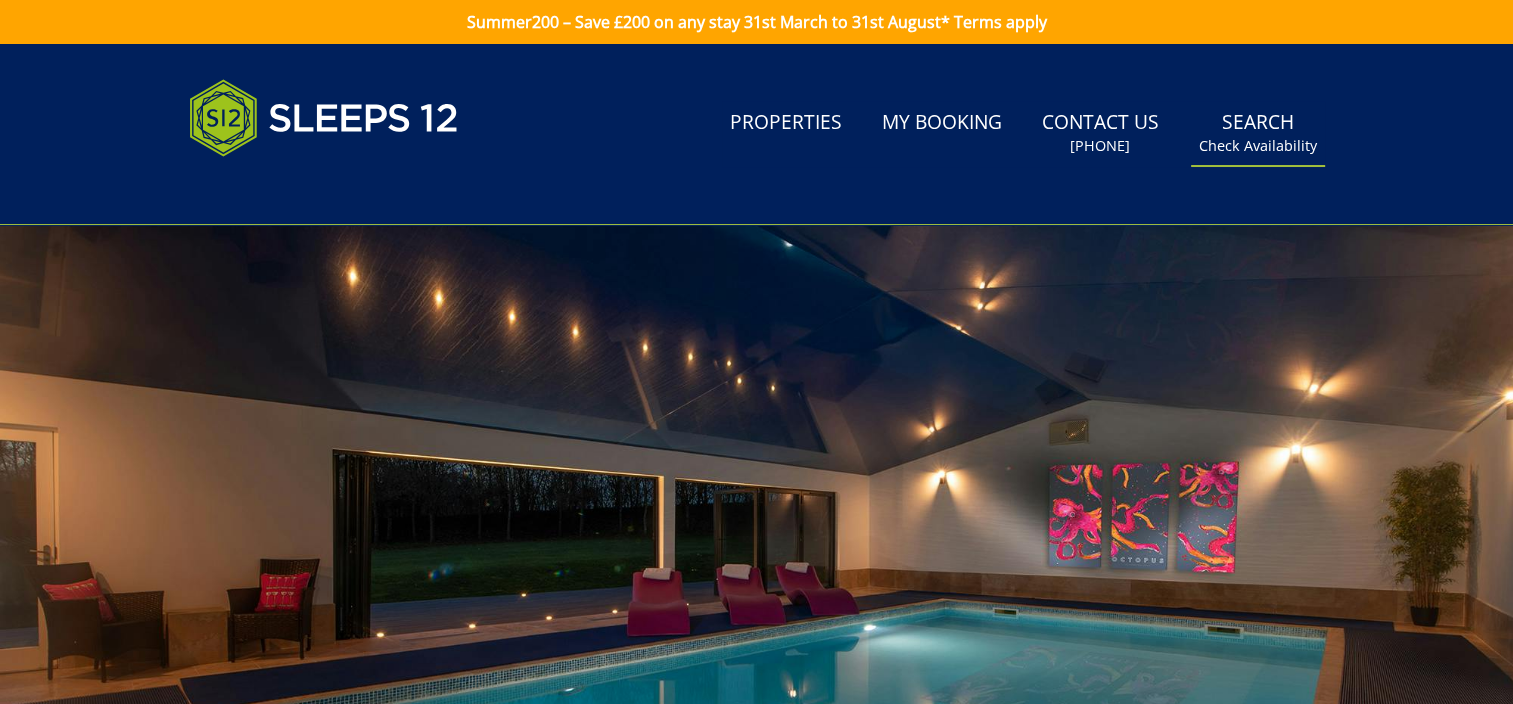 click on "Search  Check Availability" at bounding box center [1258, 133] 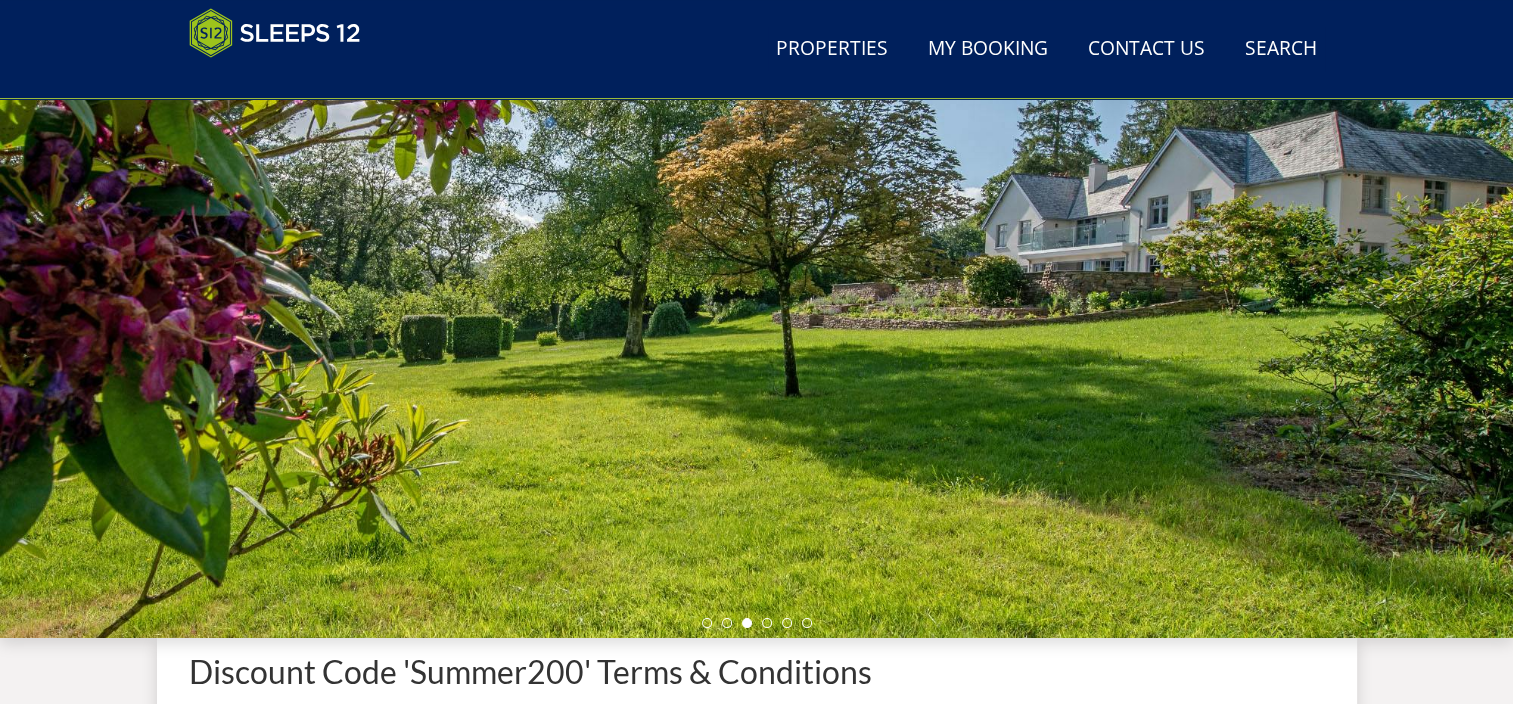 scroll, scrollTop: 200, scrollLeft: 0, axis: vertical 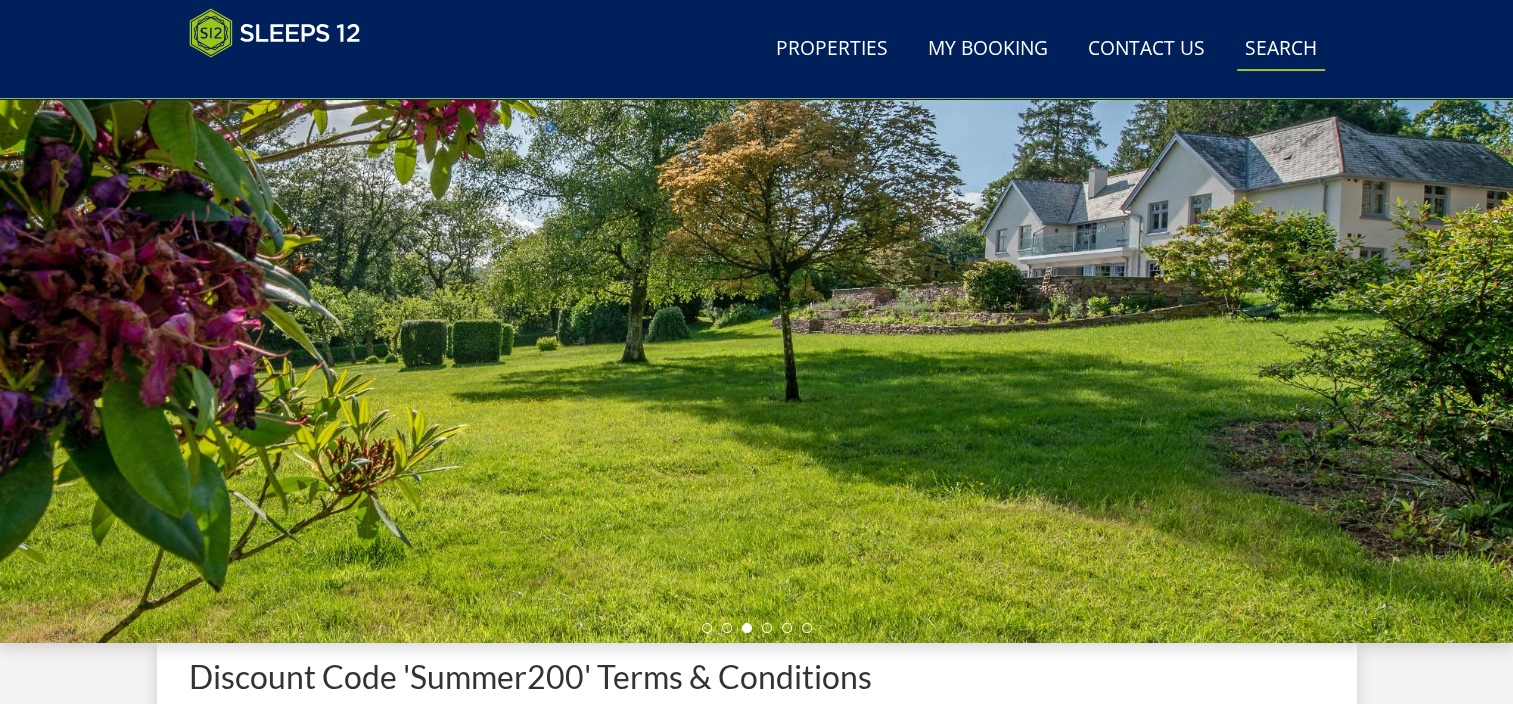 click on "Search  Check Availability" at bounding box center [1281, 49] 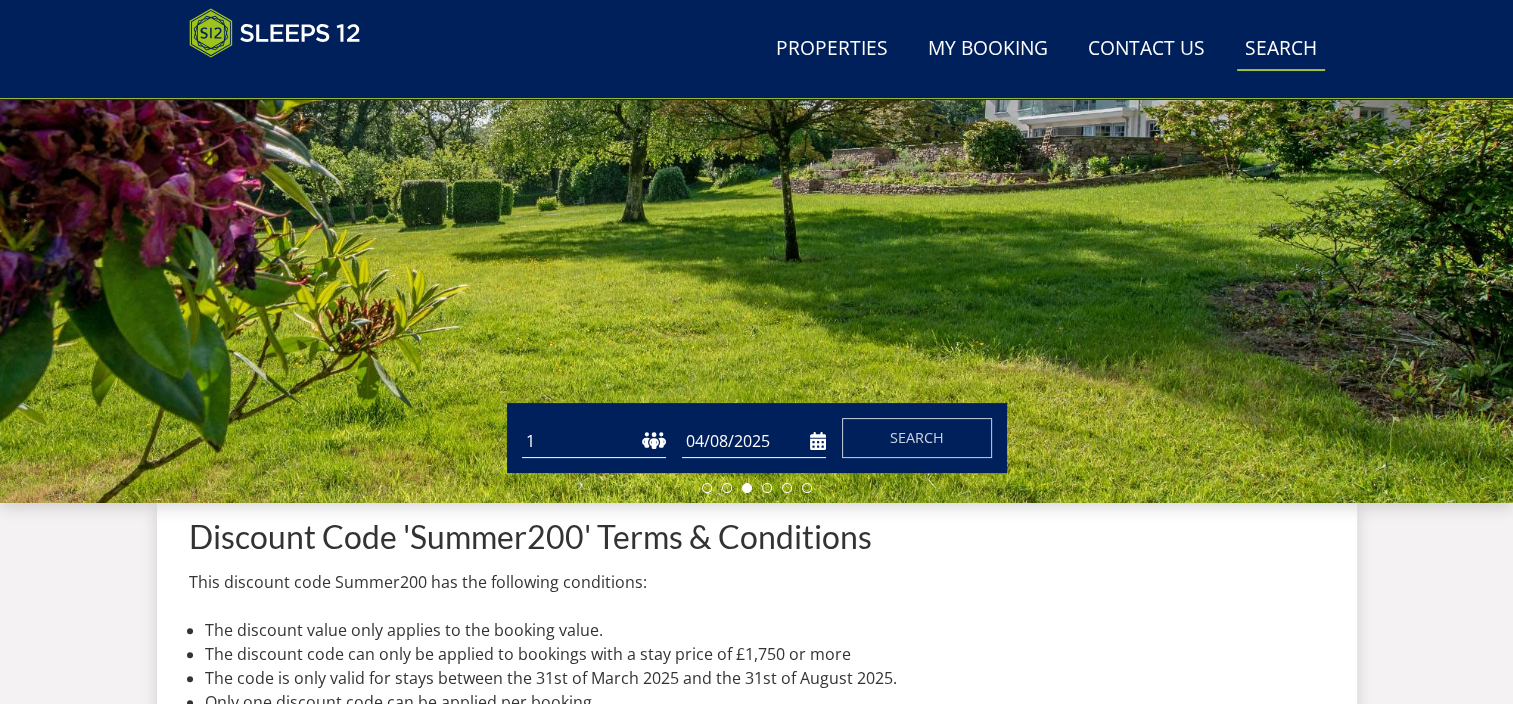 scroll, scrollTop: 368, scrollLeft: 0, axis: vertical 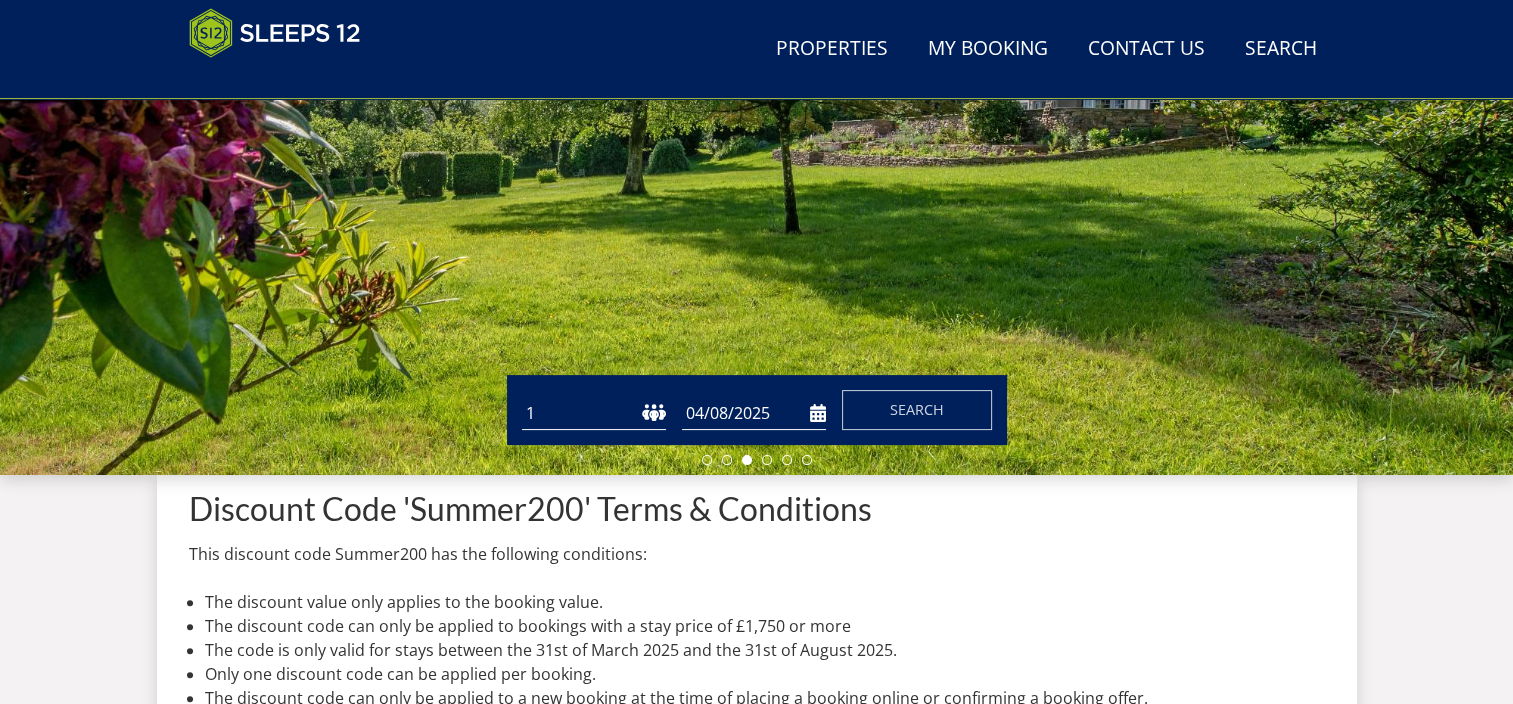 click on "1
2
3
4
5
6
7
8
9
10
11
12
13
14
15
16
17
18
19
20
21
22
23
24
25
26
27
28
29
30
31
32" at bounding box center [594, 413] 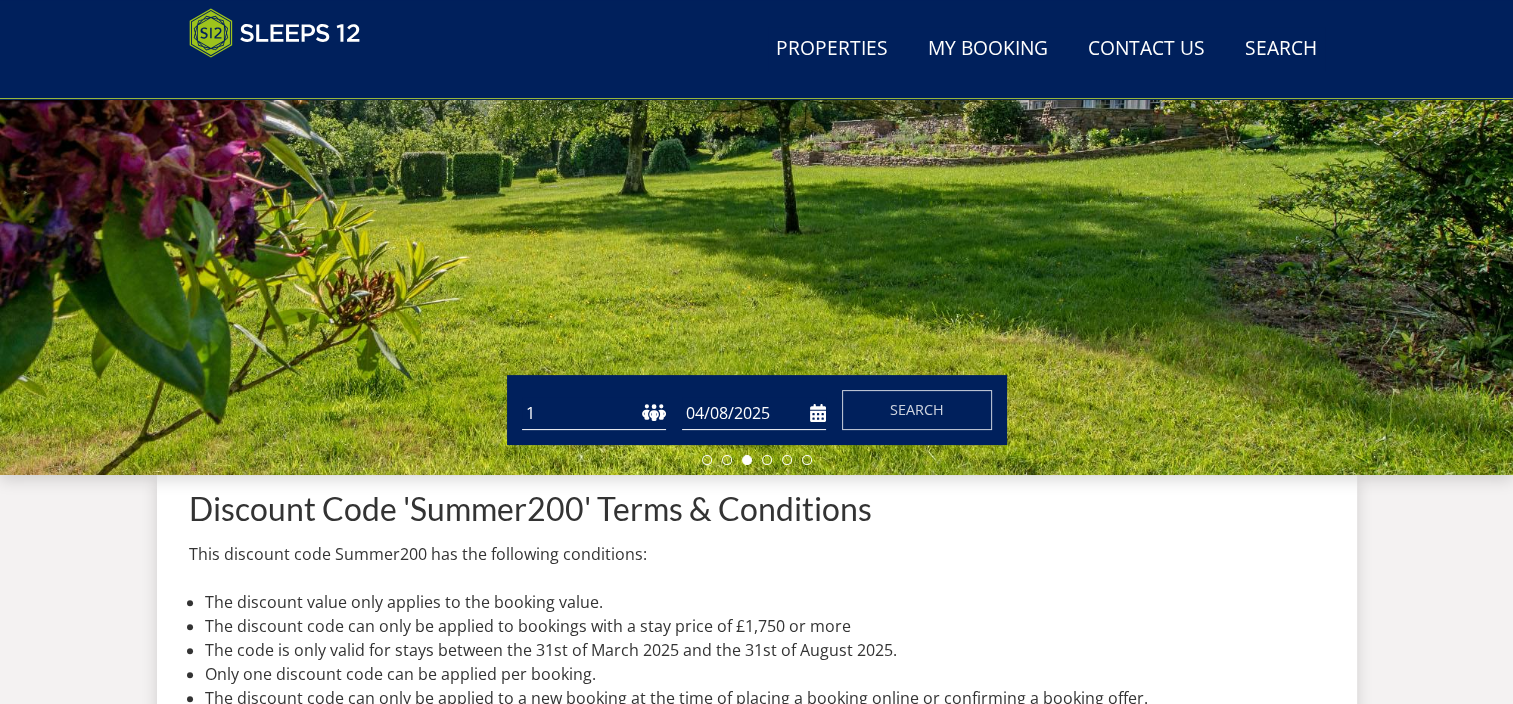 select on "11" 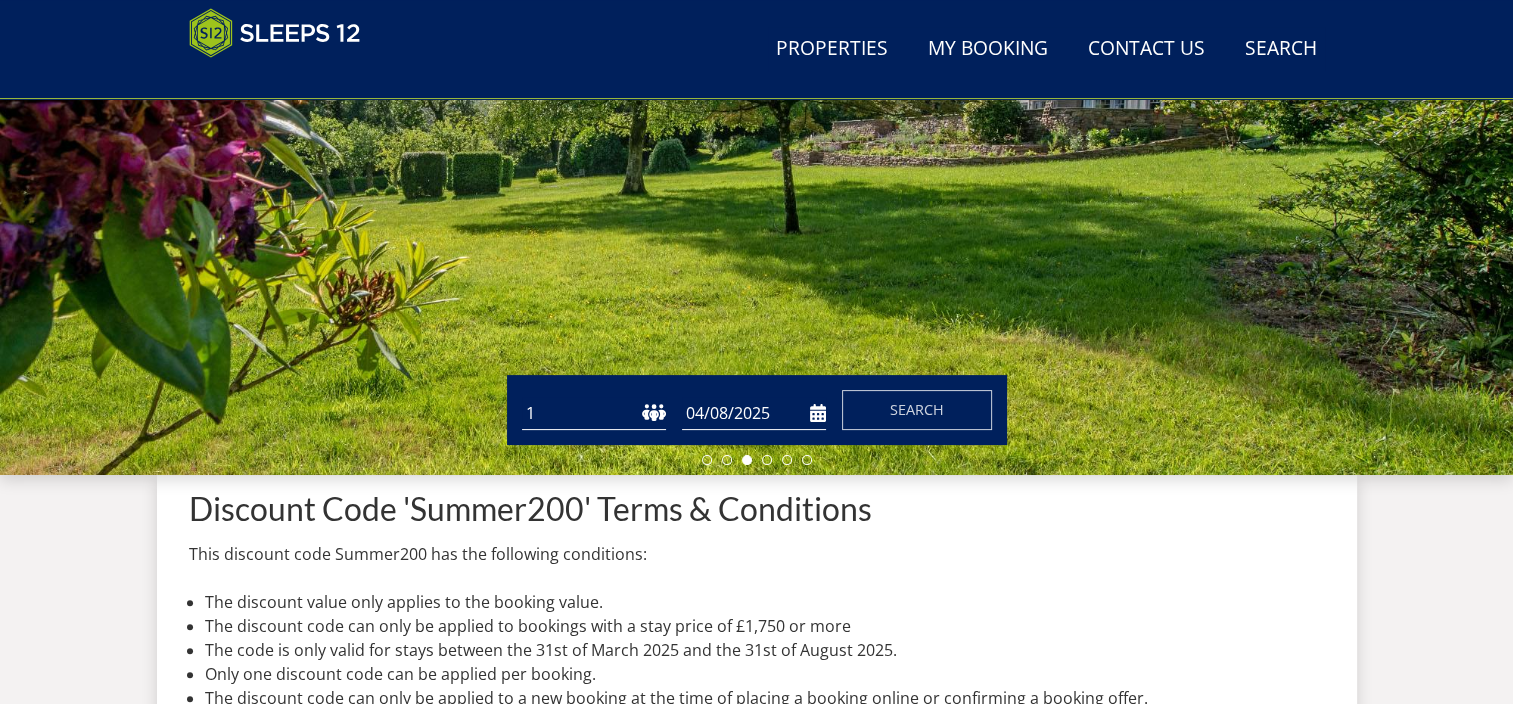 click on "1
2
3
4
5
6
7
8
9
10
11
12
13
14
15
16
17
18
19
20
21
22
23
24
25
26
27
28
29
30
31
32" at bounding box center (594, 413) 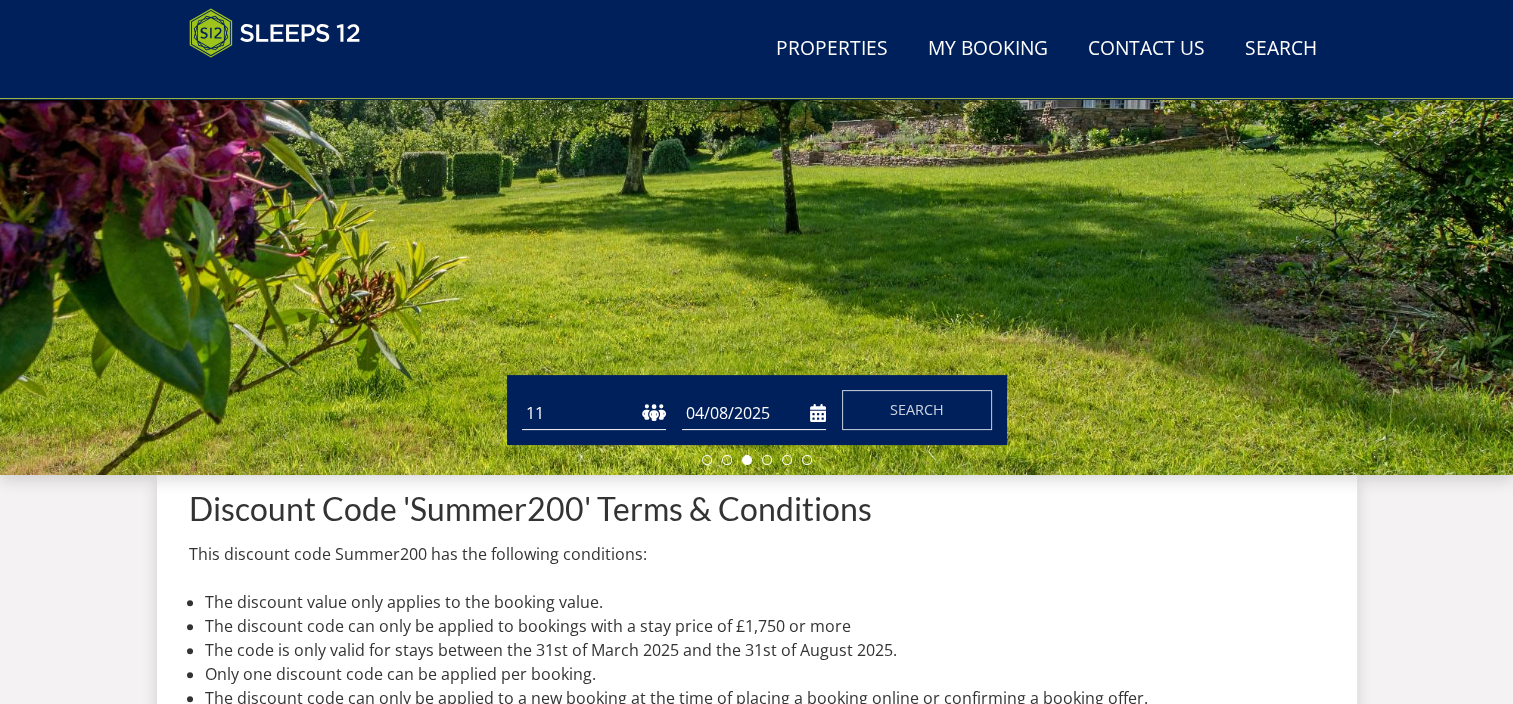click on "04/08/2025" at bounding box center [754, 413] 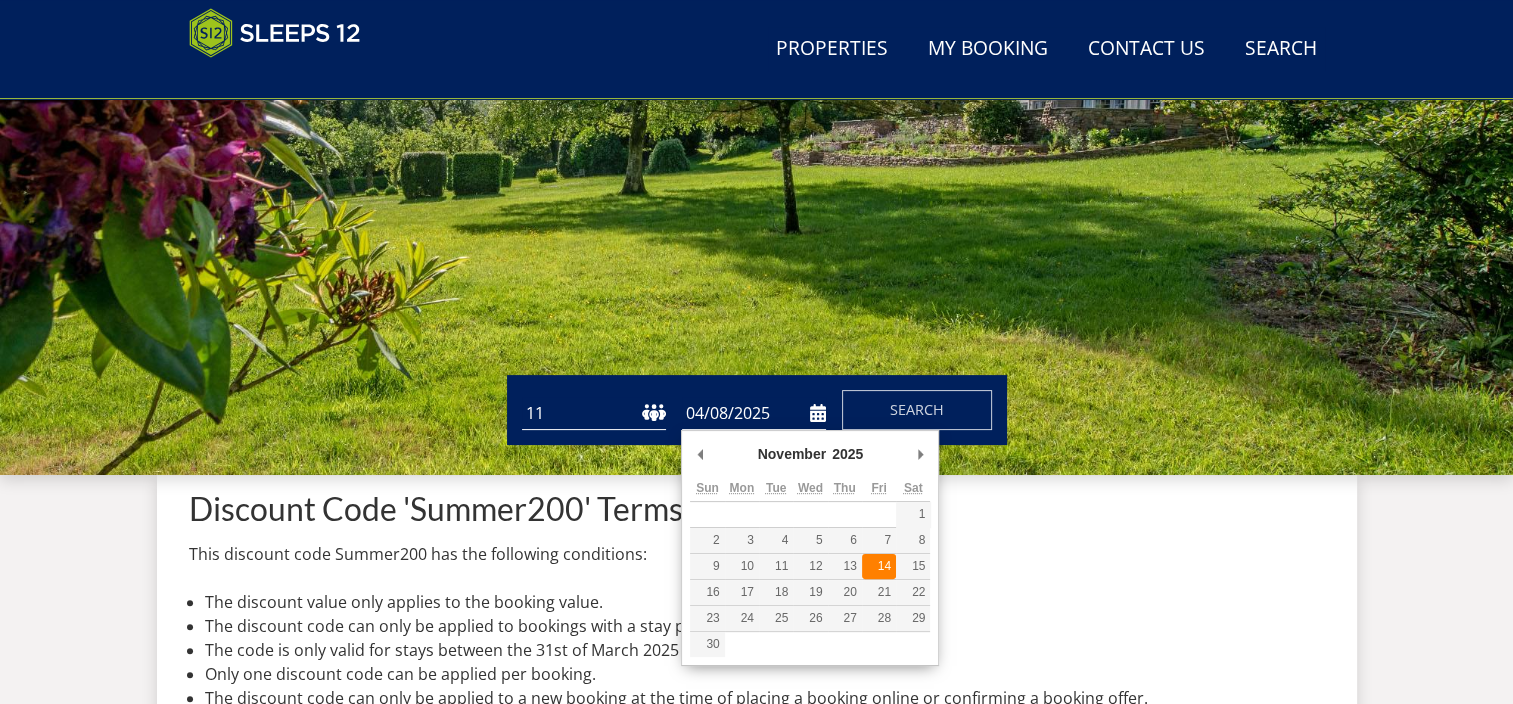 type on "14/11/2025" 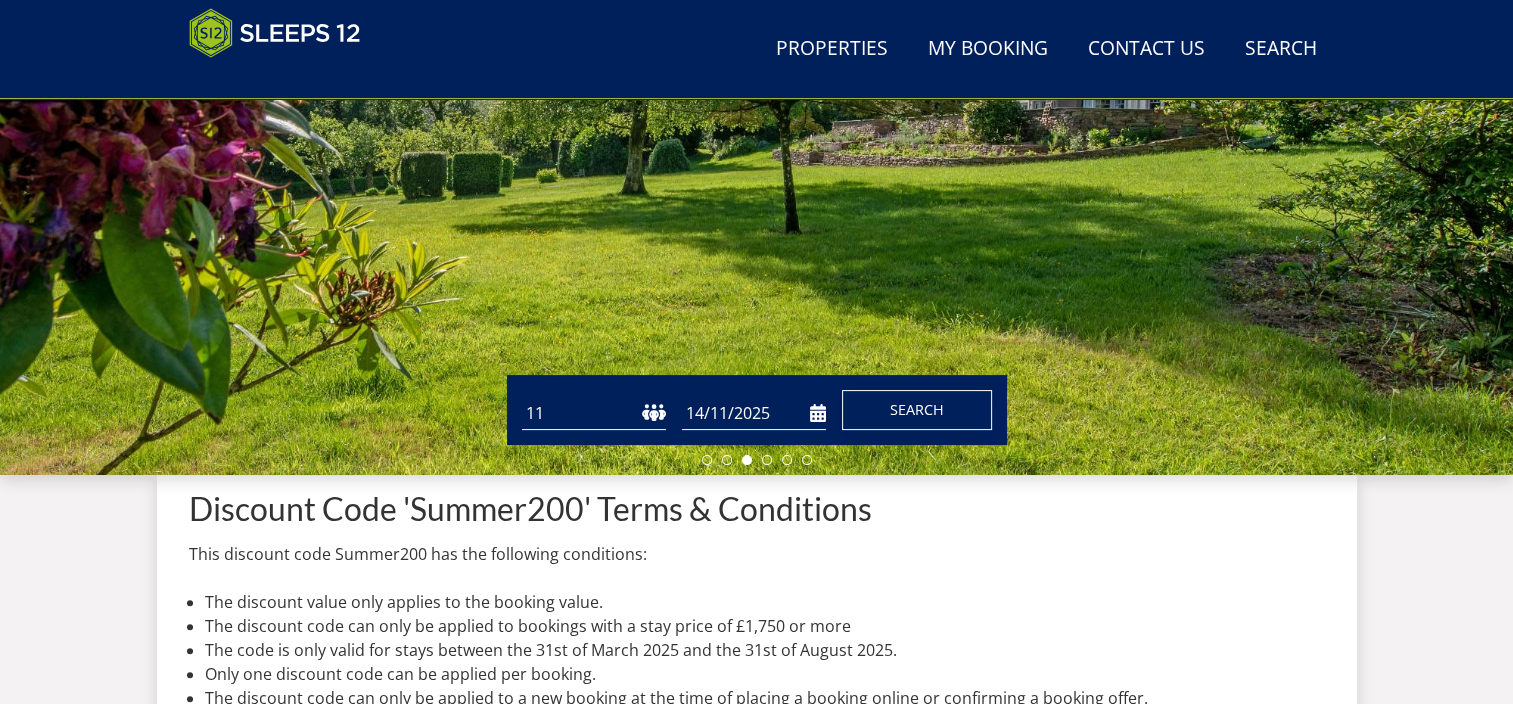 click on "Search" at bounding box center (917, 409) 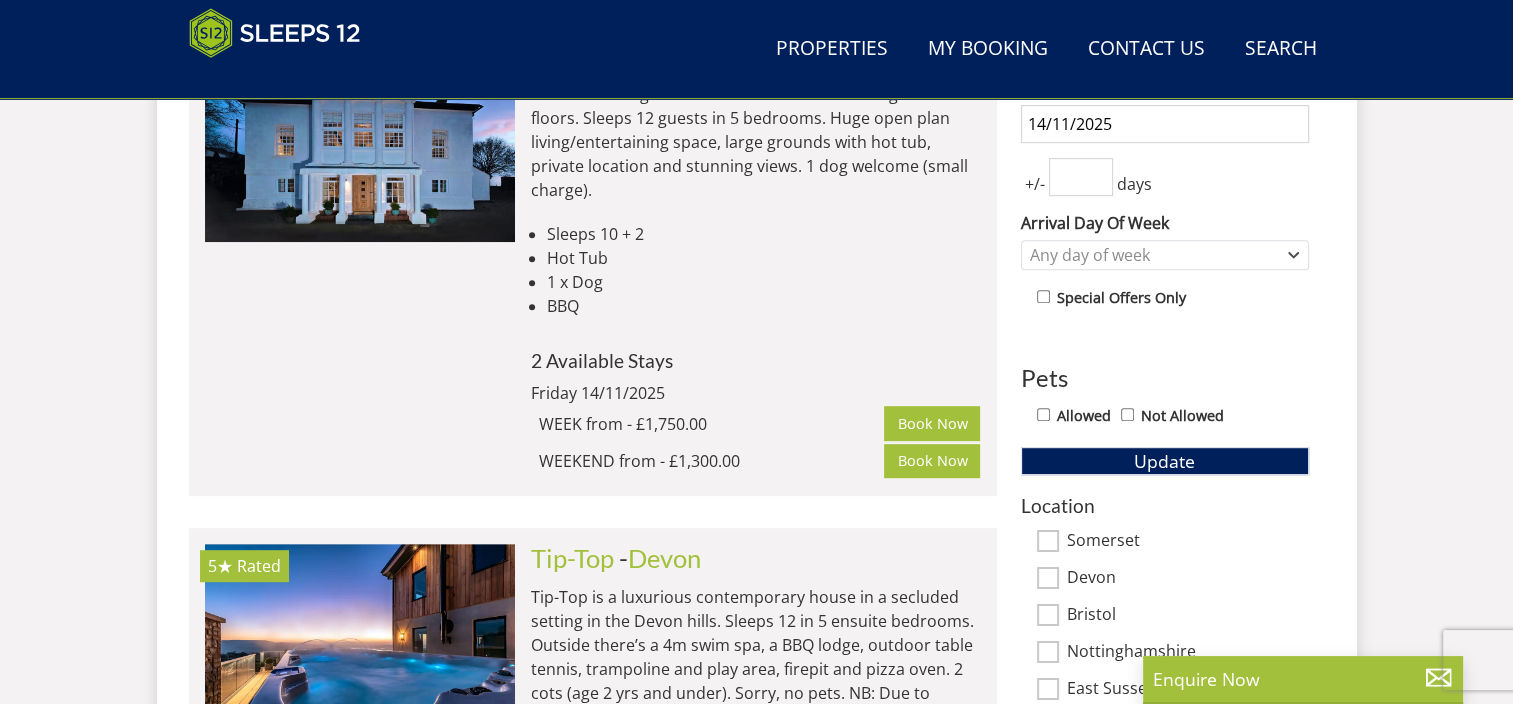 scroll, scrollTop: 700, scrollLeft: 0, axis: vertical 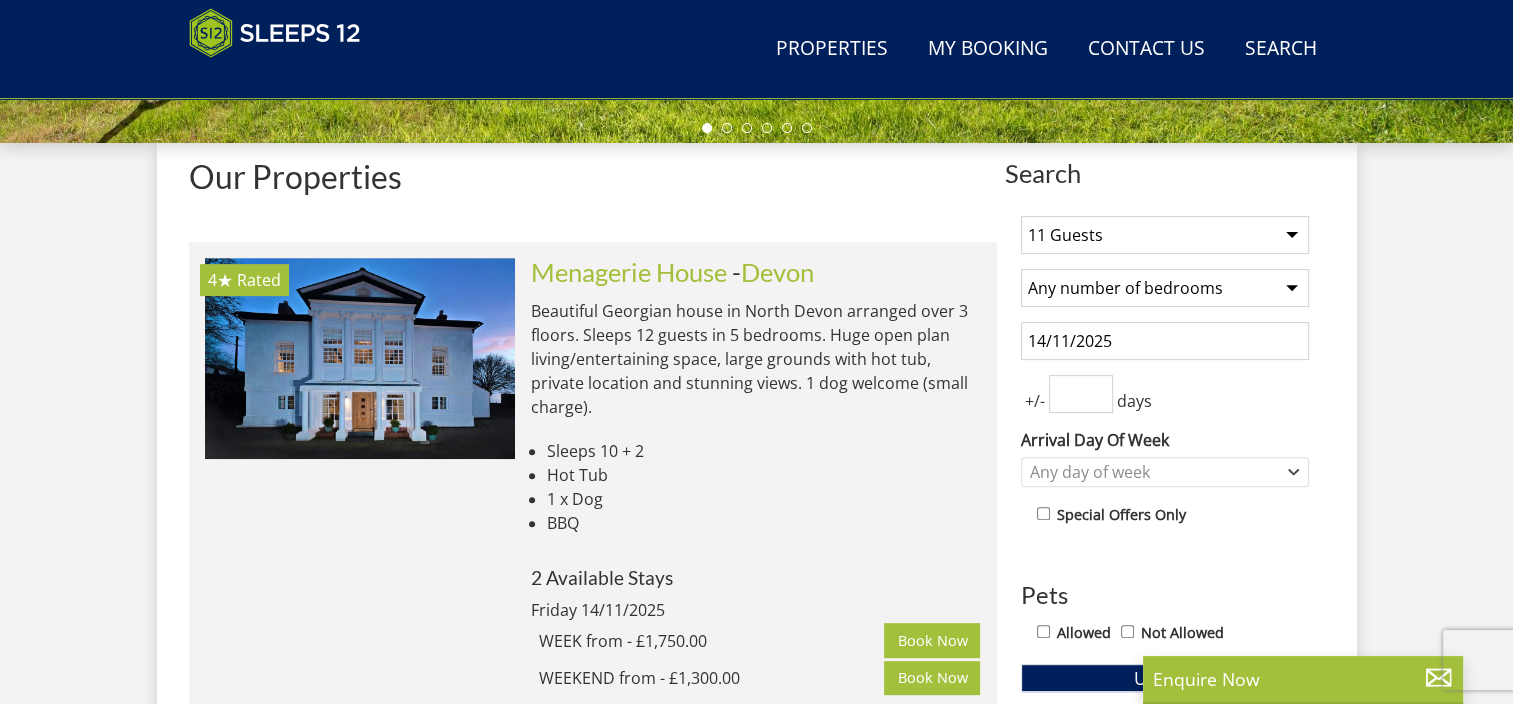 click on "Any number of bedrooms
4 Bedrooms
5 Bedrooms
6 Bedrooms
7 Bedrooms
8 Bedrooms
9 Bedrooms
10 Bedrooms
11 Bedrooms
12 Bedrooms
13 Bedrooms
14 Bedrooms
15 Bedrooms
16 Bedrooms" at bounding box center (1165, 288) 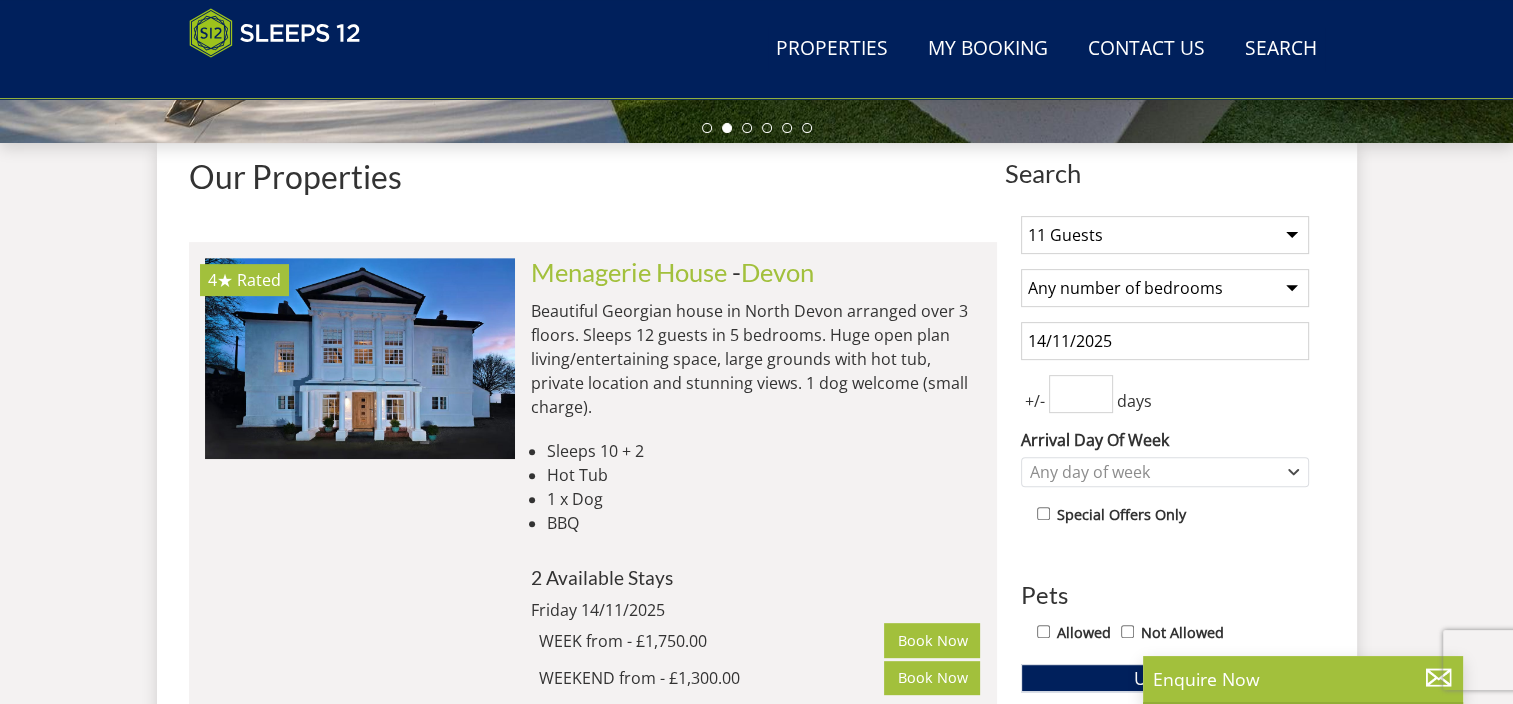 select on "7" 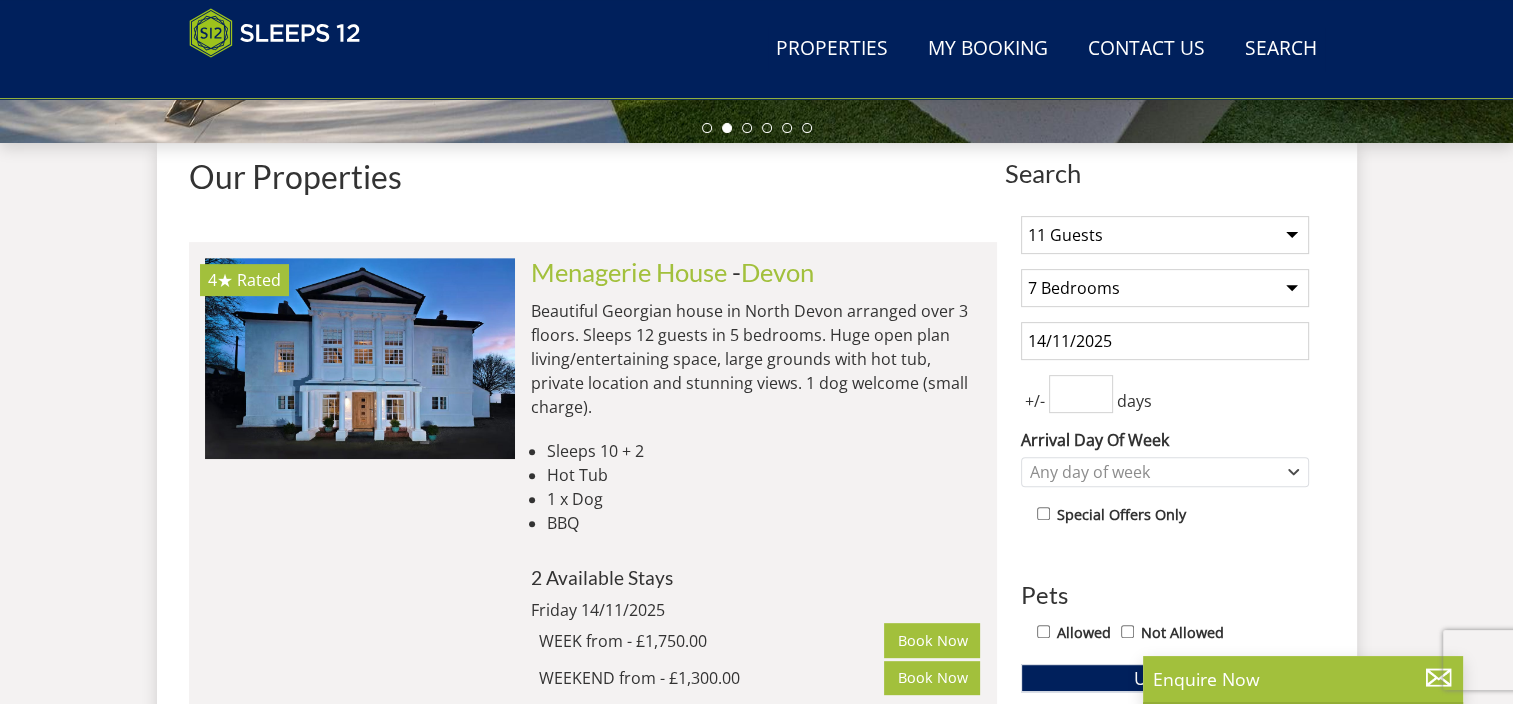 click on "Any number of bedrooms
4 Bedrooms
5 Bedrooms
6 Bedrooms
7 Bedrooms
8 Bedrooms
9 Bedrooms
10 Bedrooms
11 Bedrooms
12 Bedrooms
13 Bedrooms
14 Bedrooms
15 Bedrooms
16 Bedrooms" at bounding box center (1165, 288) 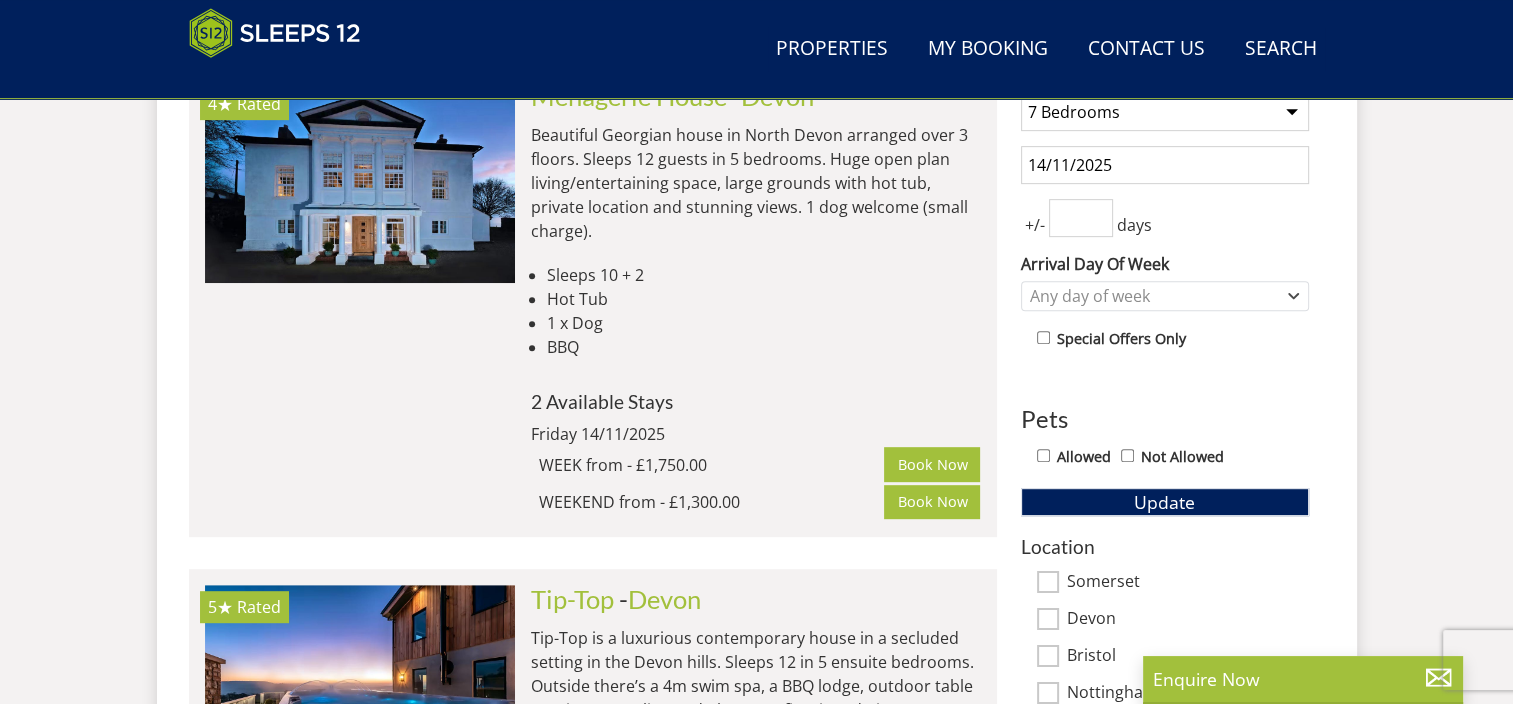scroll, scrollTop: 900, scrollLeft: 0, axis: vertical 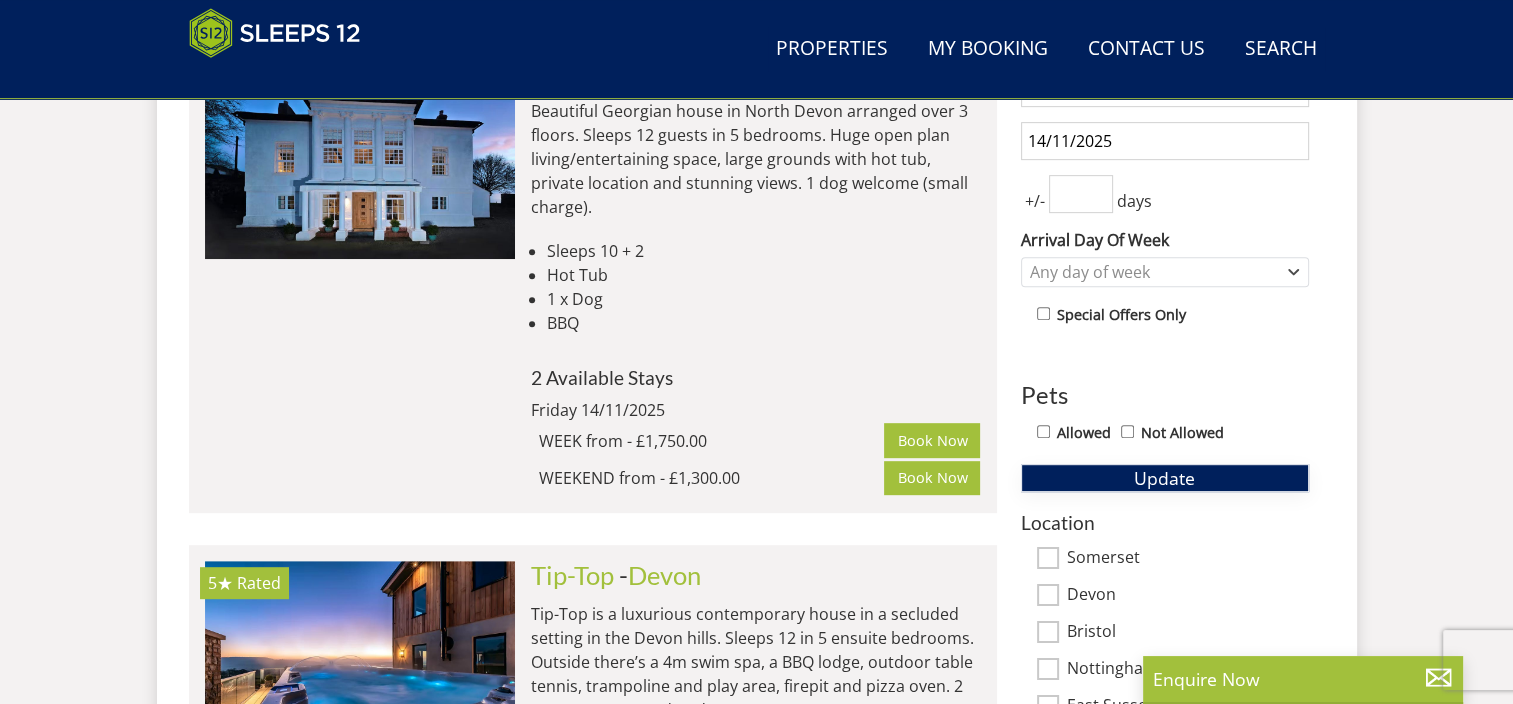 click on "Update" at bounding box center (1164, 478) 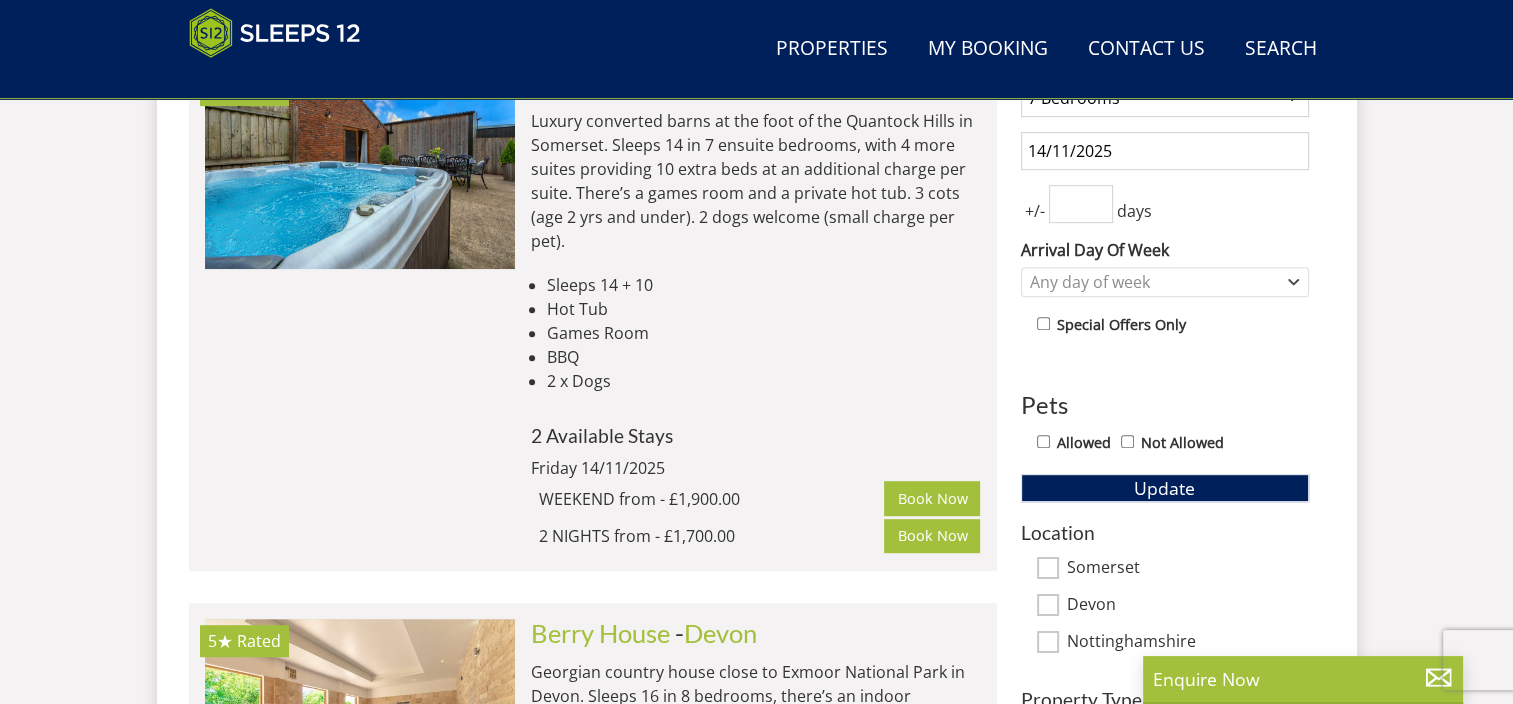 scroll, scrollTop: 600, scrollLeft: 0, axis: vertical 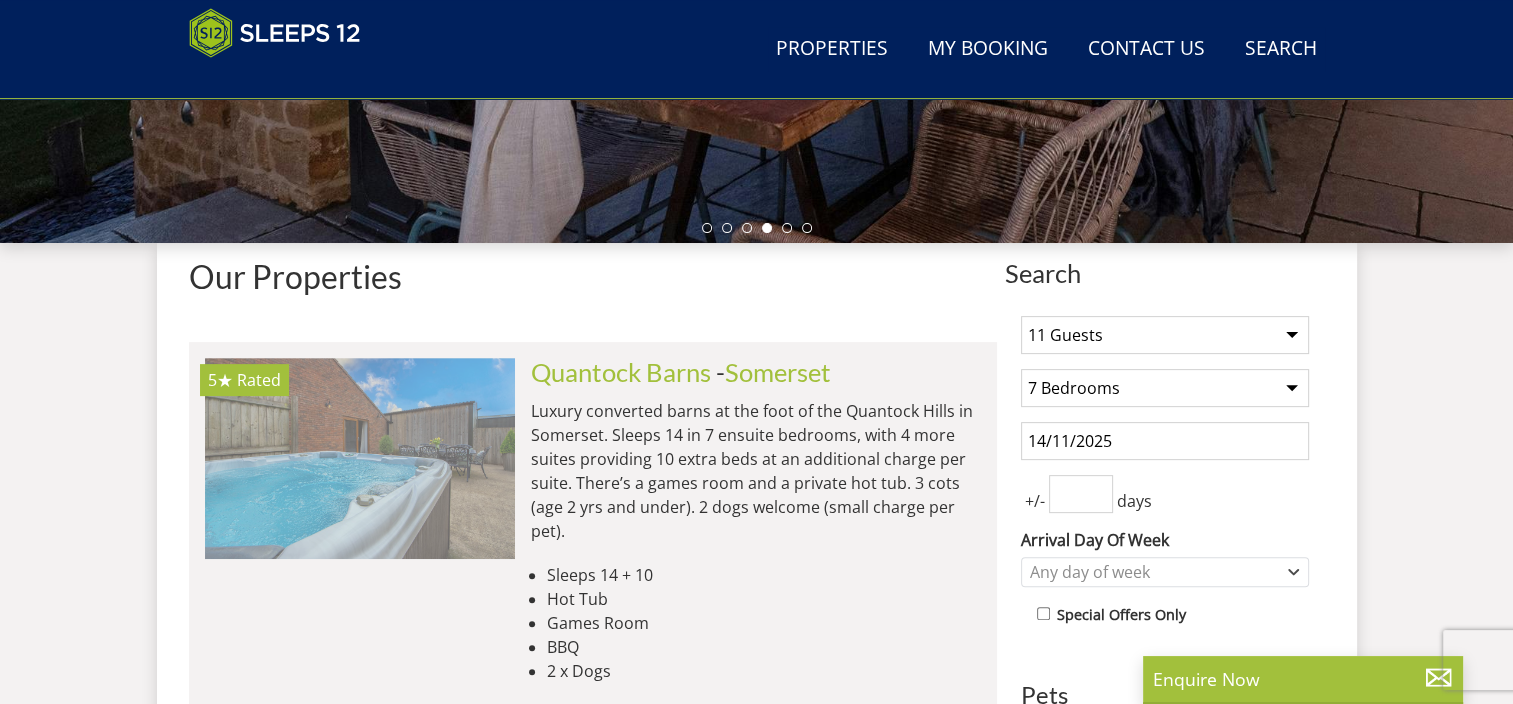 click at bounding box center [360, 458] 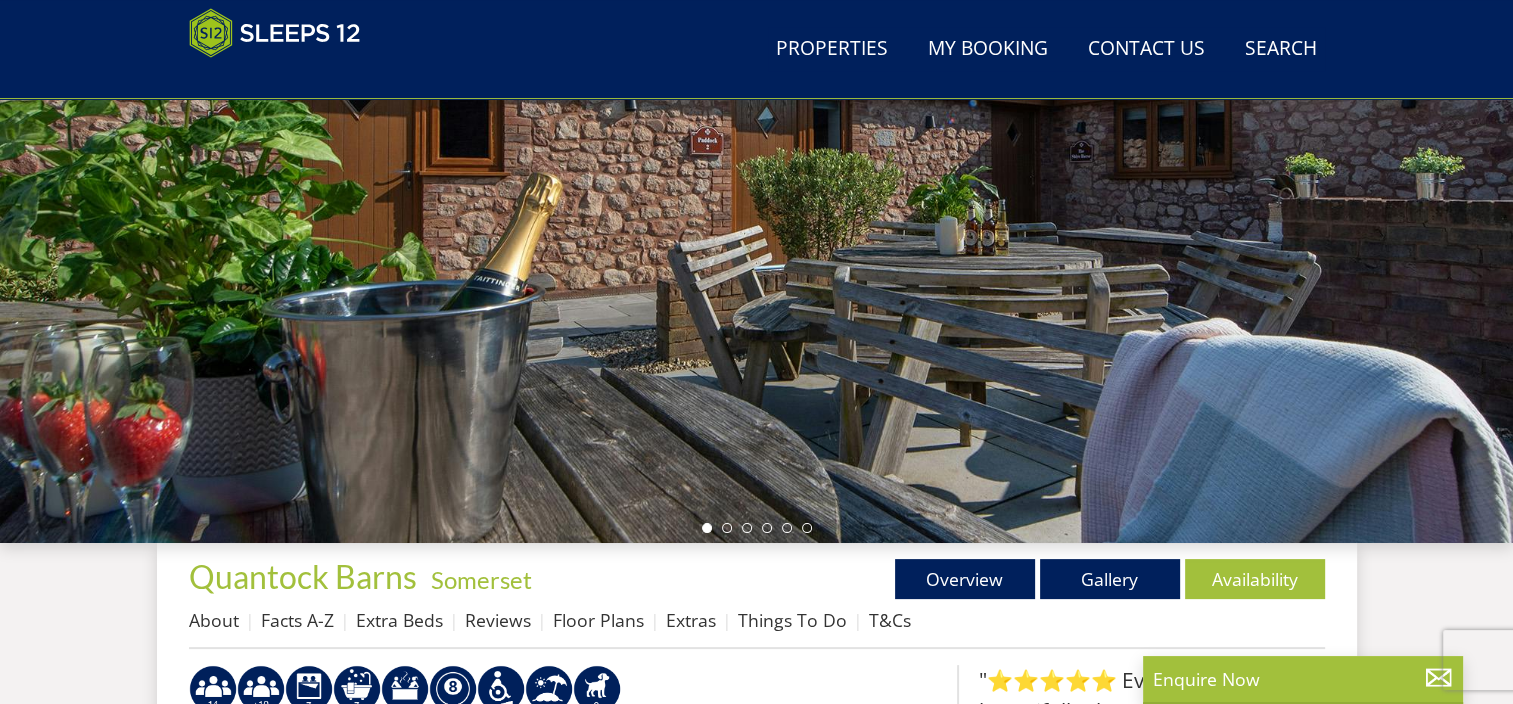 scroll, scrollTop: 600, scrollLeft: 0, axis: vertical 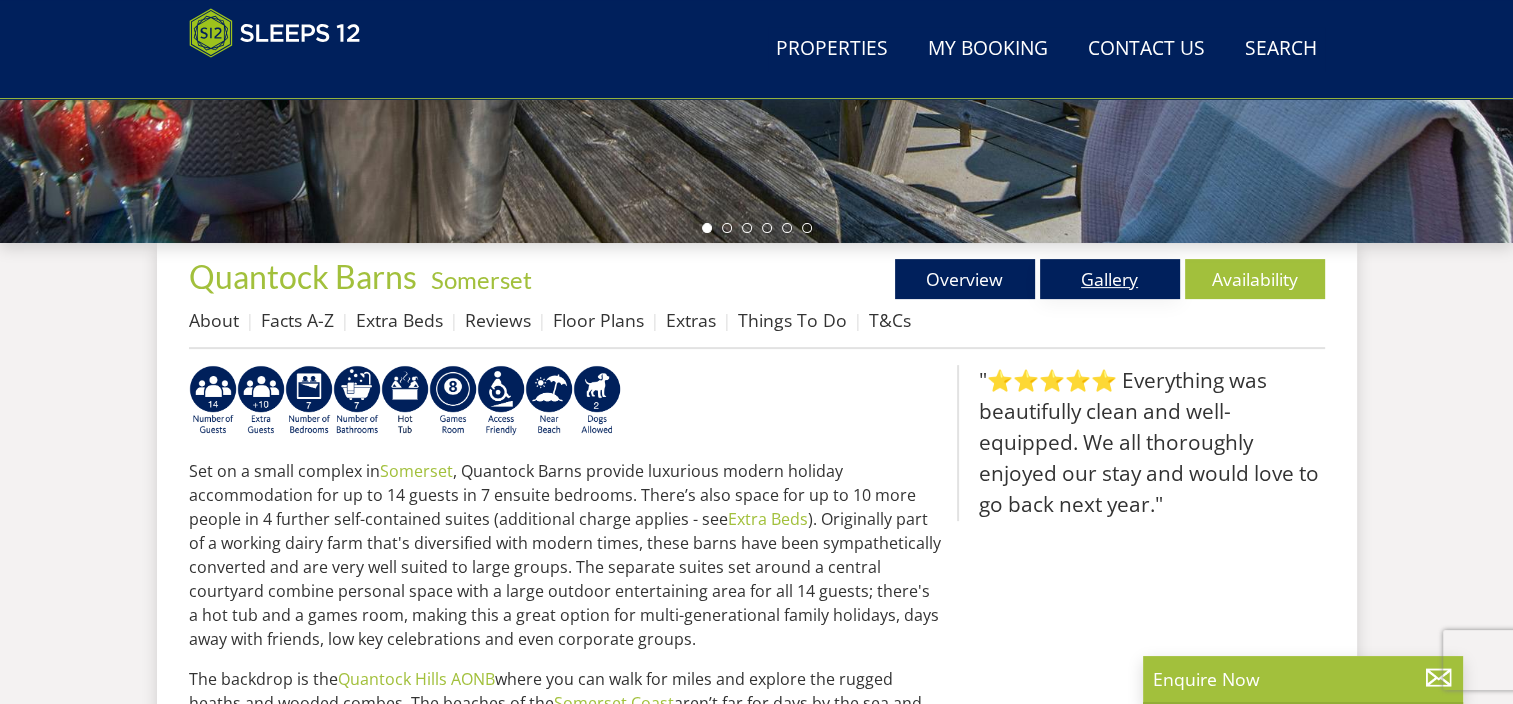 click on "Gallery" at bounding box center [1110, 279] 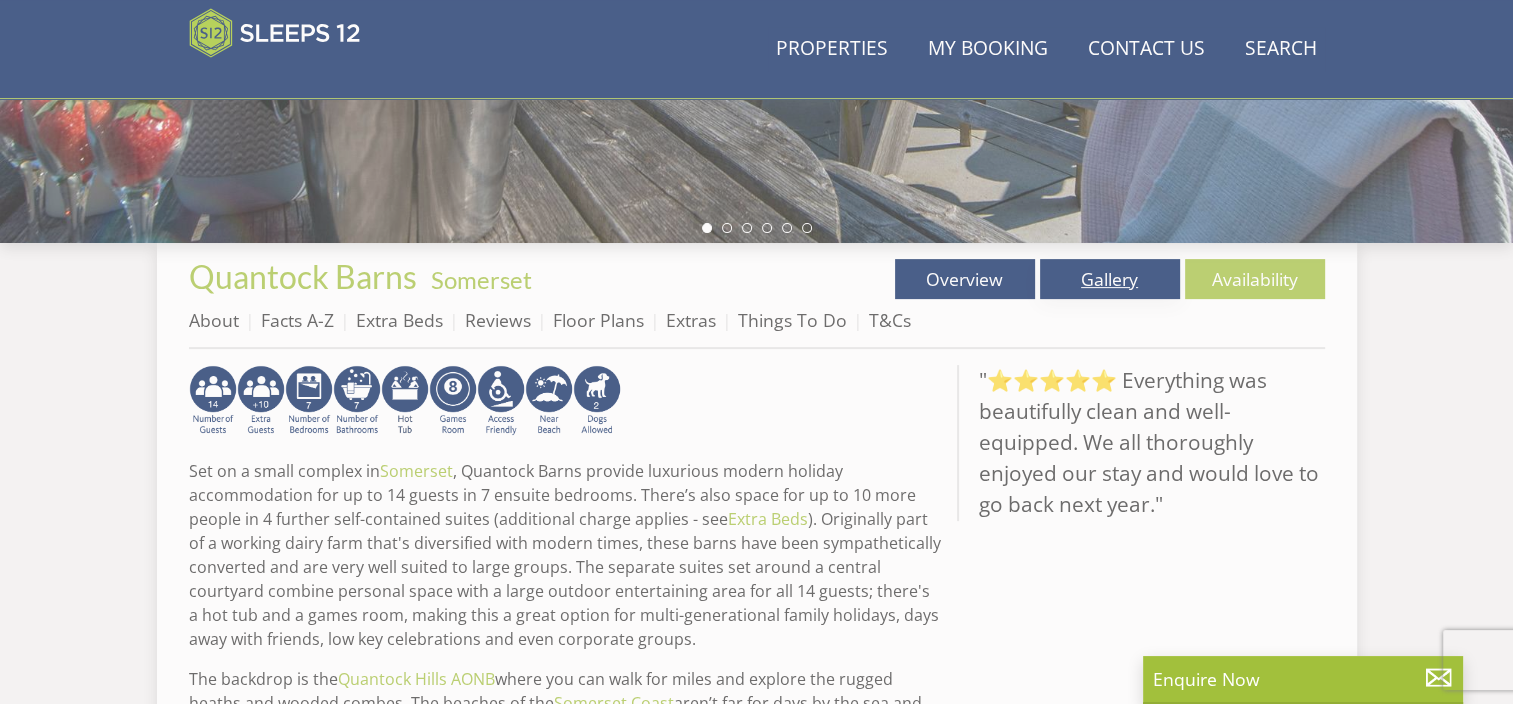 scroll, scrollTop: 0, scrollLeft: 0, axis: both 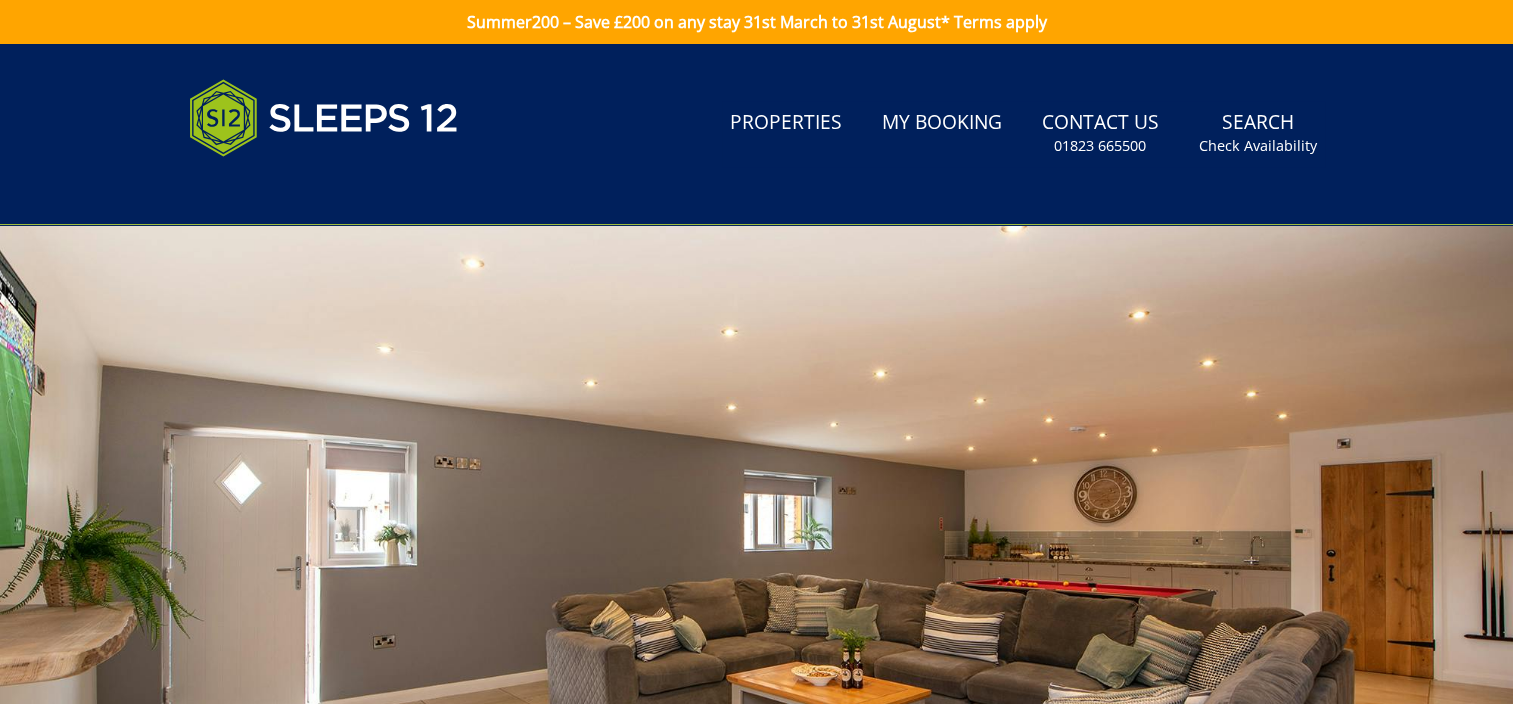 click at bounding box center [756, 575] 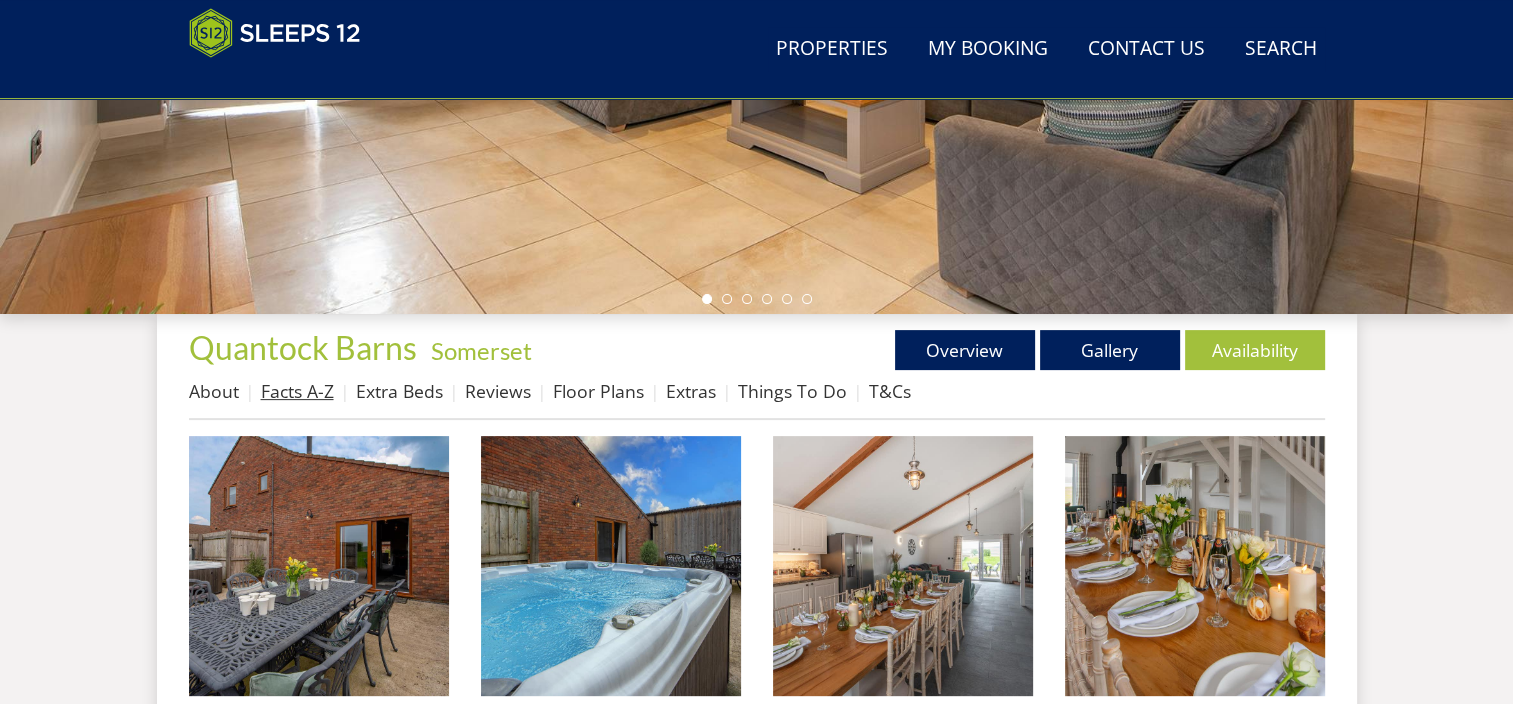 scroll, scrollTop: 700, scrollLeft: 0, axis: vertical 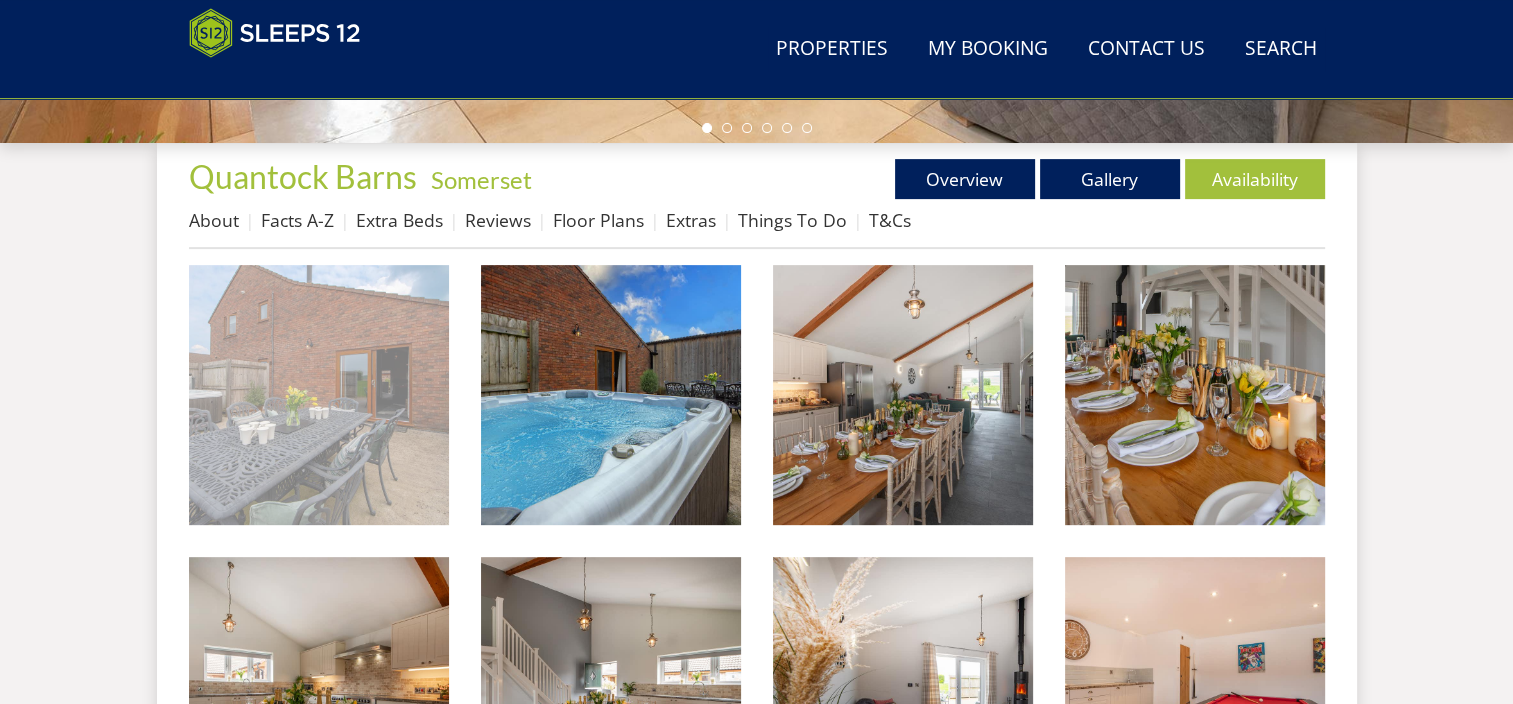 click at bounding box center (319, 395) 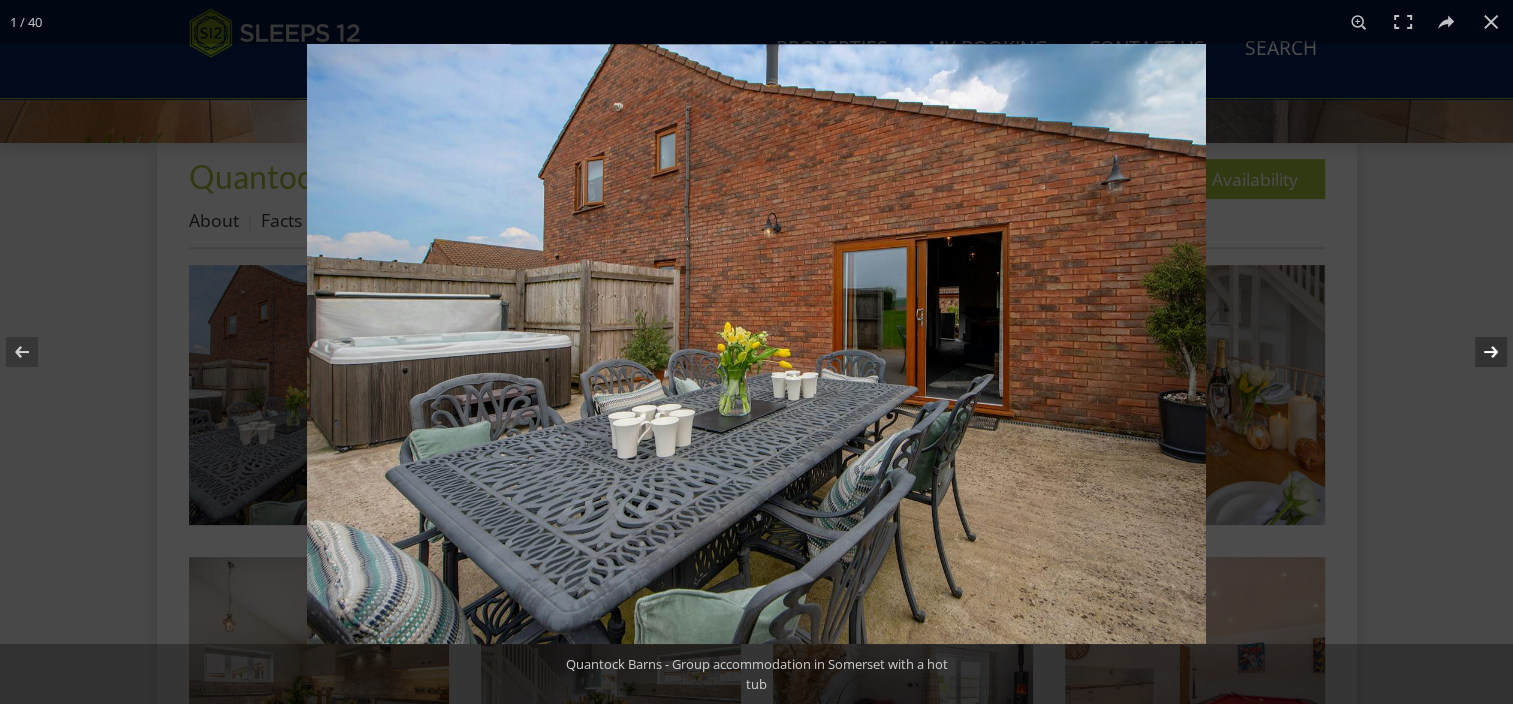 click at bounding box center [1478, 352] 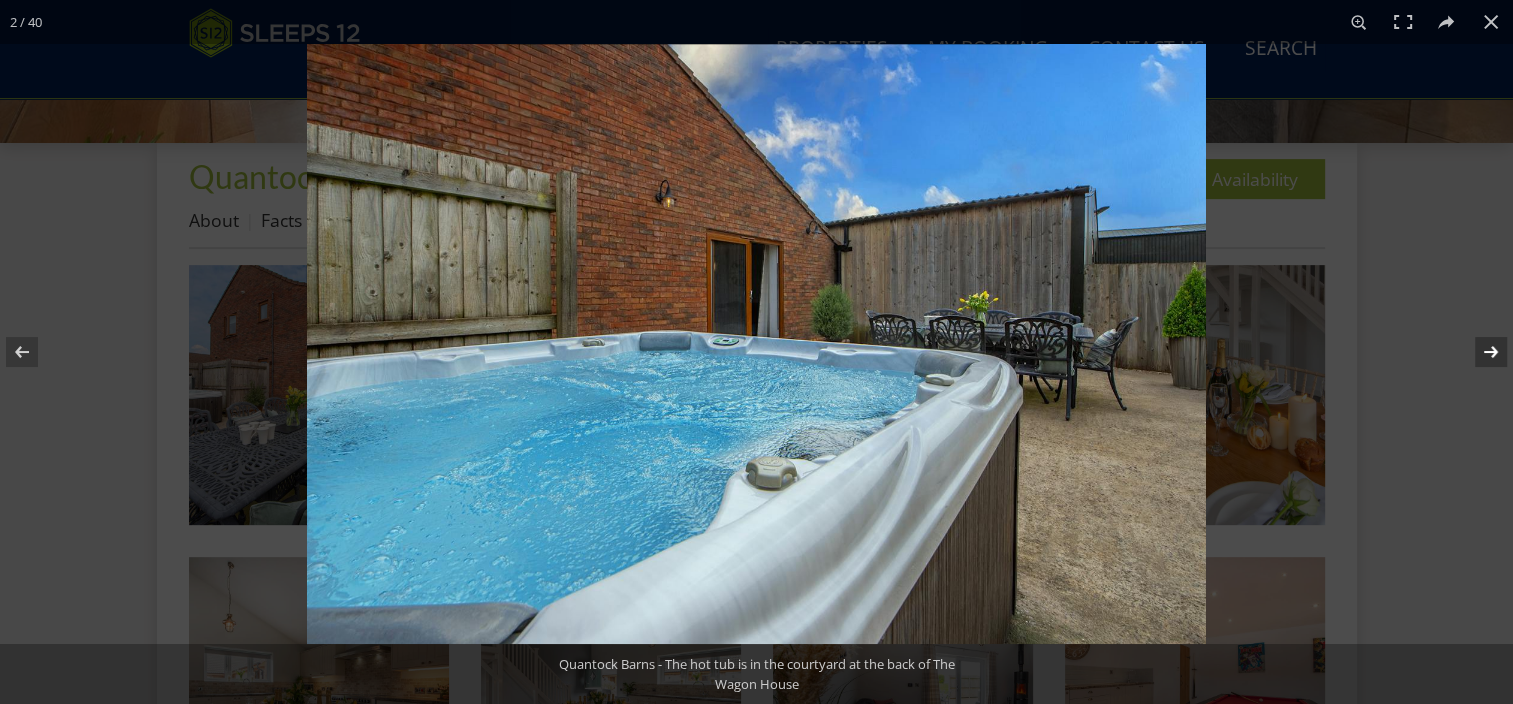 click at bounding box center [1478, 352] 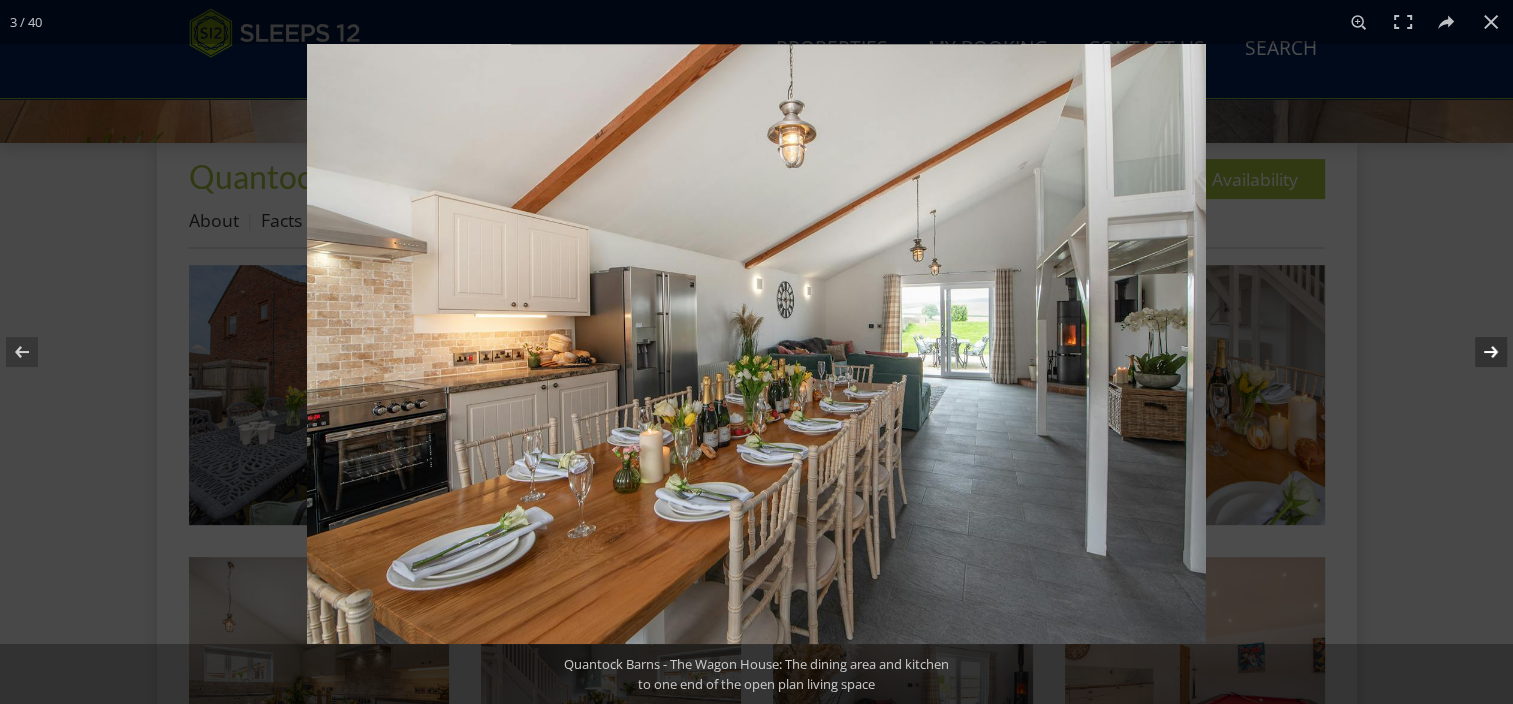 click at bounding box center (1478, 352) 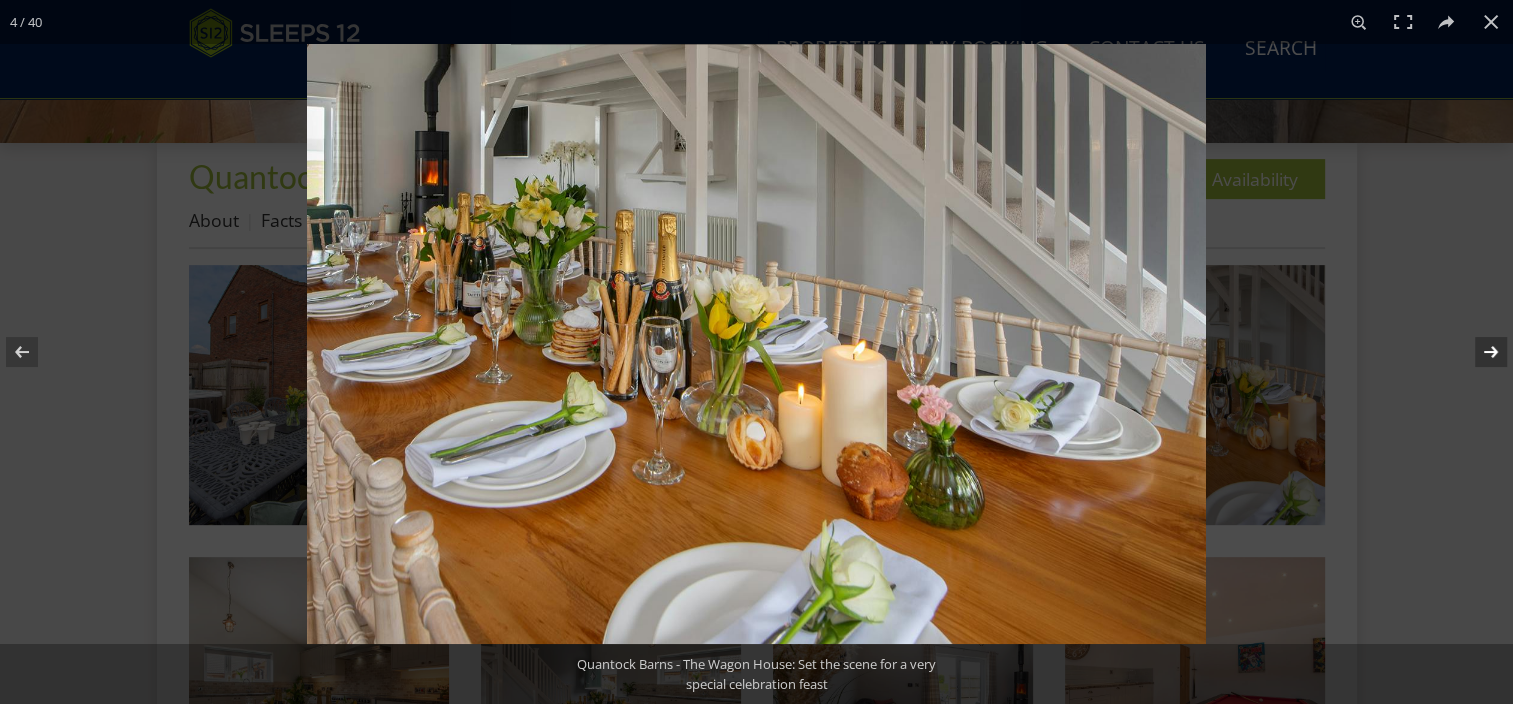 click at bounding box center [1478, 352] 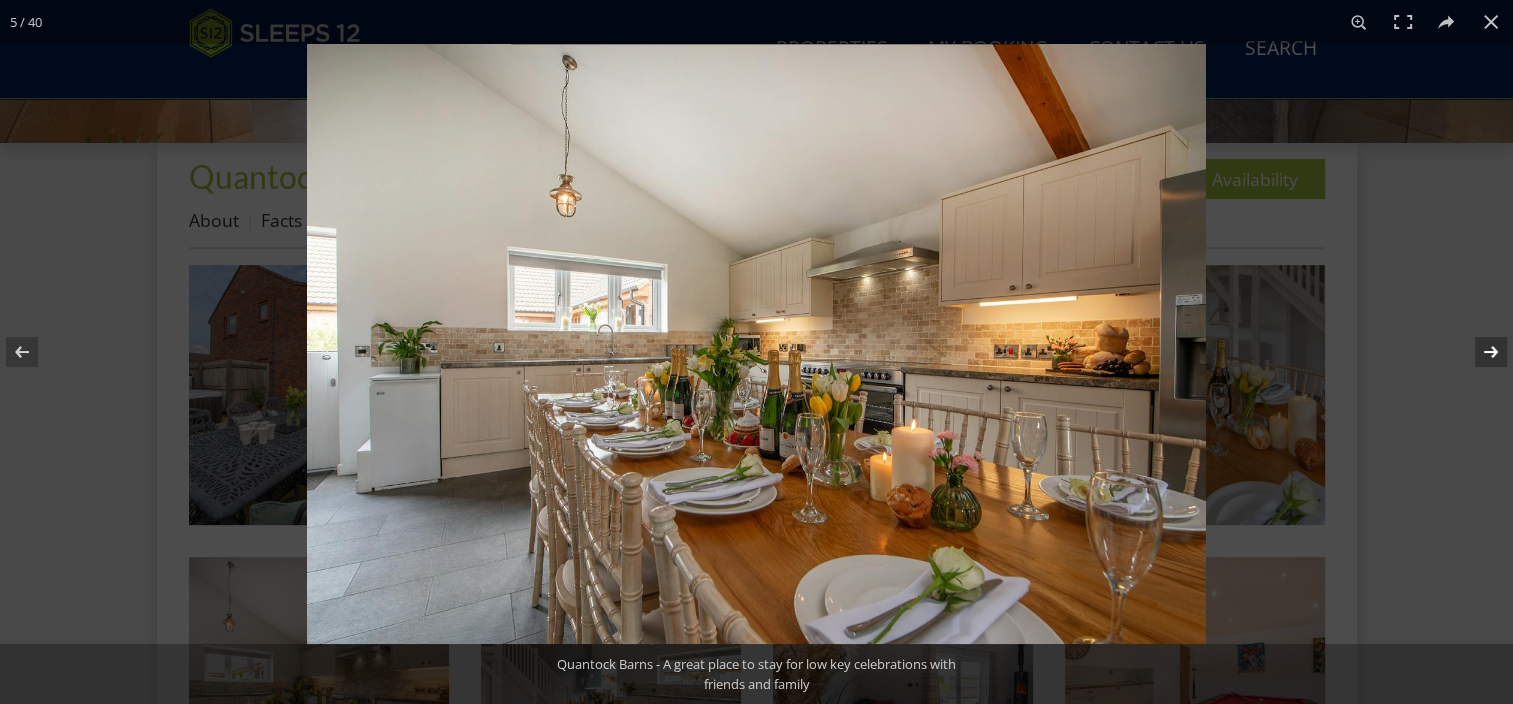 click at bounding box center (1478, 352) 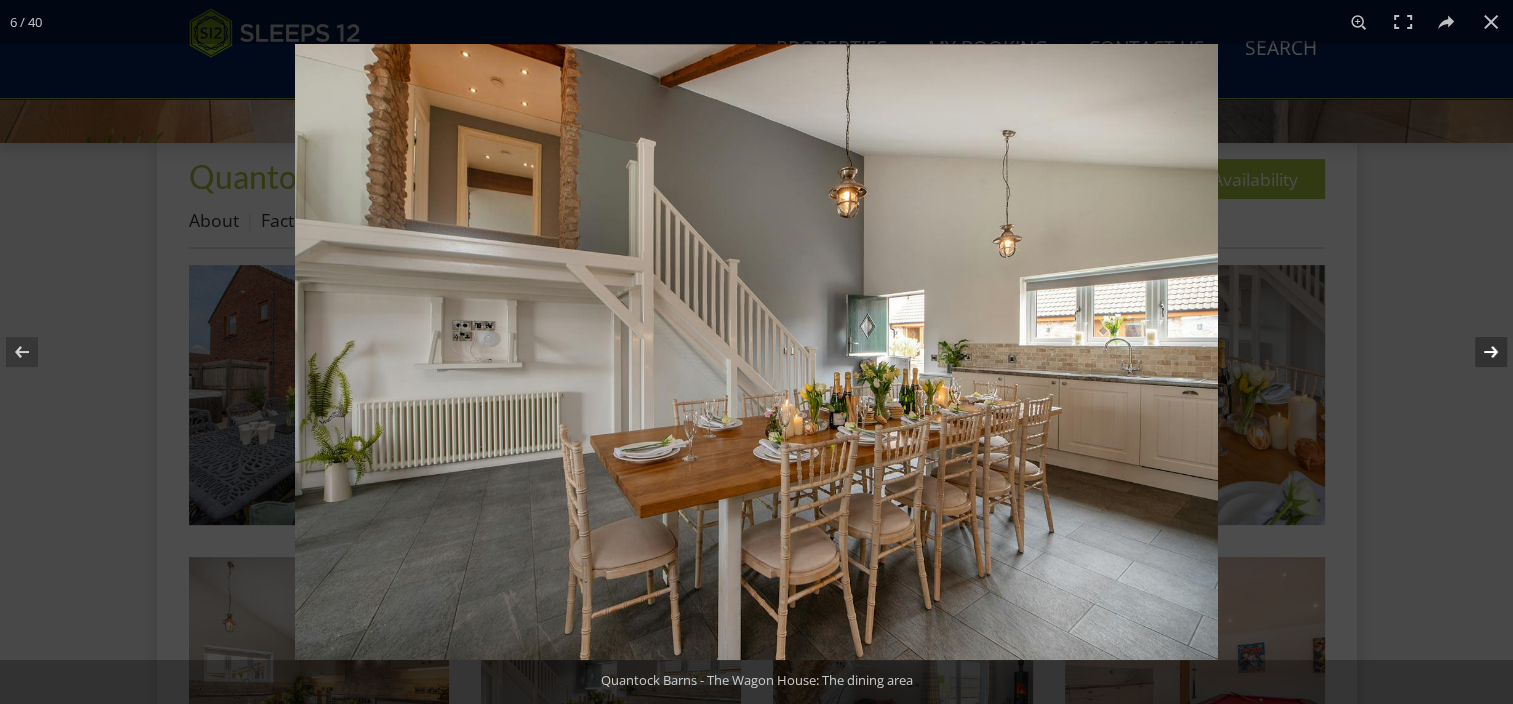 click at bounding box center (1478, 352) 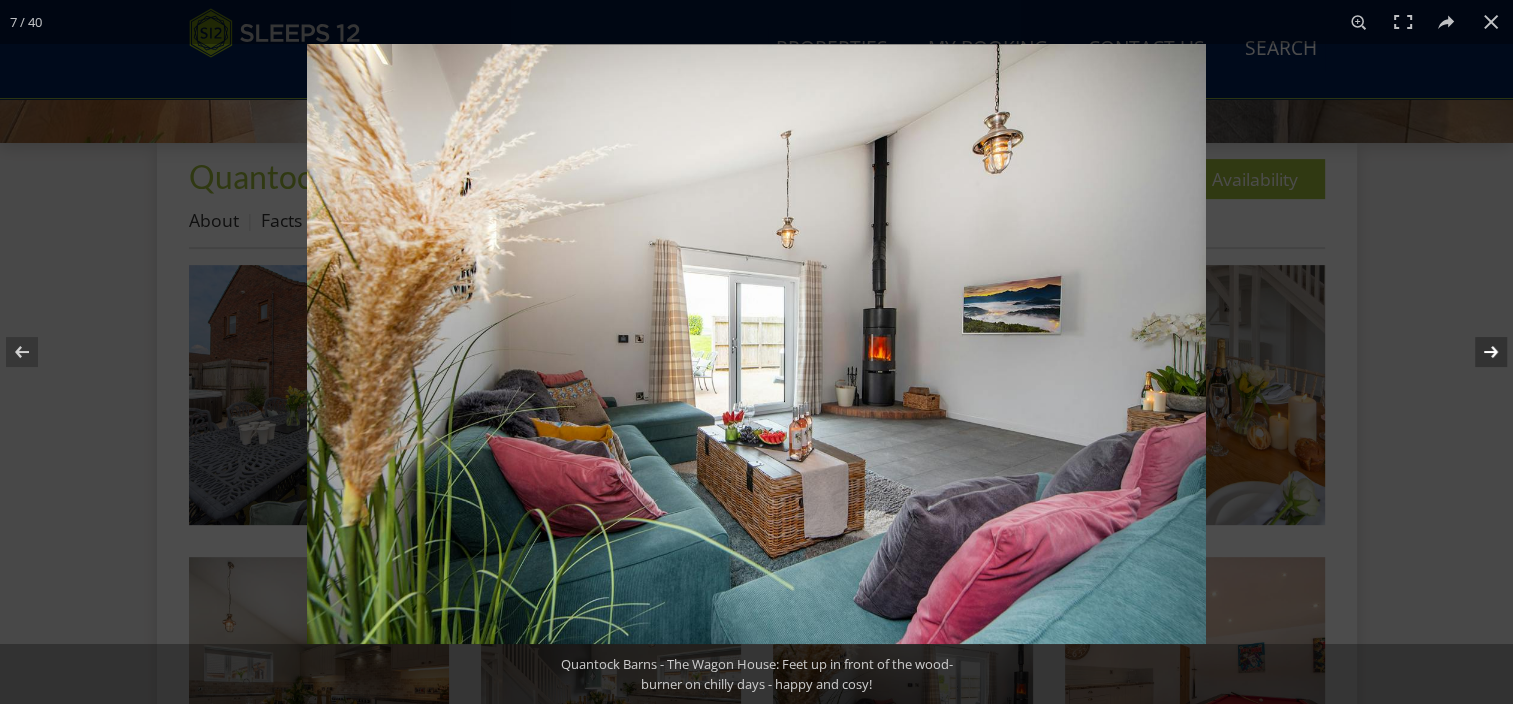 click at bounding box center (1478, 352) 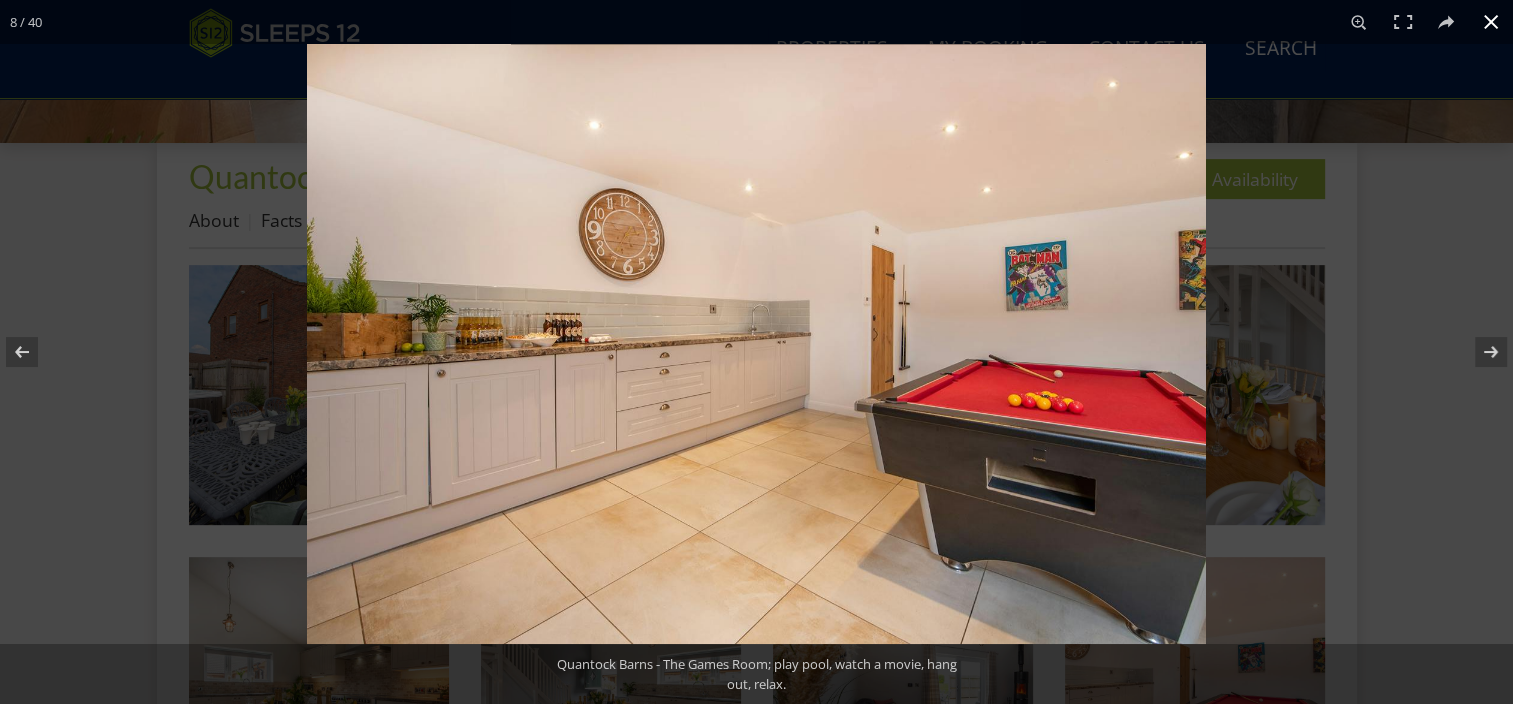 click at bounding box center (1491, 22) 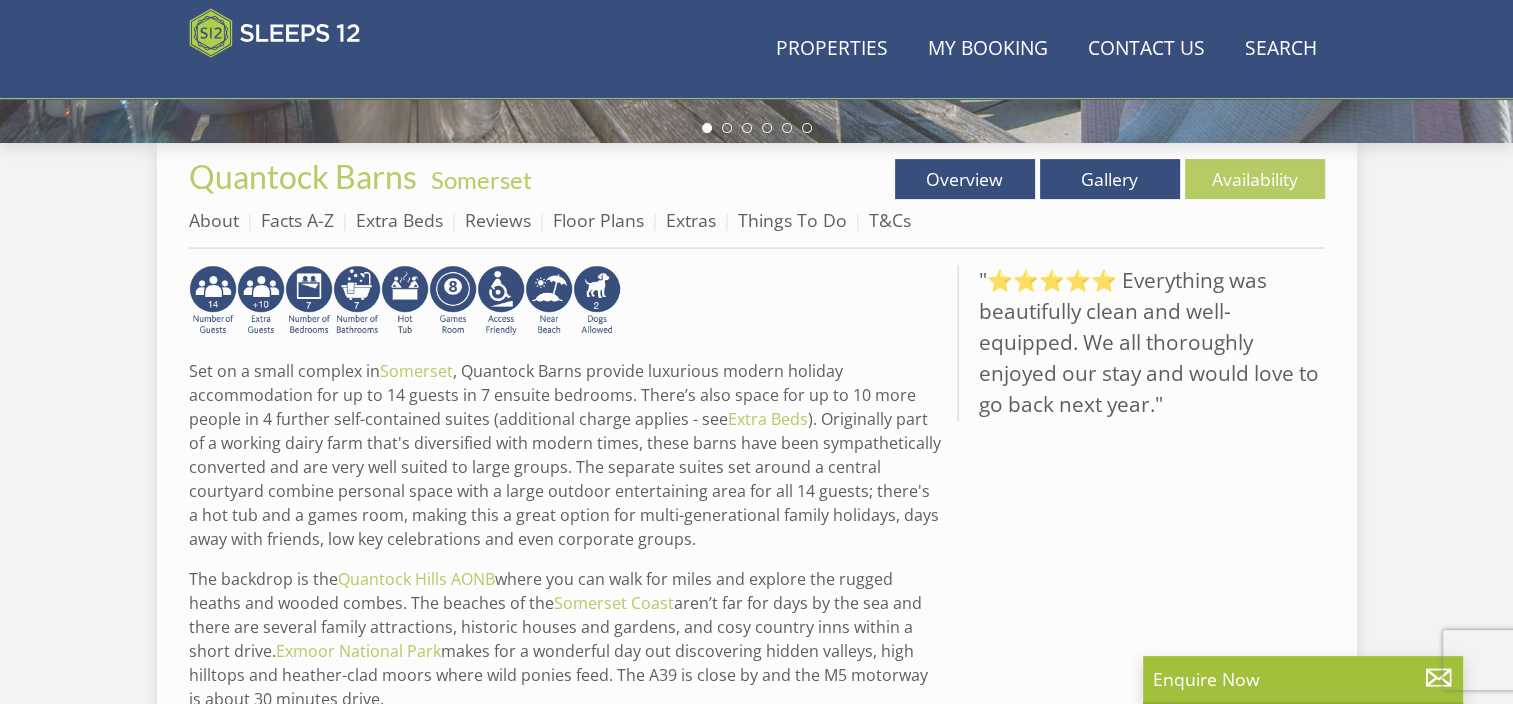 scroll, scrollTop: 600, scrollLeft: 0, axis: vertical 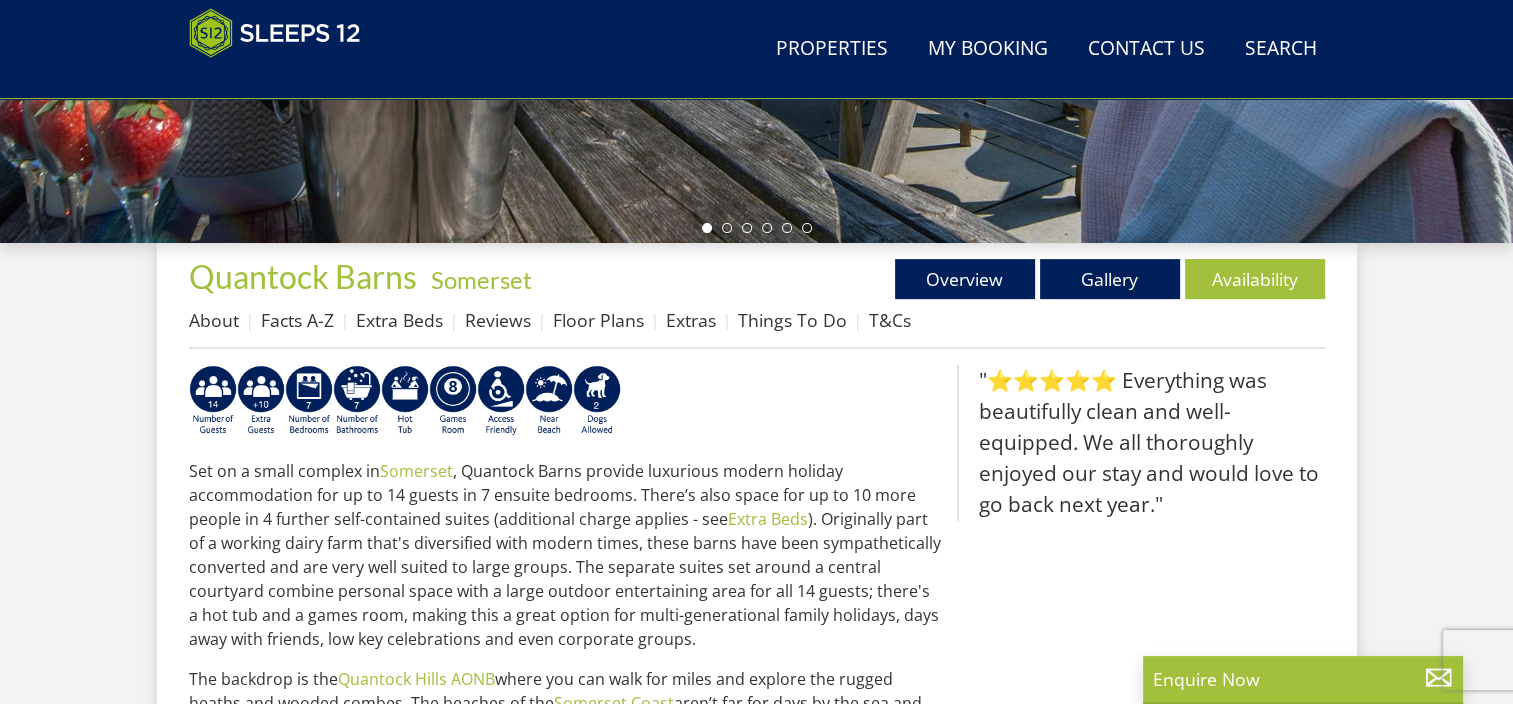 select on "7" 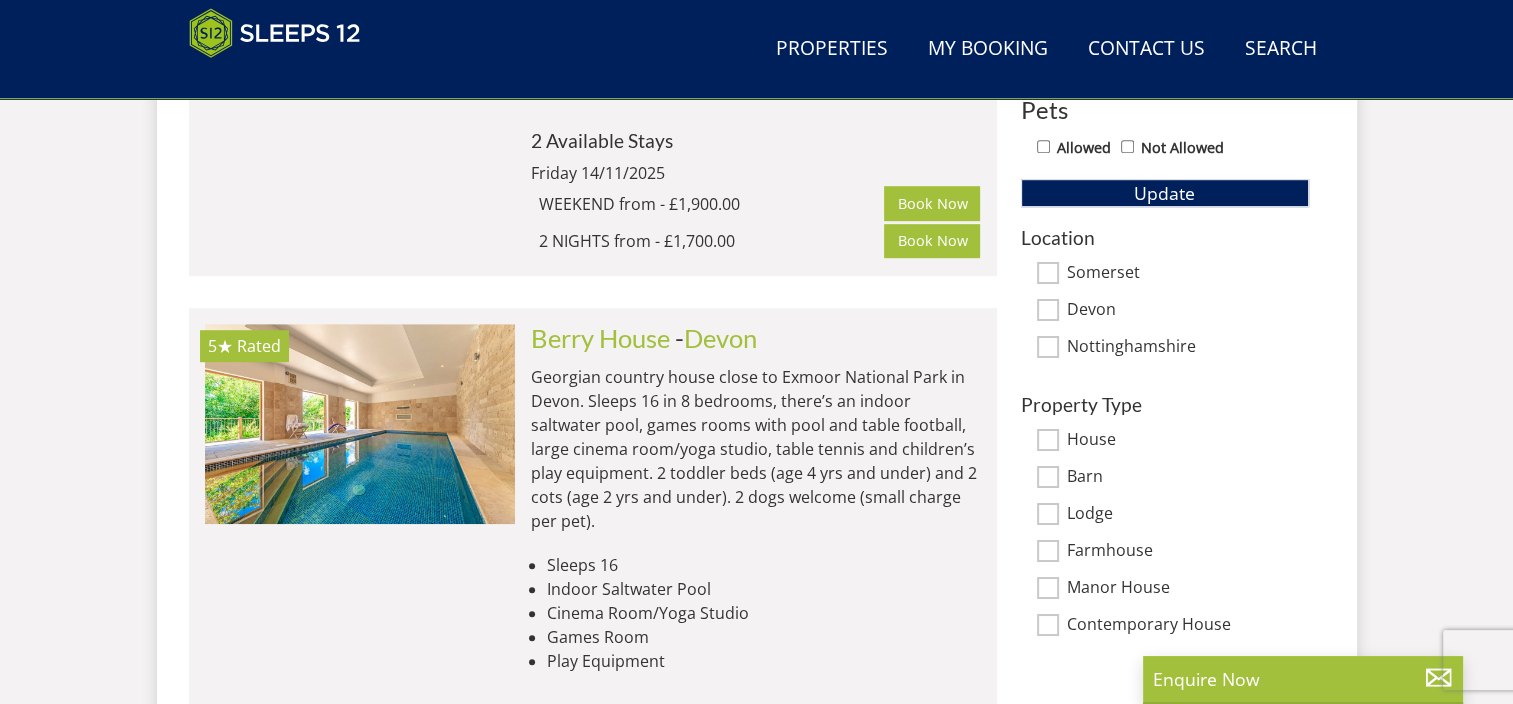 scroll, scrollTop: 1300, scrollLeft: 0, axis: vertical 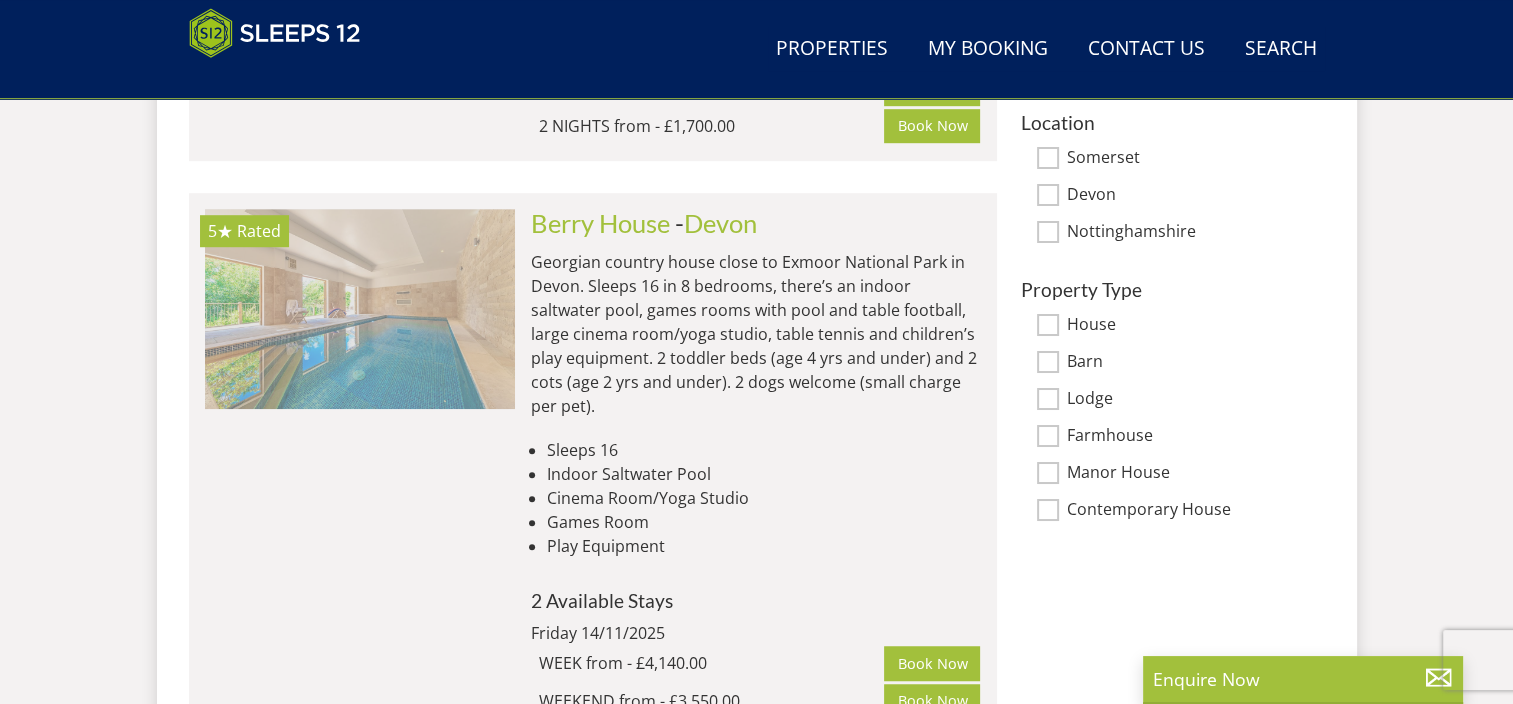 click at bounding box center [360, 309] 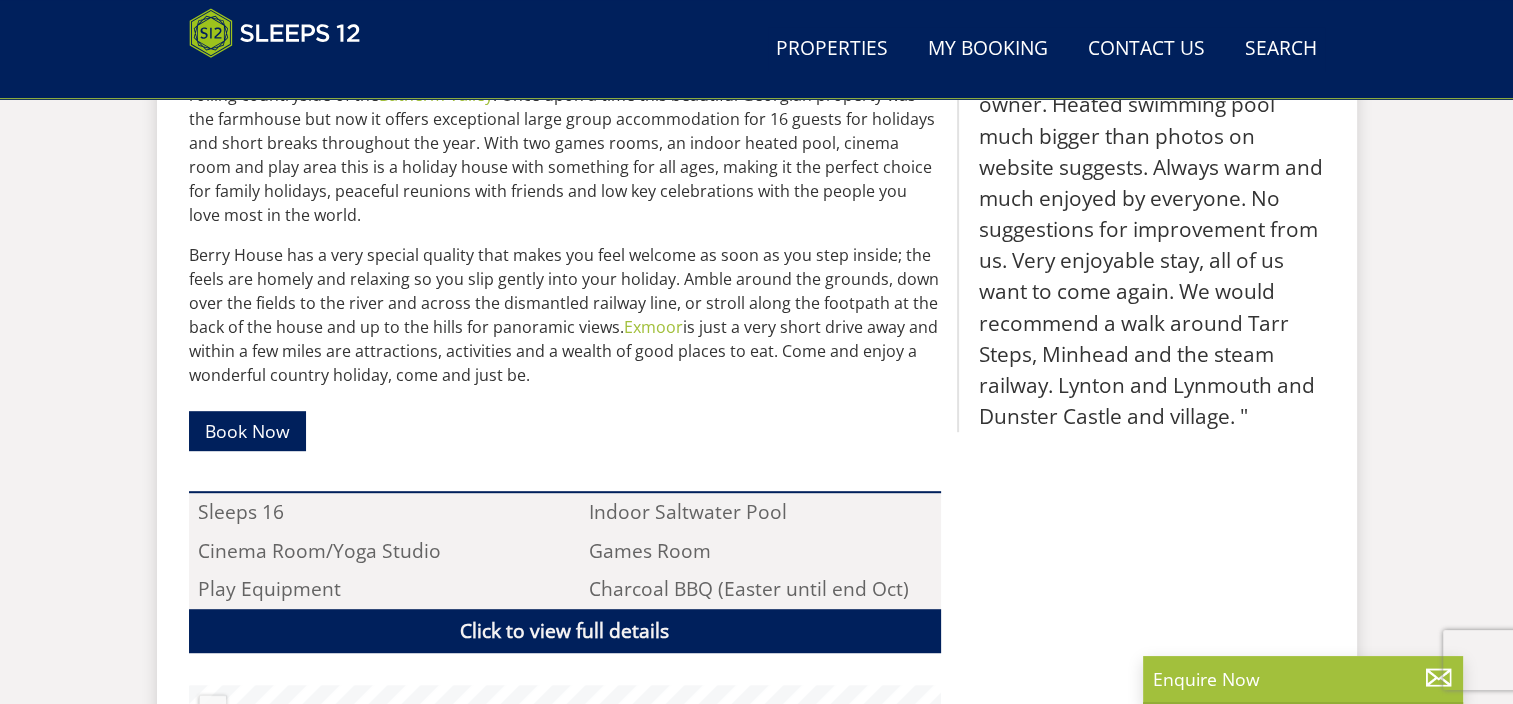 scroll, scrollTop: 600, scrollLeft: 0, axis: vertical 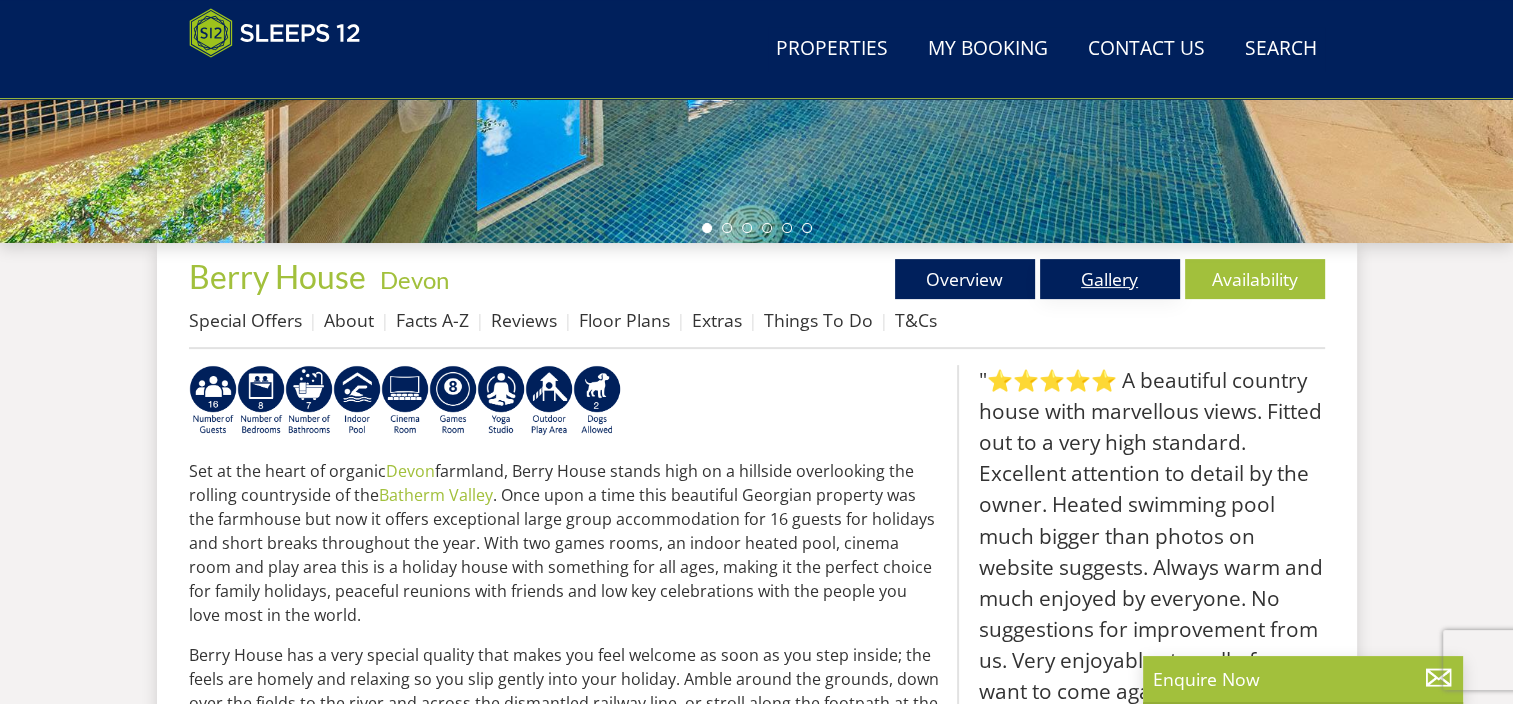 click on "Gallery" at bounding box center (1110, 279) 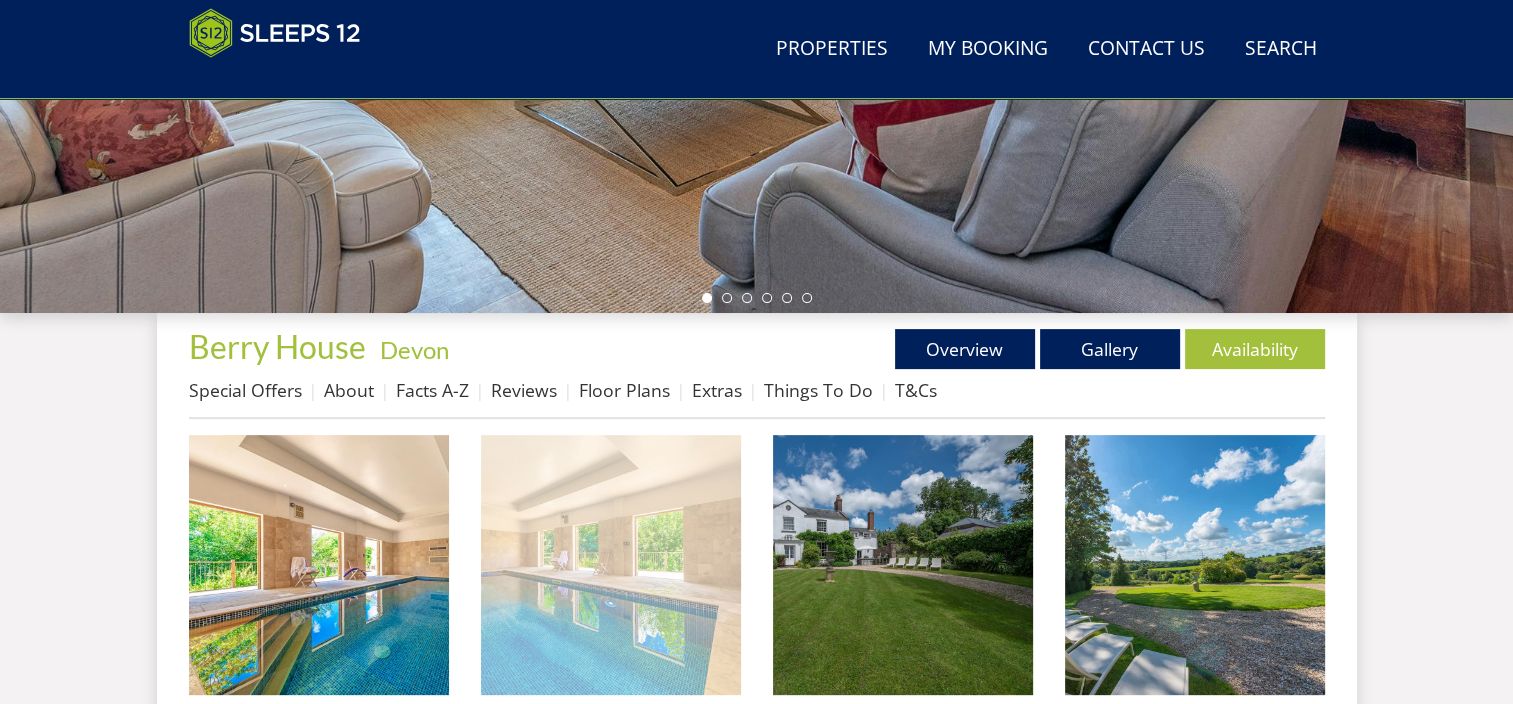 scroll, scrollTop: 696, scrollLeft: 0, axis: vertical 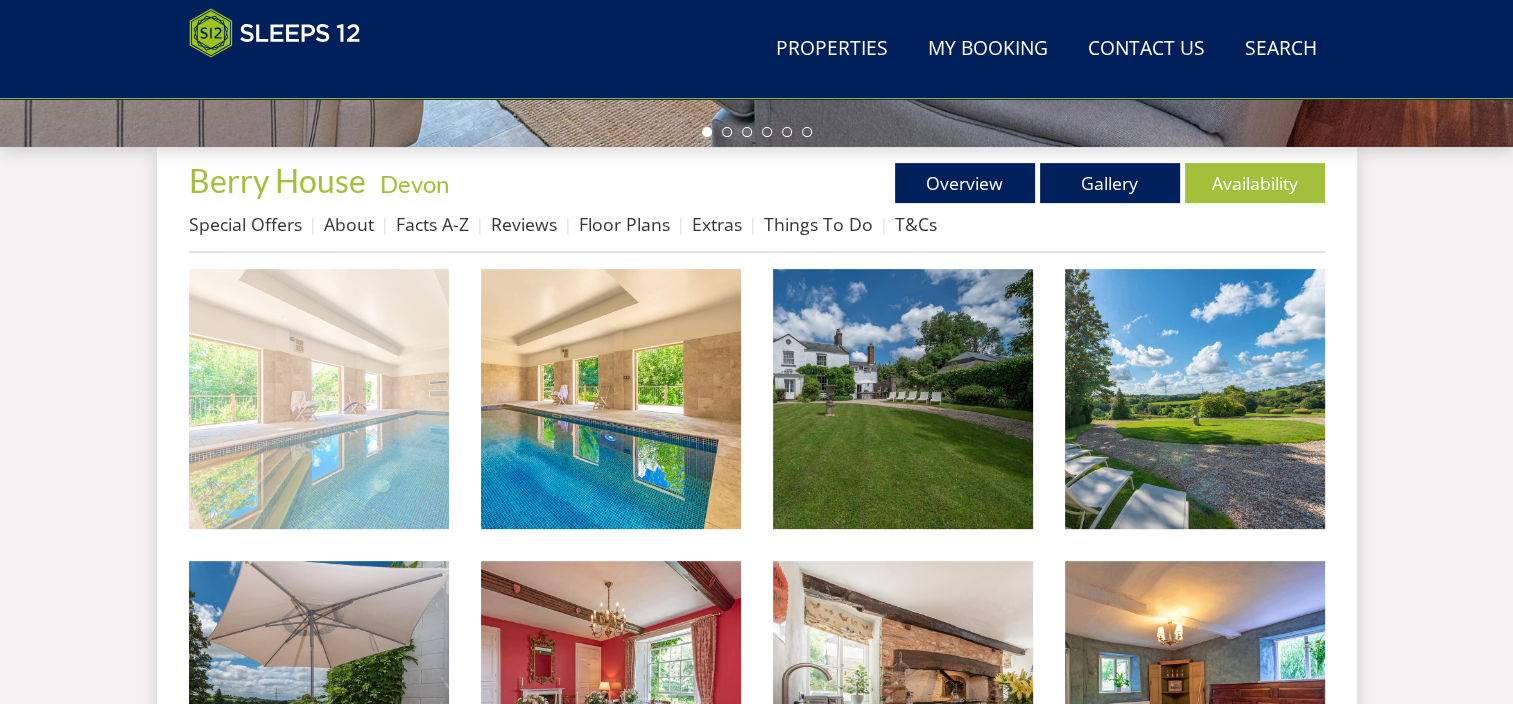 click at bounding box center (319, 399) 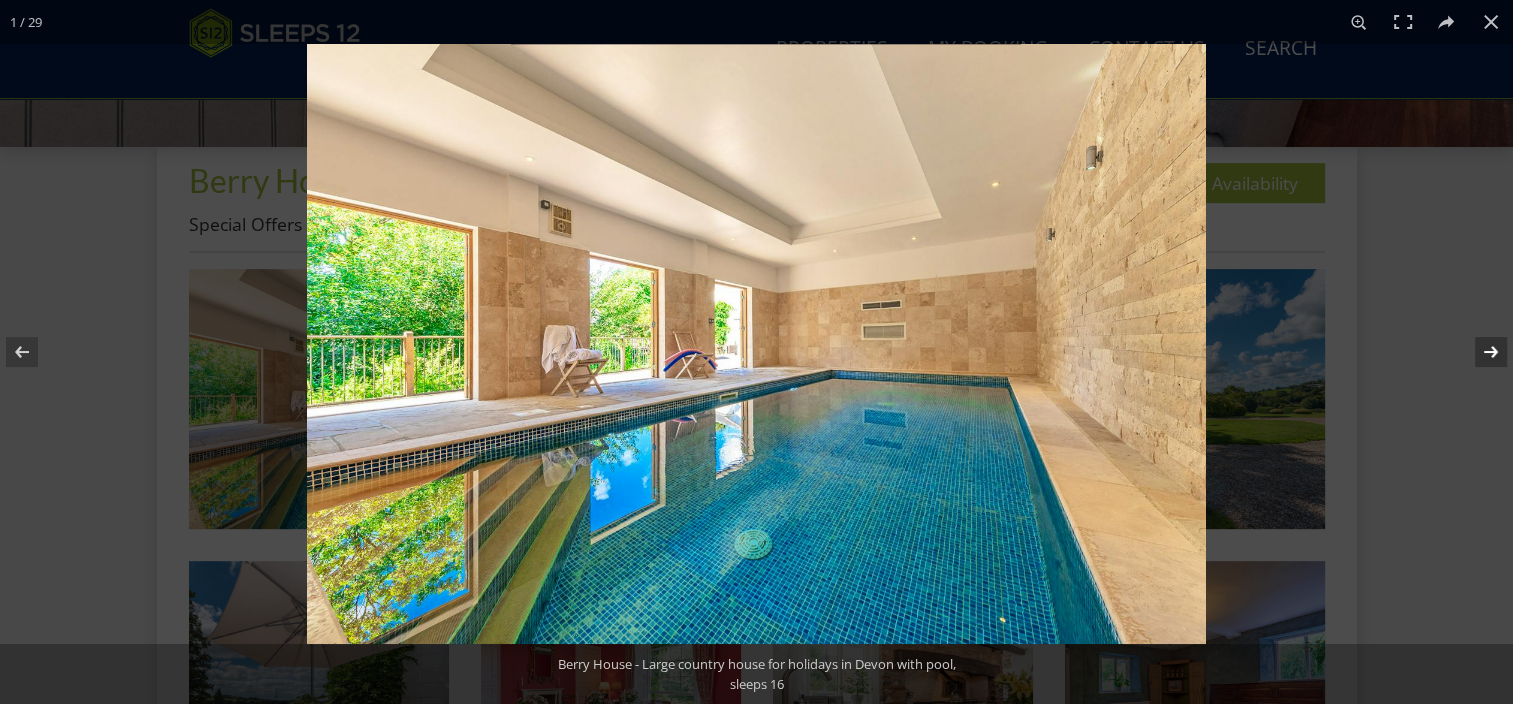 click at bounding box center [1478, 352] 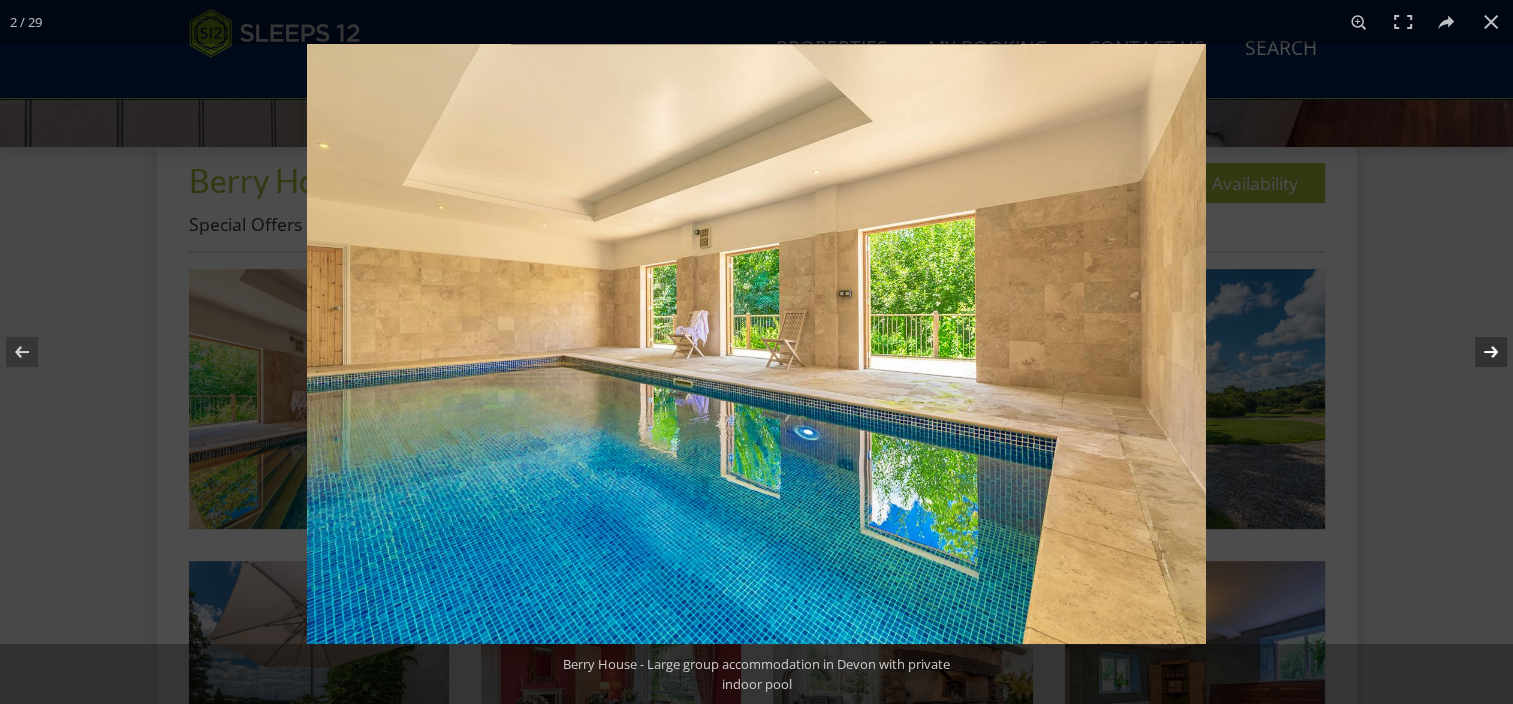 click at bounding box center [1478, 352] 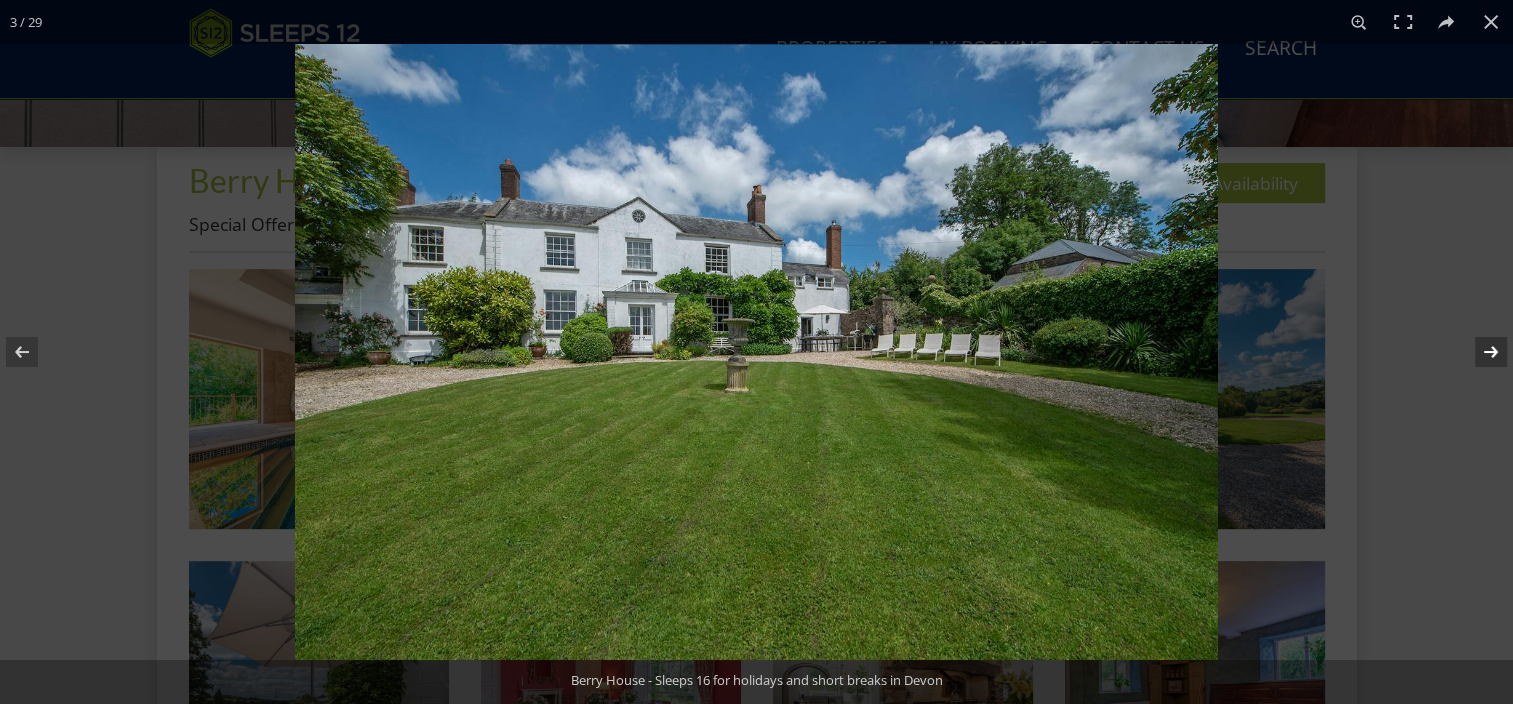 click at bounding box center [1478, 352] 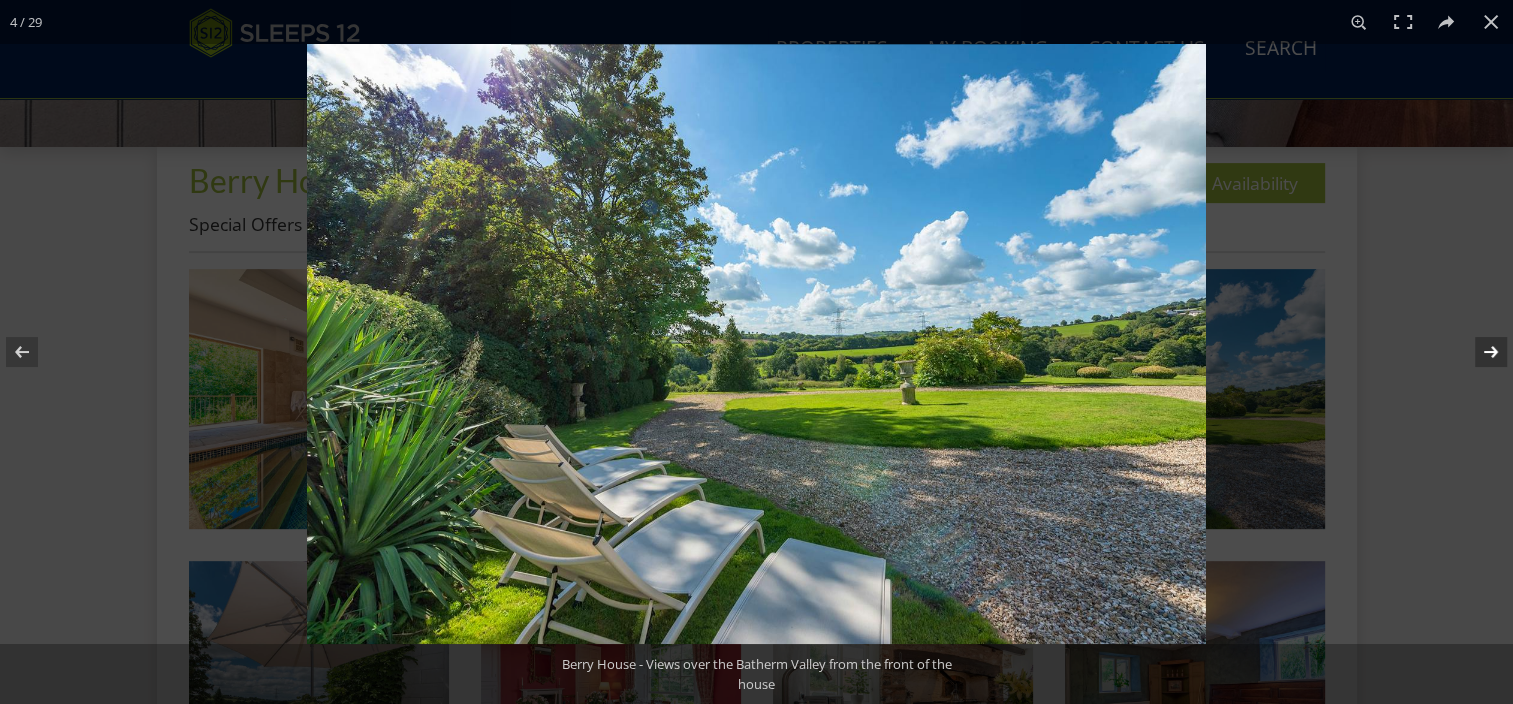 click at bounding box center (1478, 352) 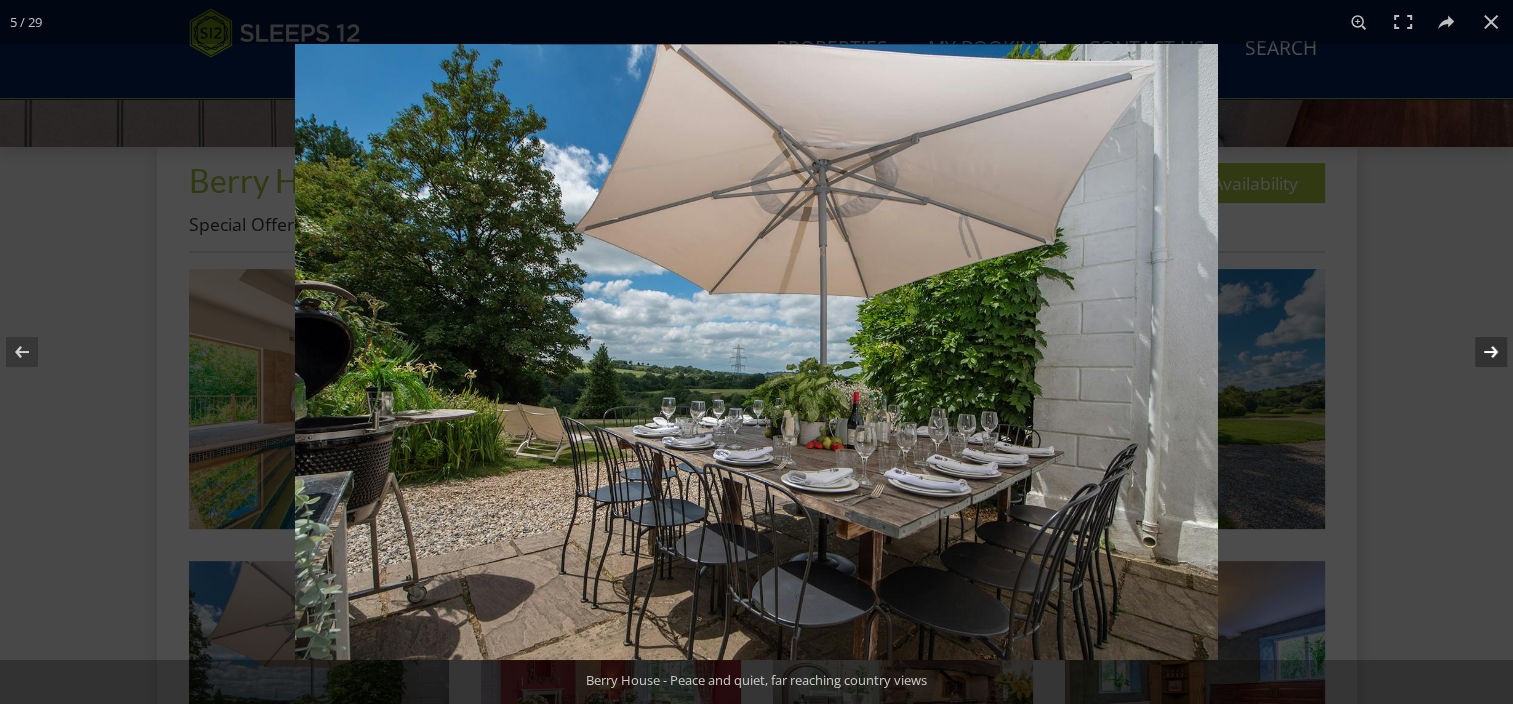 click at bounding box center [1478, 352] 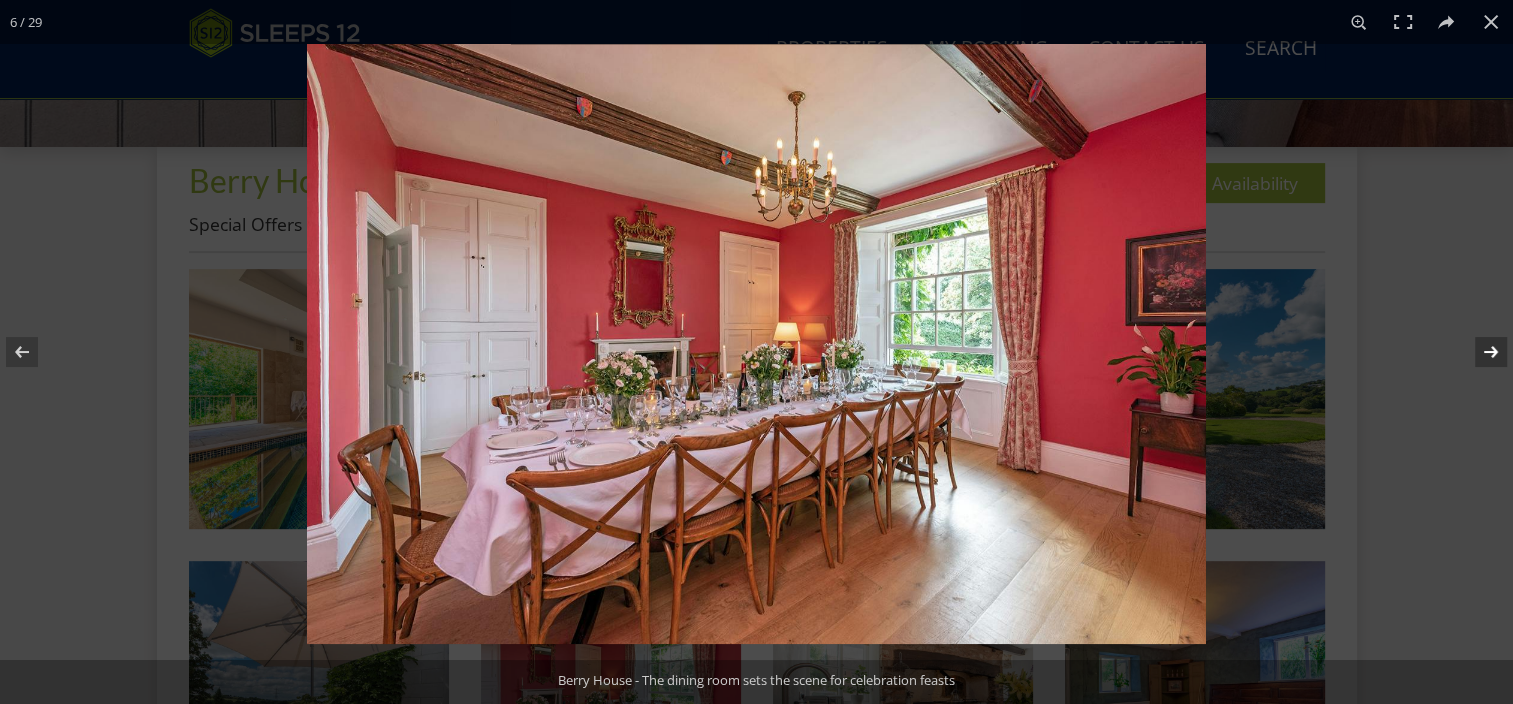 click at bounding box center [1478, 352] 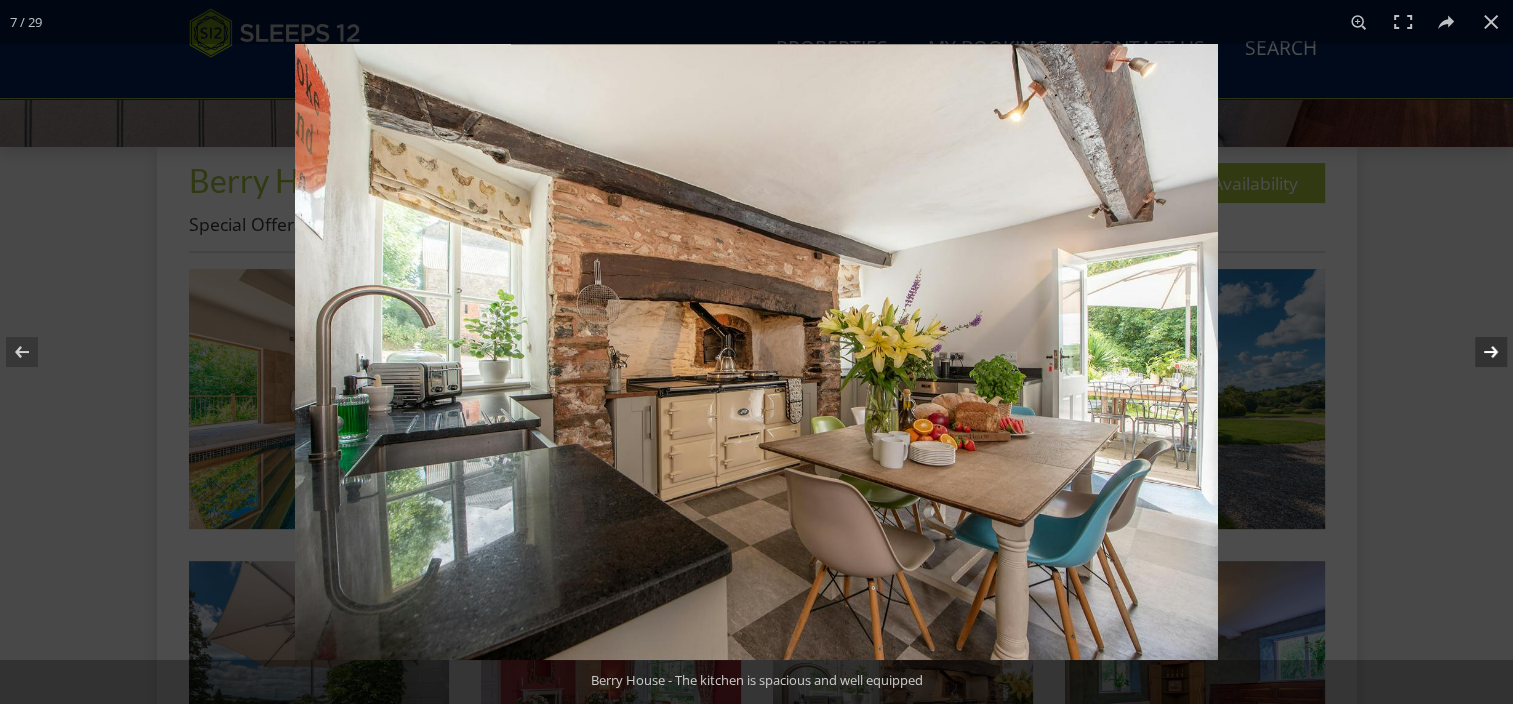 click at bounding box center [1478, 352] 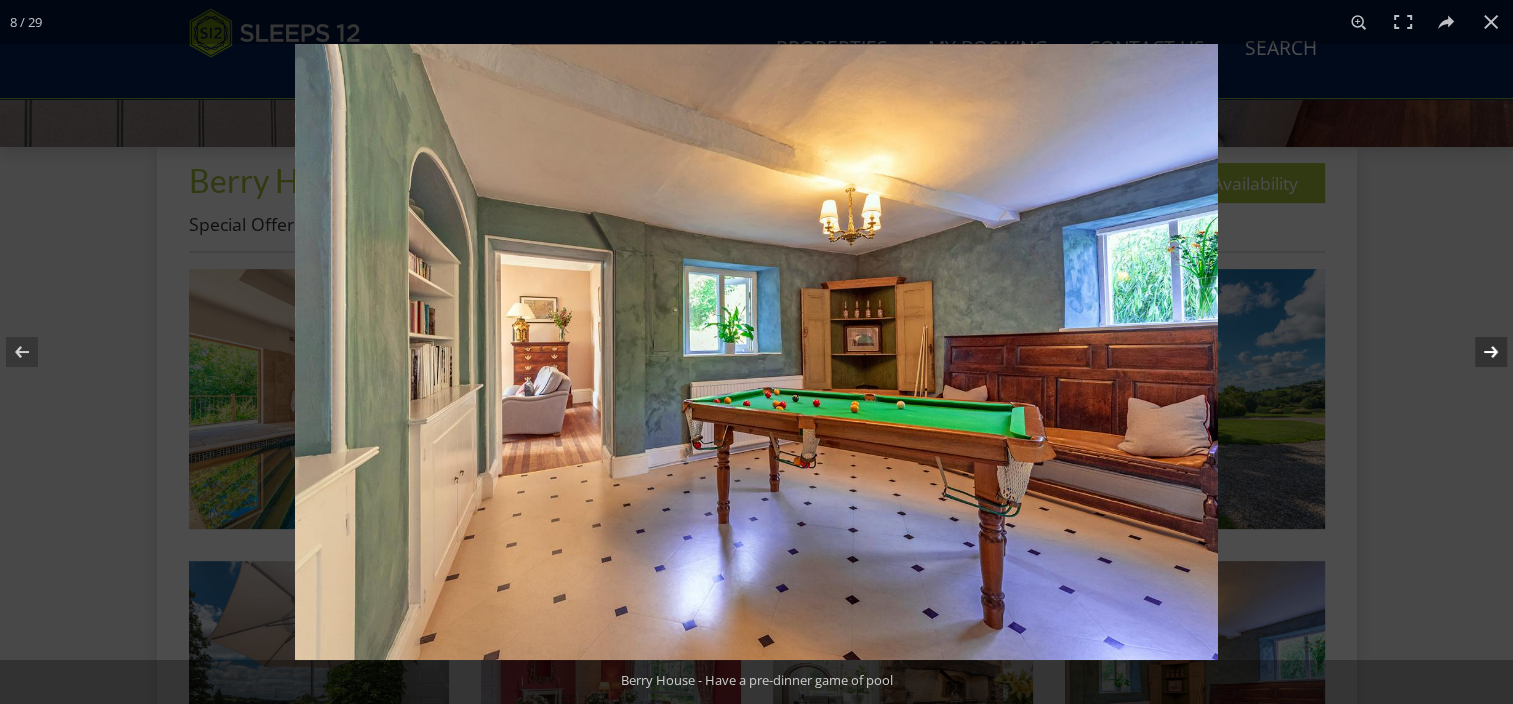 click at bounding box center [1478, 352] 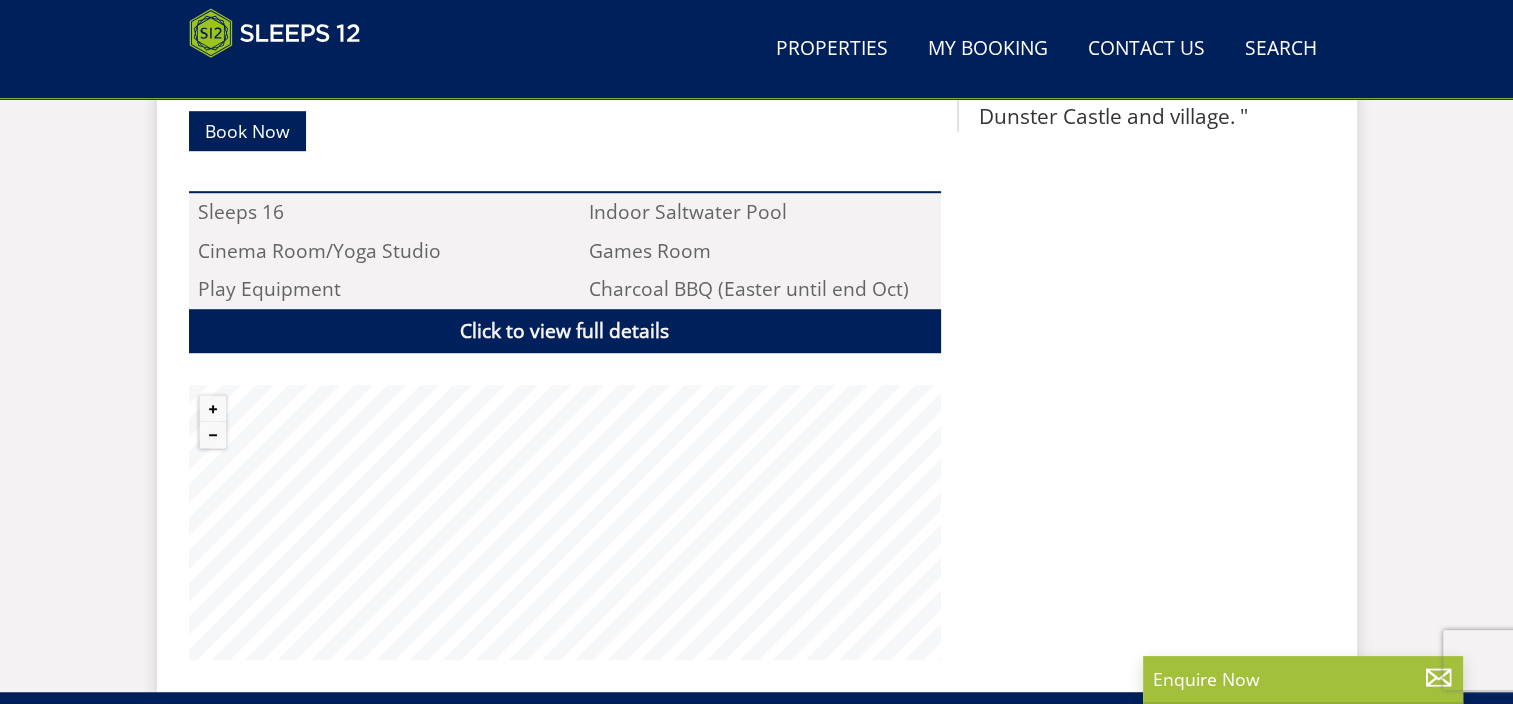 select on "7" 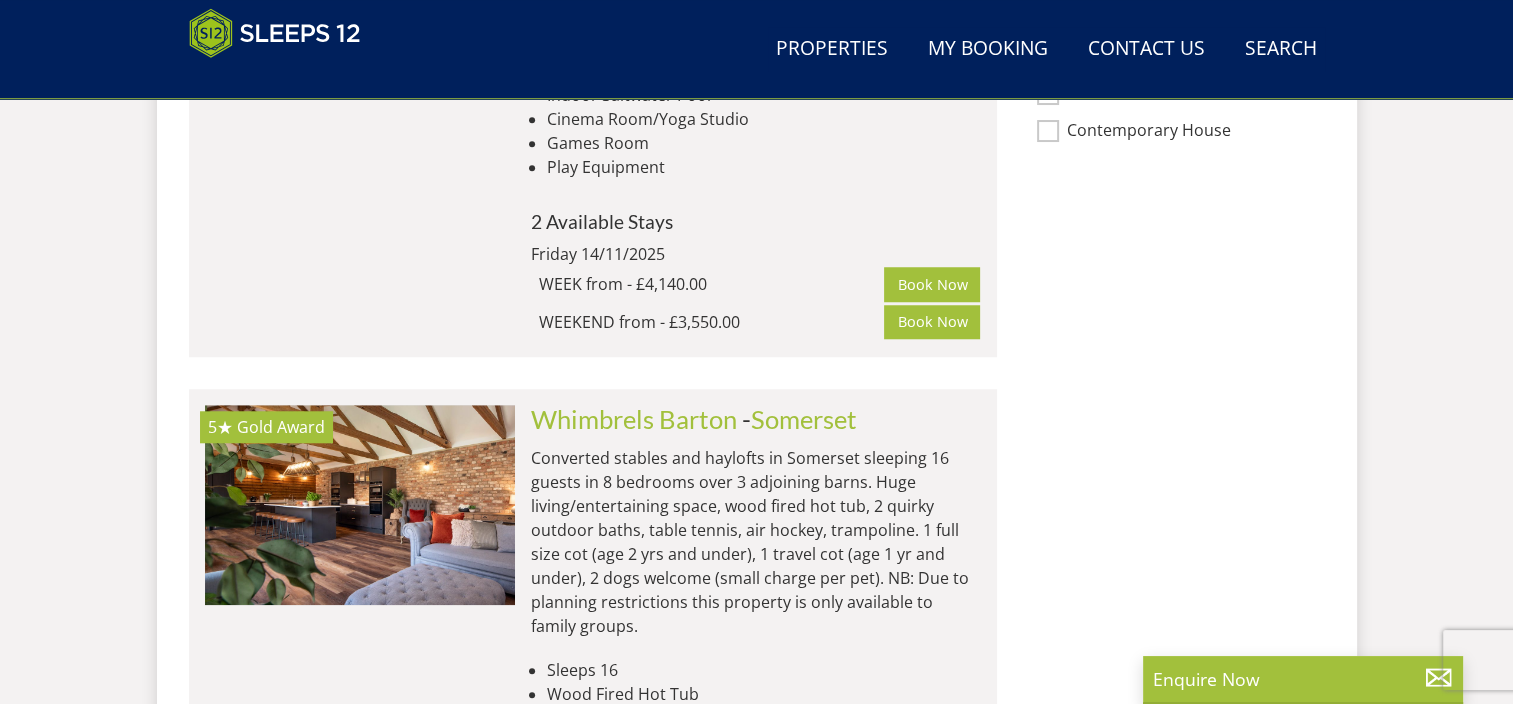 scroll, scrollTop: 1800, scrollLeft: 0, axis: vertical 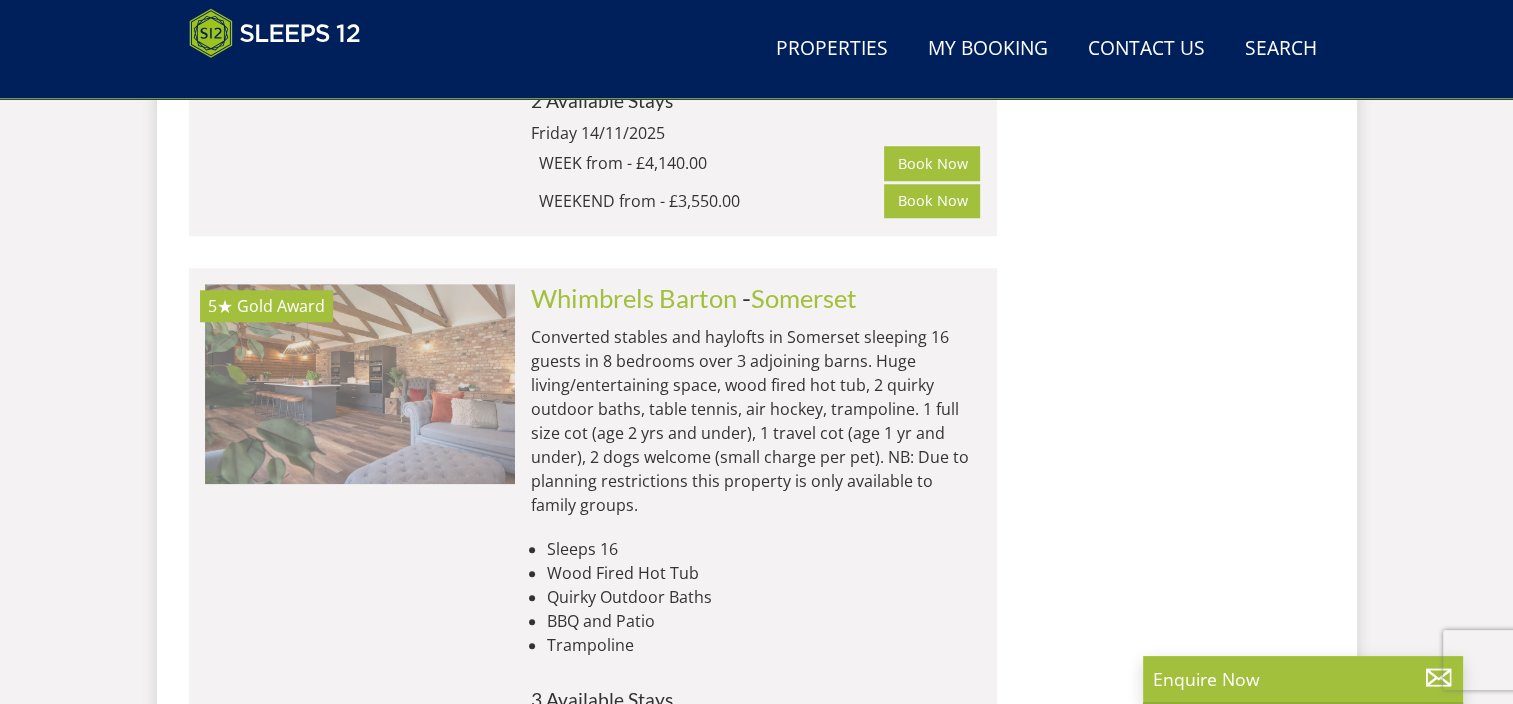click at bounding box center (360, 384) 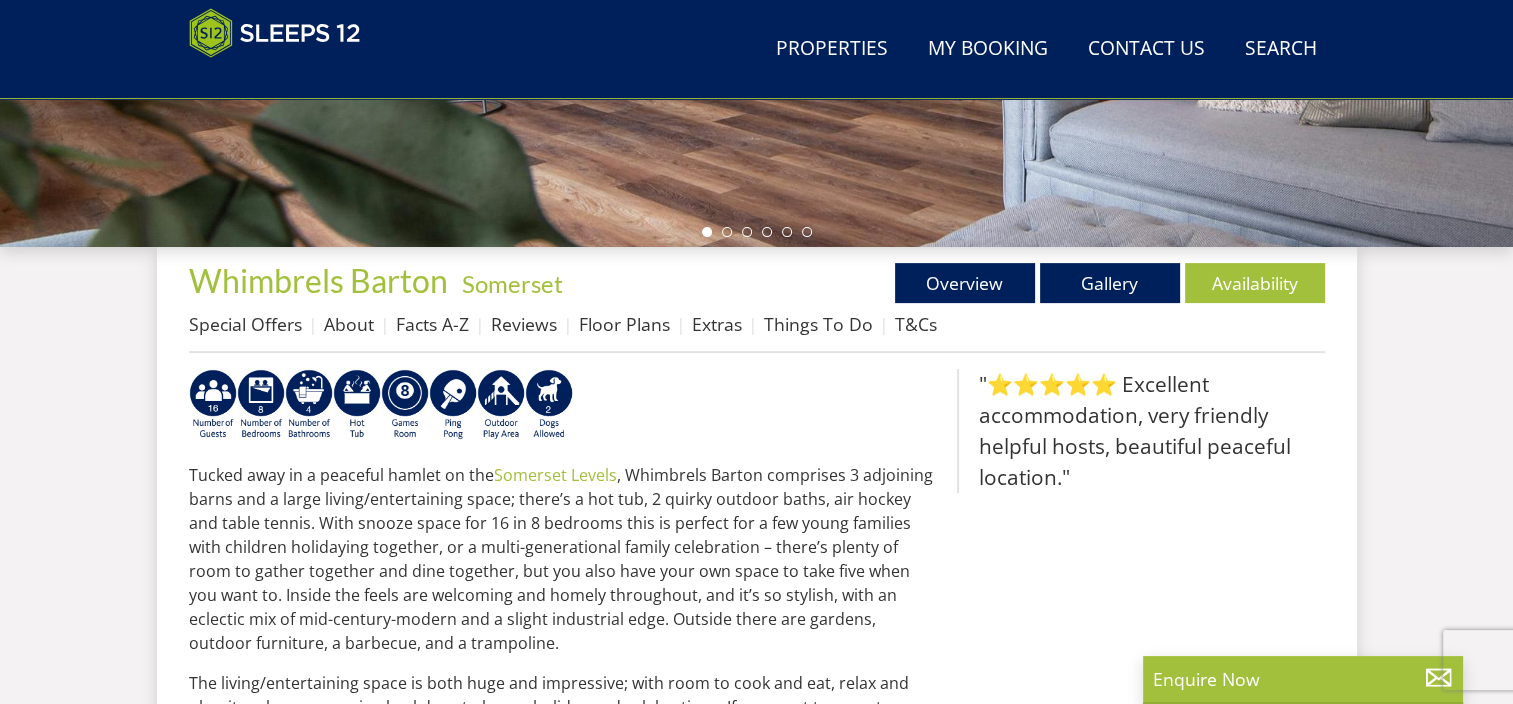 scroll, scrollTop: 600, scrollLeft: 0, axis: vertical 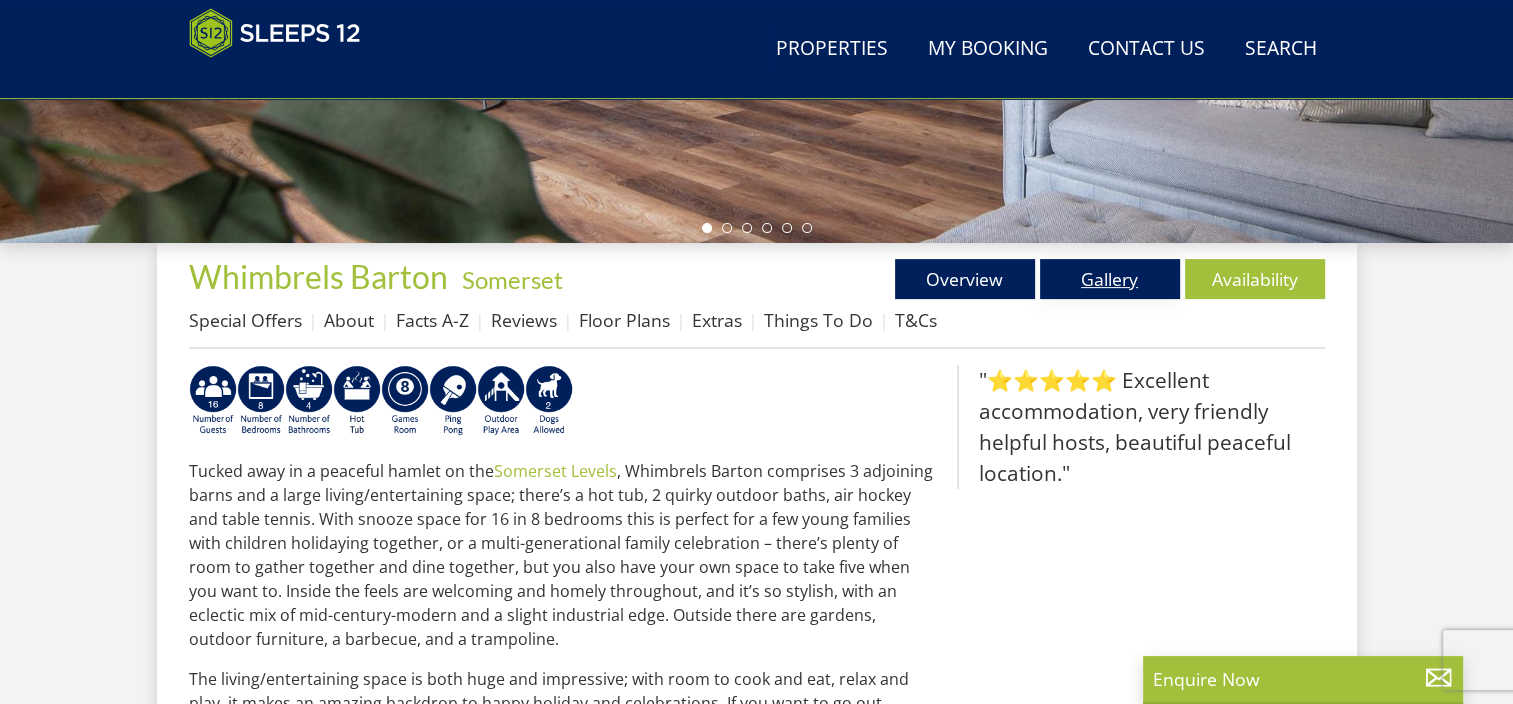 click on "Gallery" at bounding box center (1110, 279) 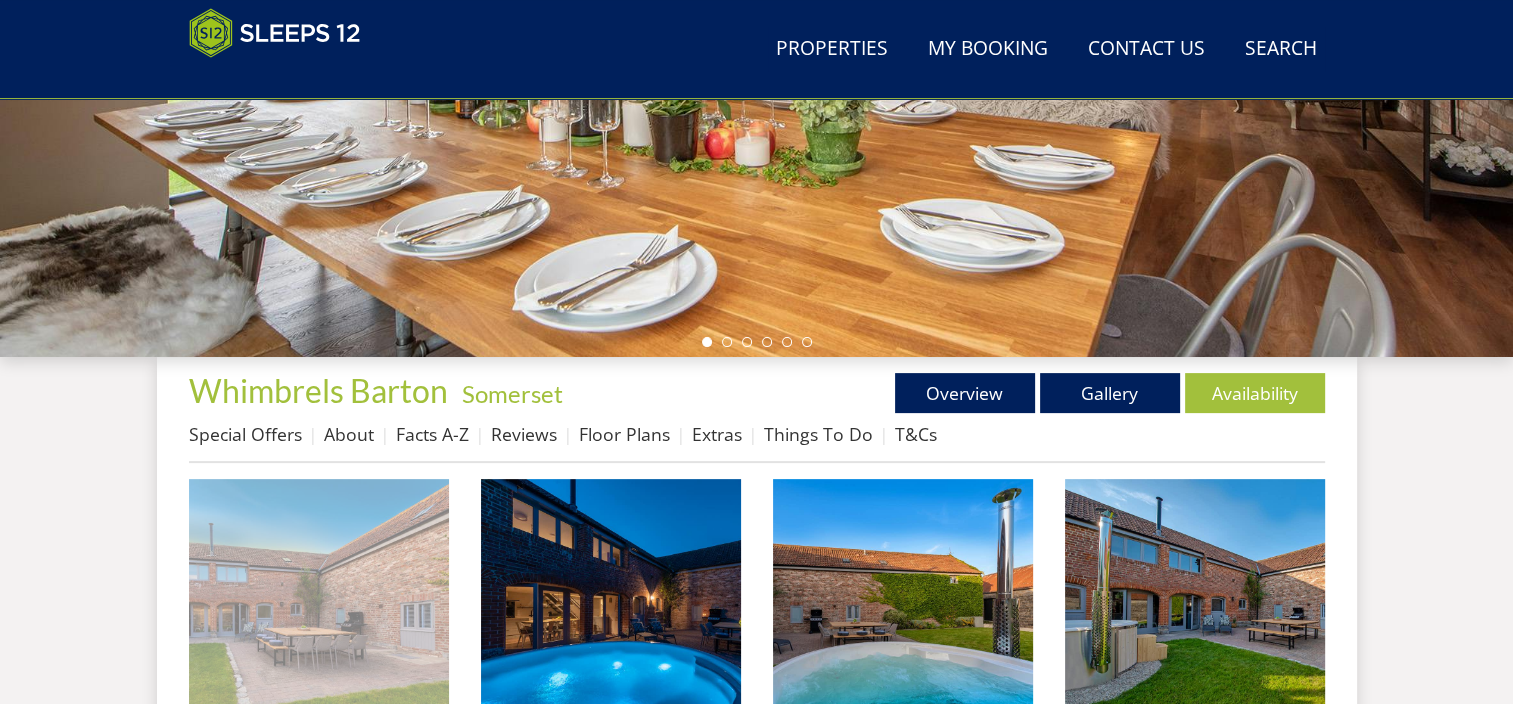 scroll, scrollTop: 700, scrollLeft: 0, axis: vertical 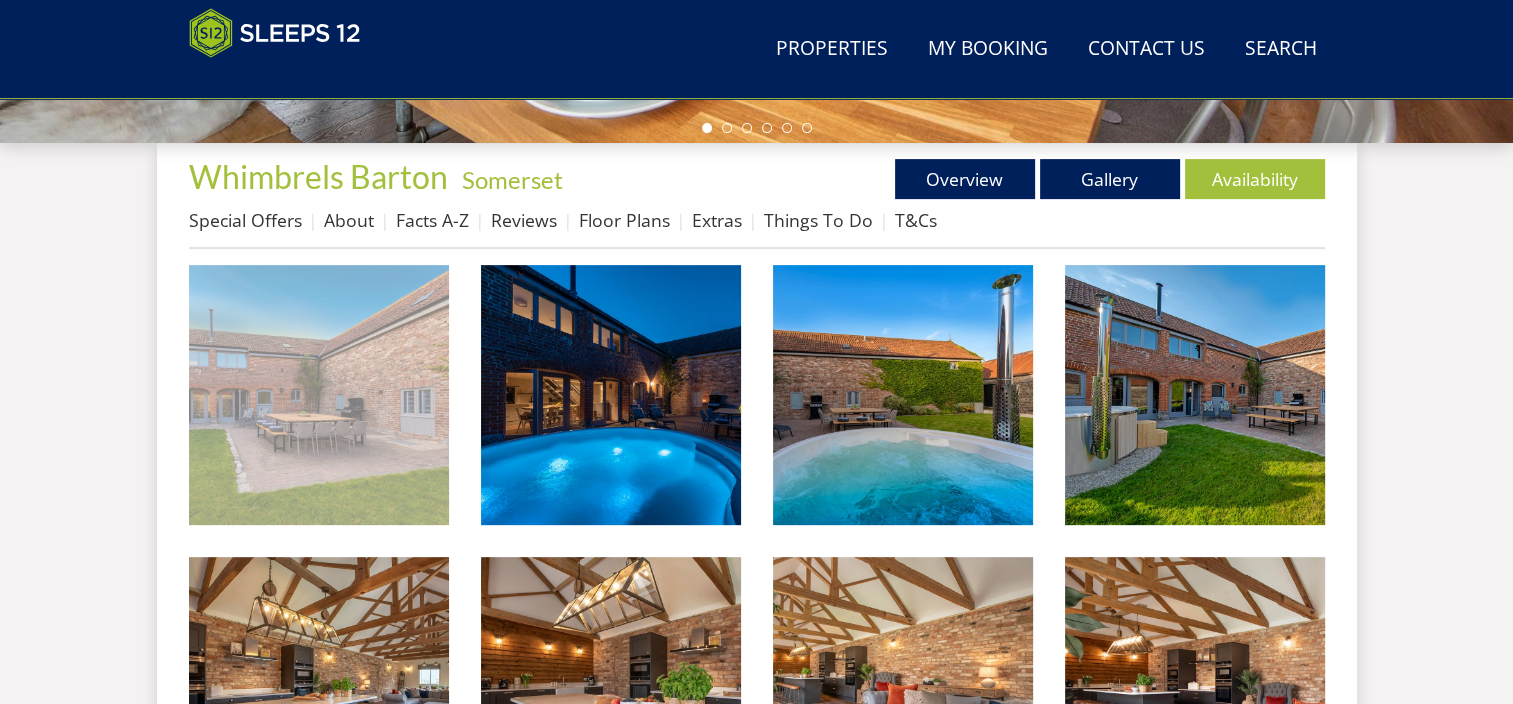 click at bounding box center [319, 395] 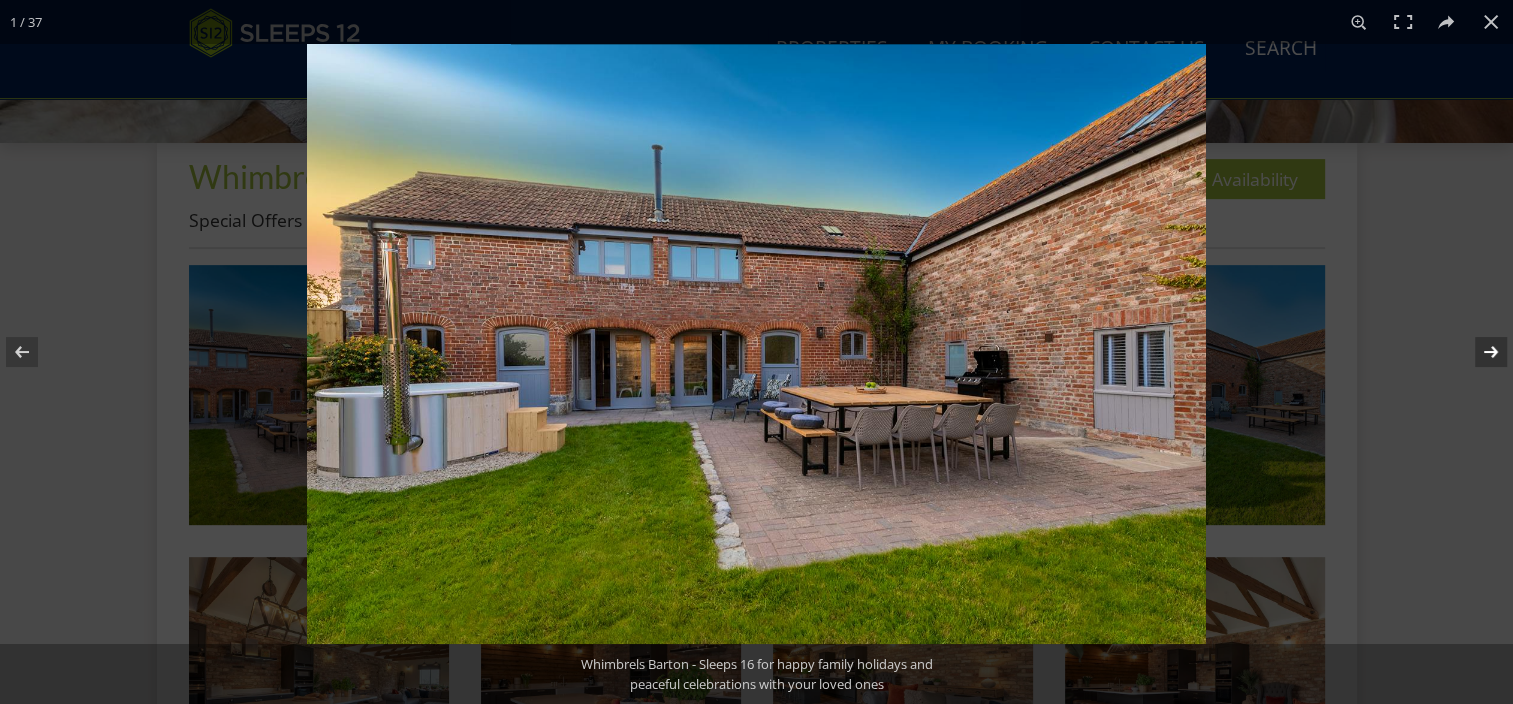 click at bounding box center [1478, 352] 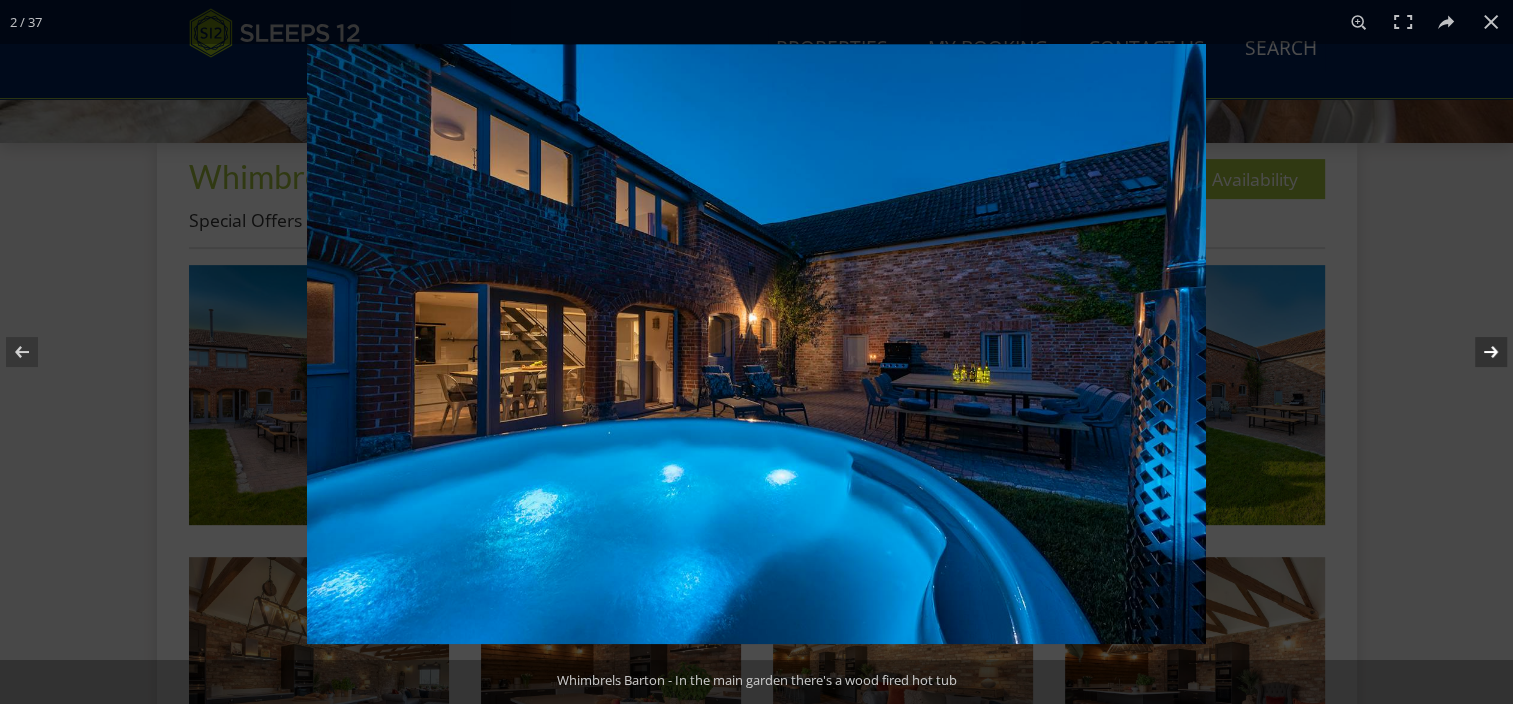 click at bounding box center [1478, 352] 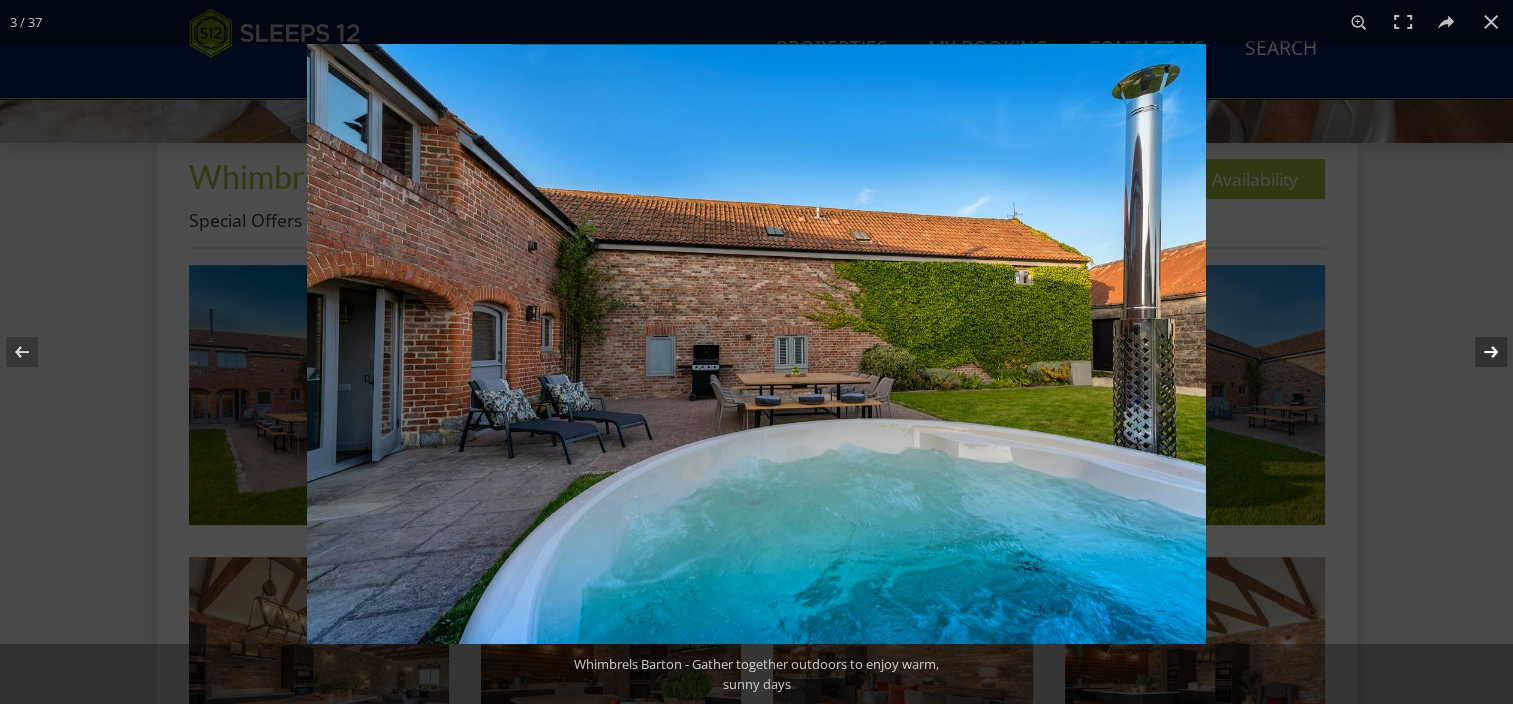 click at bounding box center [1478, 352] 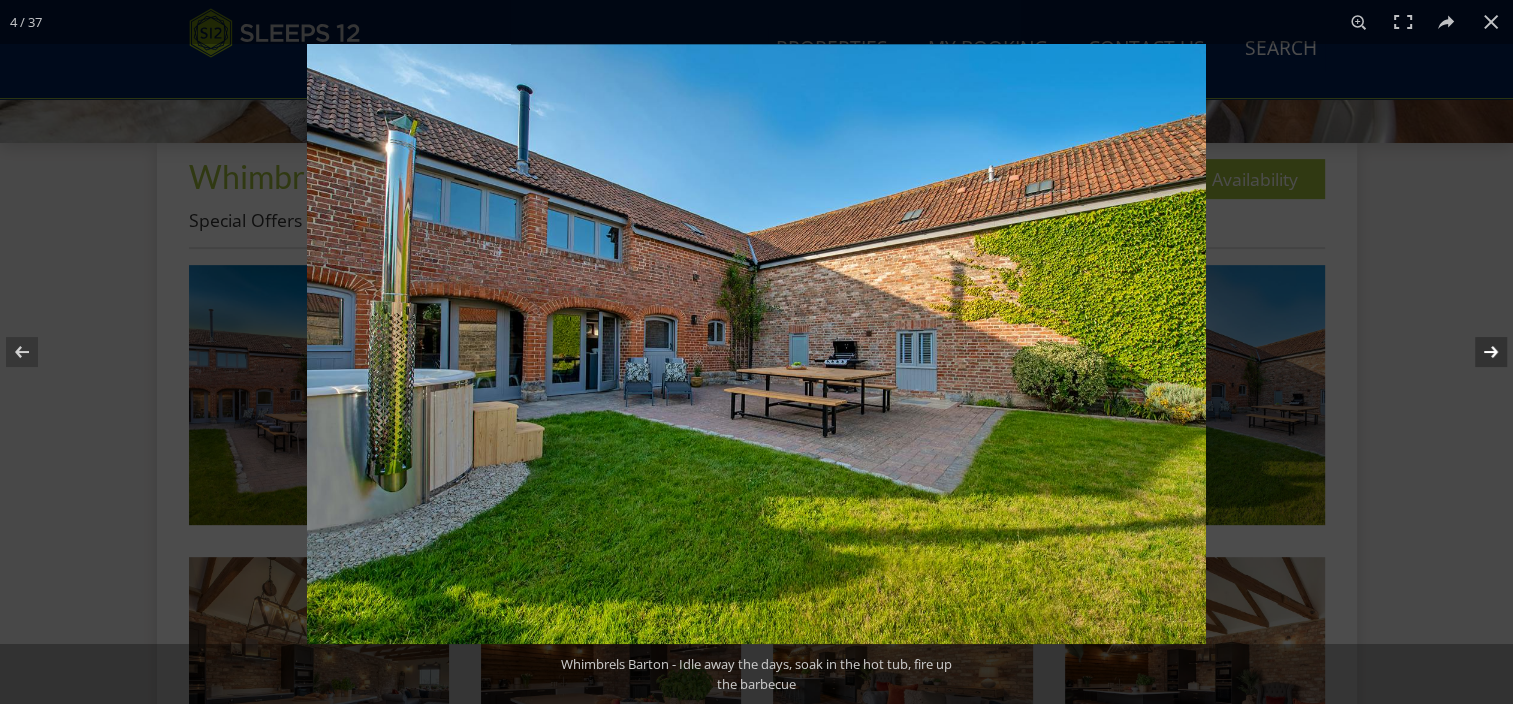 click at bounding box center [1478, 352] 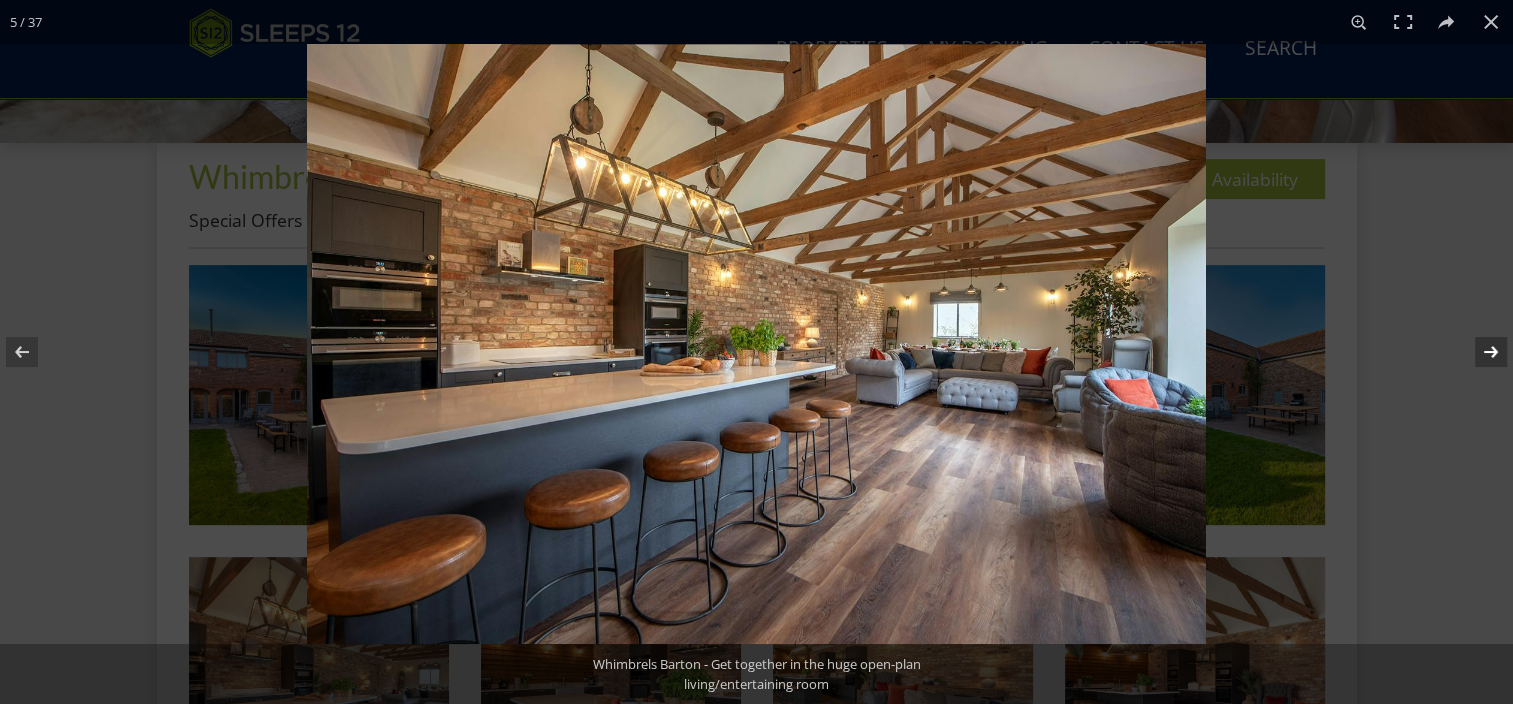 click at bounding box center (1478, 352) 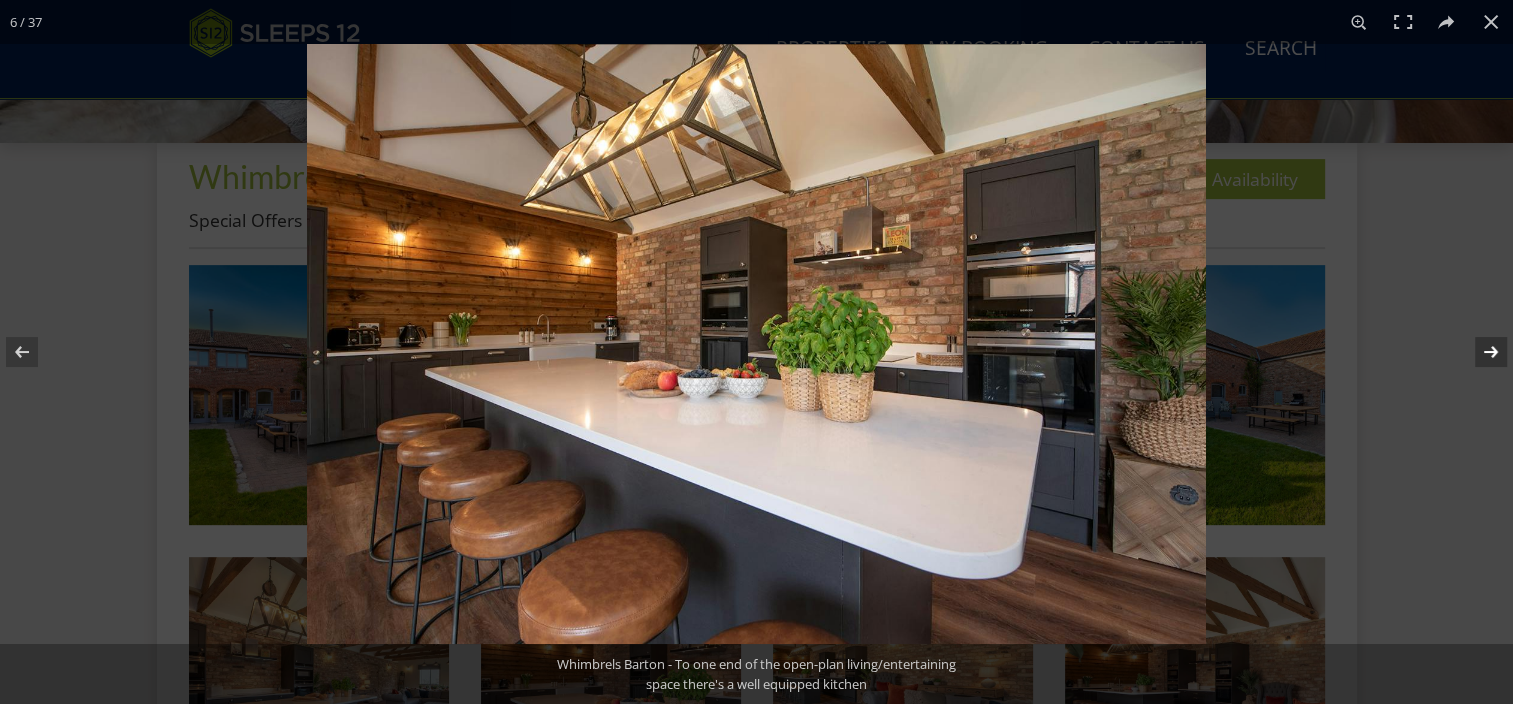 click at bounding box center (1478, 352) 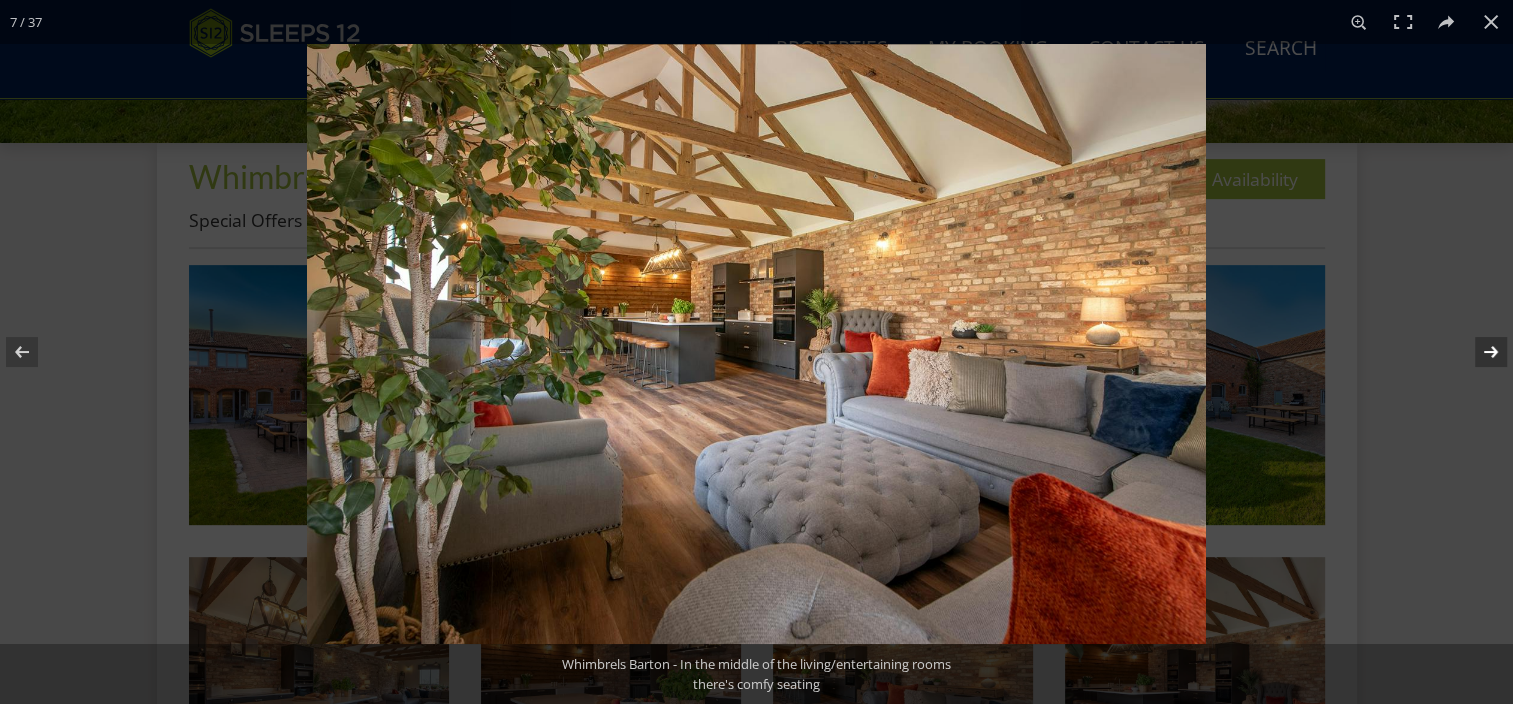 click at bounding box center (1478, 352) 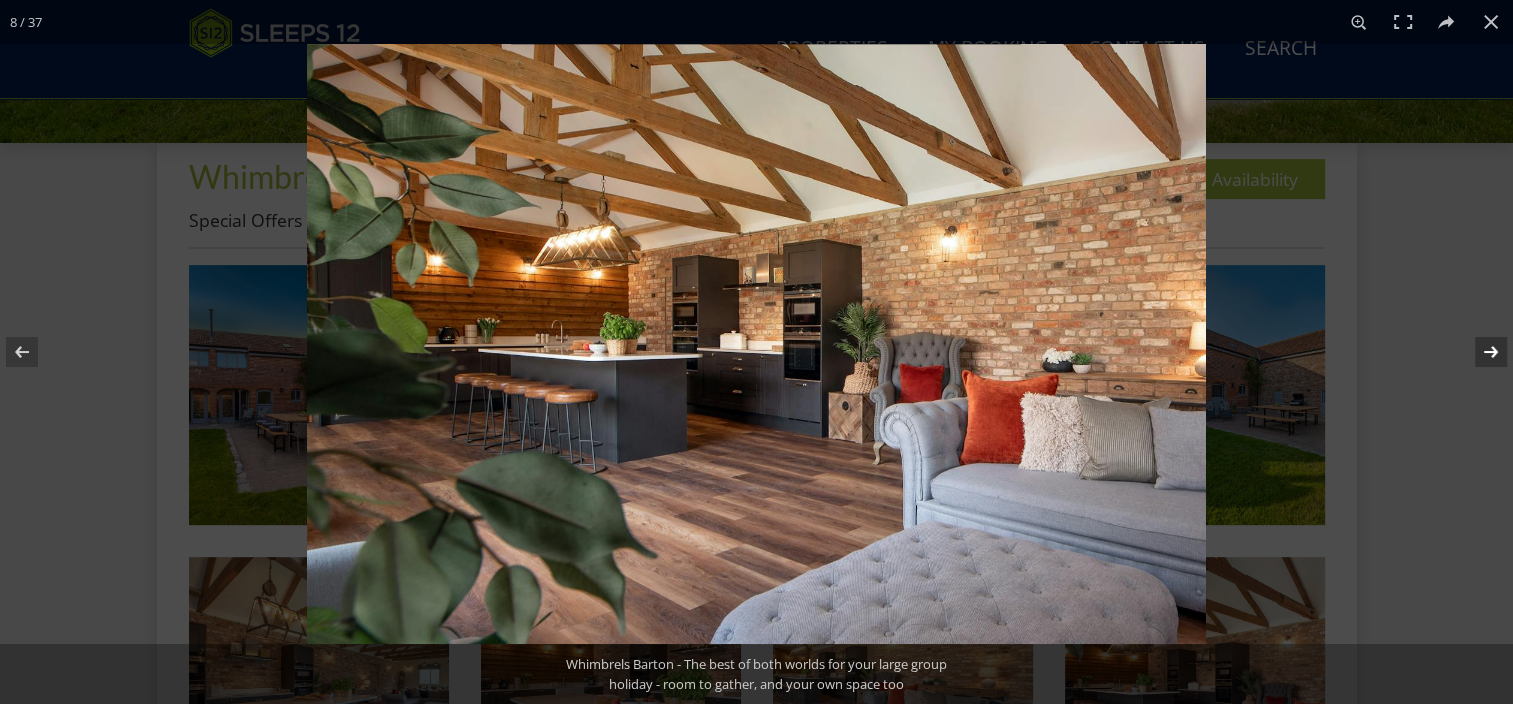 click at bounding box center [1478, 352] 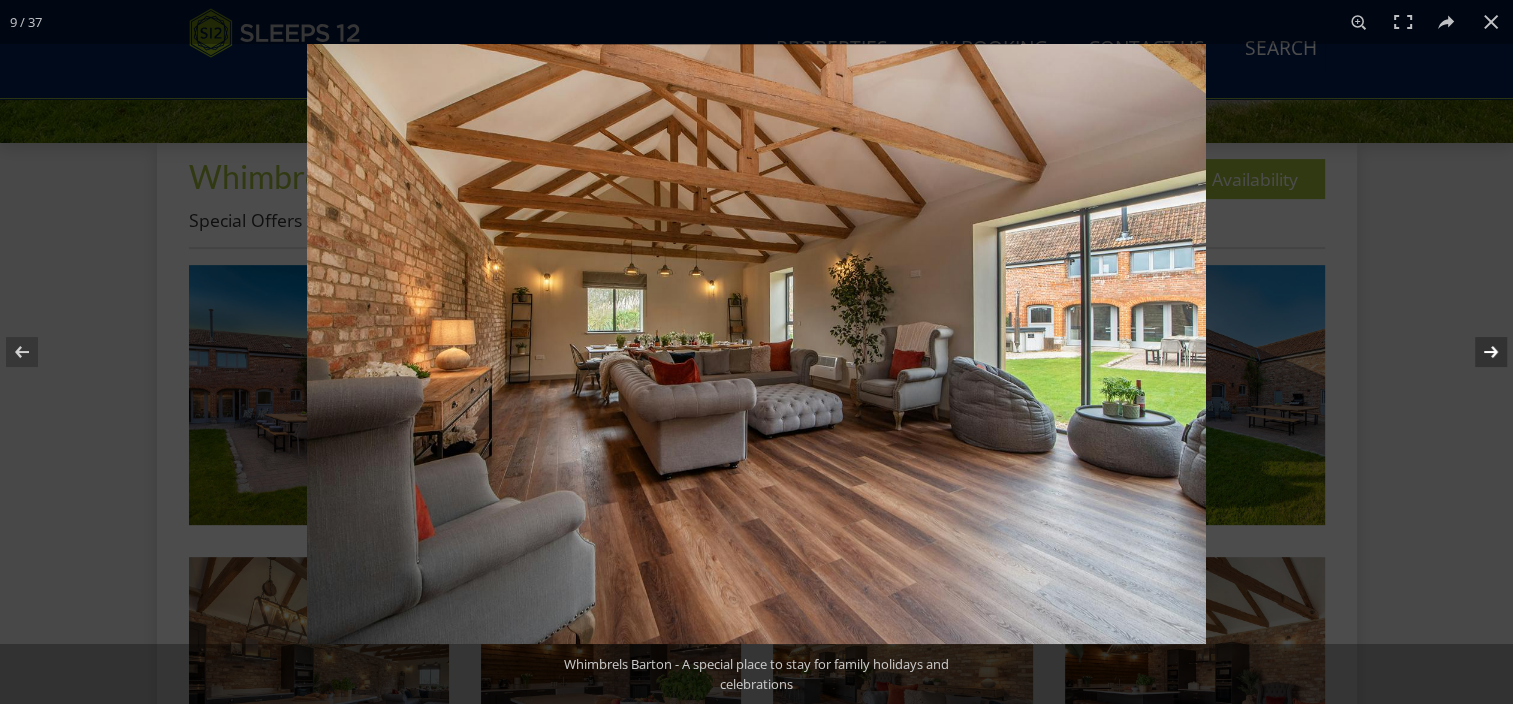 click at bounding box center (1478, 352) 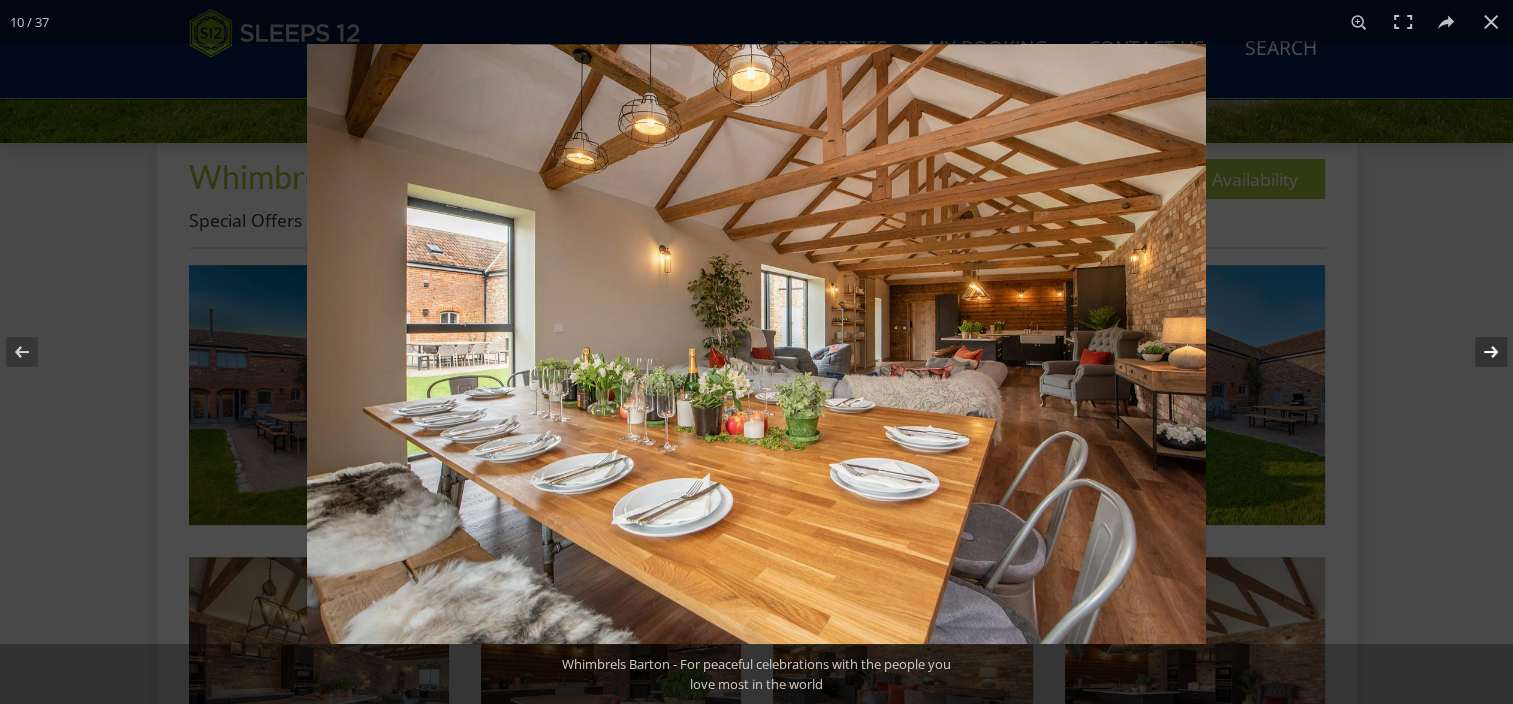 click at bounding box center [1478, 352] 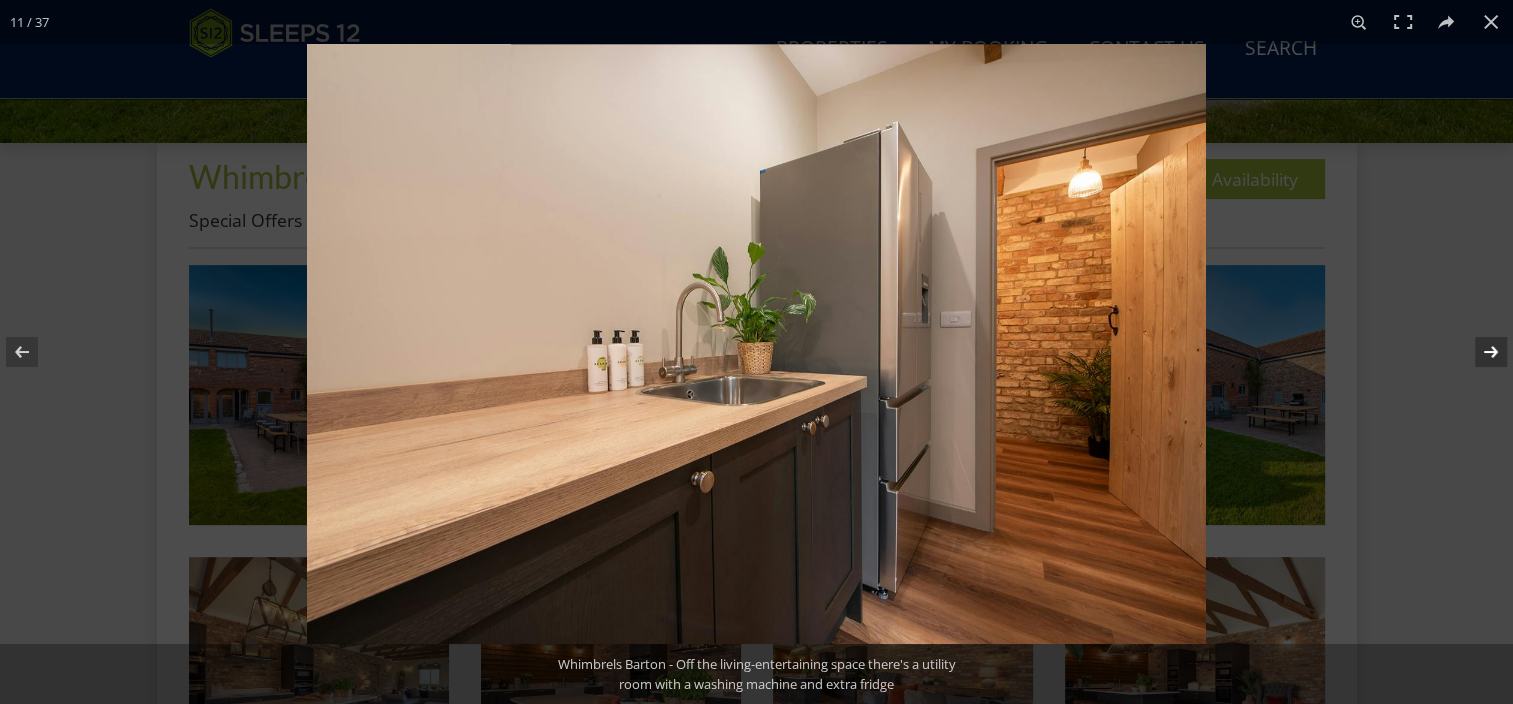 click at bounding box center [1478, 352] 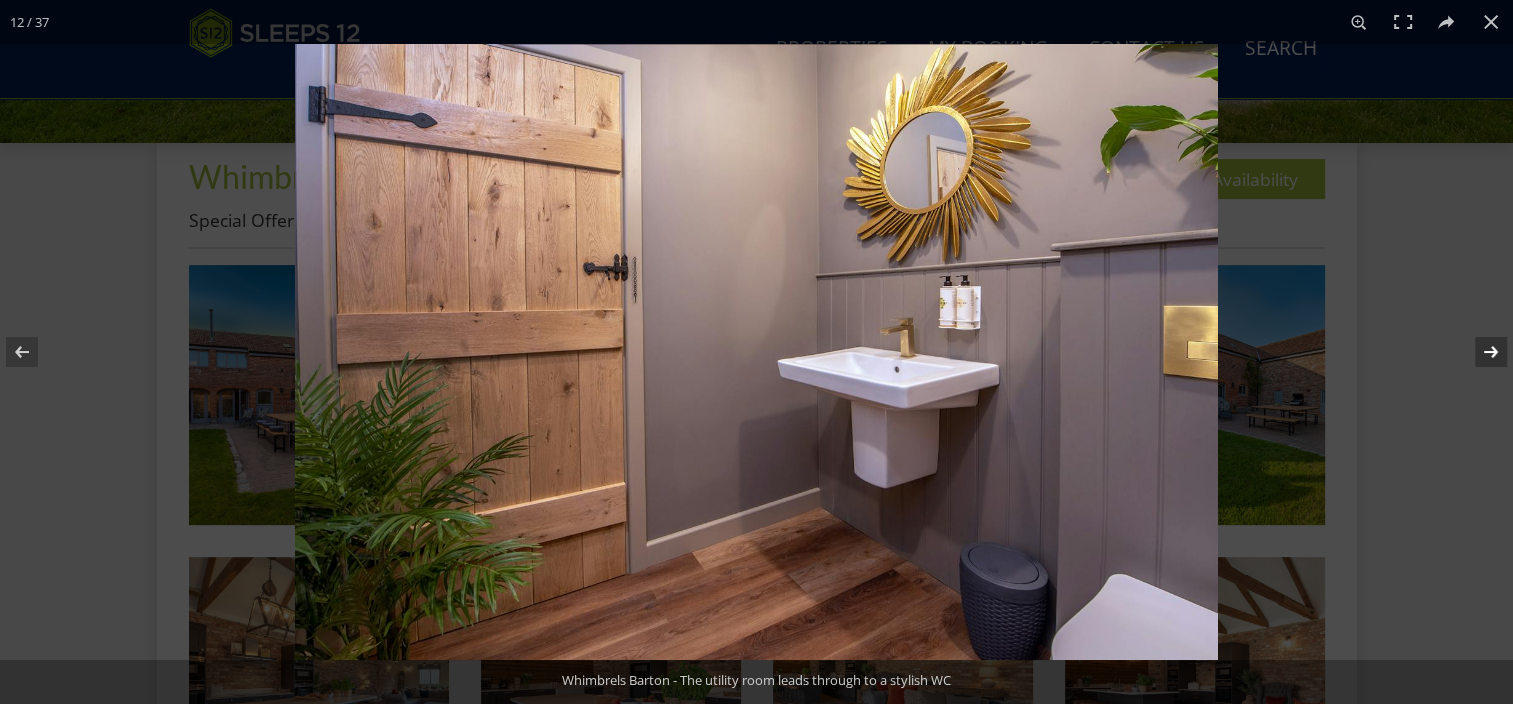 click at bounding box center [1478, 352] 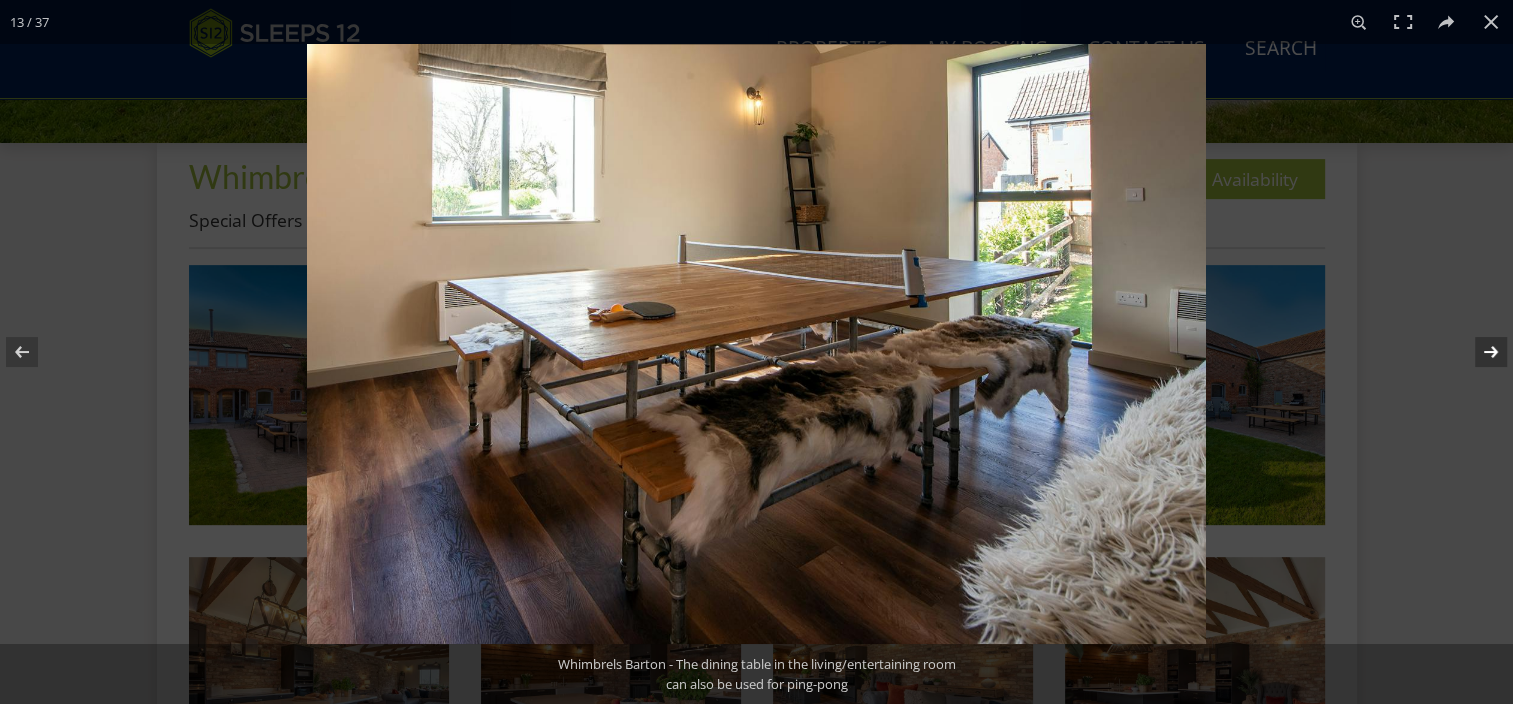 click at bounding box center (1478, 352) 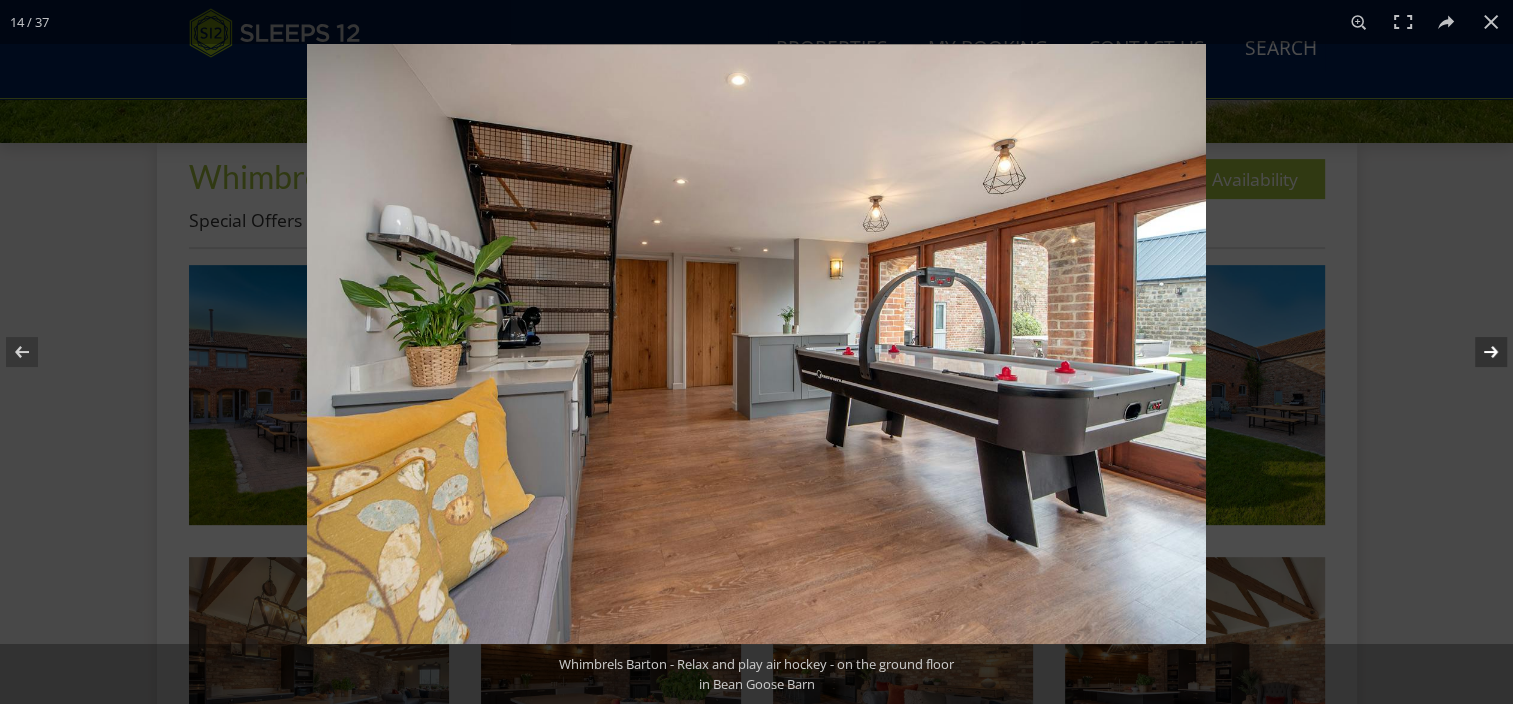click at bounding box center [1478, 352] 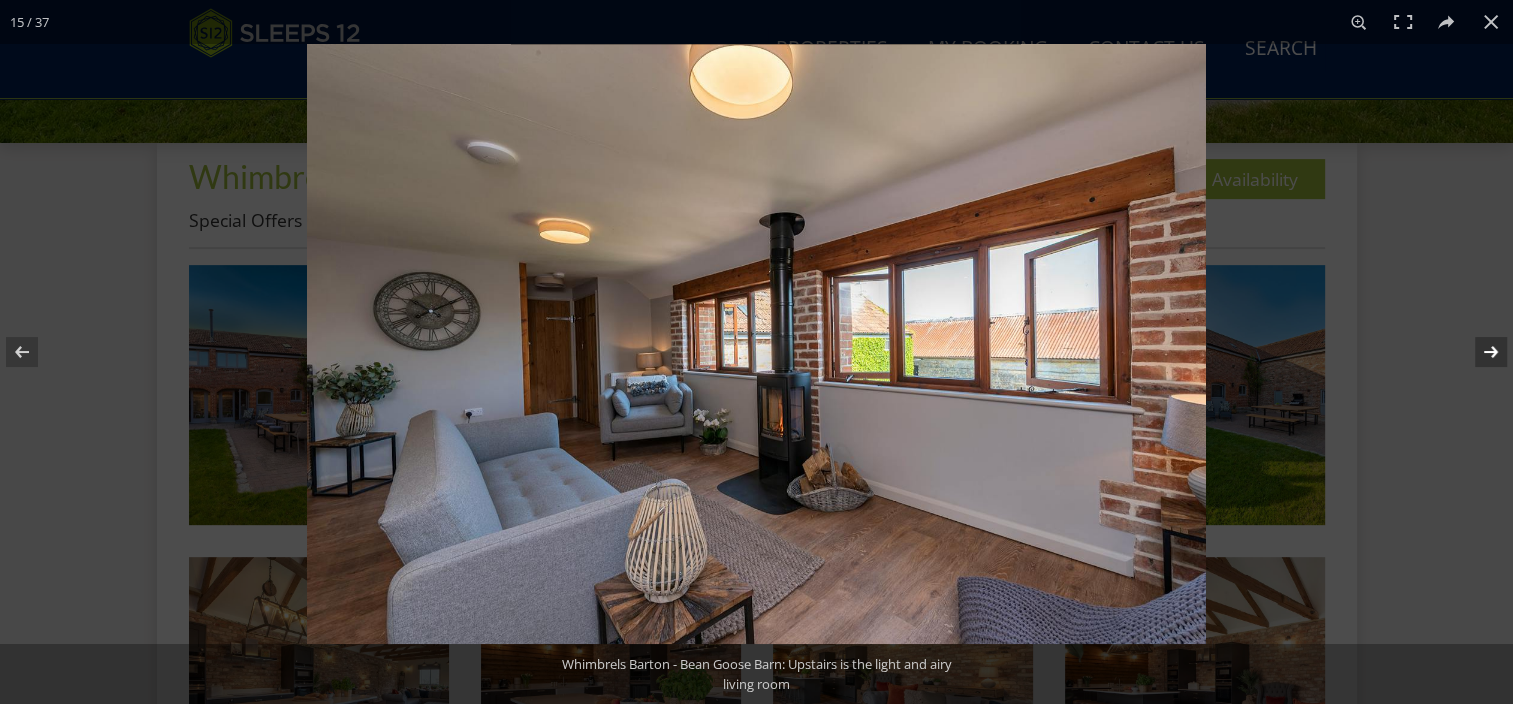 click at bounding box center [1478, 352] 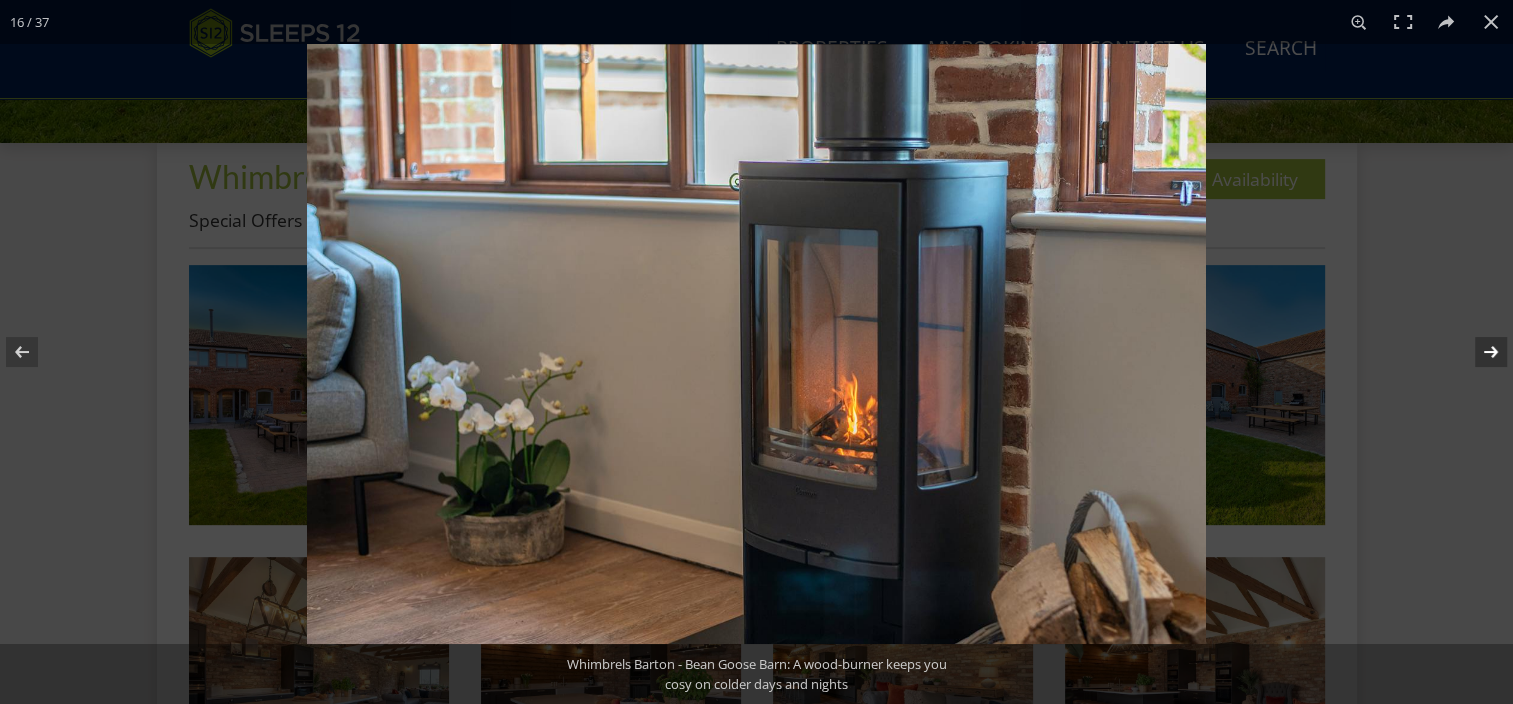 click at bounding box center (1478, 352) 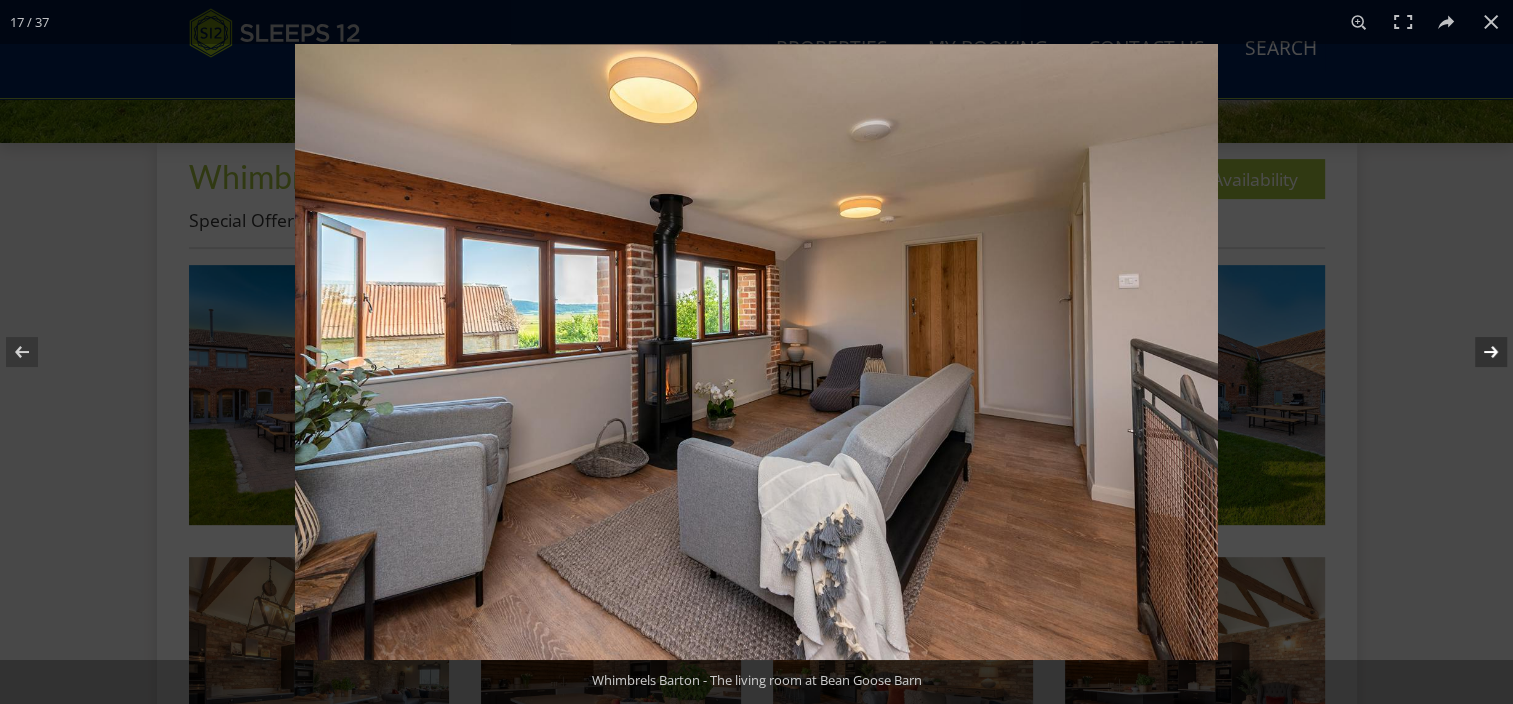 click at bounding box center (1478, 352) 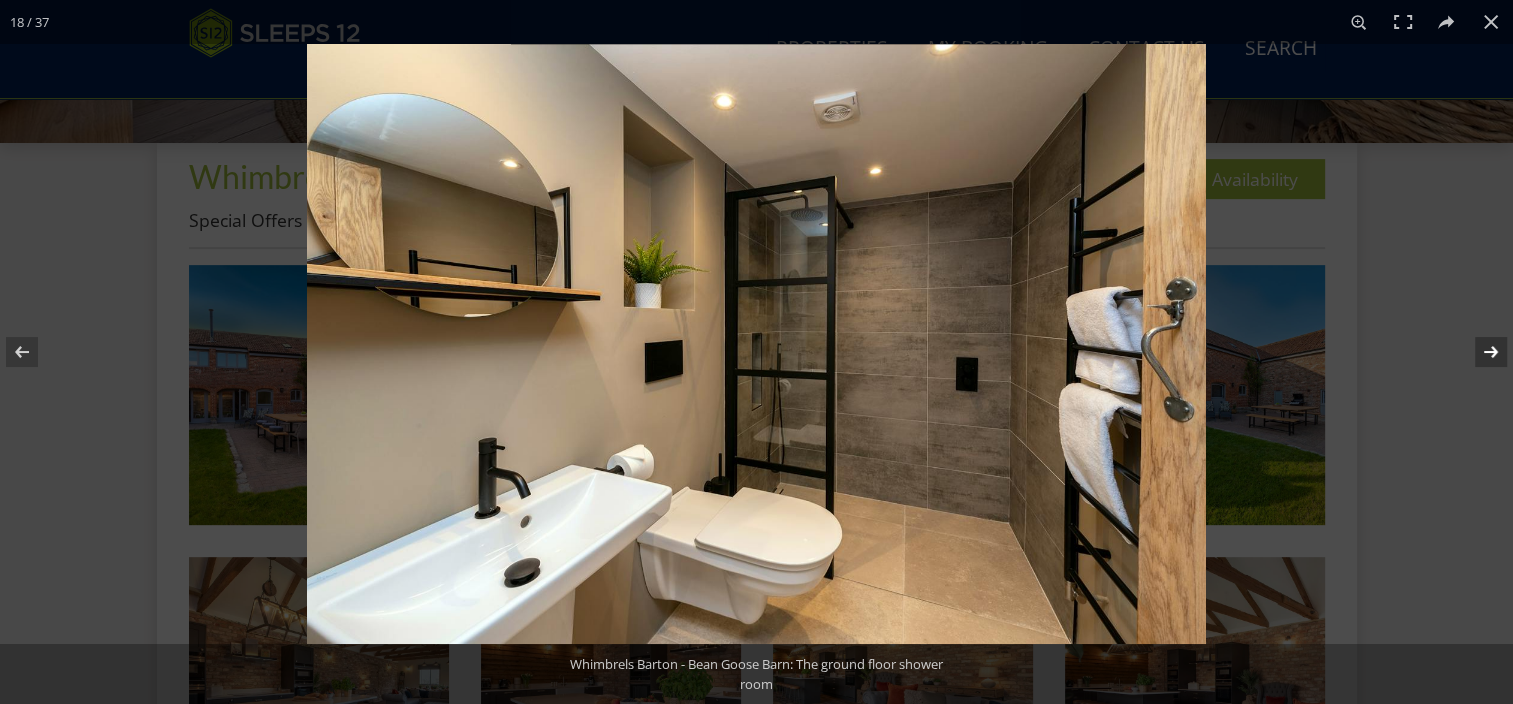 click at bounding box center [1478, 352] 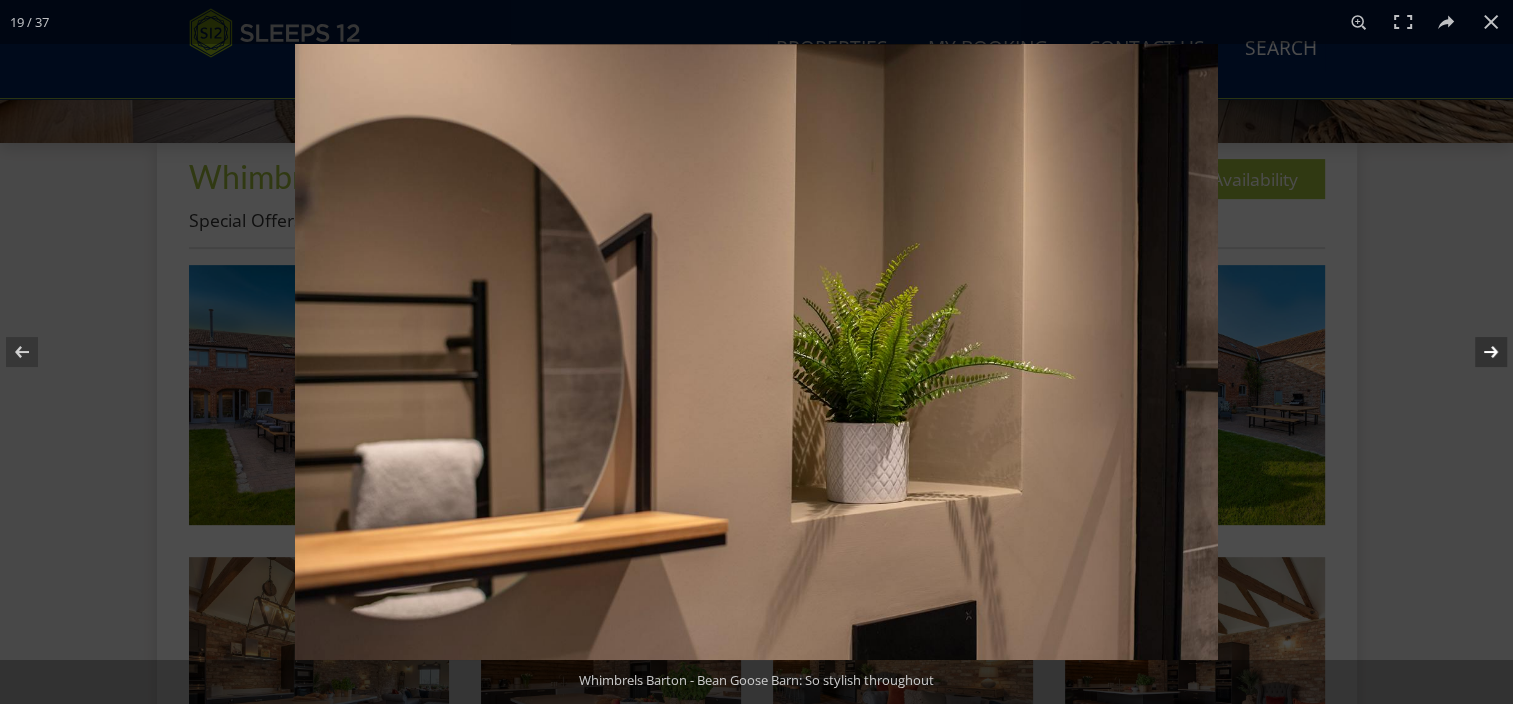 click at bounding box center (1478, 352) 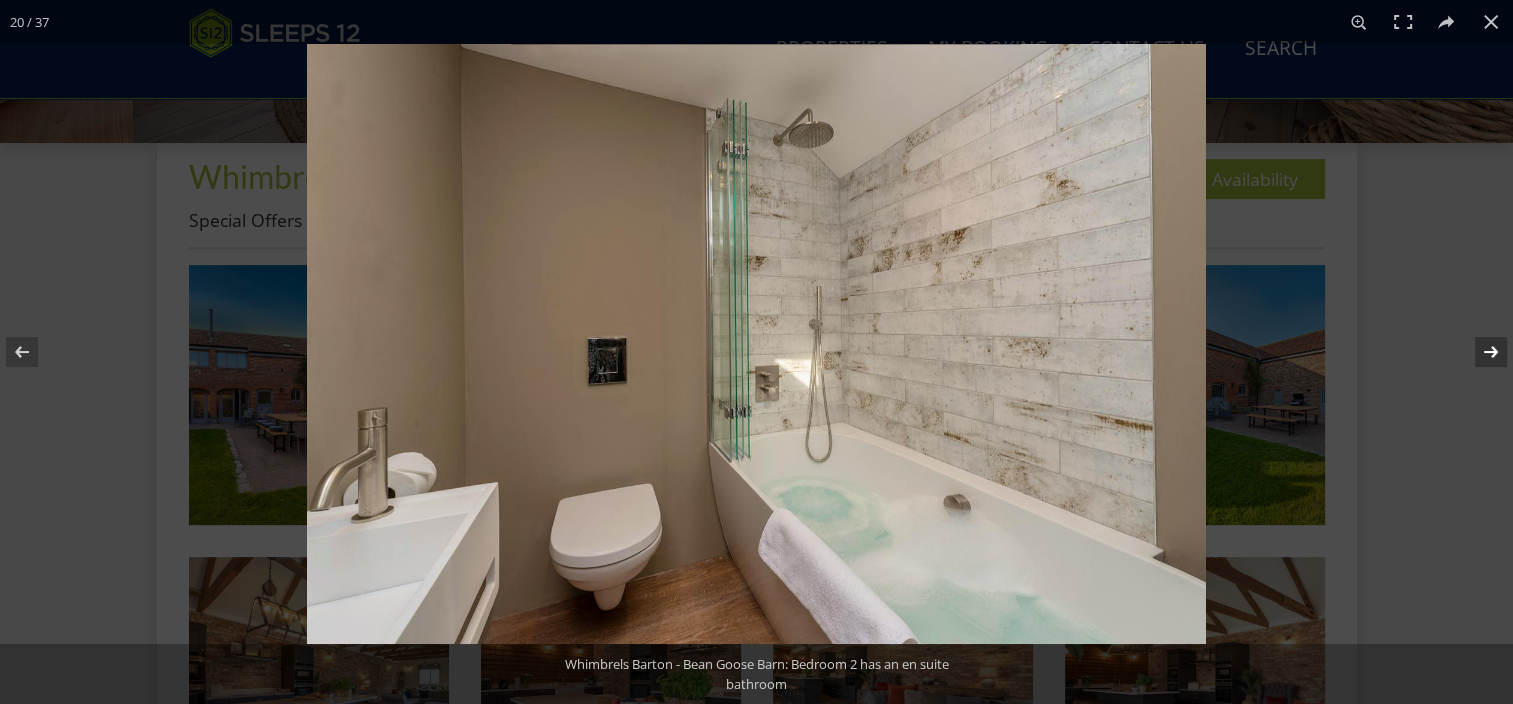 click at bounding box center [1478, 352] 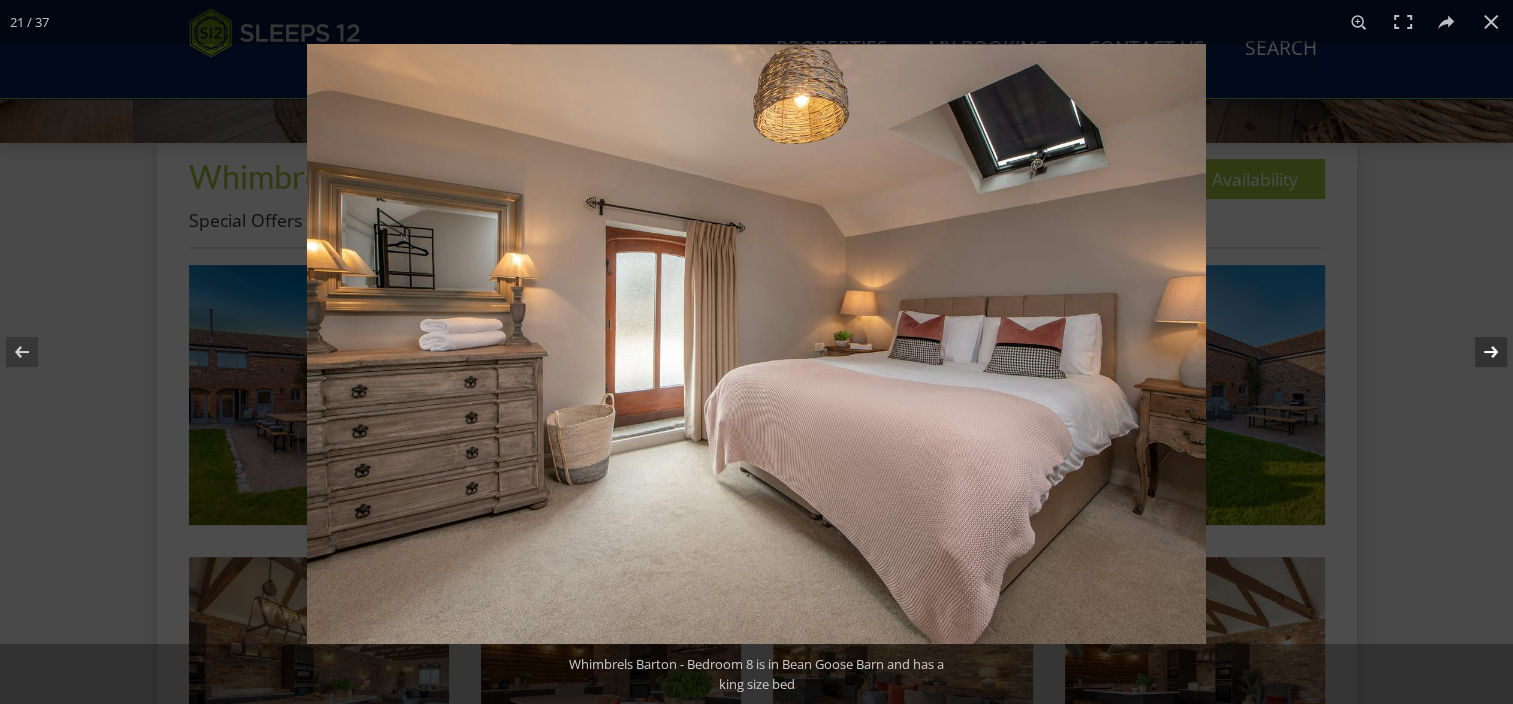 click at bounding box center [1478, 352] 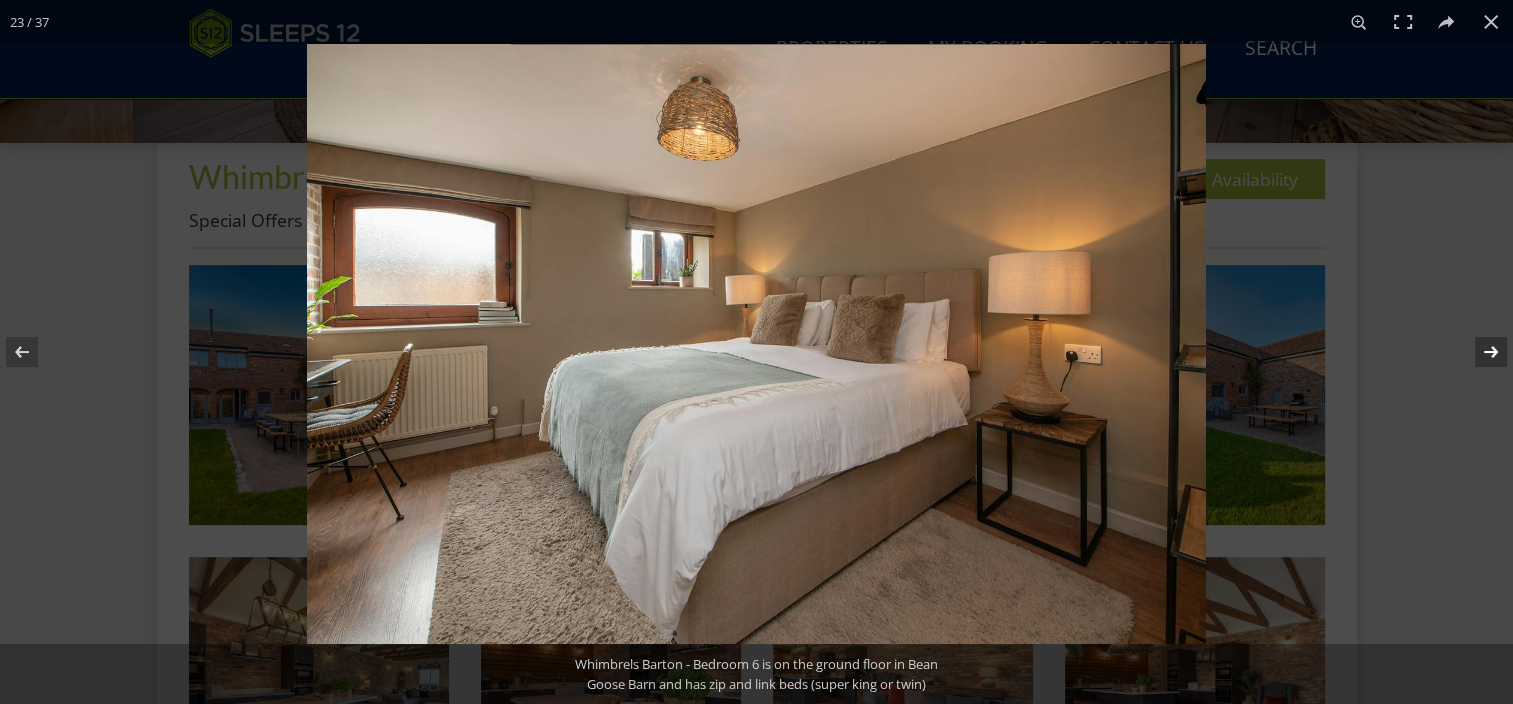 click at bounding box center (1478, 352) 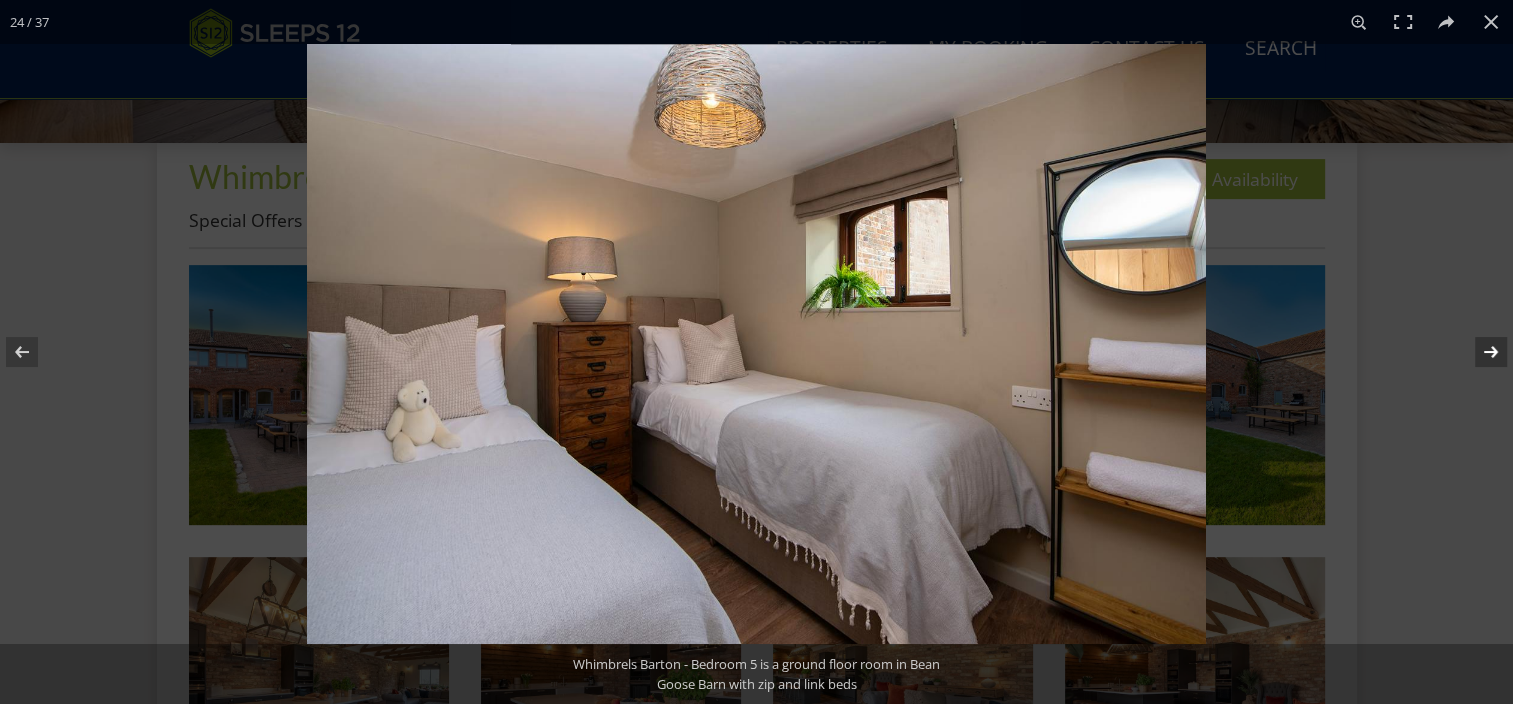 click at bounding box center (1478, 352) 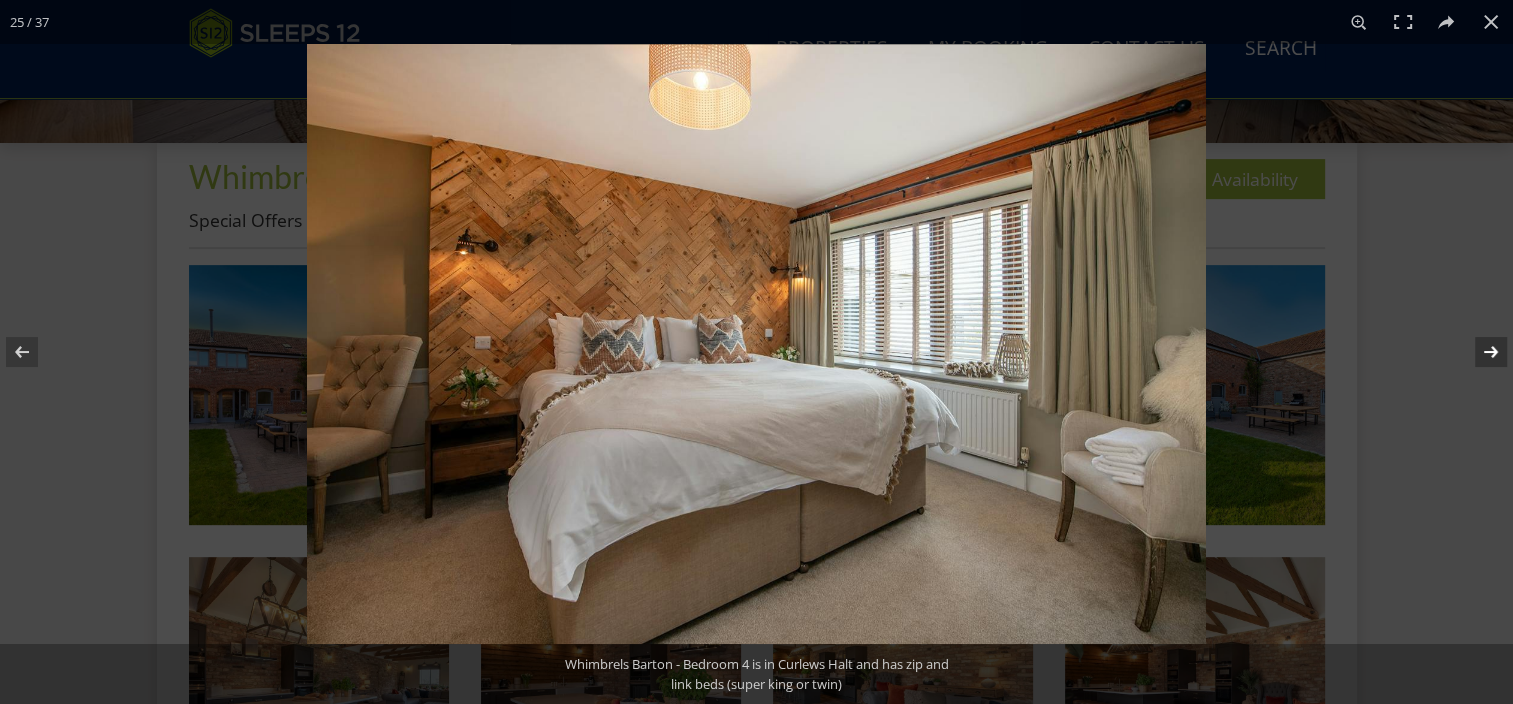 click at bounding box center [1478, 352] 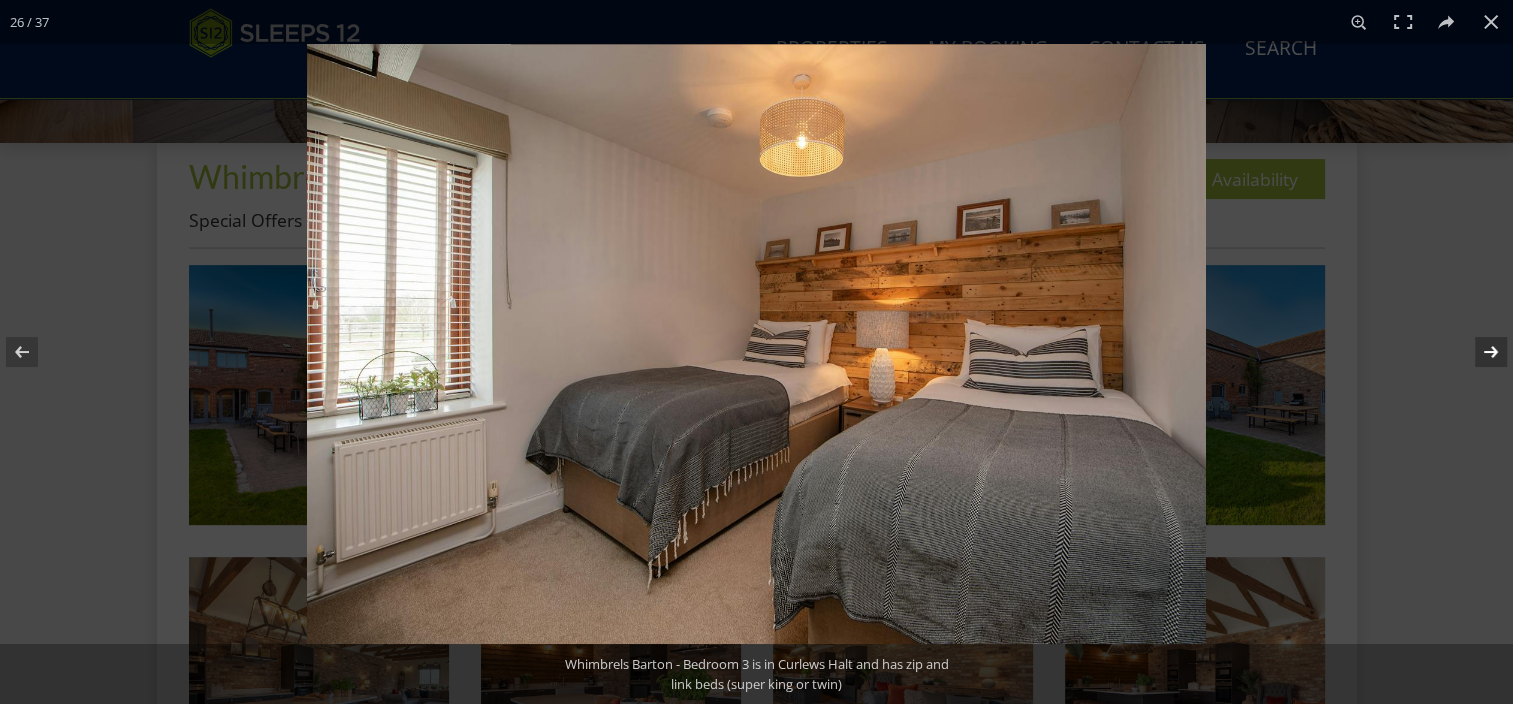 click at bounding box center [1478, 352] 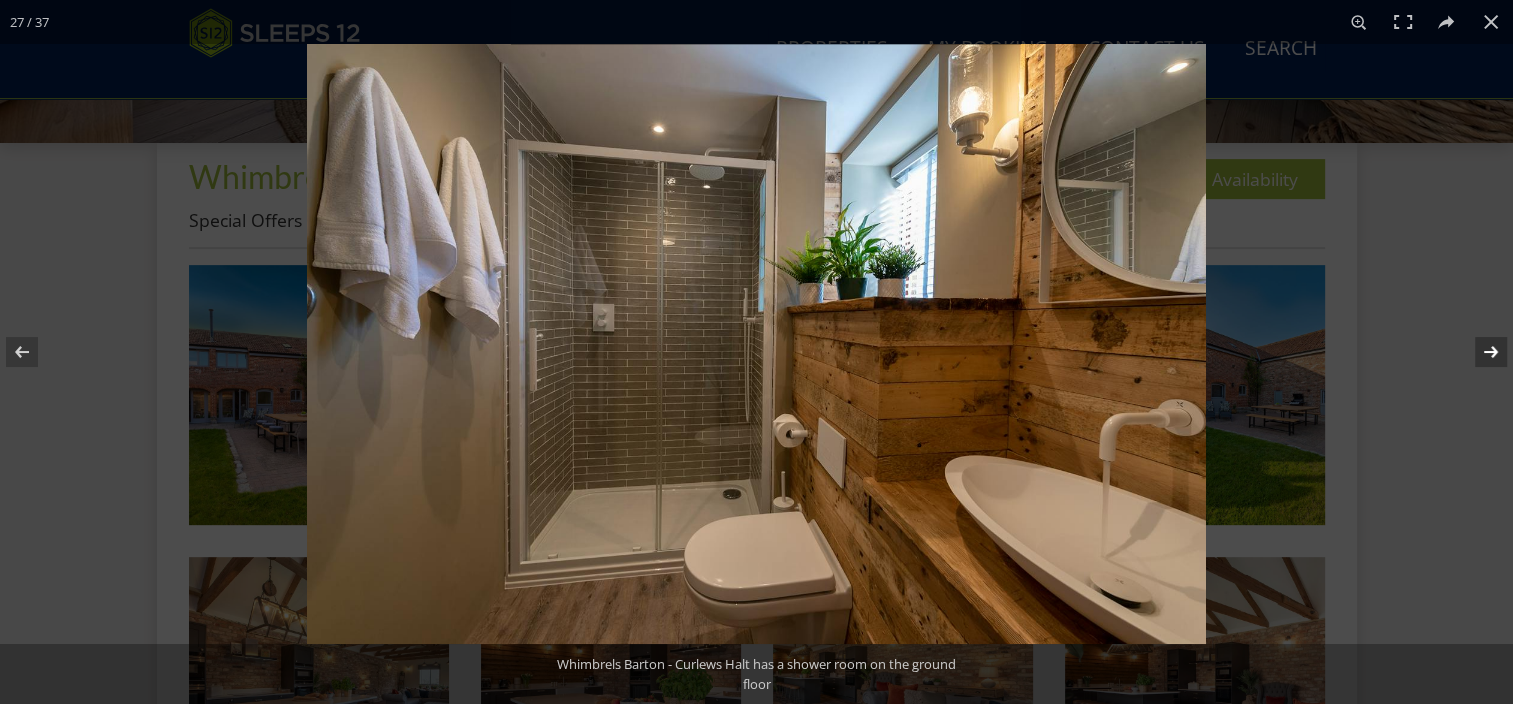 click at bounding box center [1478, 352] 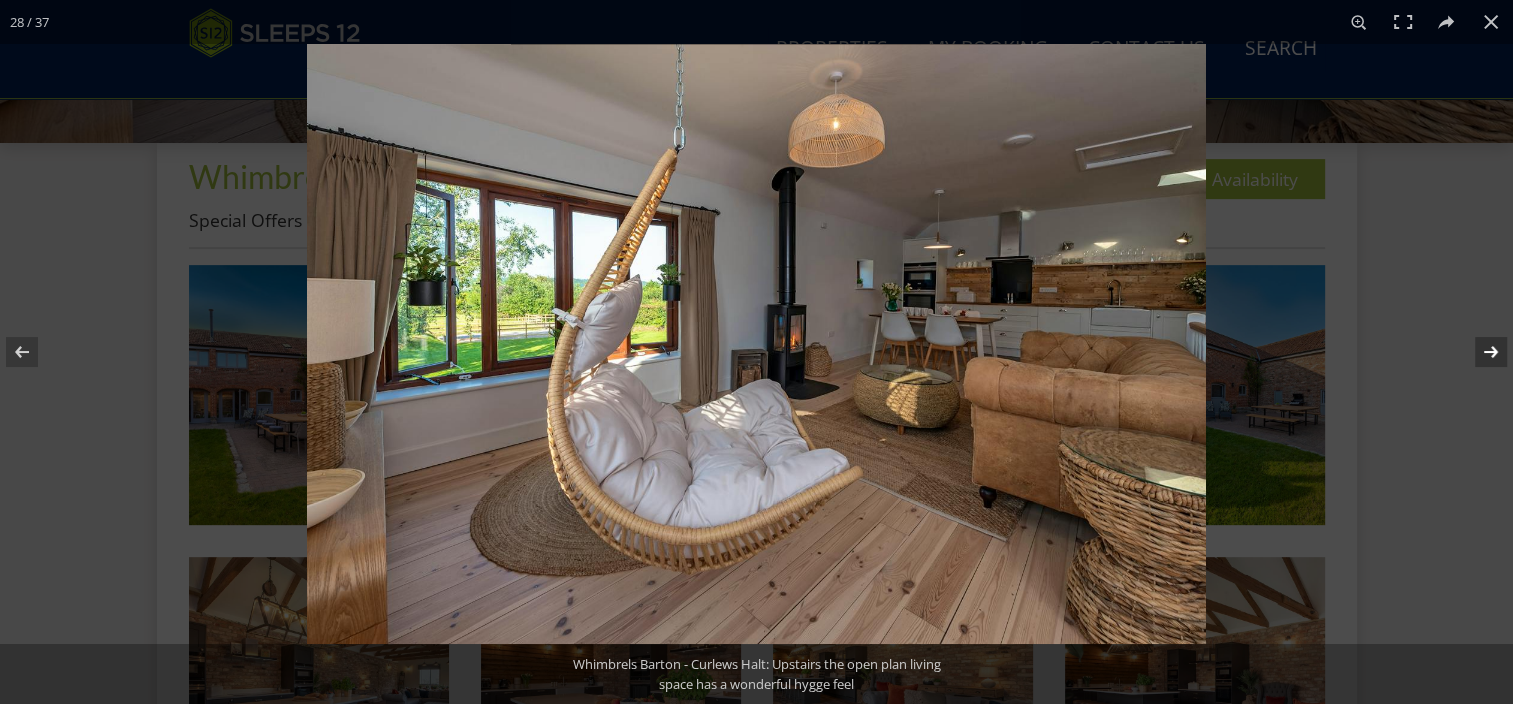 click at bounding box center [1478, 352] 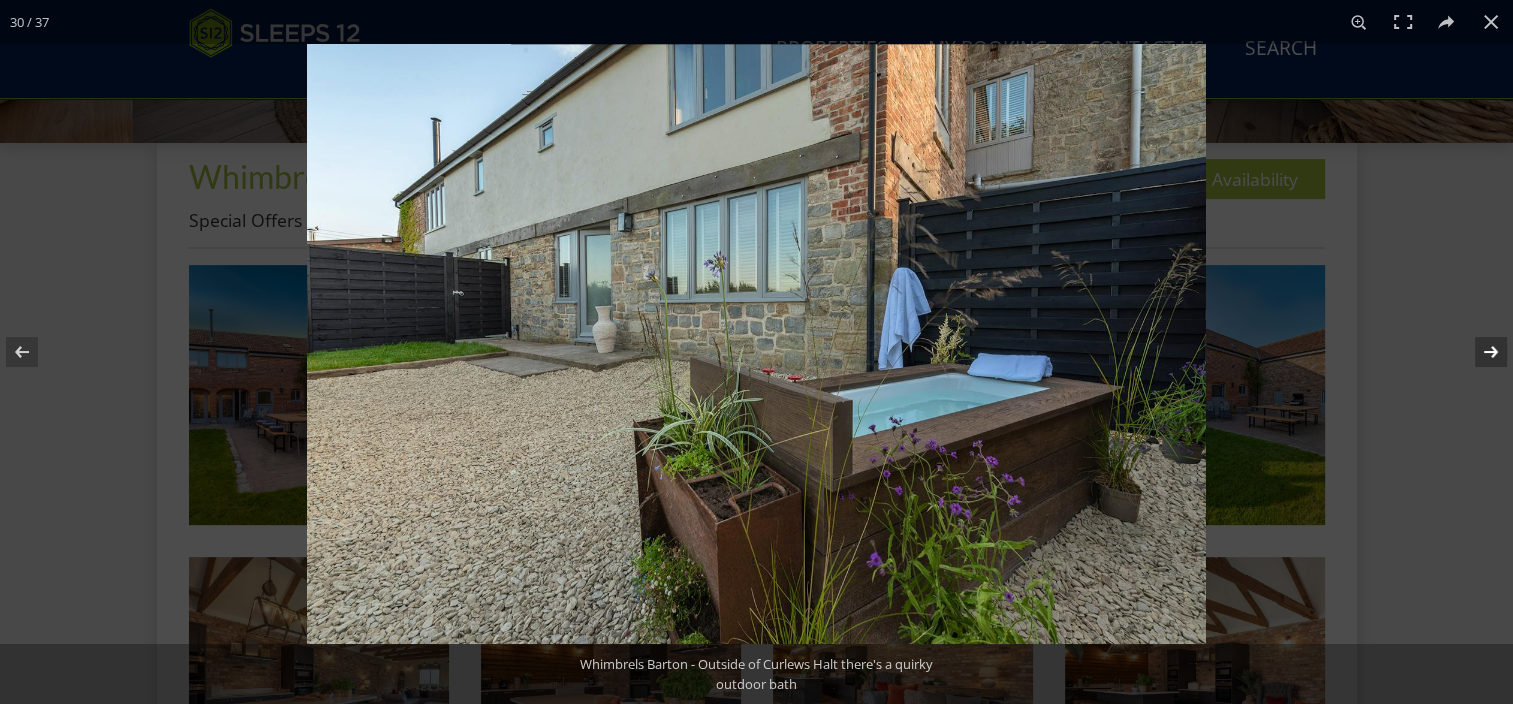 click at bounding box center (1478, 352) 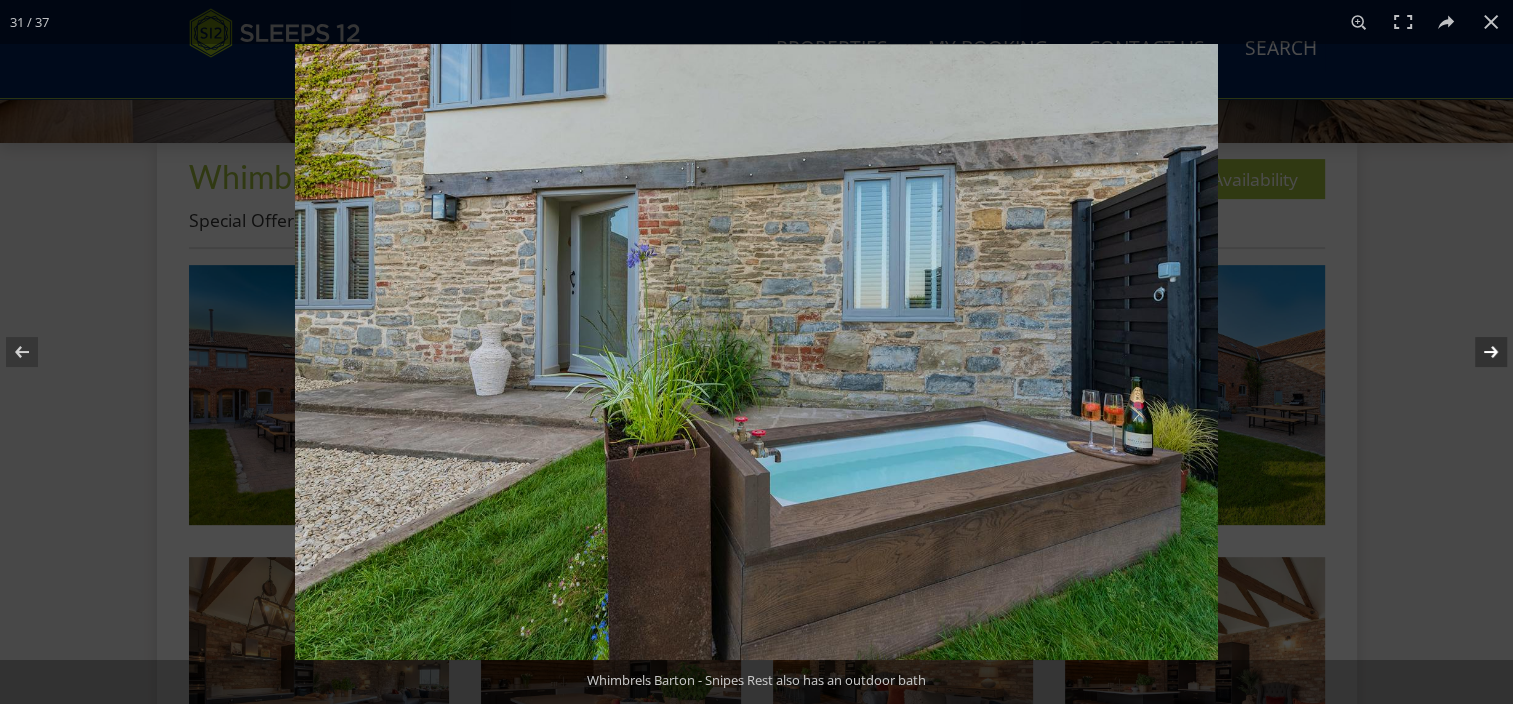 click at bounding box center [1478, 352] 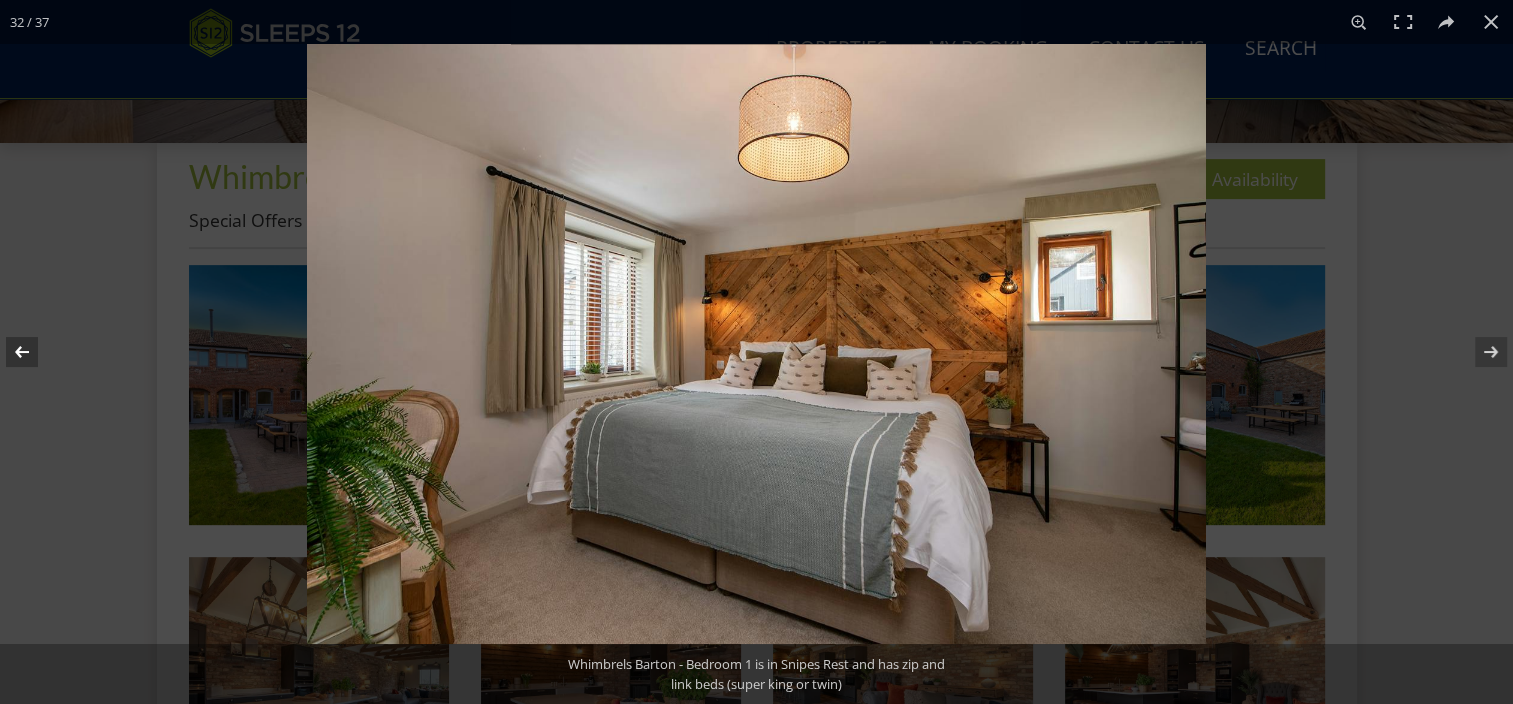click at bounding box center [35, 352] 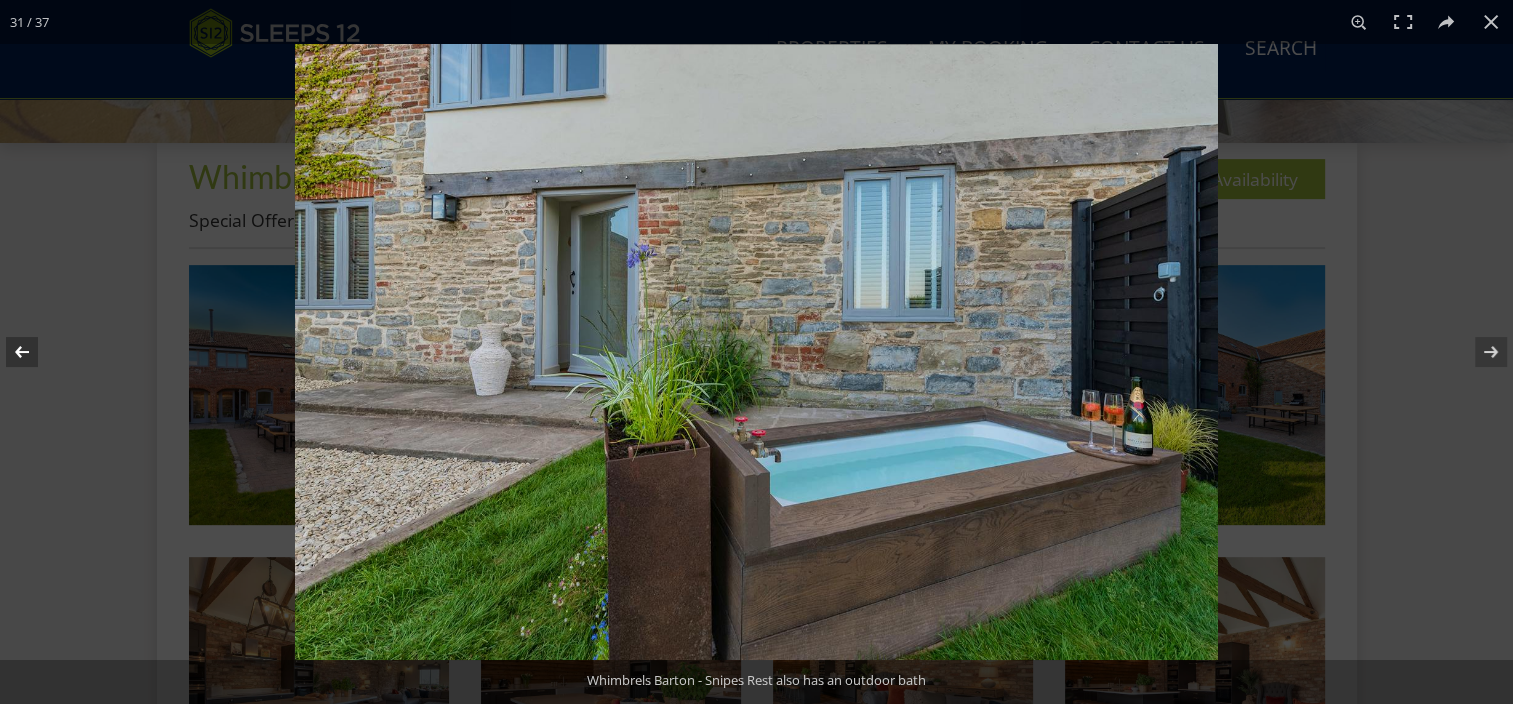 click at bounding box center (35, 352) 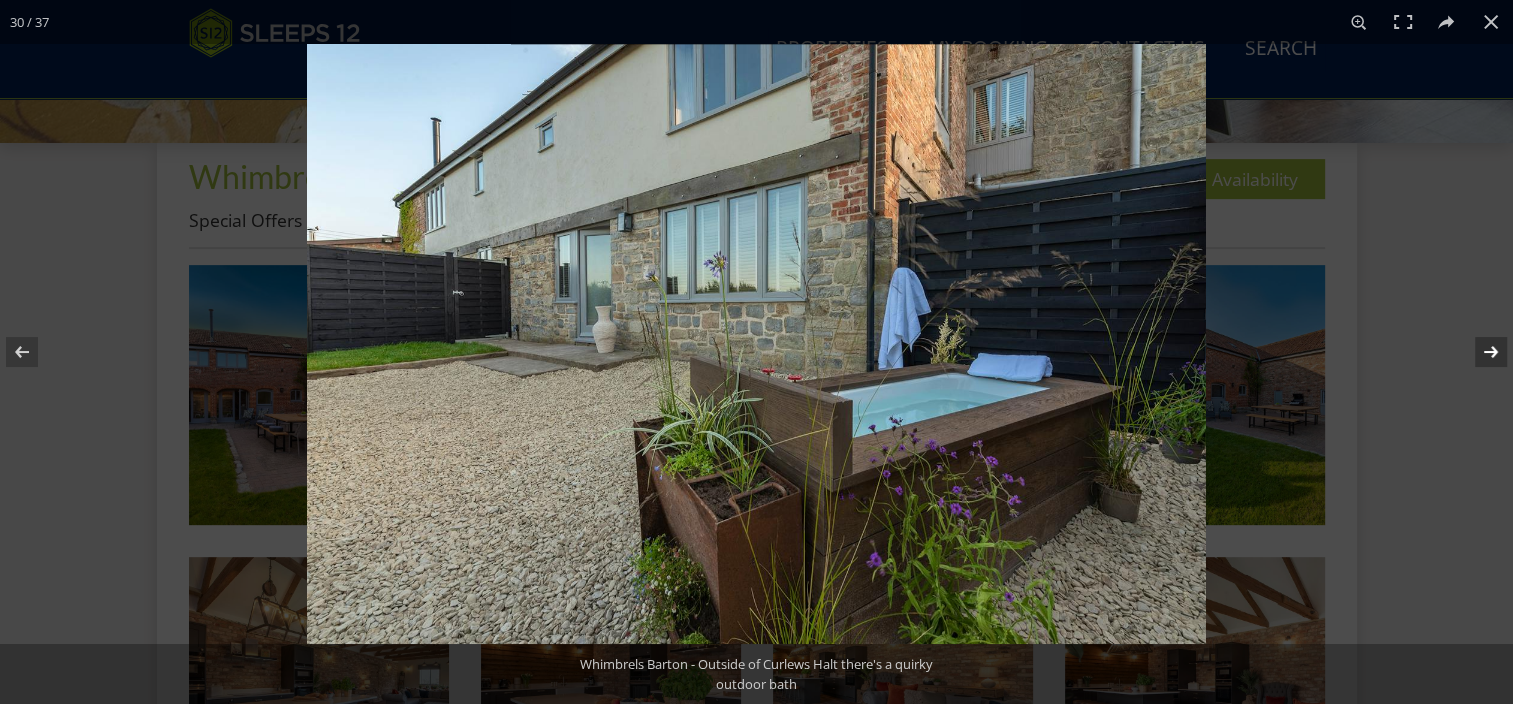 click at bounding box center [1478, 352] 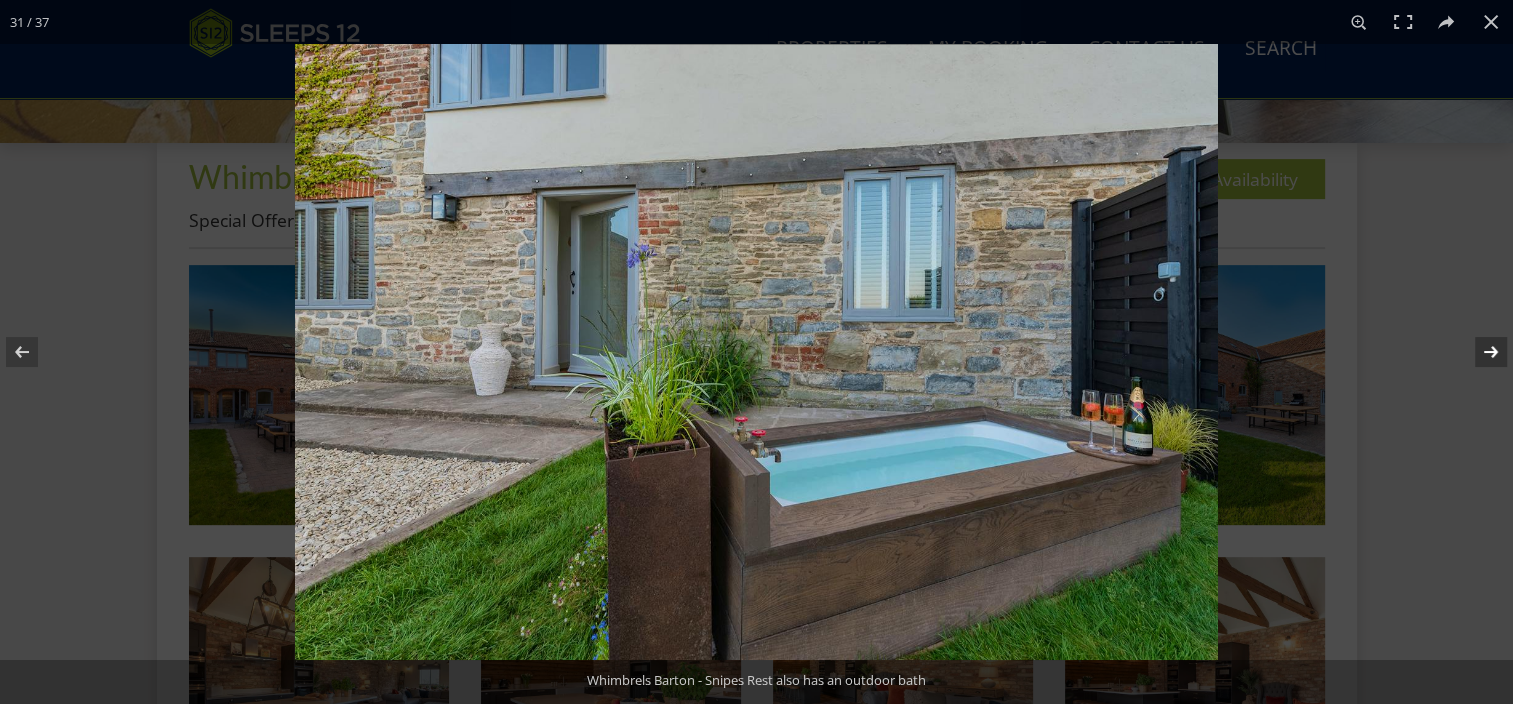 click at bounding box center [1478, 352] 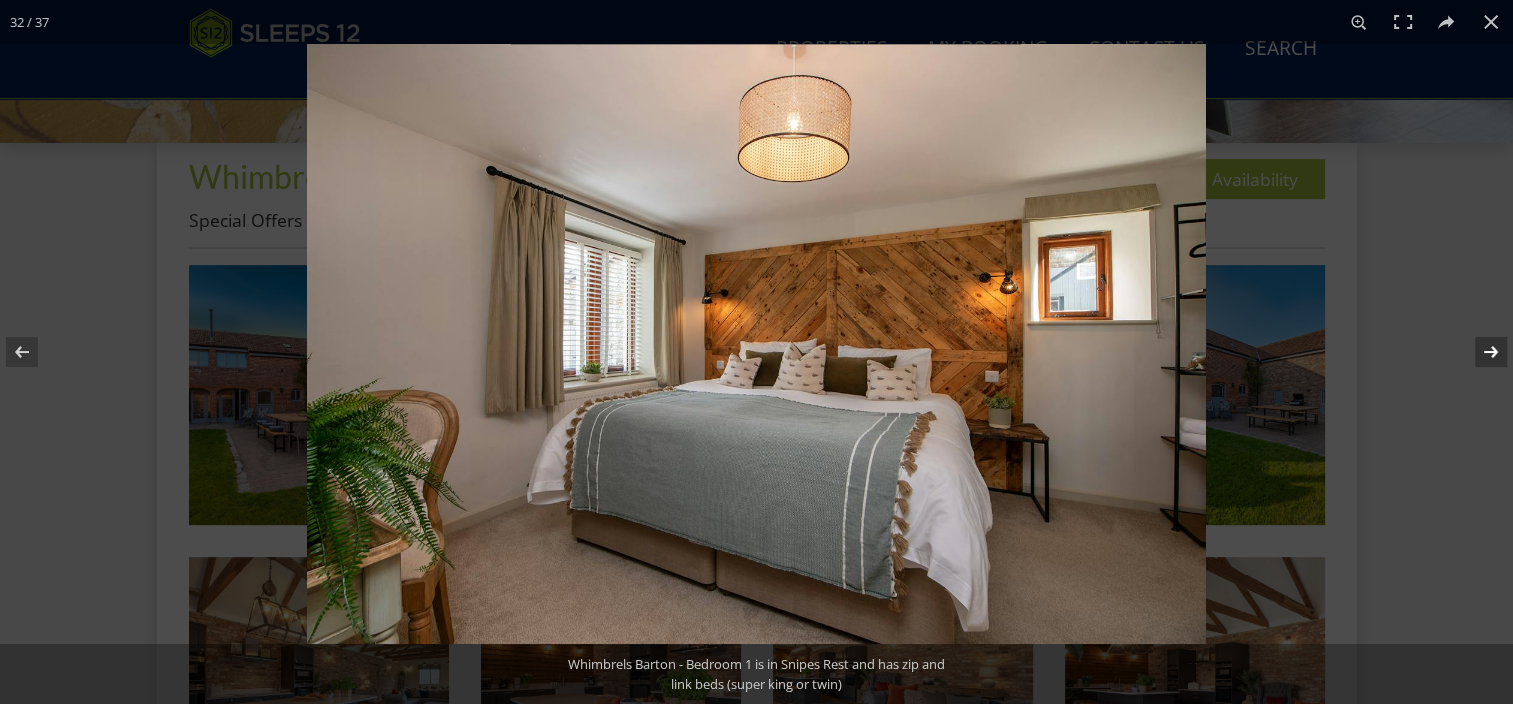 click at bounding box center [1478, 352] 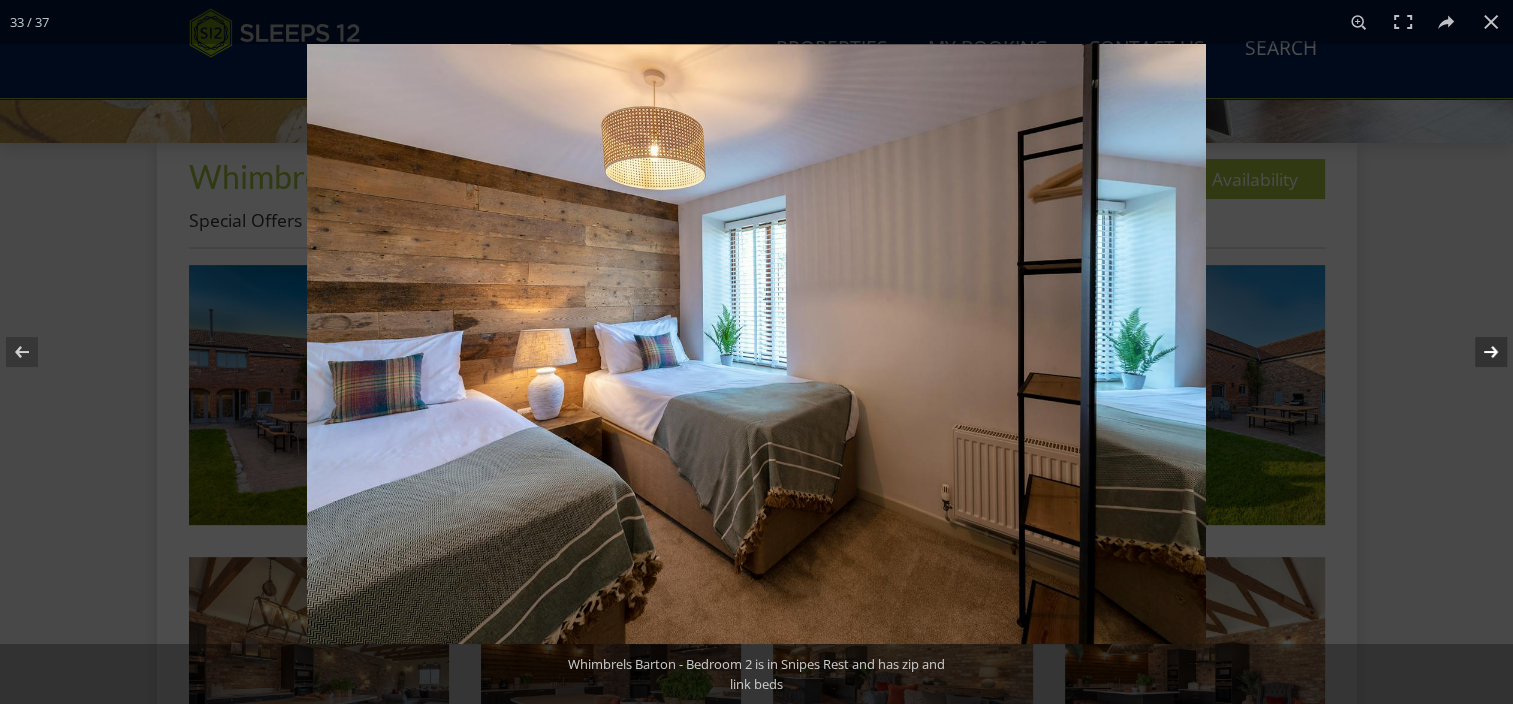 click at bounding box center (1478, 352) 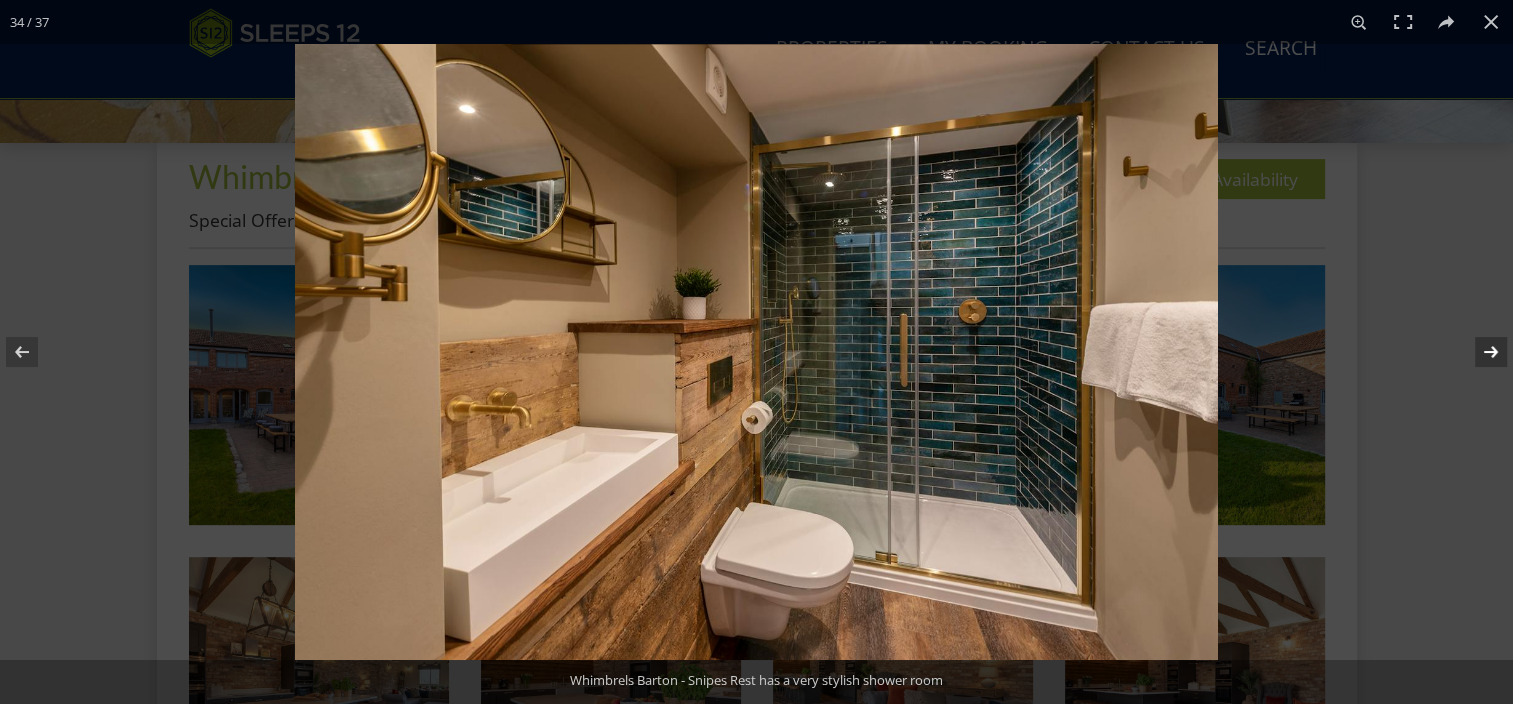 click at bounding box center (1478, 352) 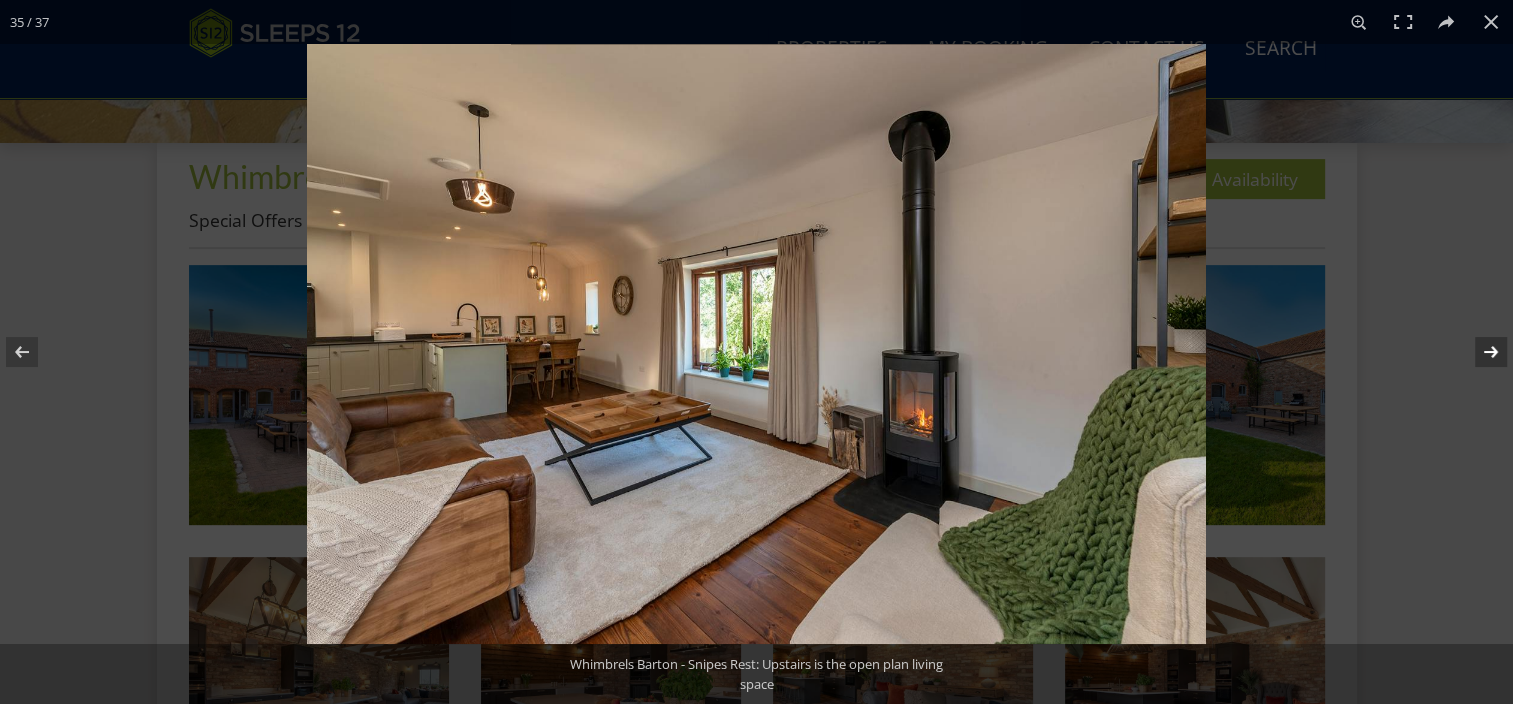 click at bounding box center (1478, 352) 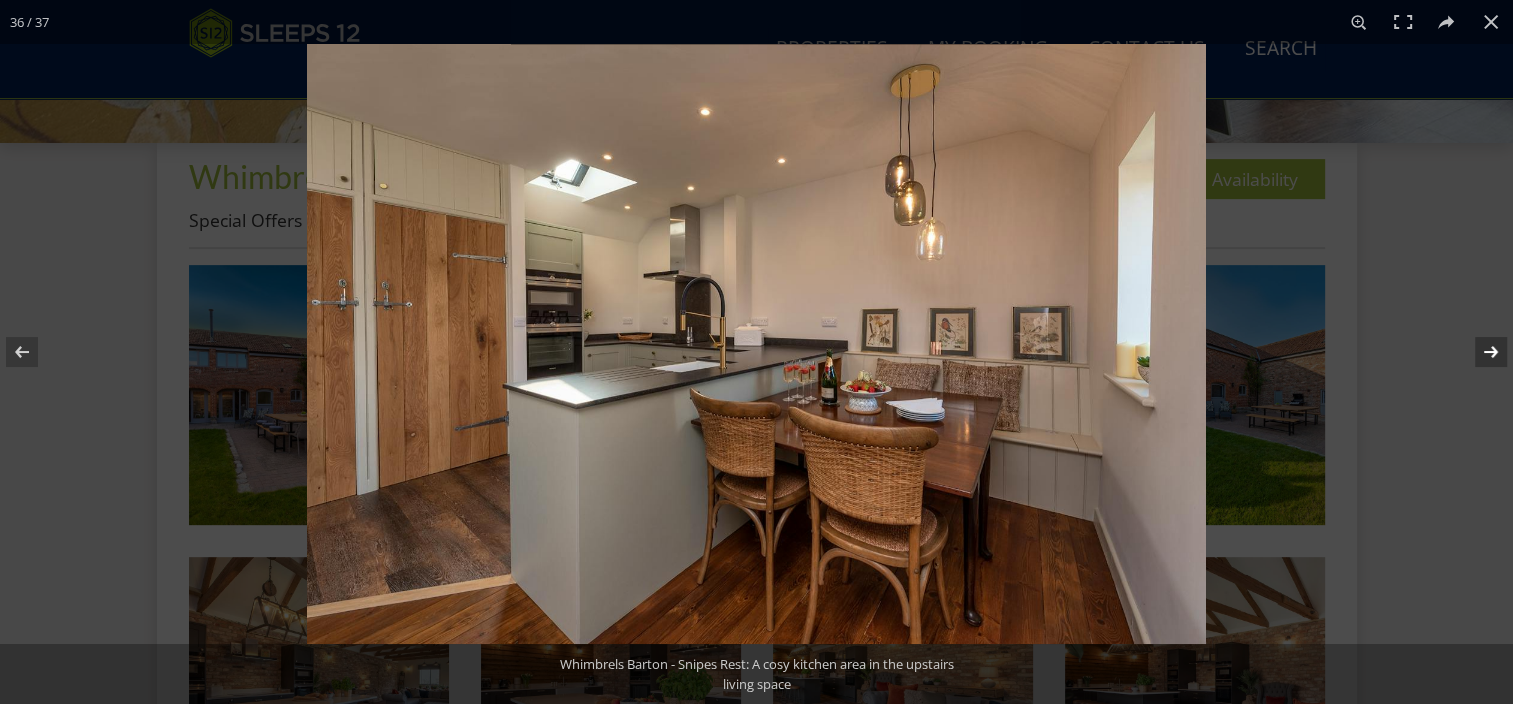 click at bounding box center (1478, 352) 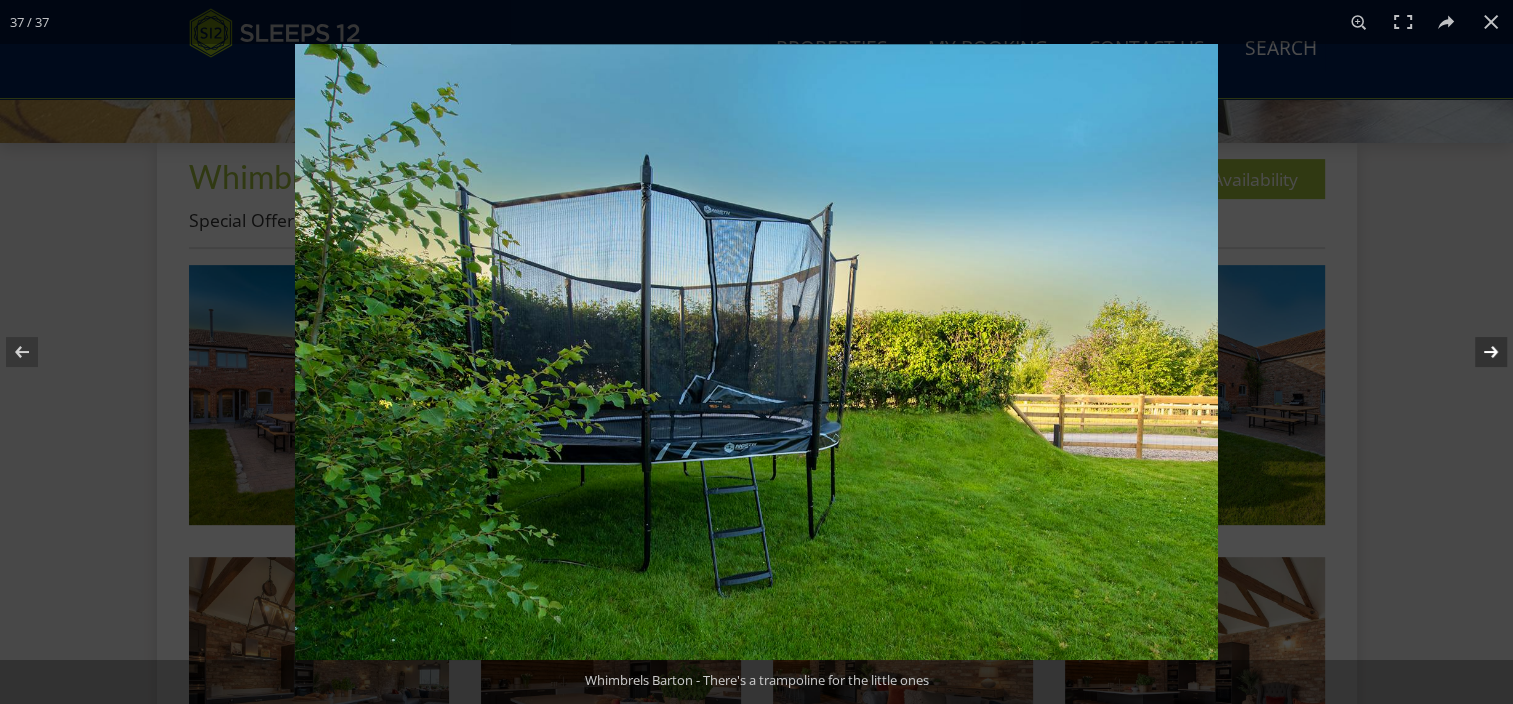 click at bounding box center [1478, 352] 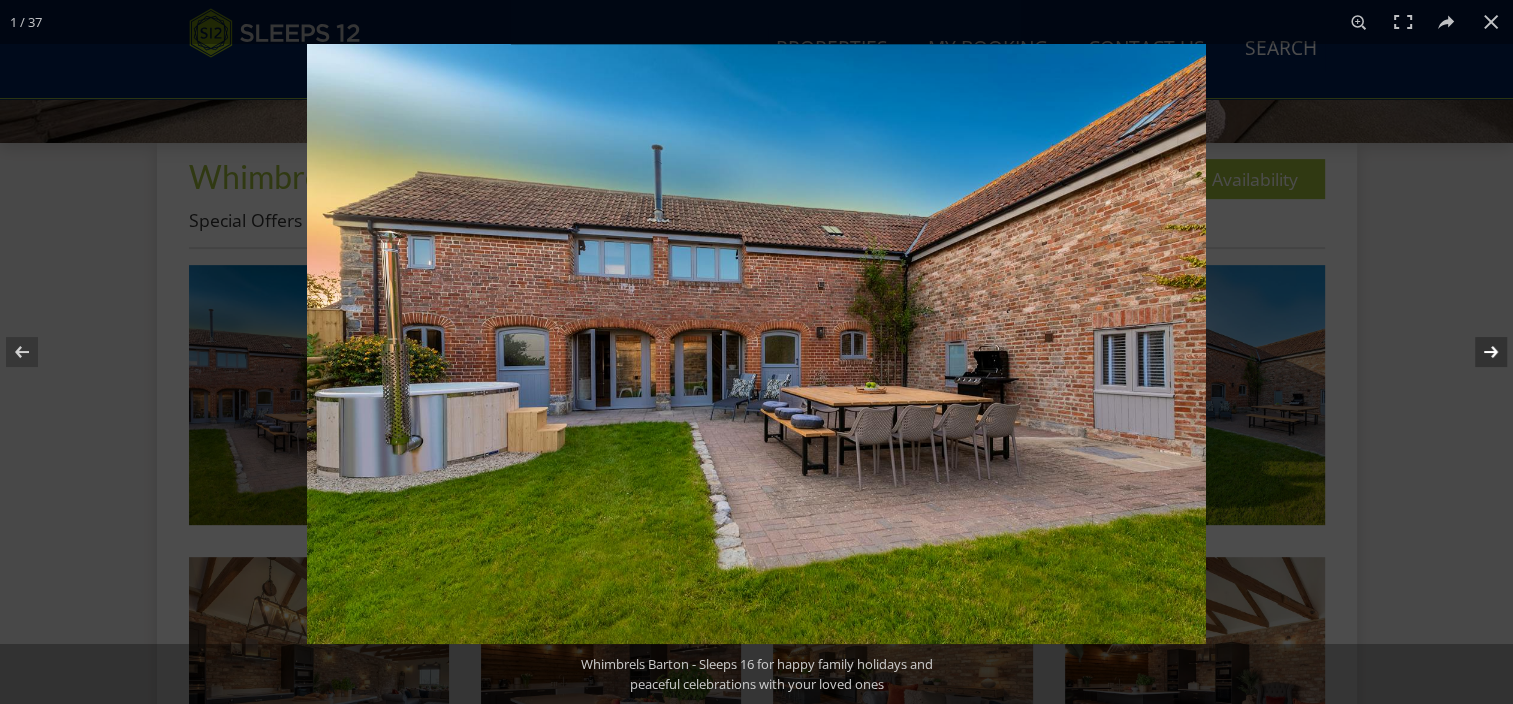 click at bounding box center [1478, 352] 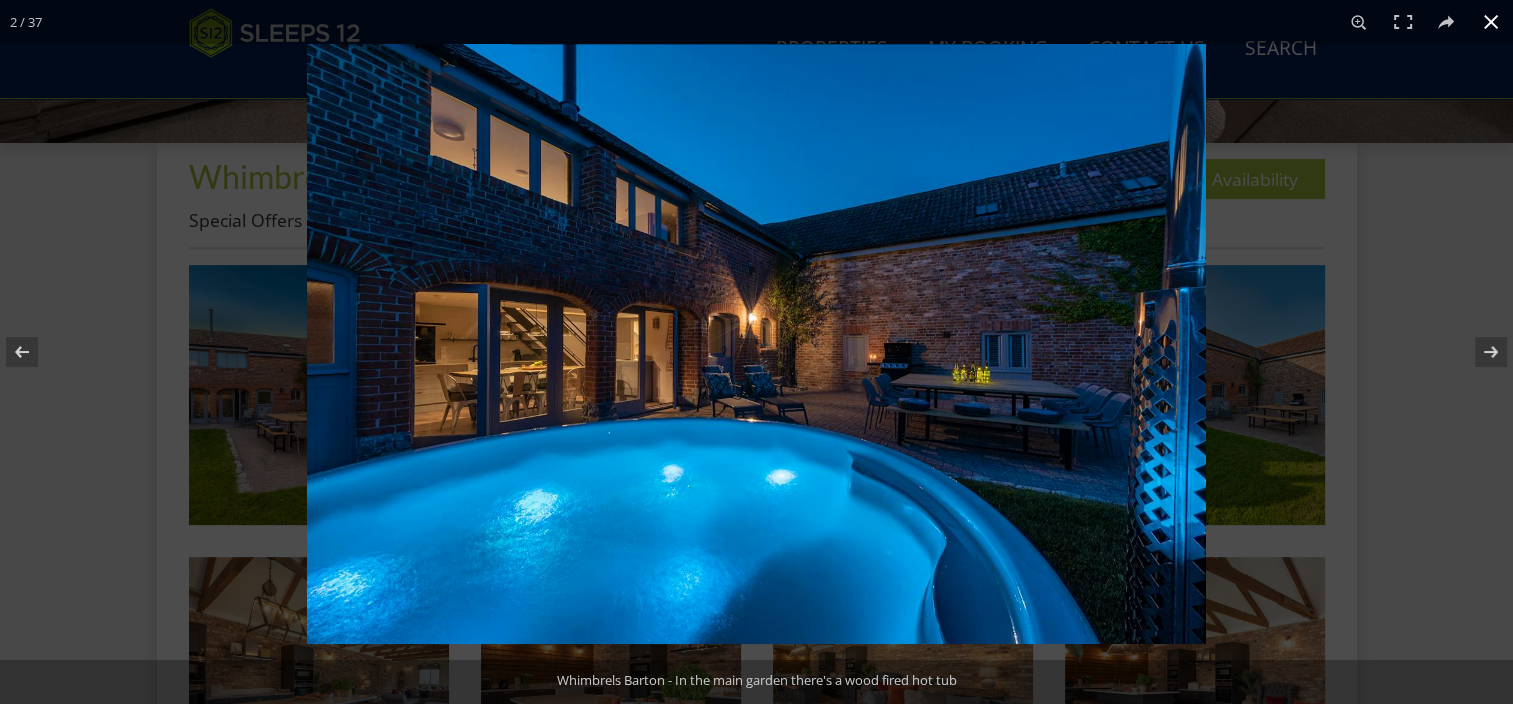 click at bounding box center [1491, 22] 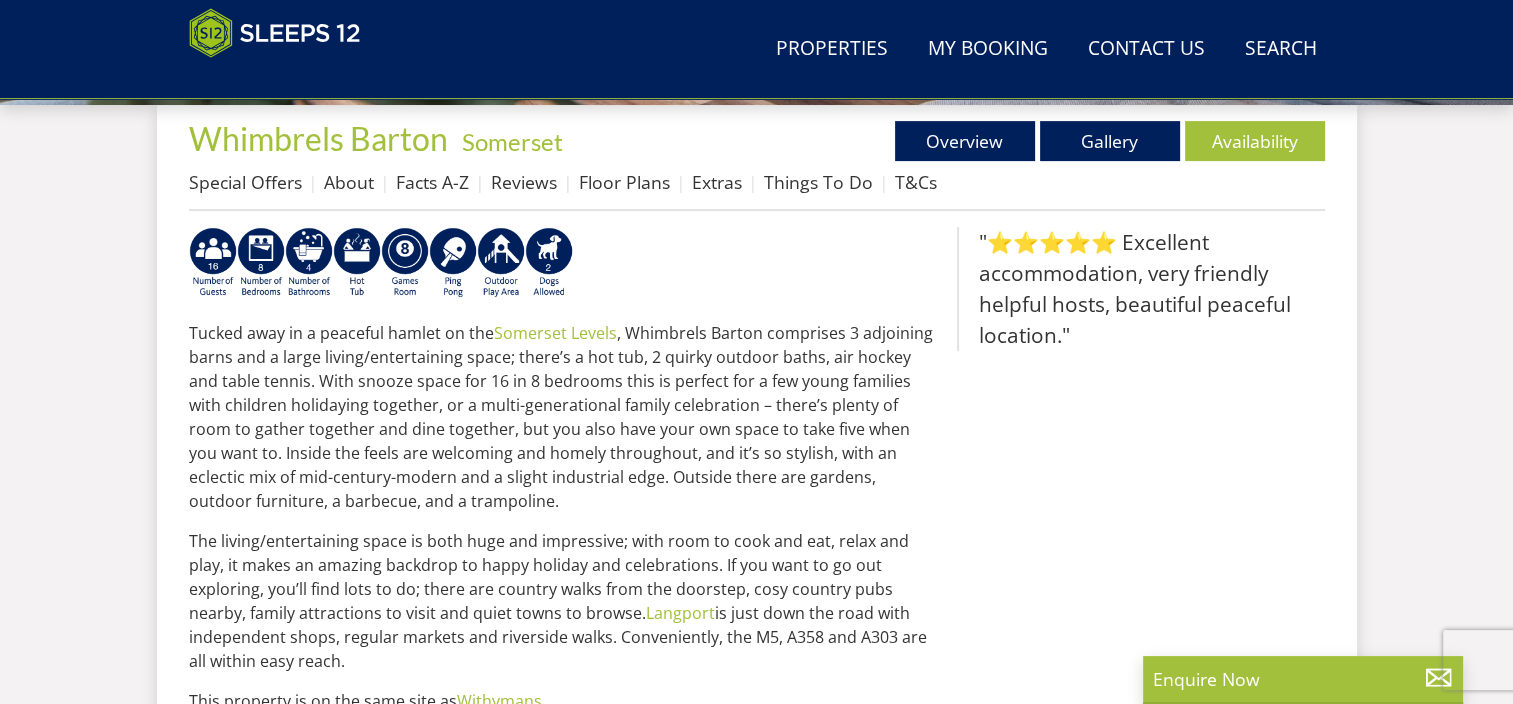 scroll, scrollTop: 1000, scrollLeft: 0, axis: vertical 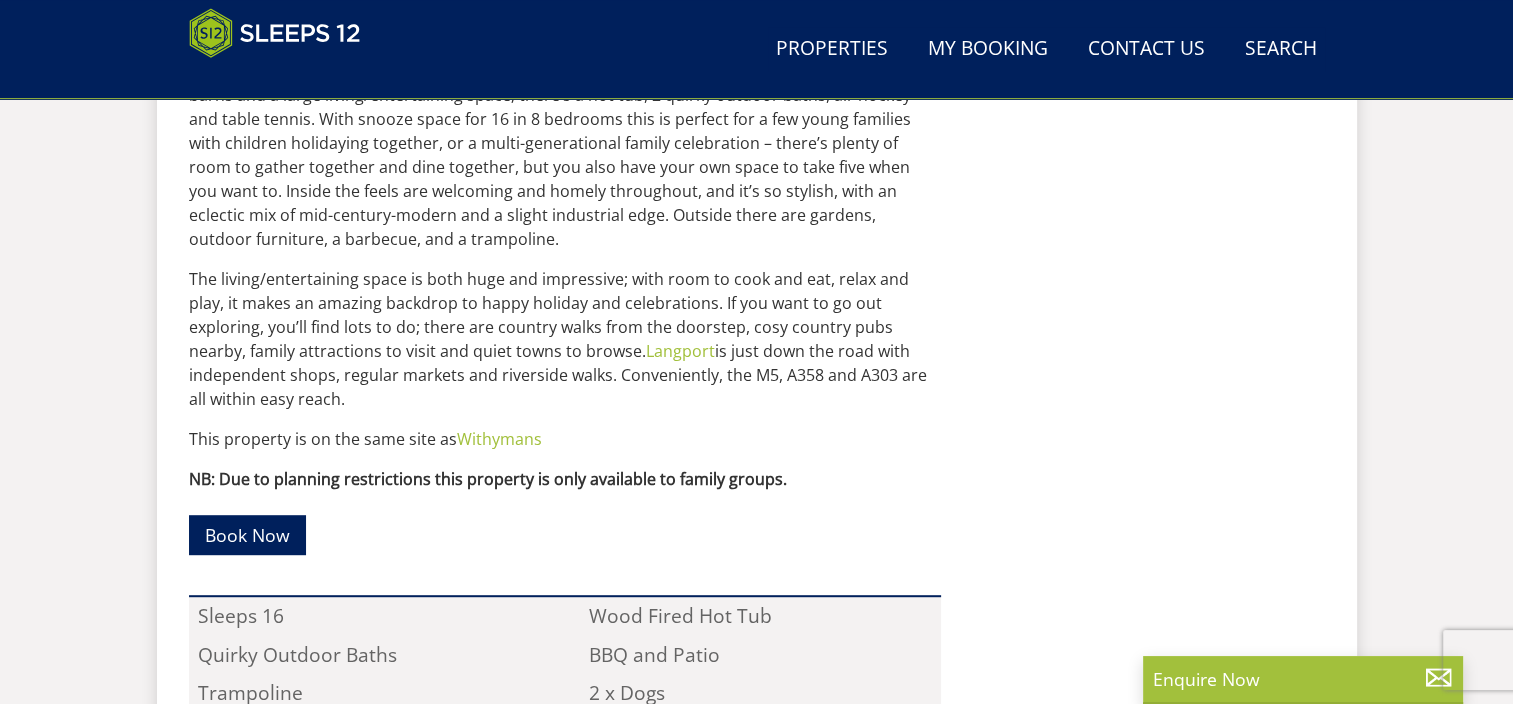 select on "7" 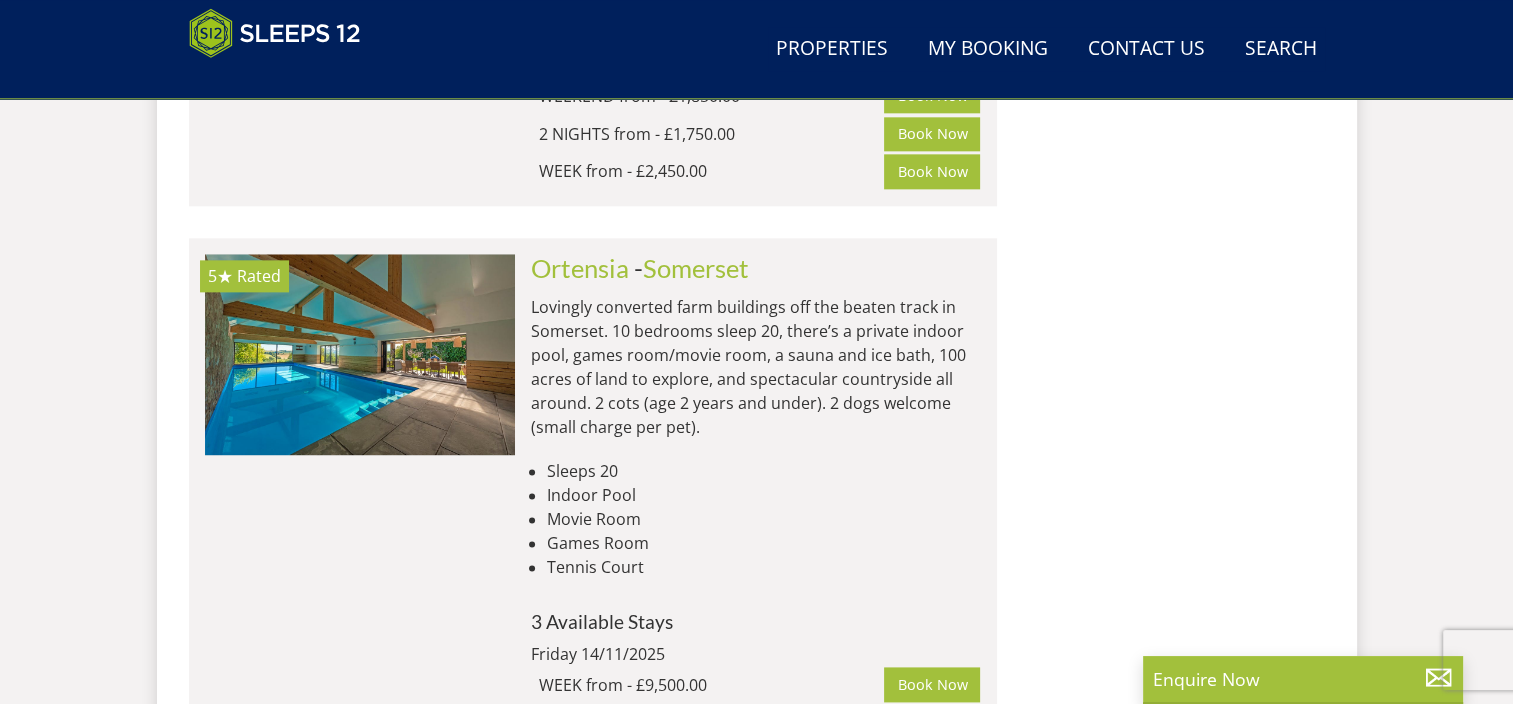 scroll, scrollTop: 2500, scrollLeft: 0, axis: vertical 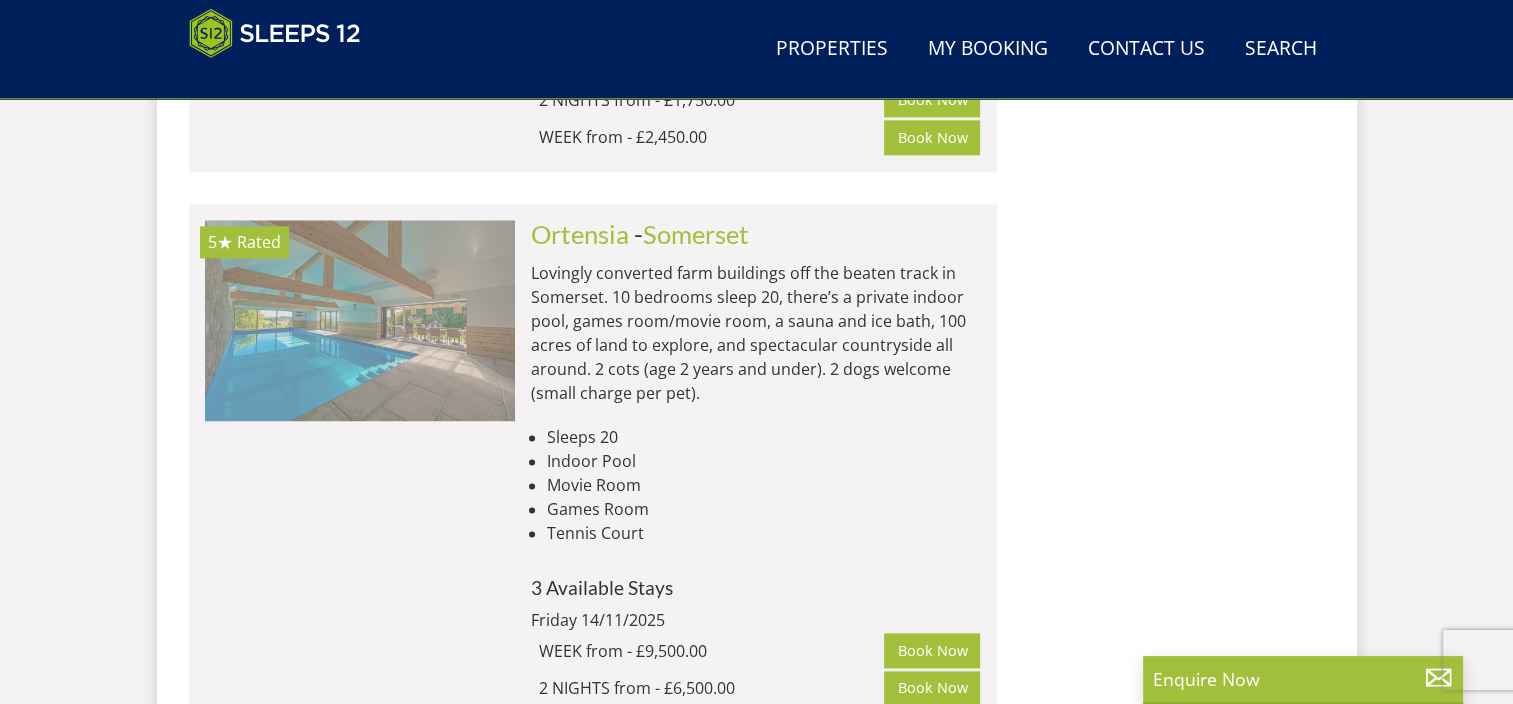 click at bounding box center (360, 320) 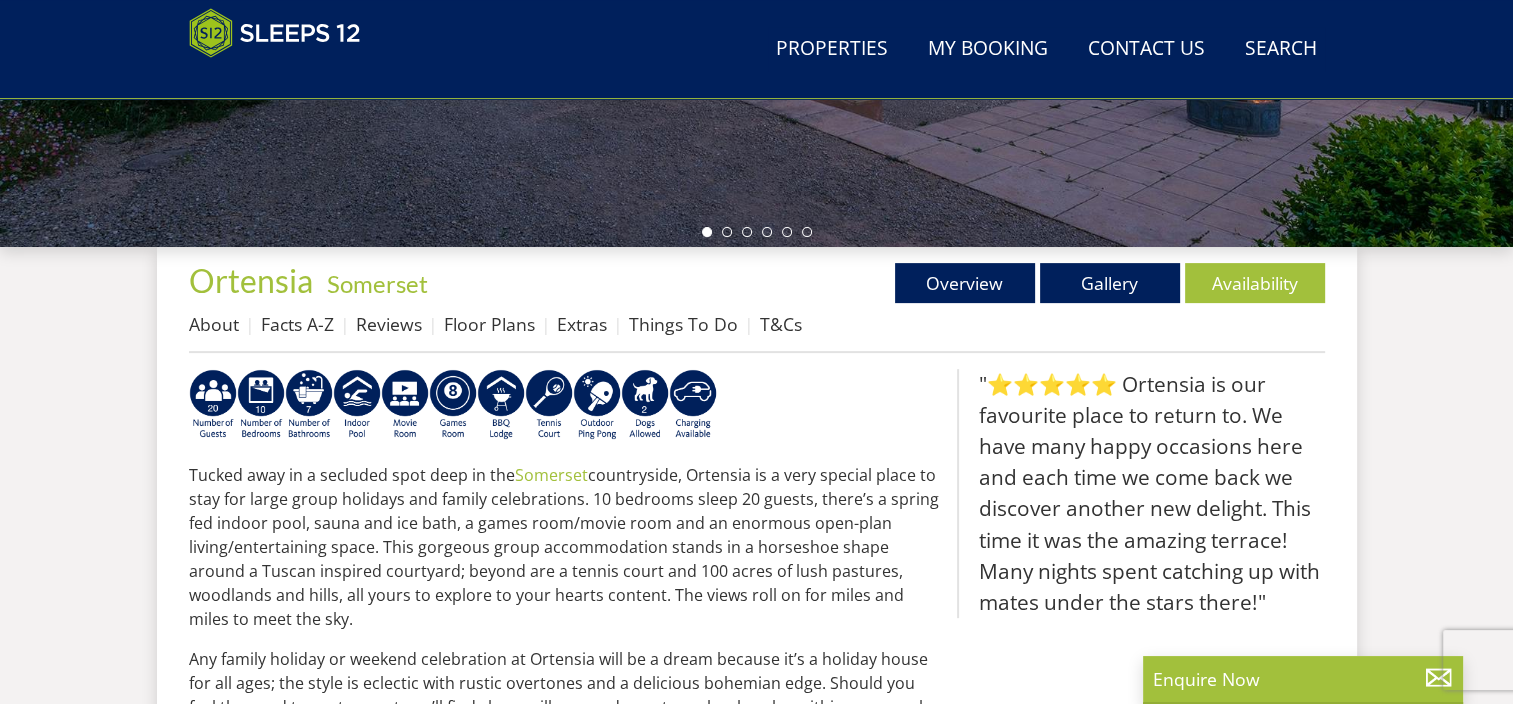 scroll, scrollTop: 500, scrollLeft: 0, axis: vertical 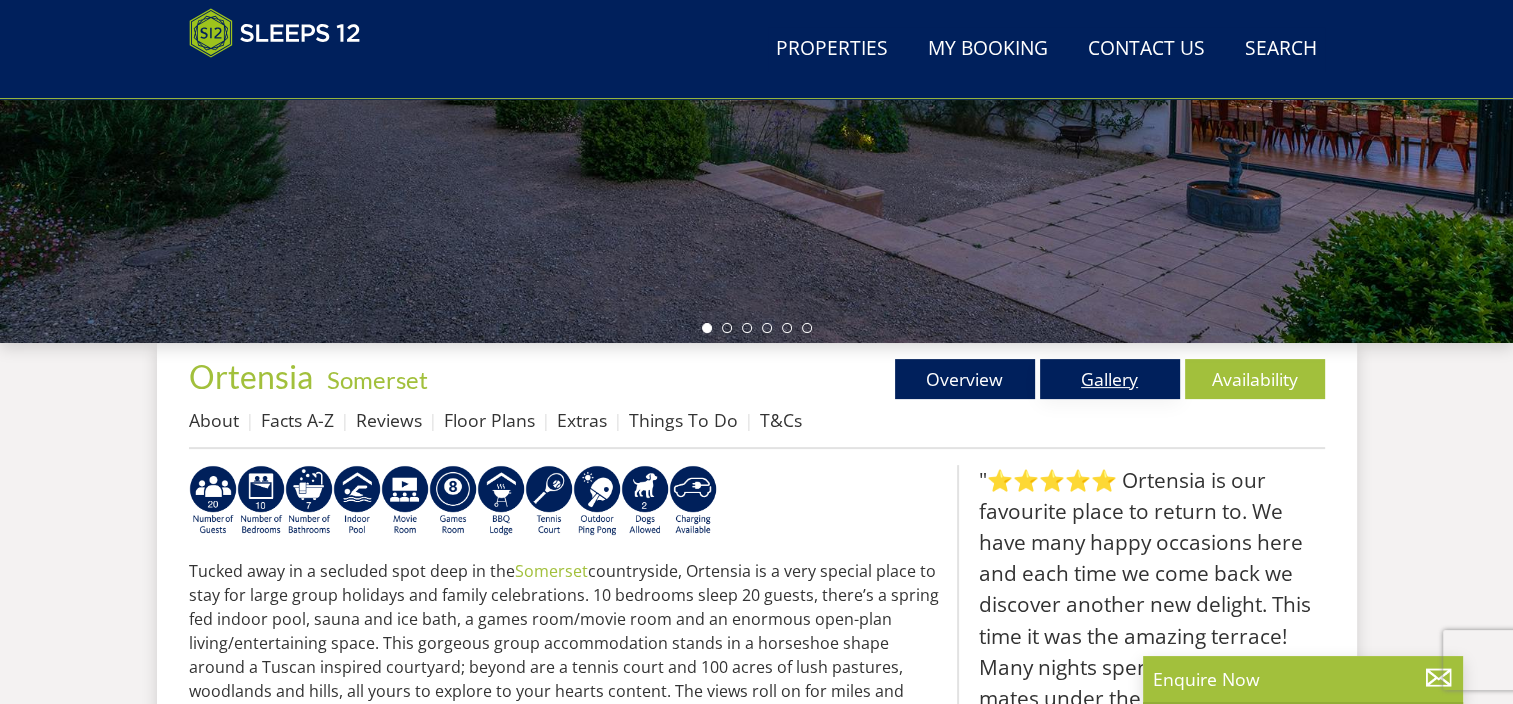 click on "Gallery" at bounding box center (1110, 379) 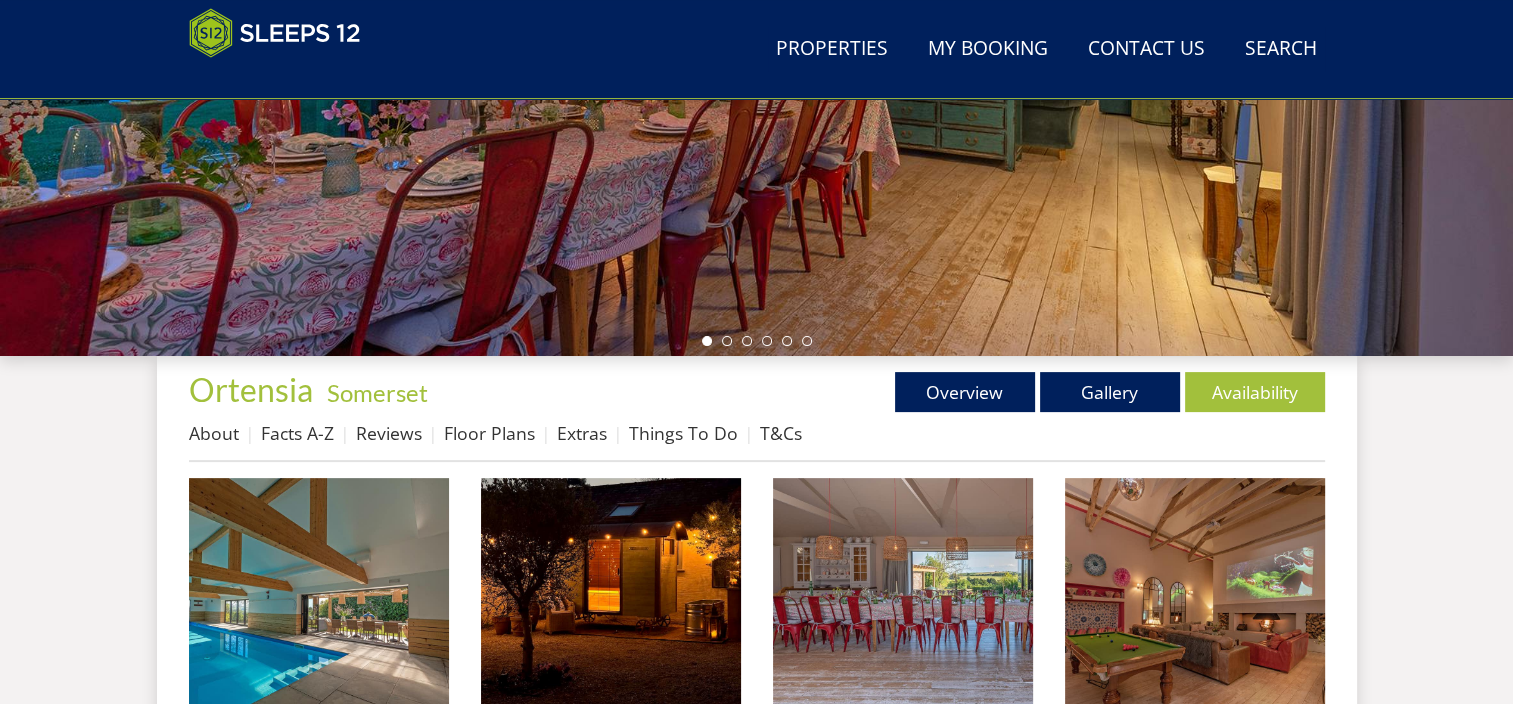 scroll, scrollTop: 500, scrollLeft: 0, axis: vertical 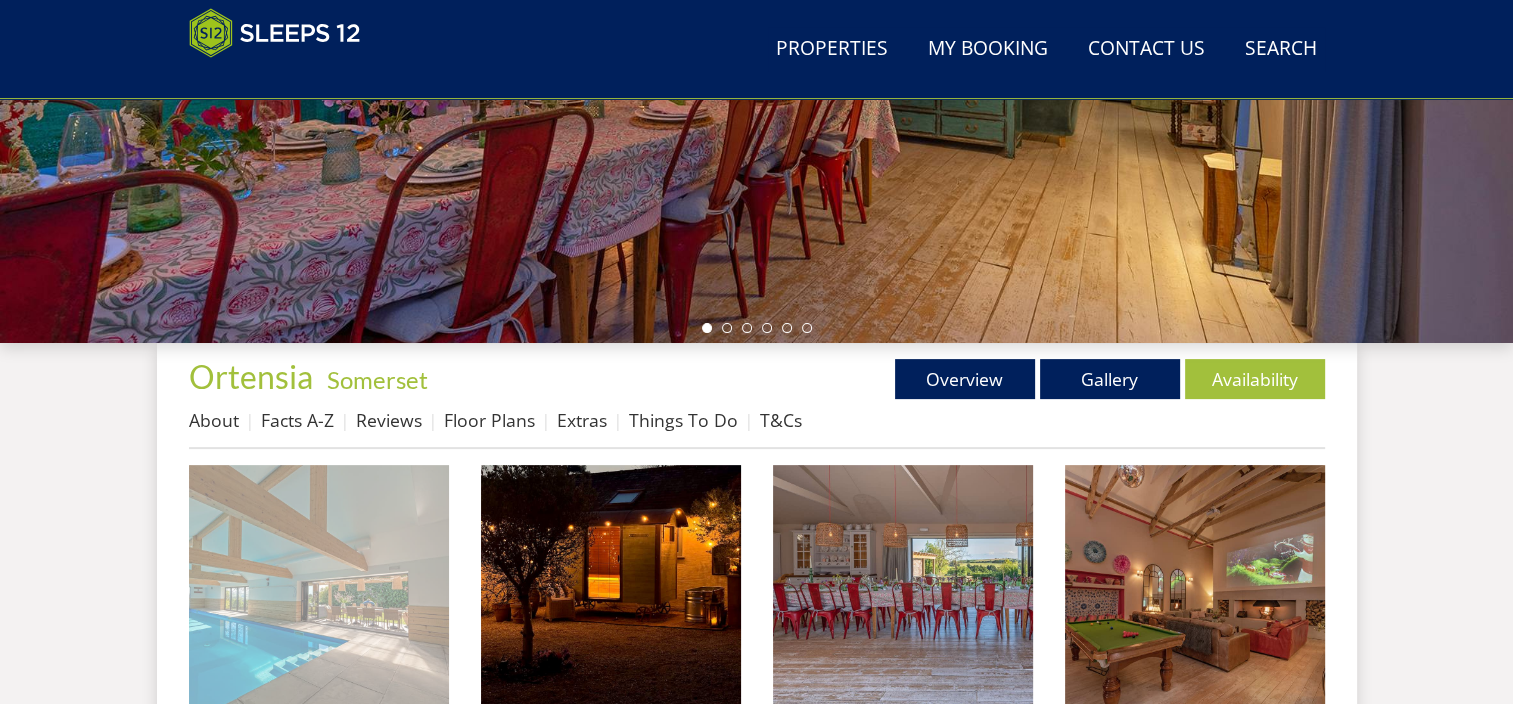 click at bounding box center (319, 595) 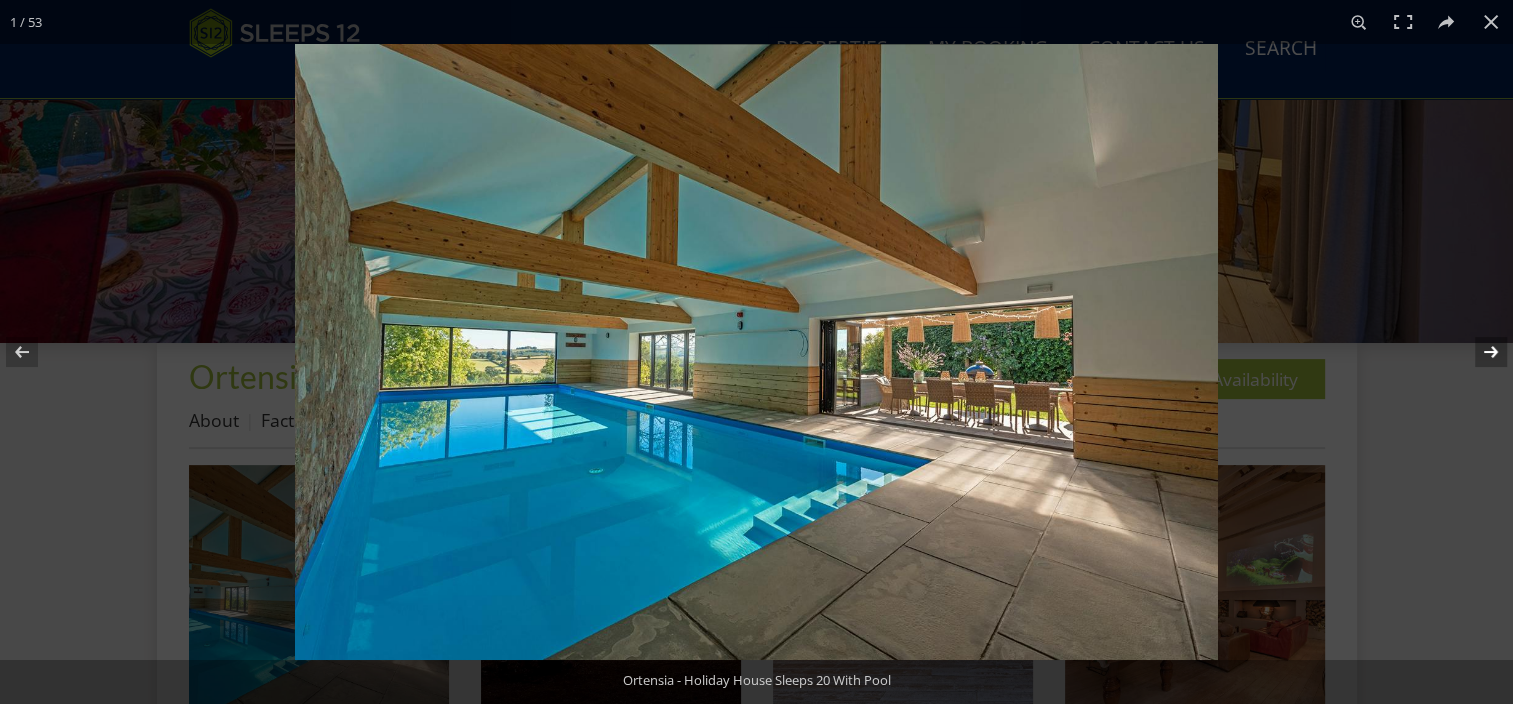 click at bounding box center [1478, 352] 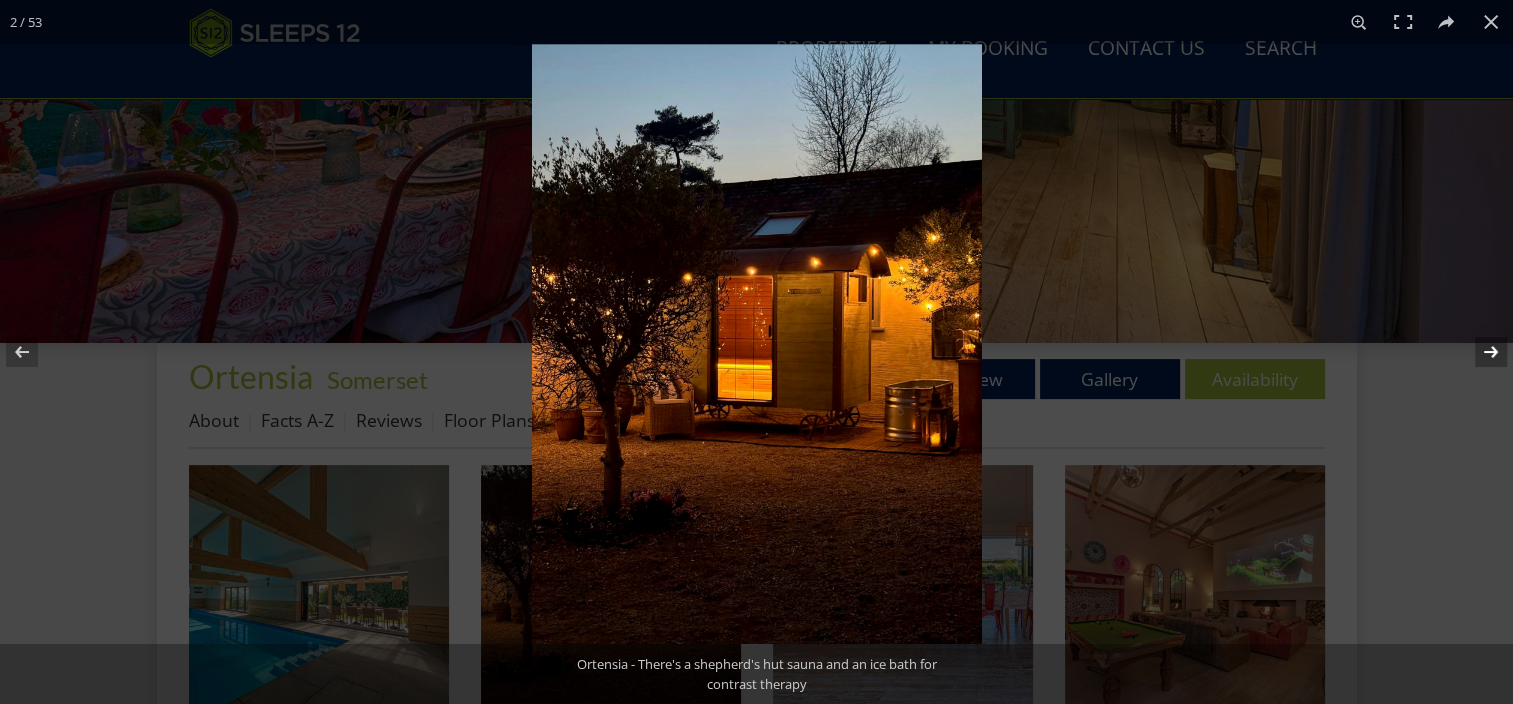 click at bounding box center [1478, 352] 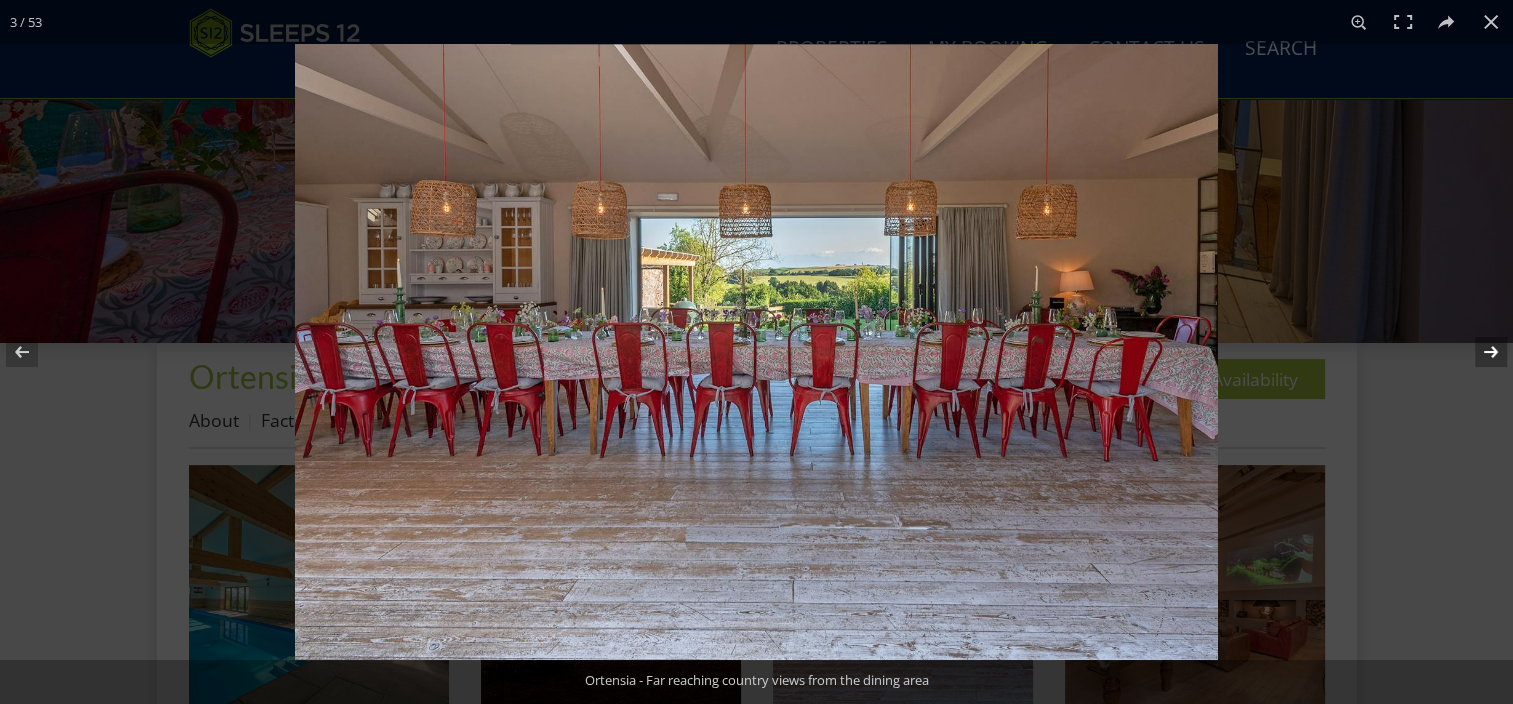 click at bounding box center [1478, 352] 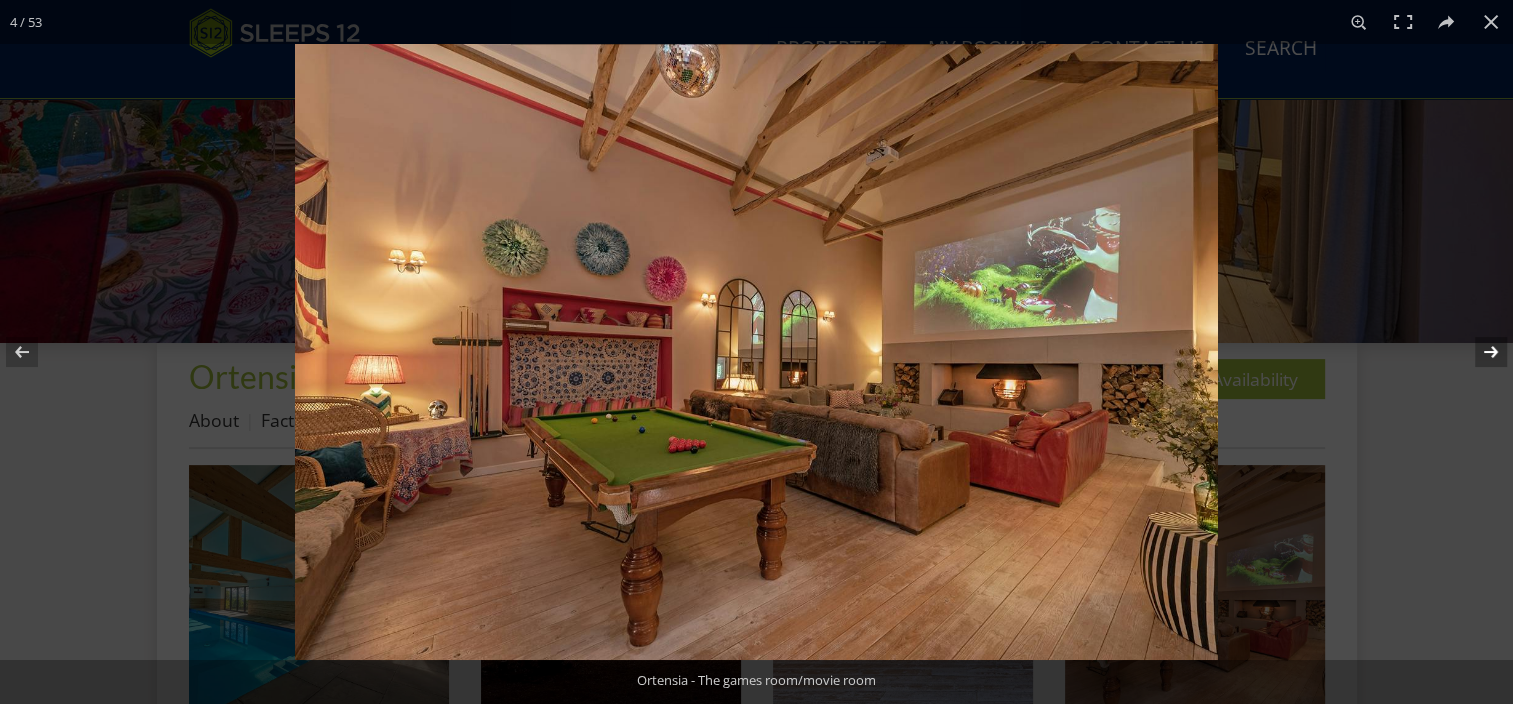 click at bounding box center [1478, 352] 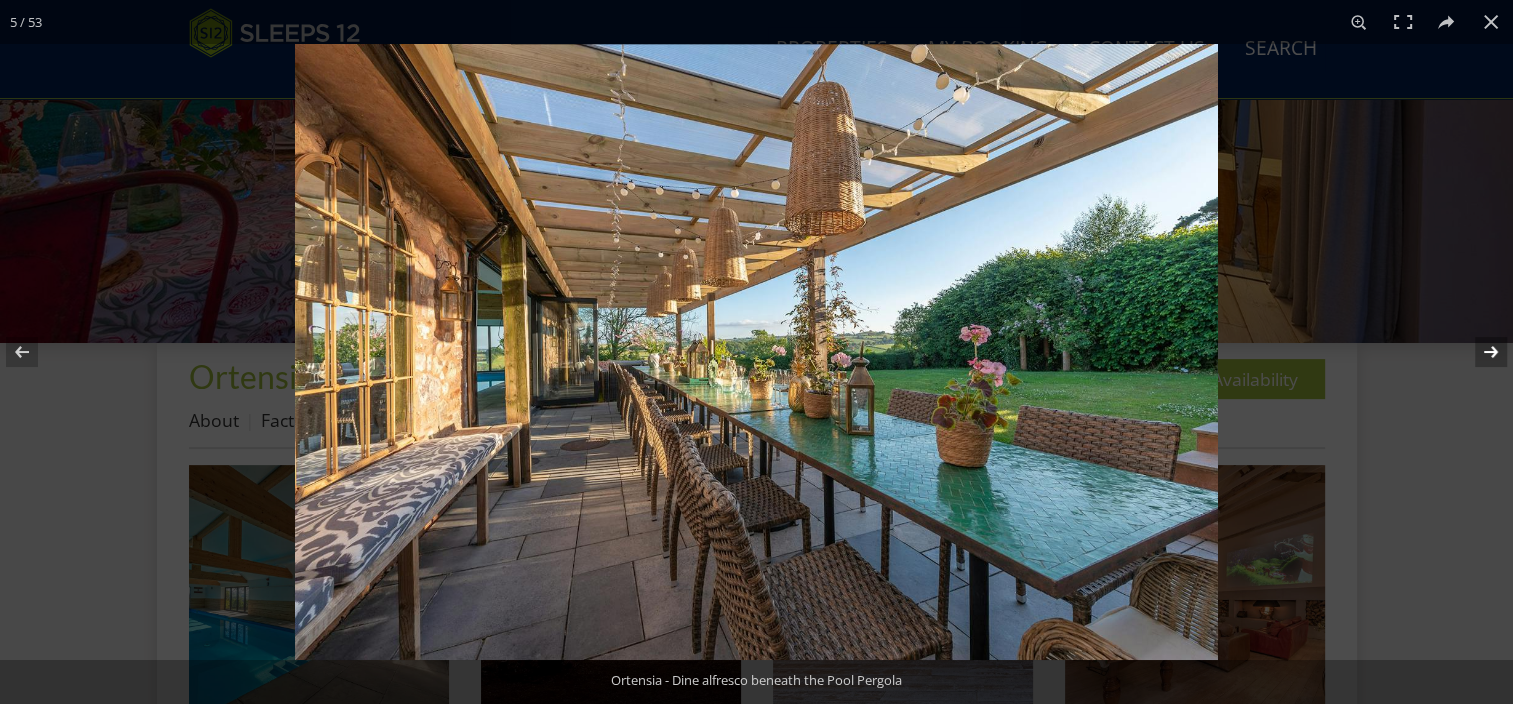 click at bounding box center [1478, 352] 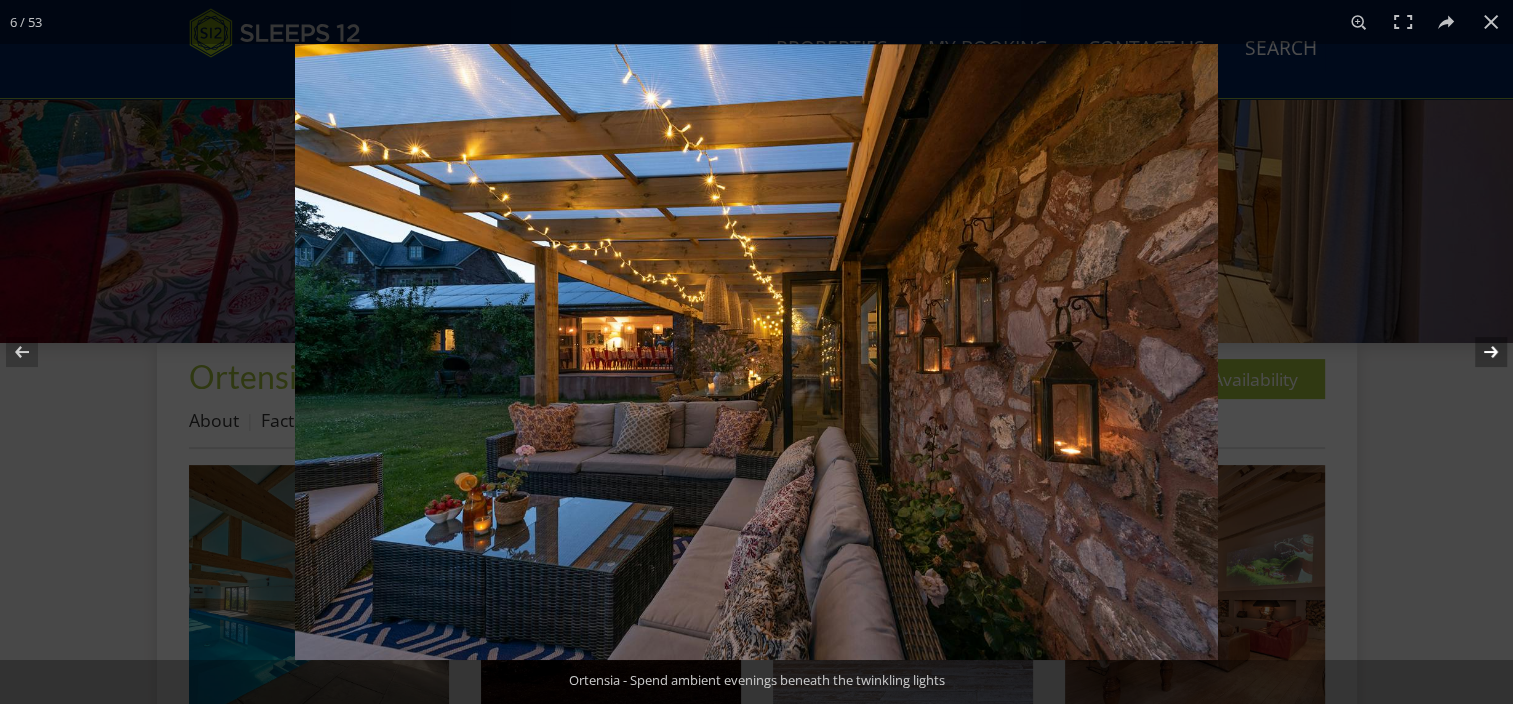 click at bounding box center (1478, 352) 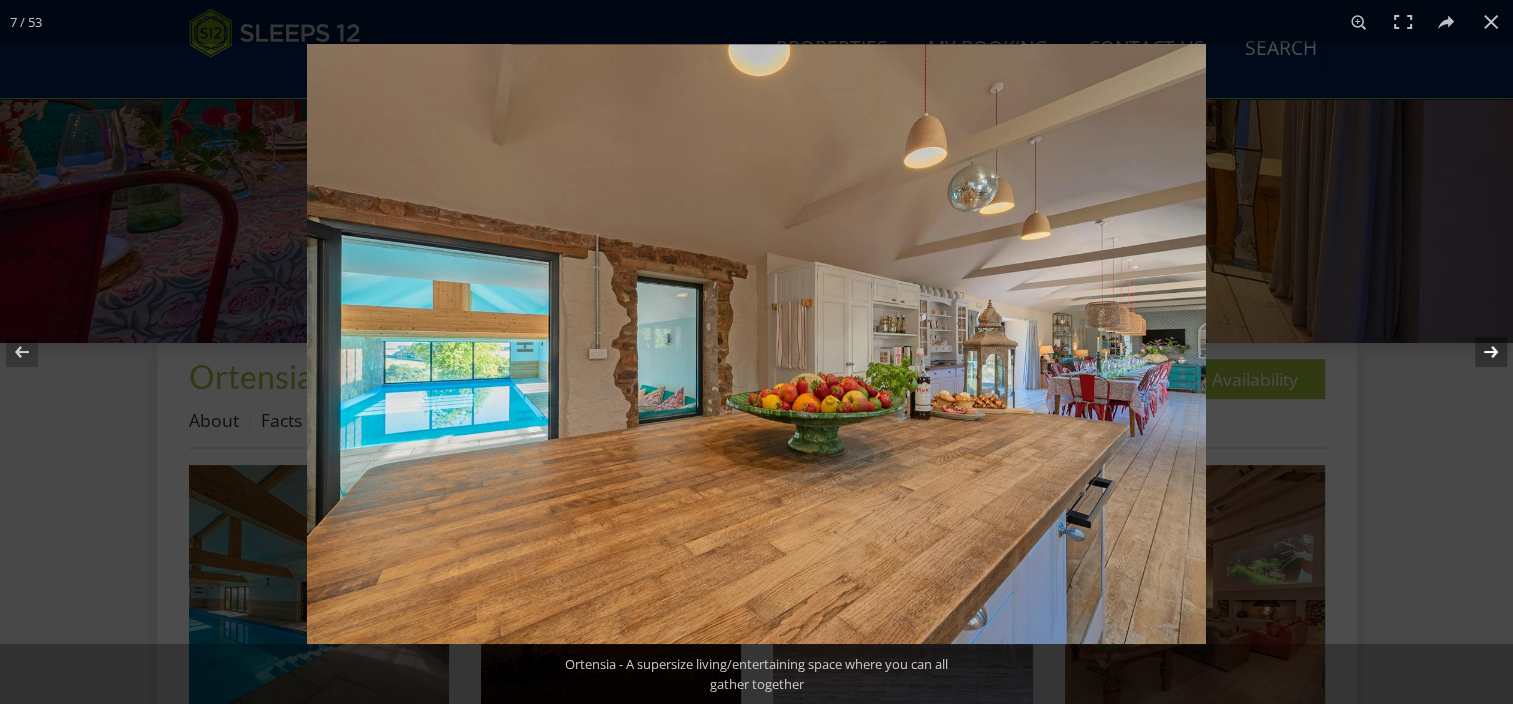 click at bounding box center (1478, 352) 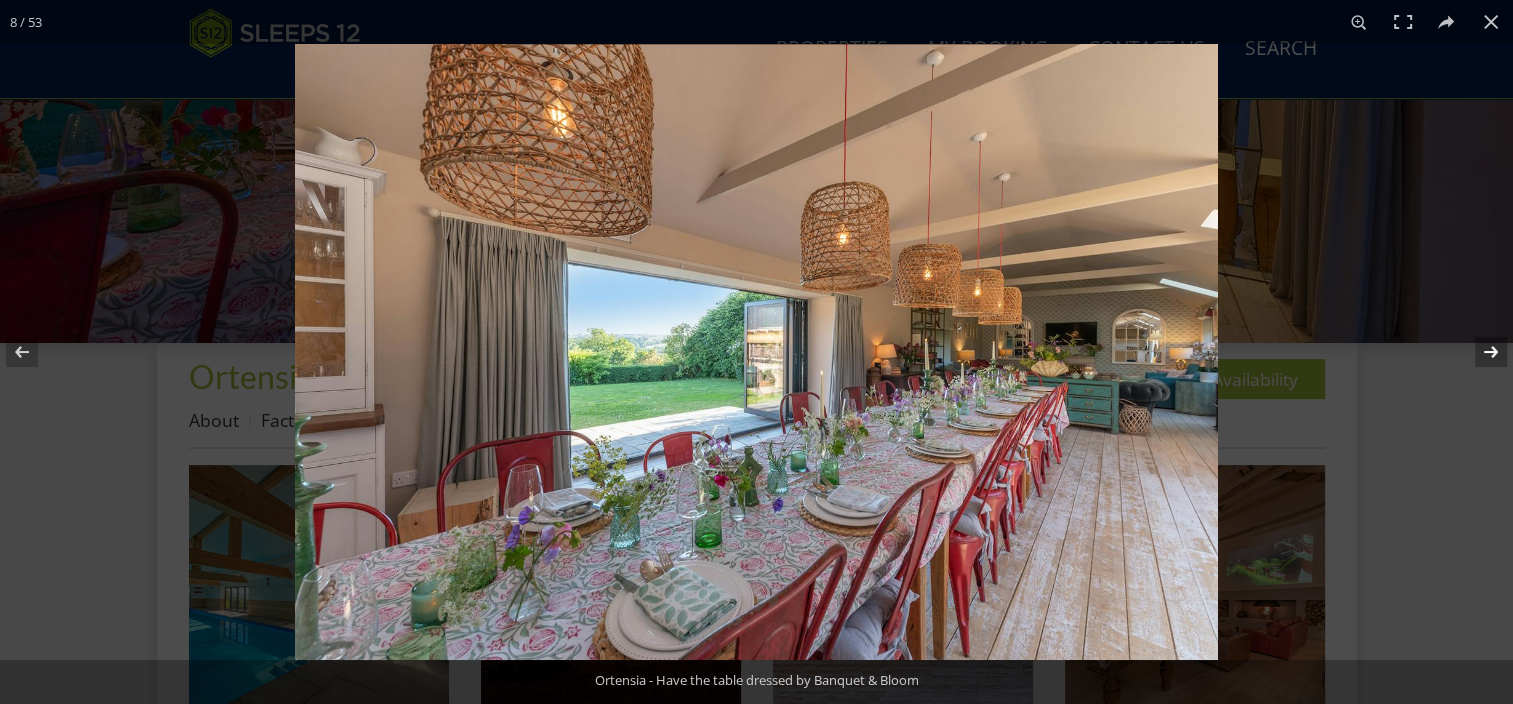 click at bounding box center (1478, 352) 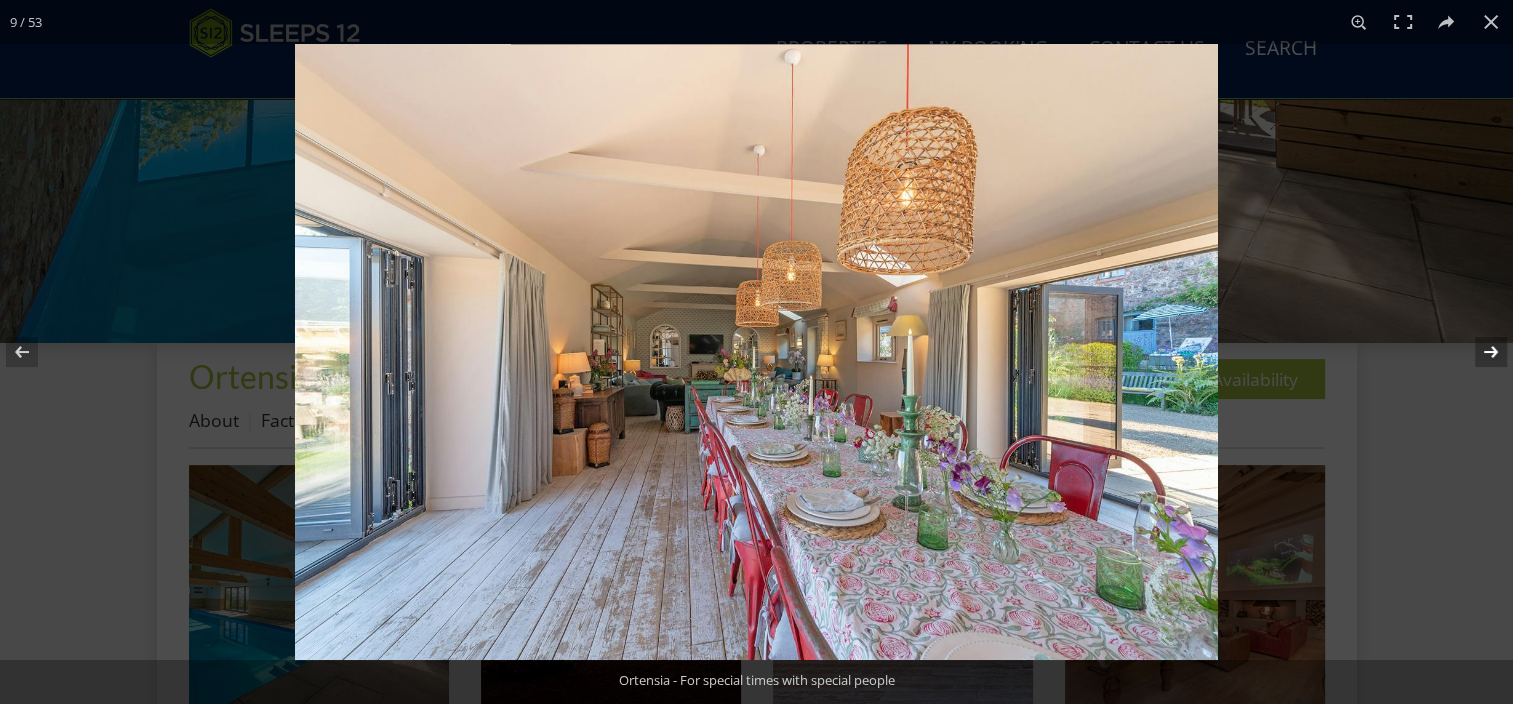 click at bounding box center [1478, 352] 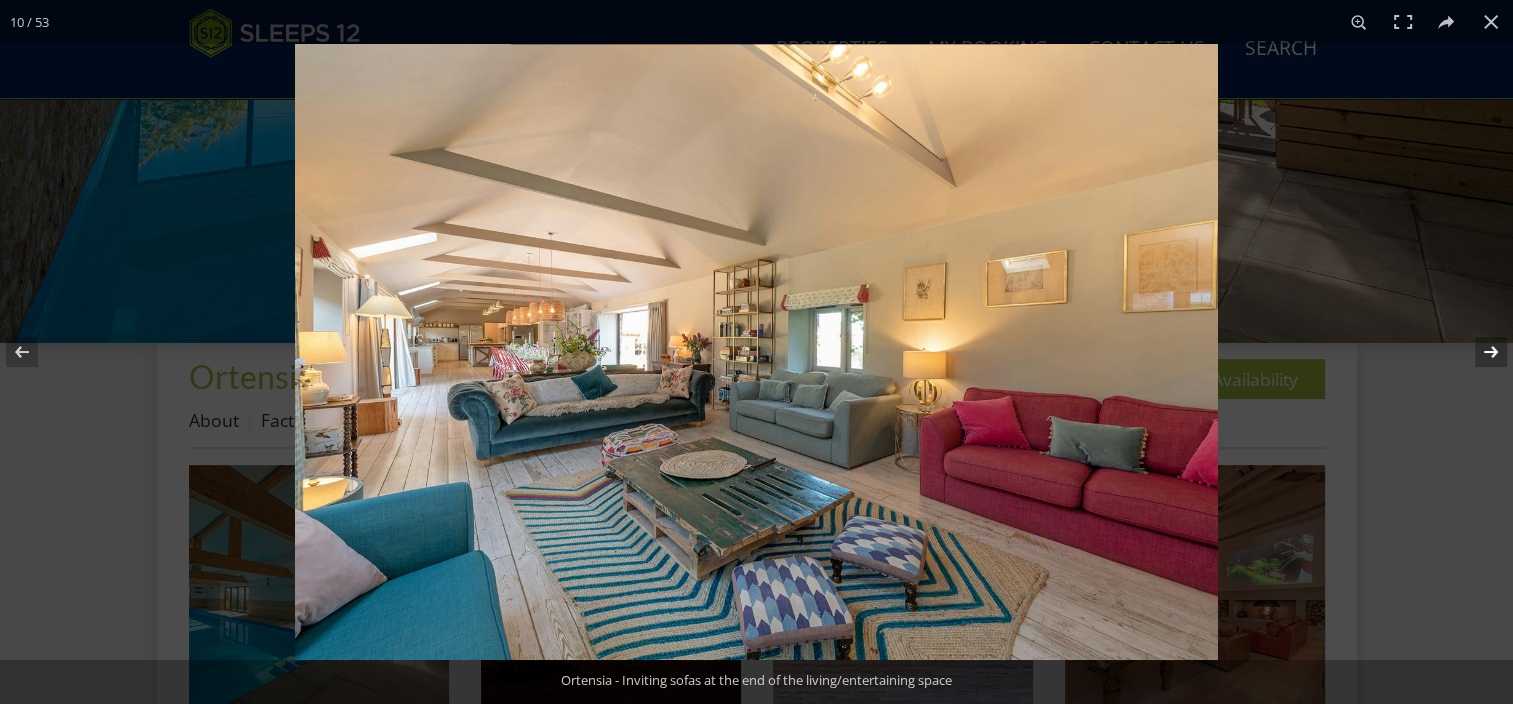 click at bounding box center (1478, 352) 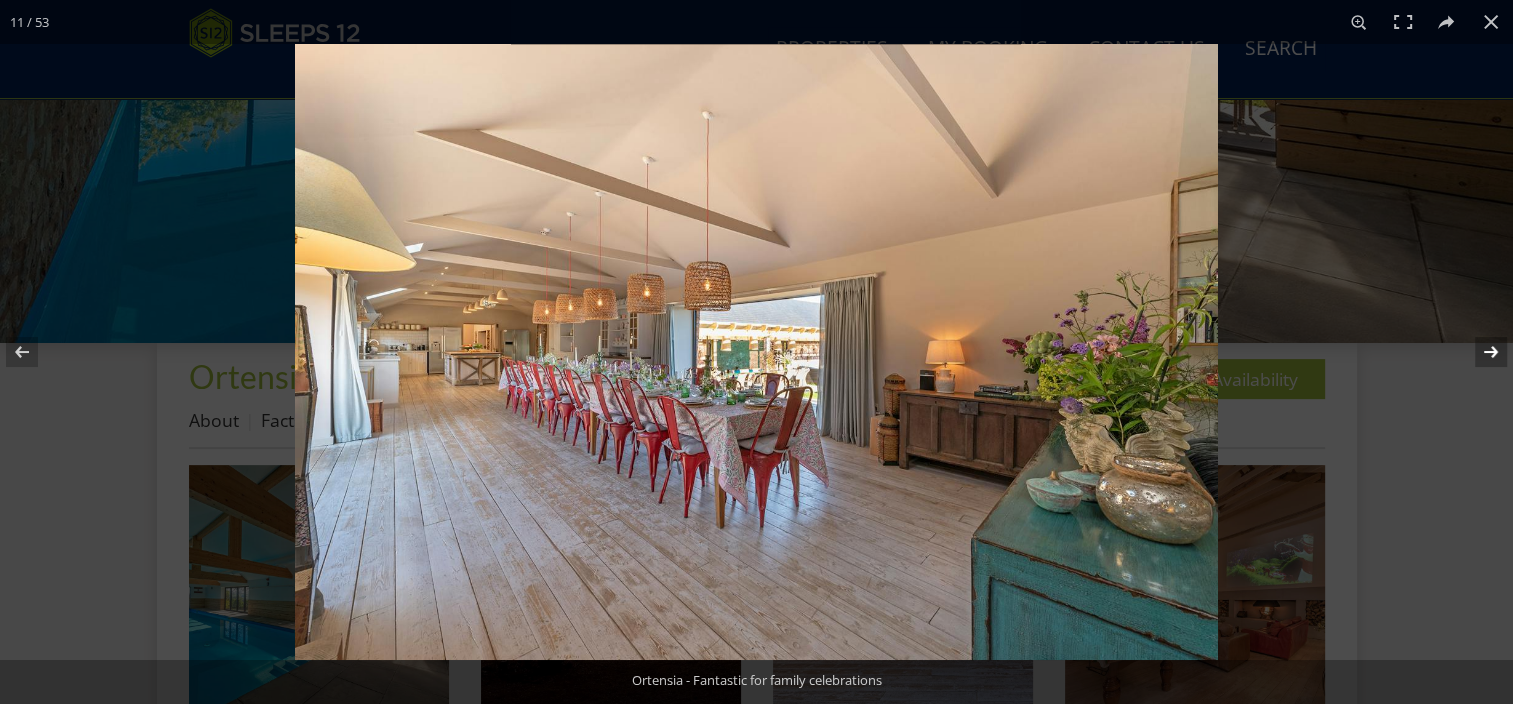 click at bounding box center [1478, 352] 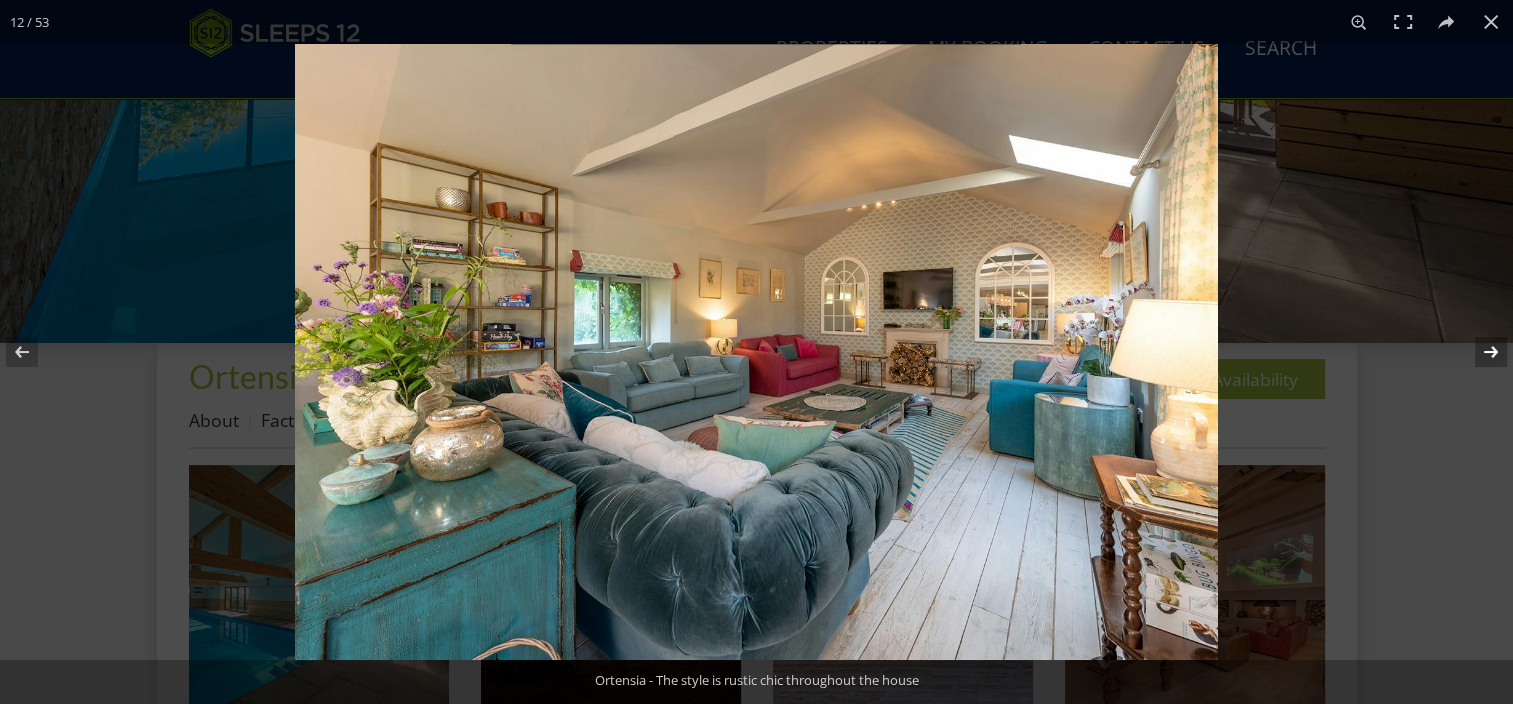 click at bounding box center [1478, 352] 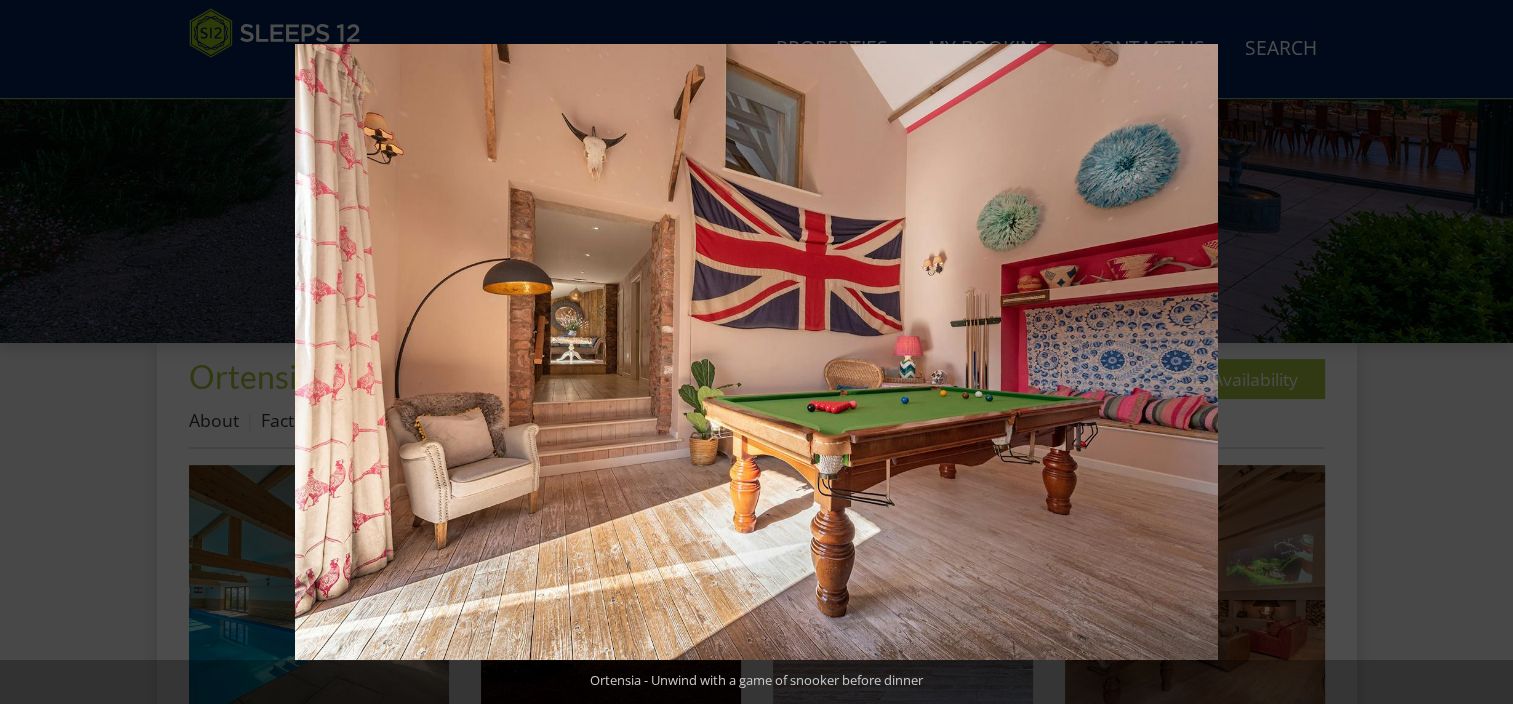 click at bounding box center [1478, 352] 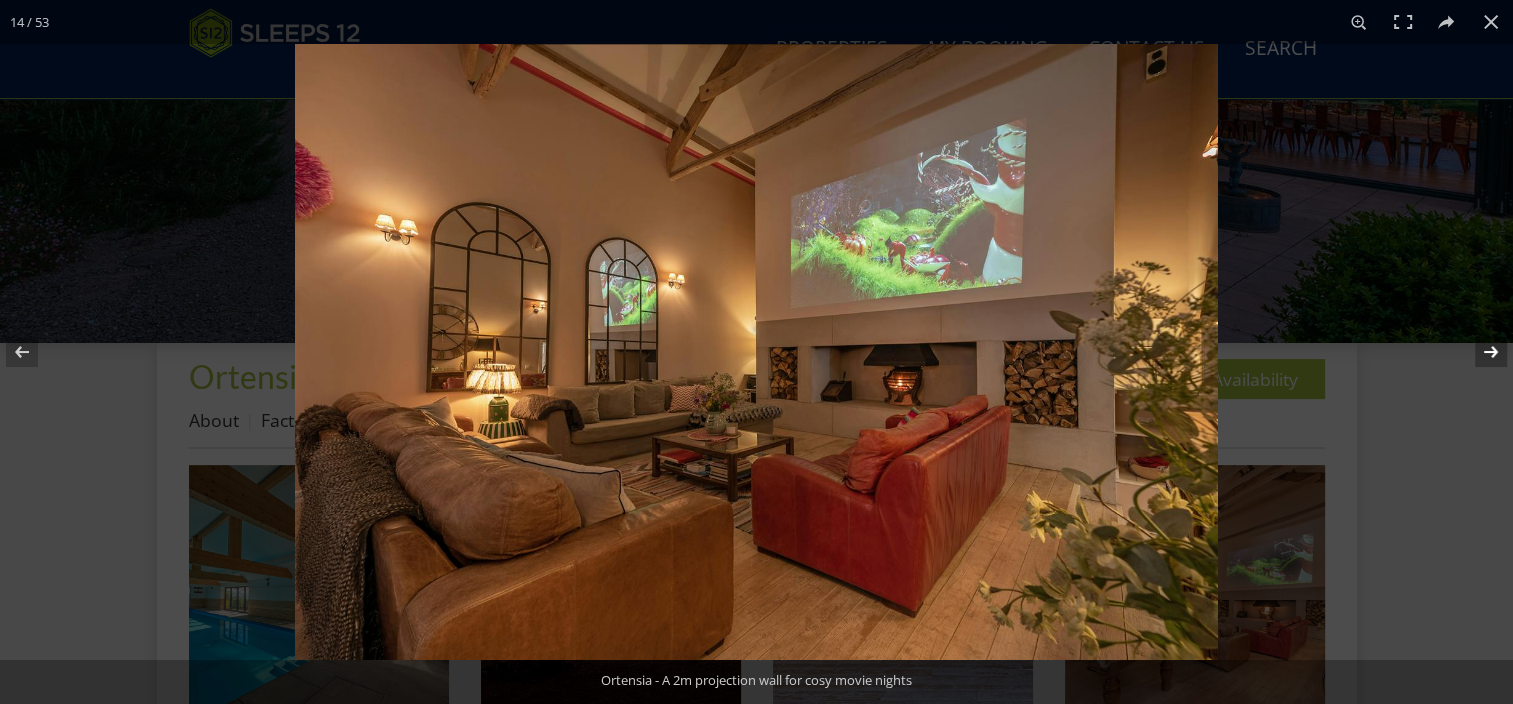 click at bounding box center [1478, 352] 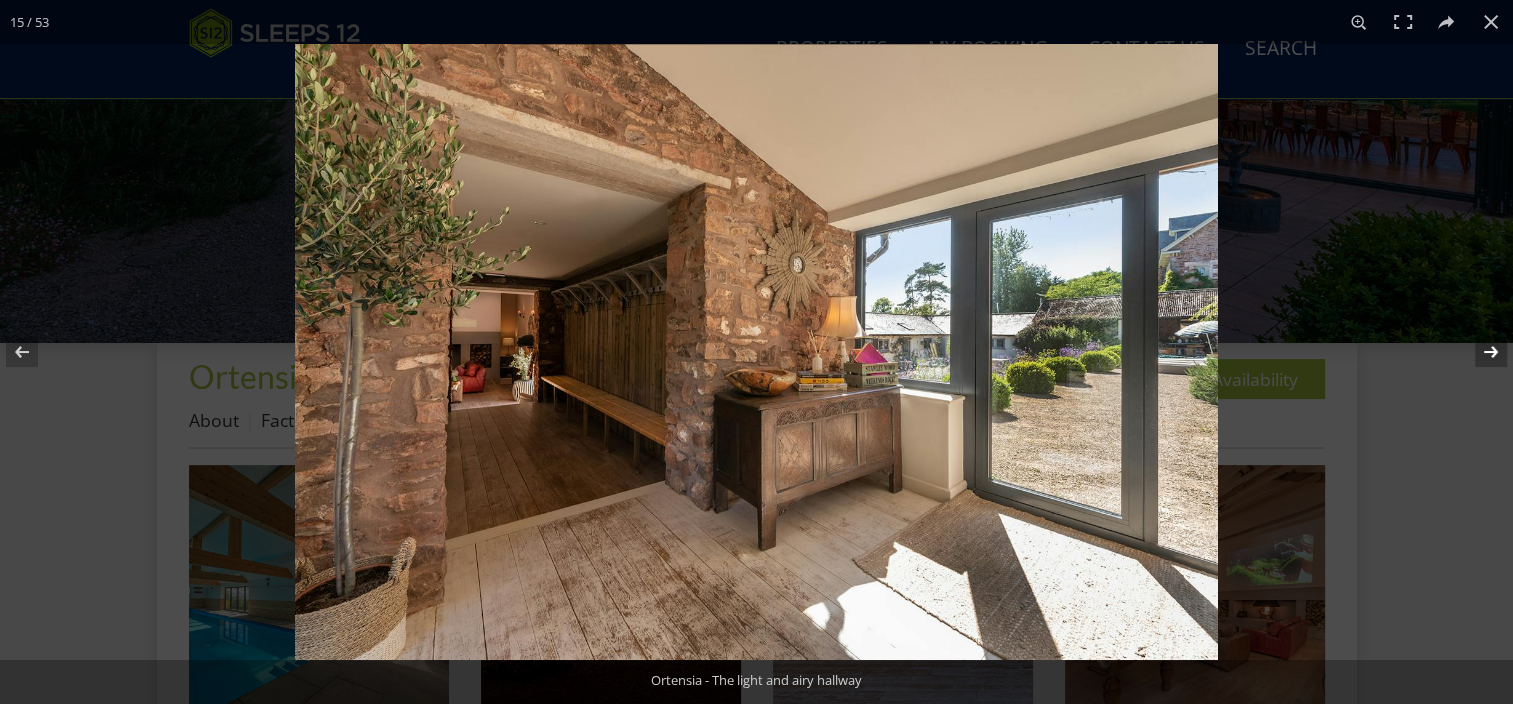 click at bounding box center [1478, 352] 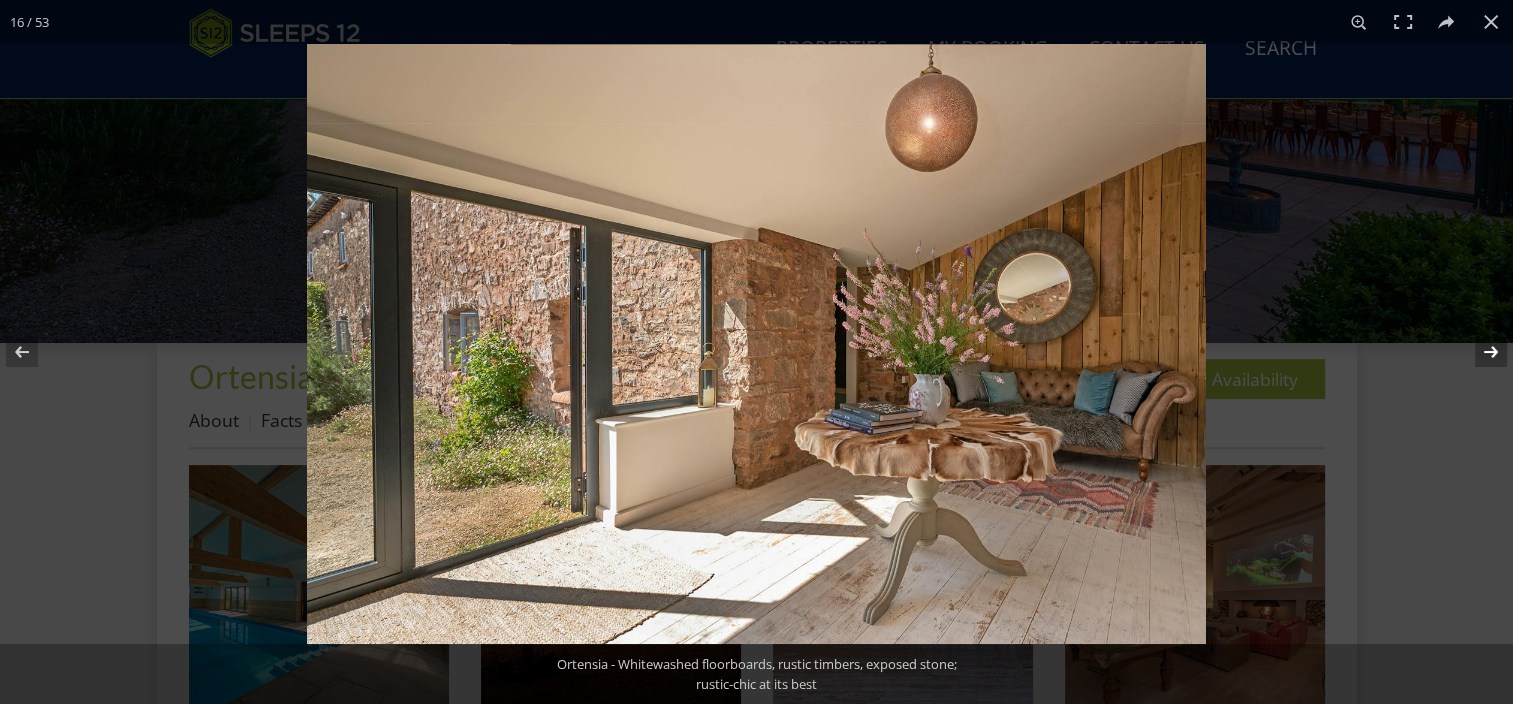 click at bounding box center (1478, 352) 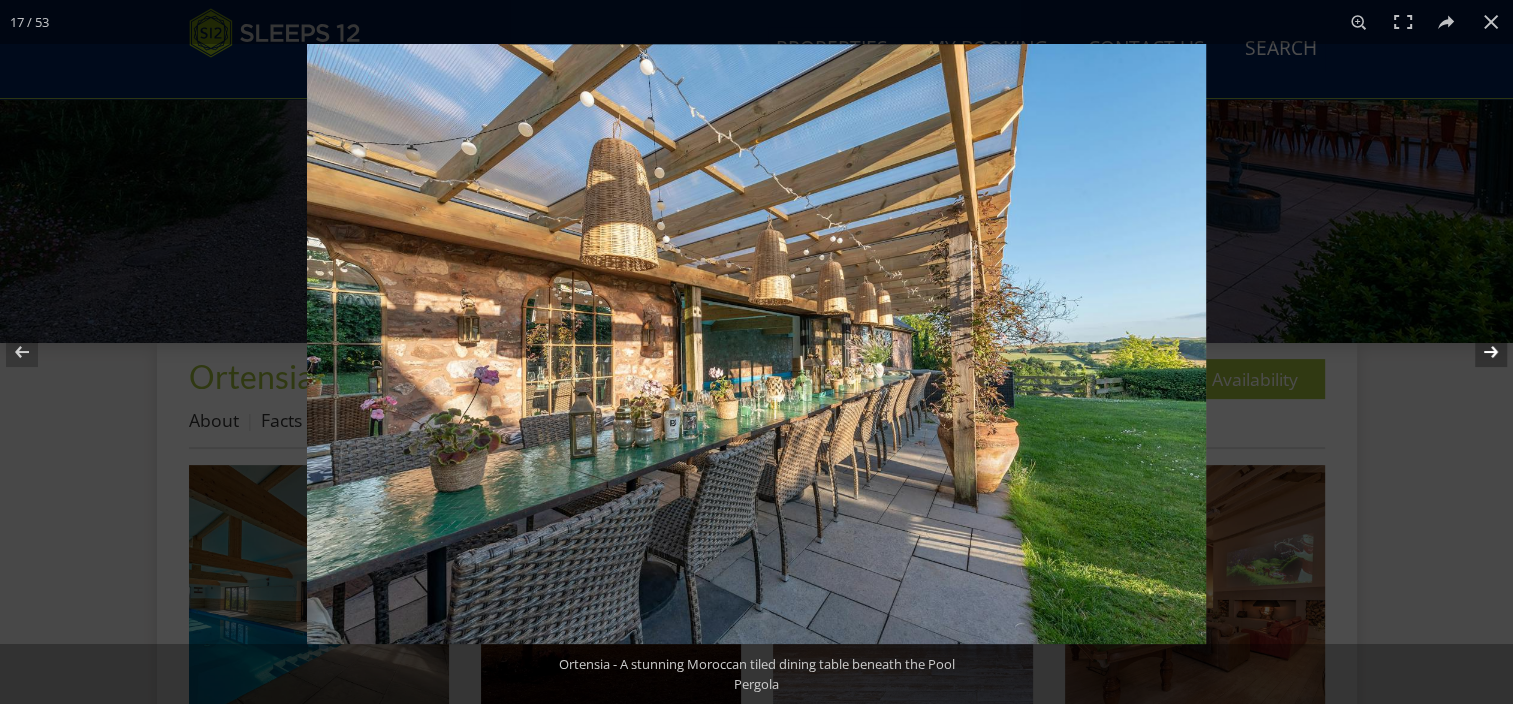 click at bounding box center [1478, 352] 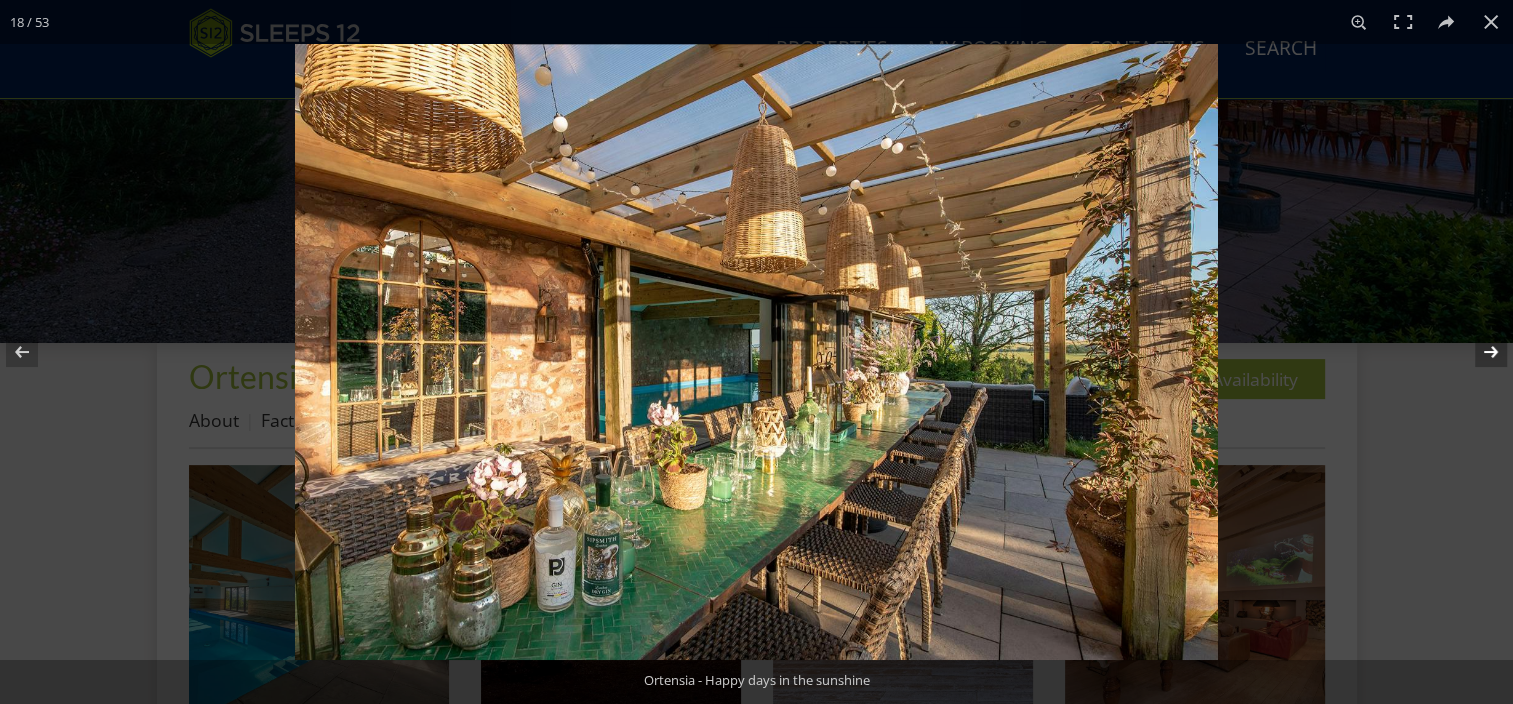 click at bounding box center [1478, 352] 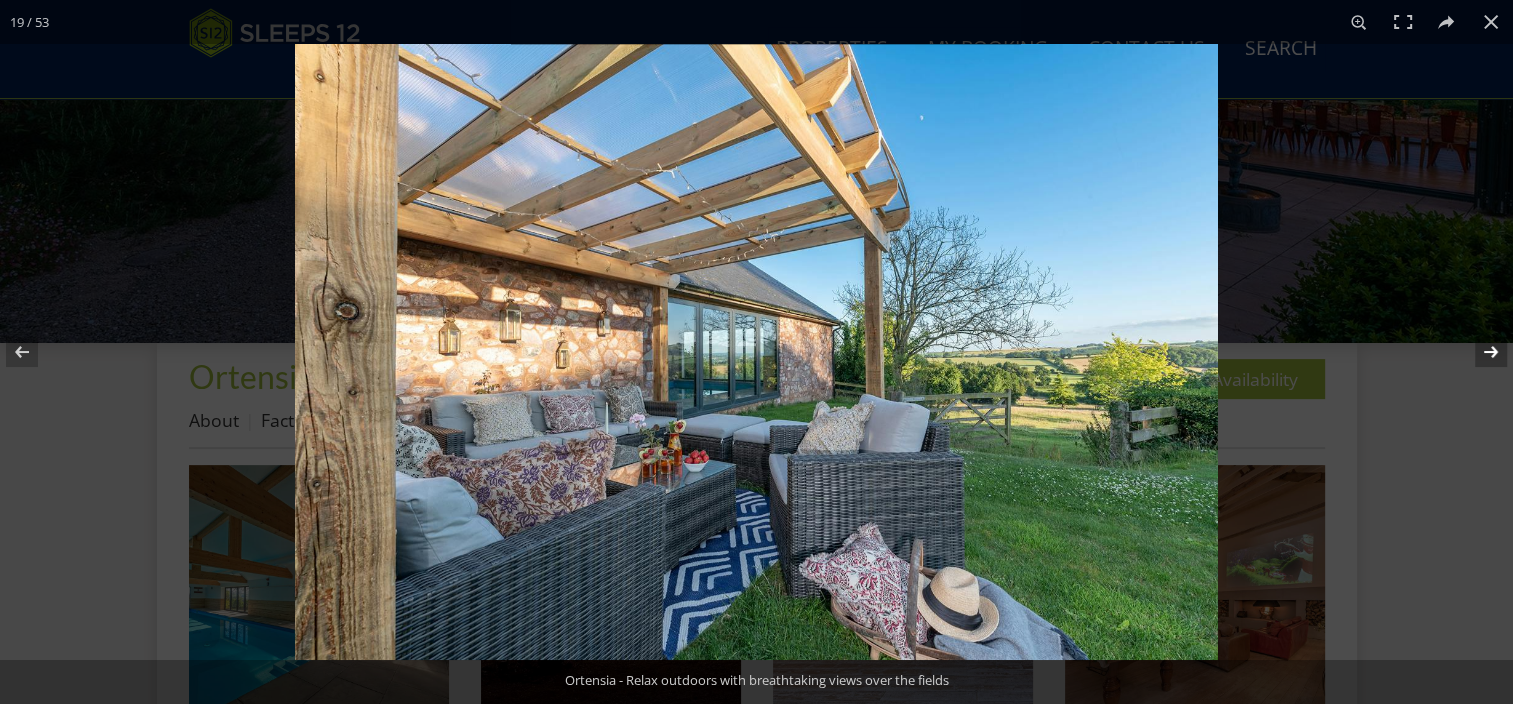click at bounding box center [1478, 352] 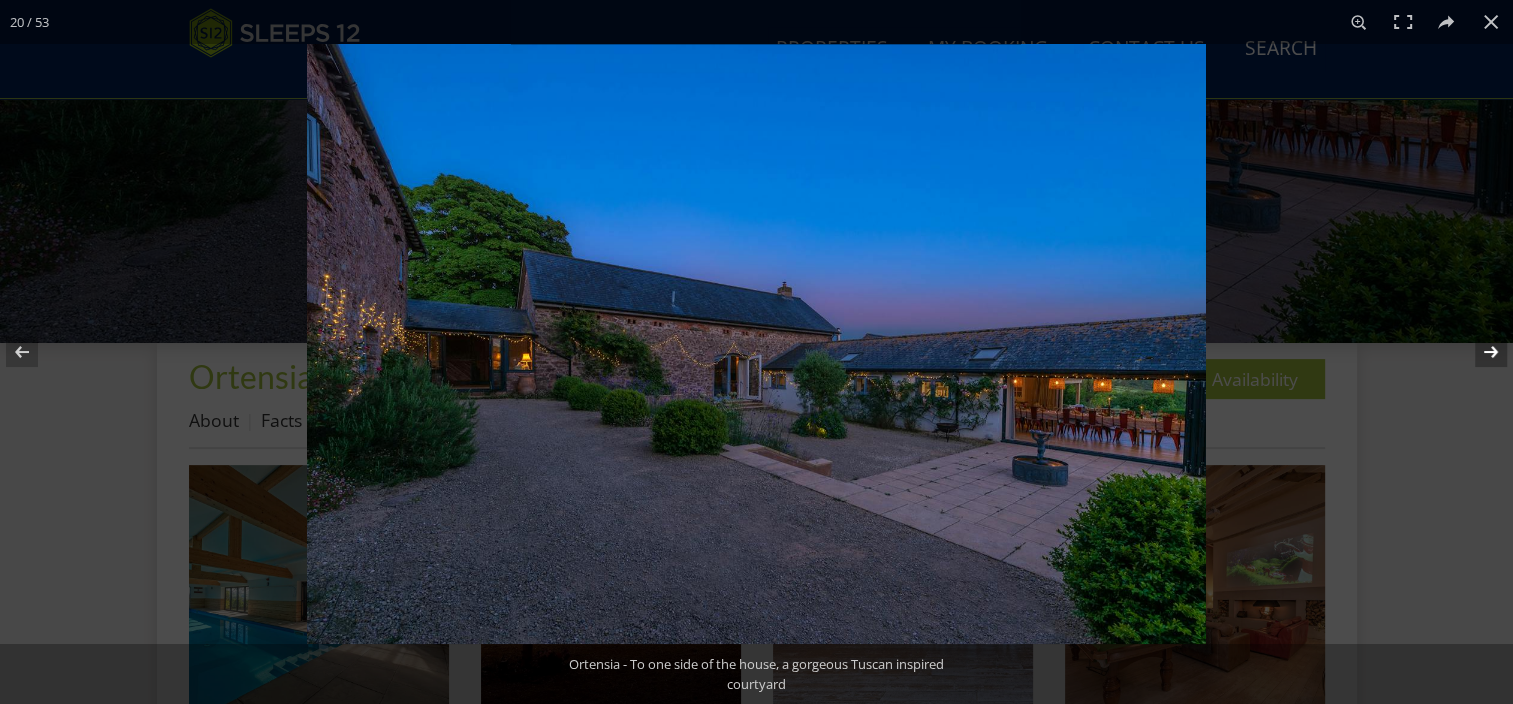 click at bounding box center [1478, 352] 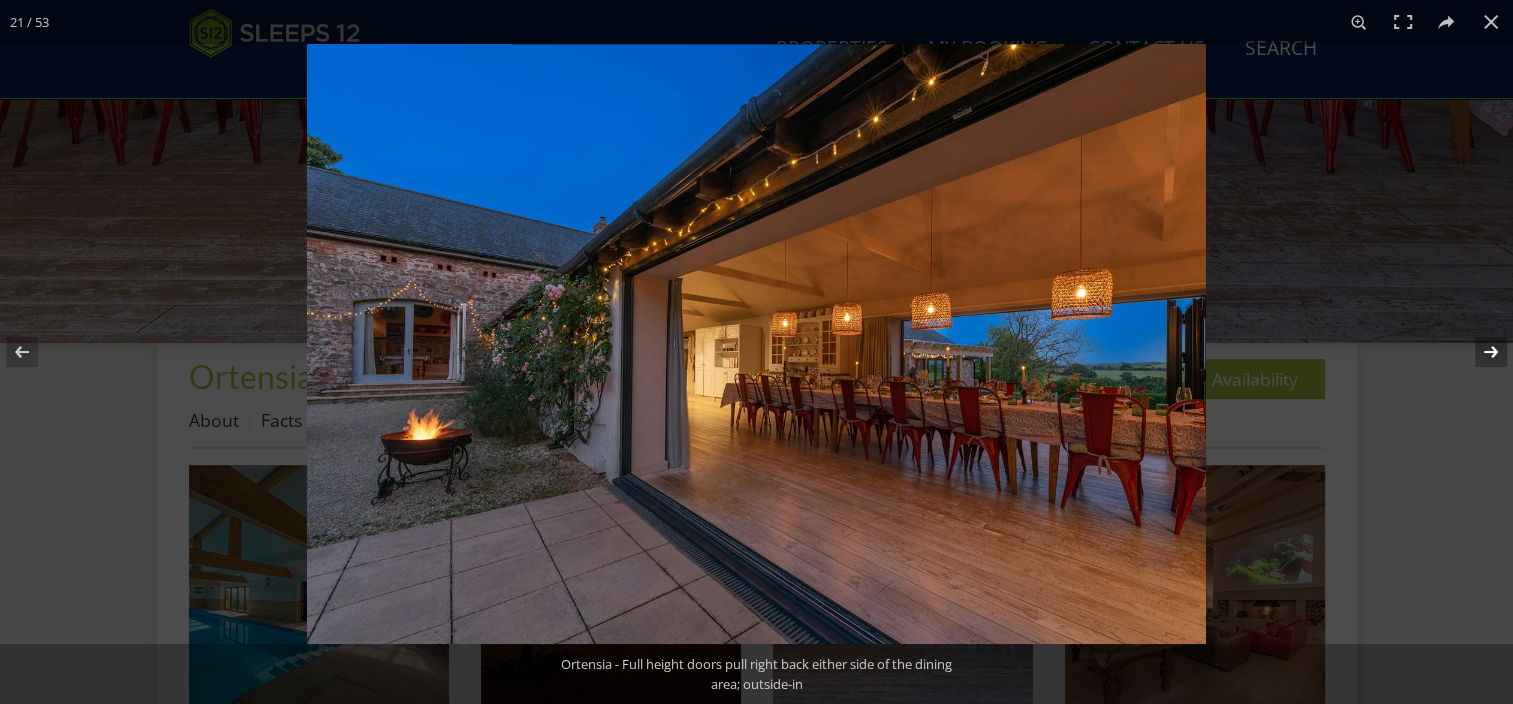 click at bounding box center [1478, 352] 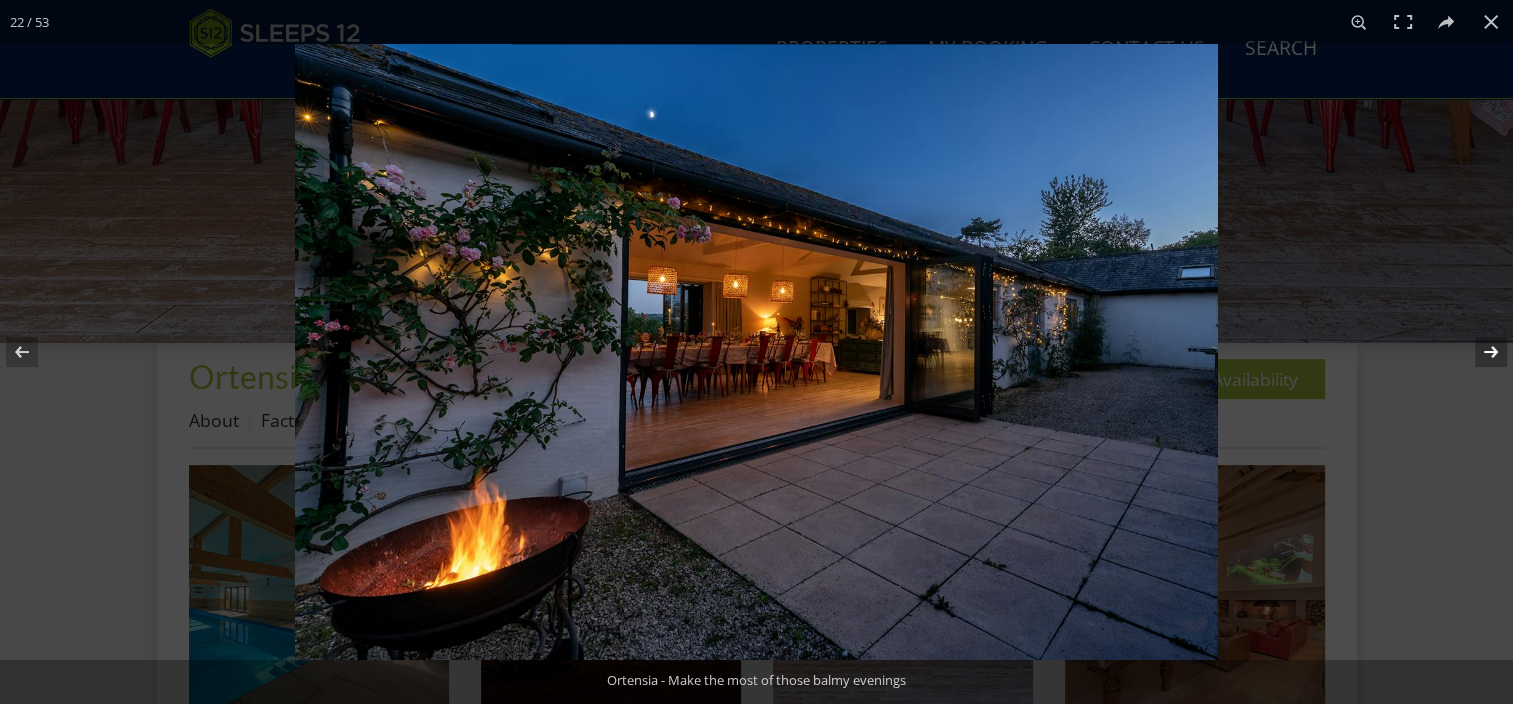 click at bounding box center (1478, 352) 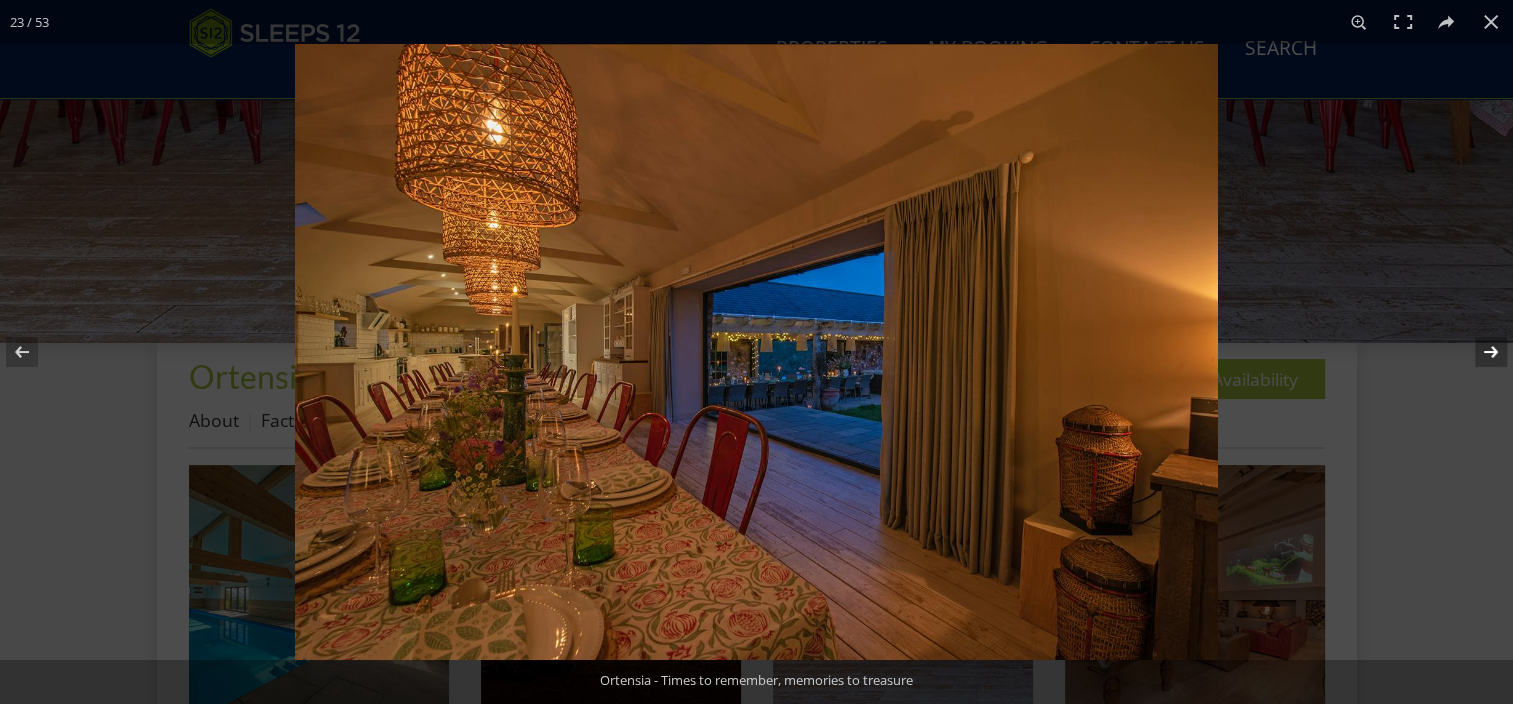 click at bounding box center (1478, 352) 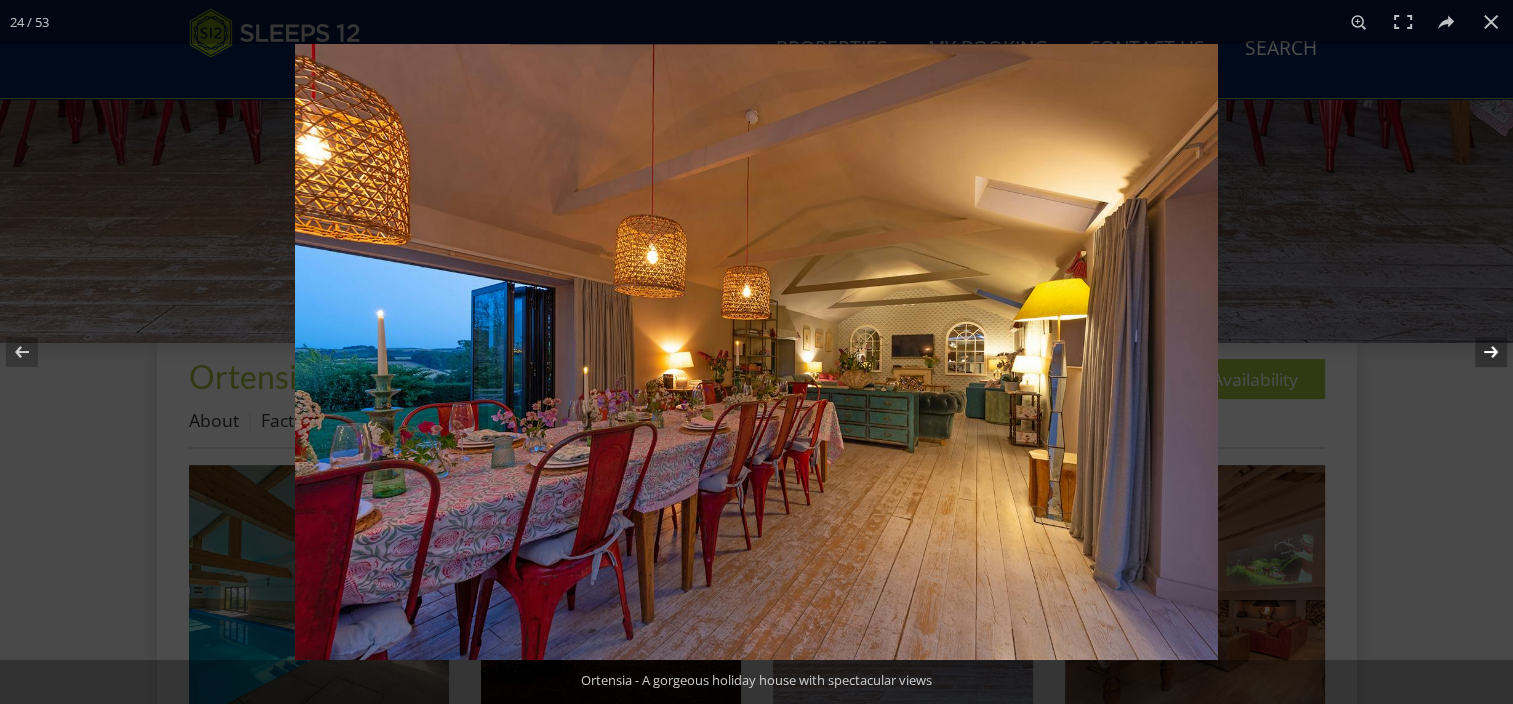 click at bounding box center (1478, 352) 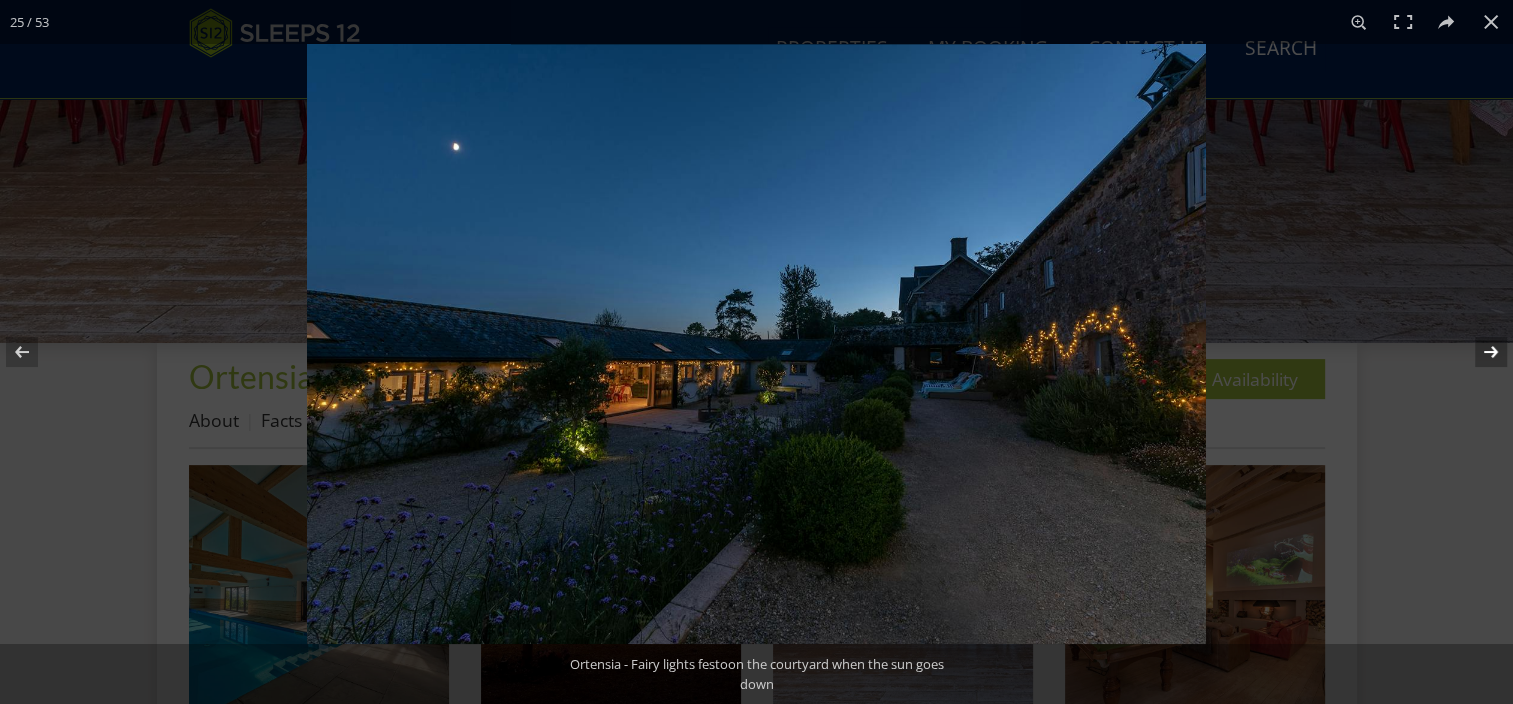 click at bounding box center [1478, 352] 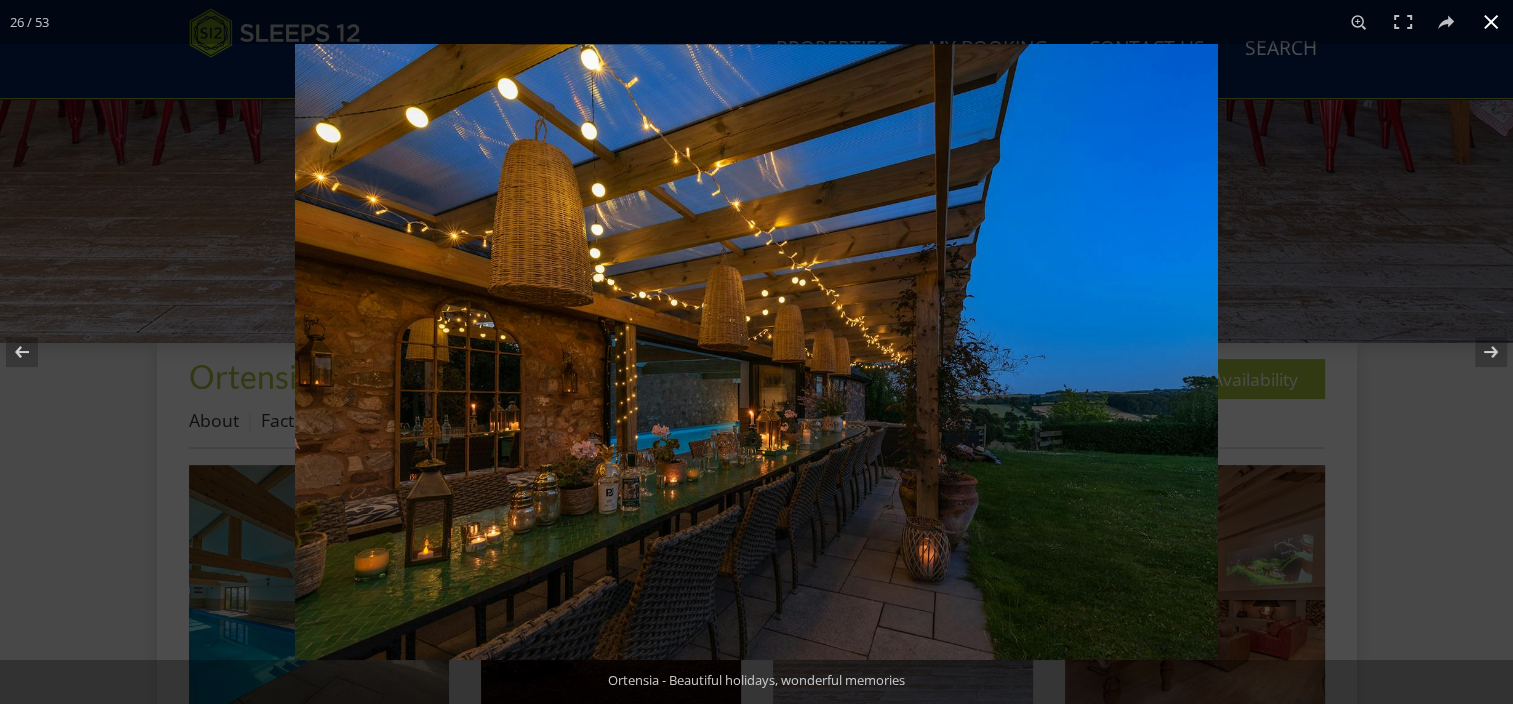 click at bounding box center (1491, 22) 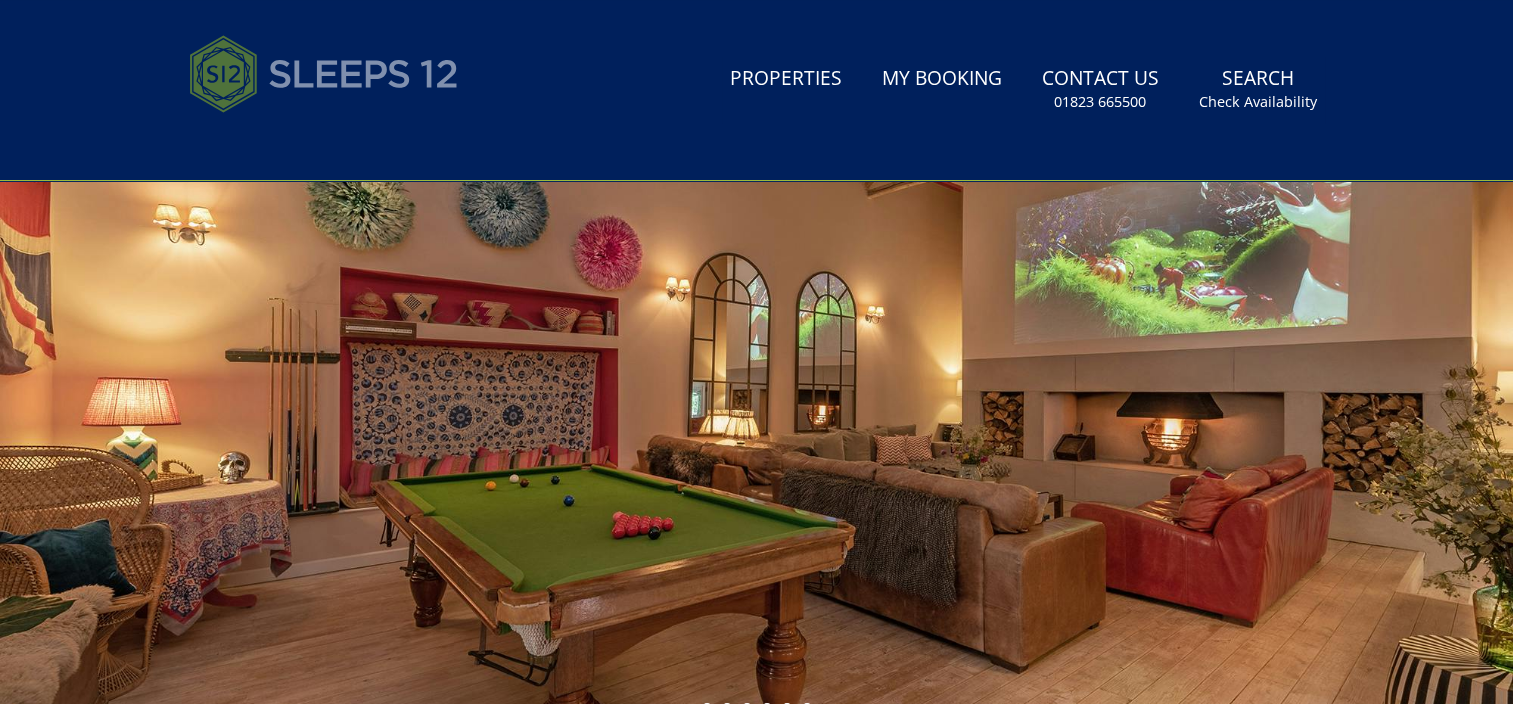 scroll, scrollTop: 0, scrollLeft: 0, axis: both 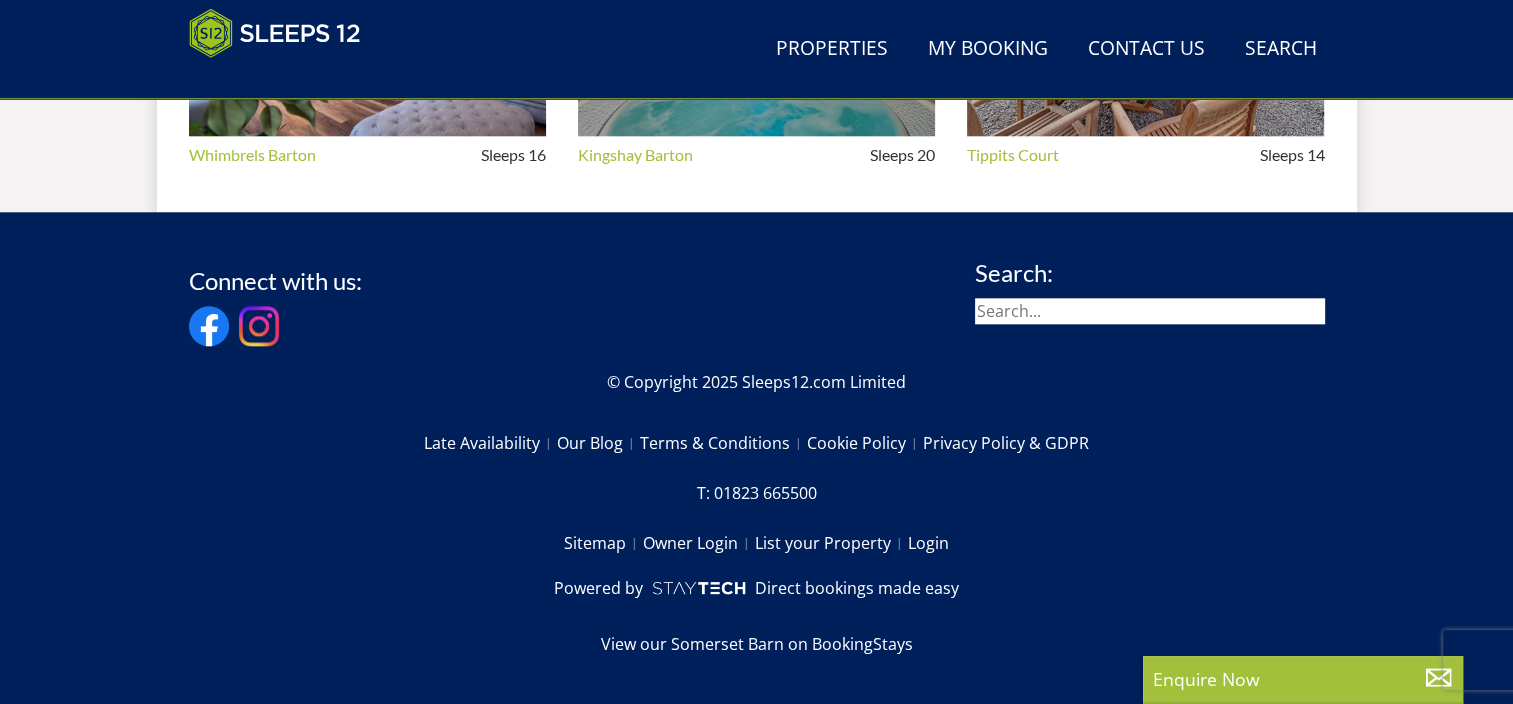 select on "7" 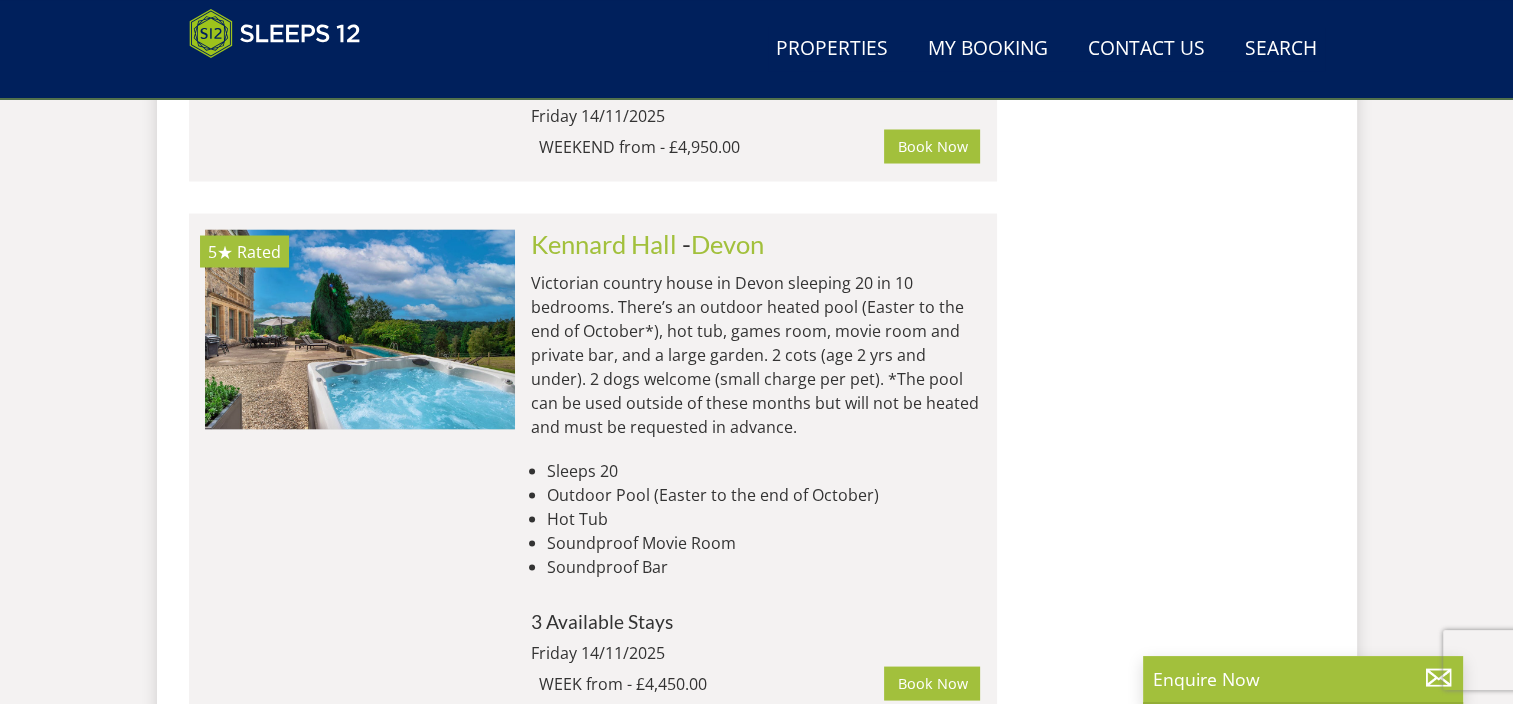 scroll, scrollTop: 3700, scrollLeft: 0, axis: vertical 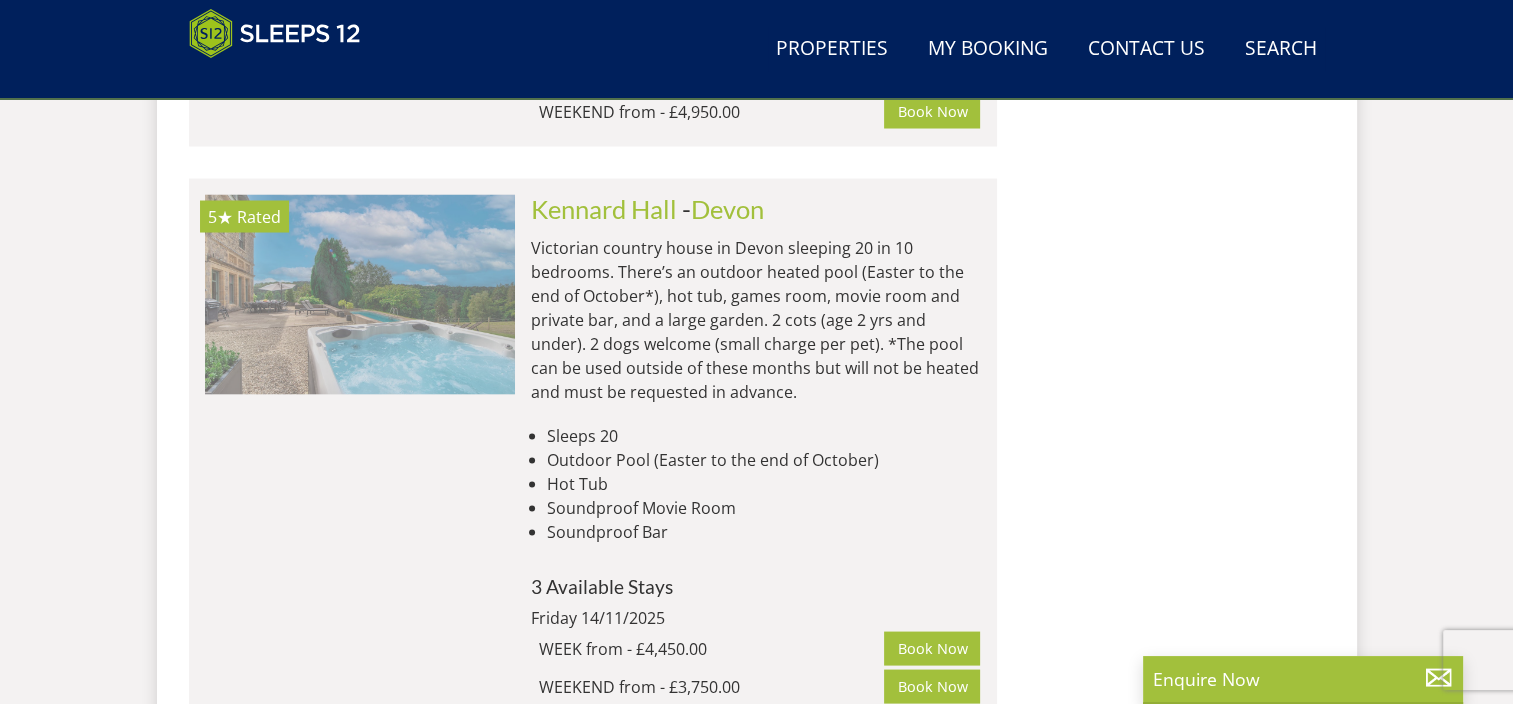 click at bounding box center (360, 294) 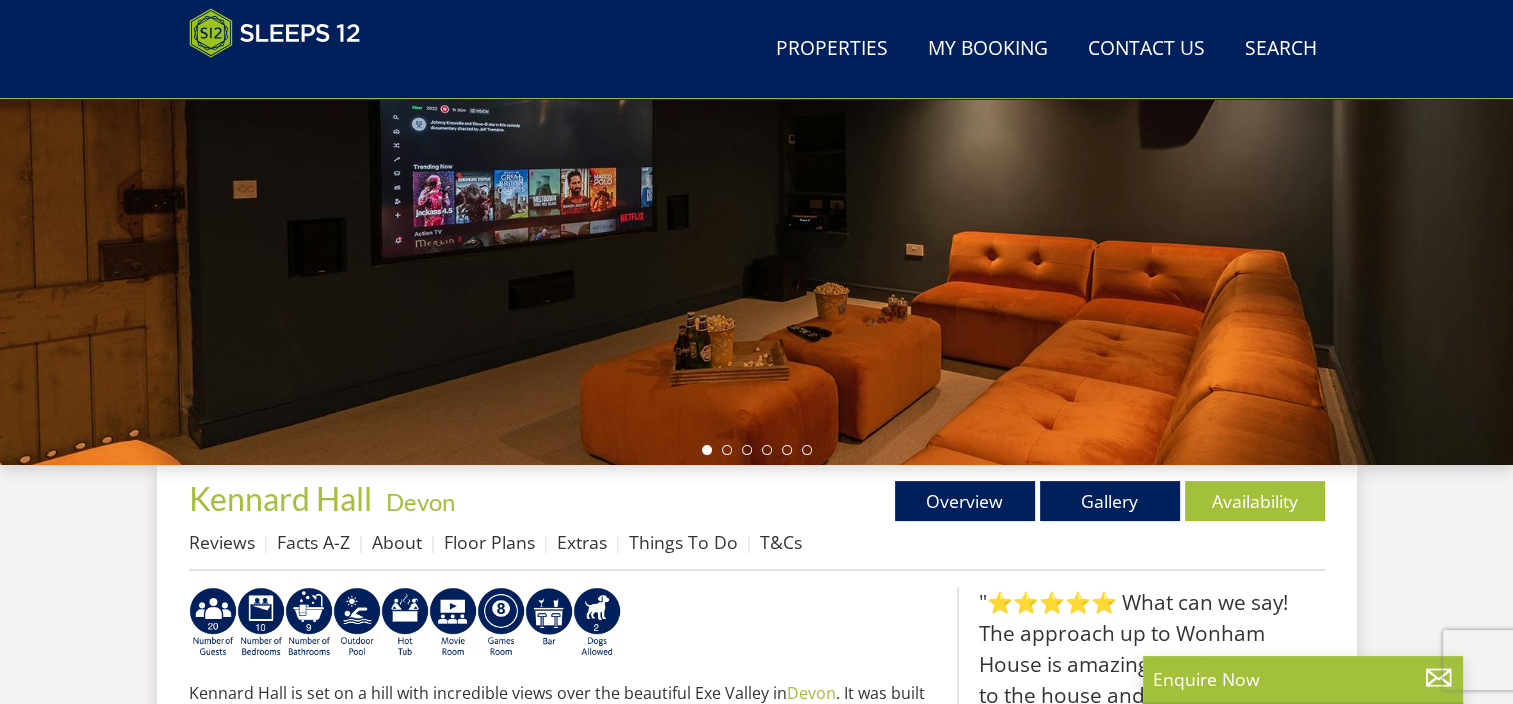scroll, scrollTop: 600, scrollLeft: 0, axis: vertical 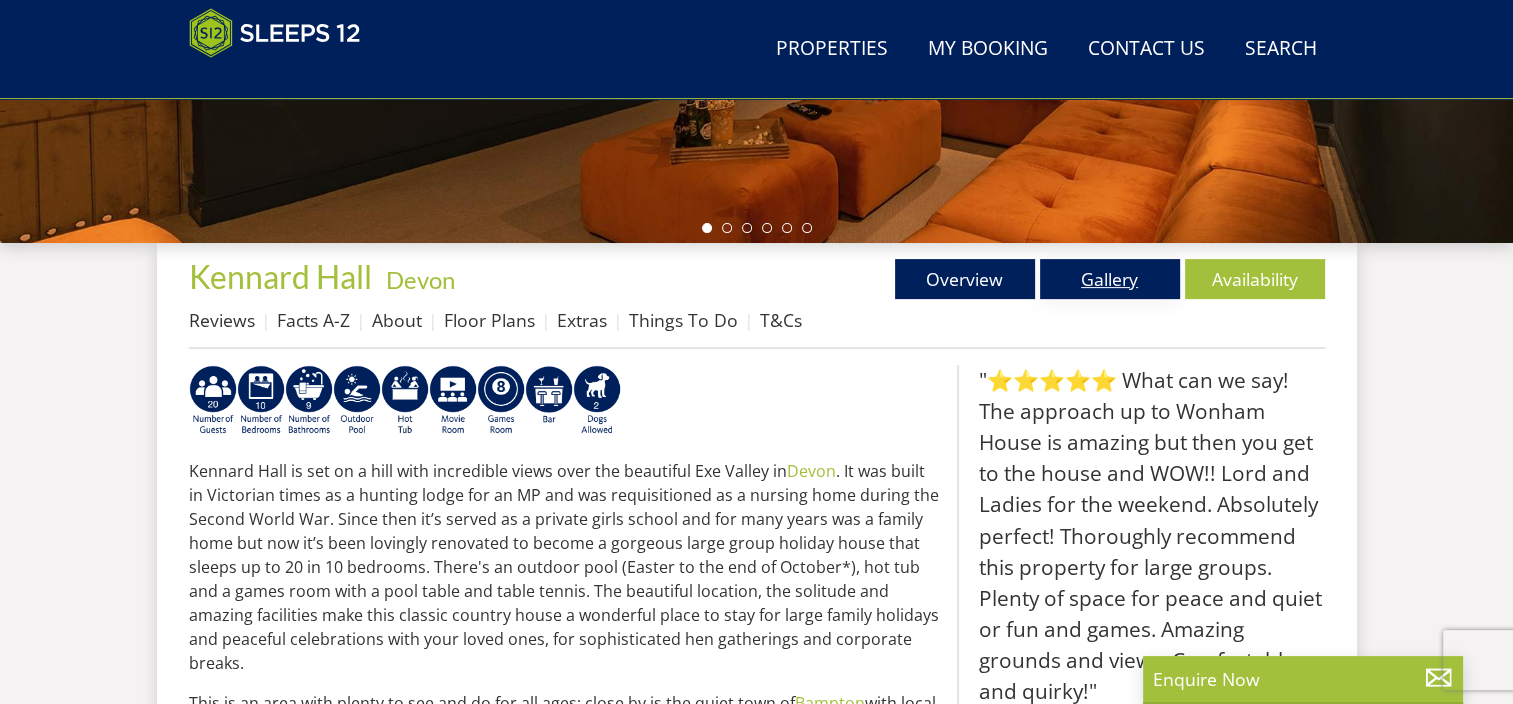 click on "Gallery" at bounding box center (1110, 279) 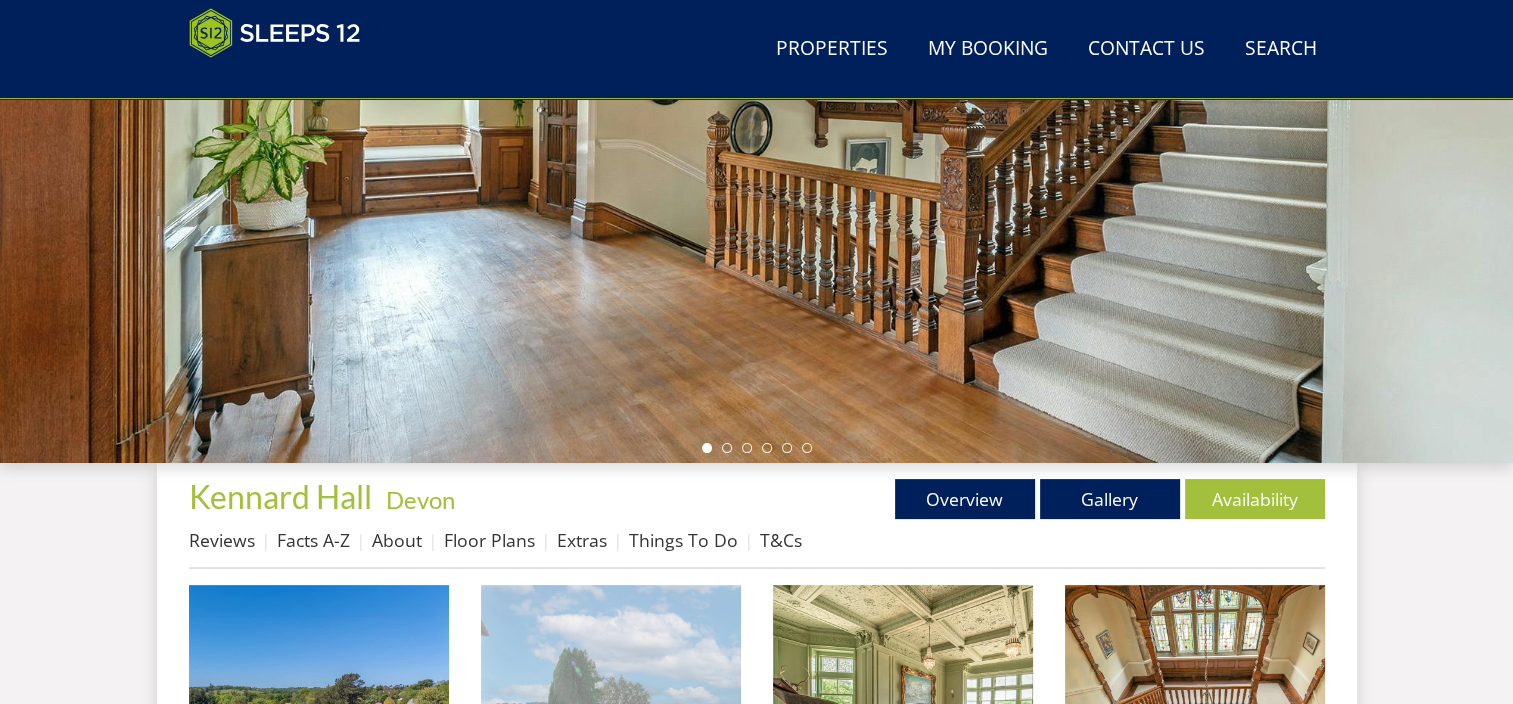 scroll, scrollTop: 500, scrollLeft: 0, axis: vertical 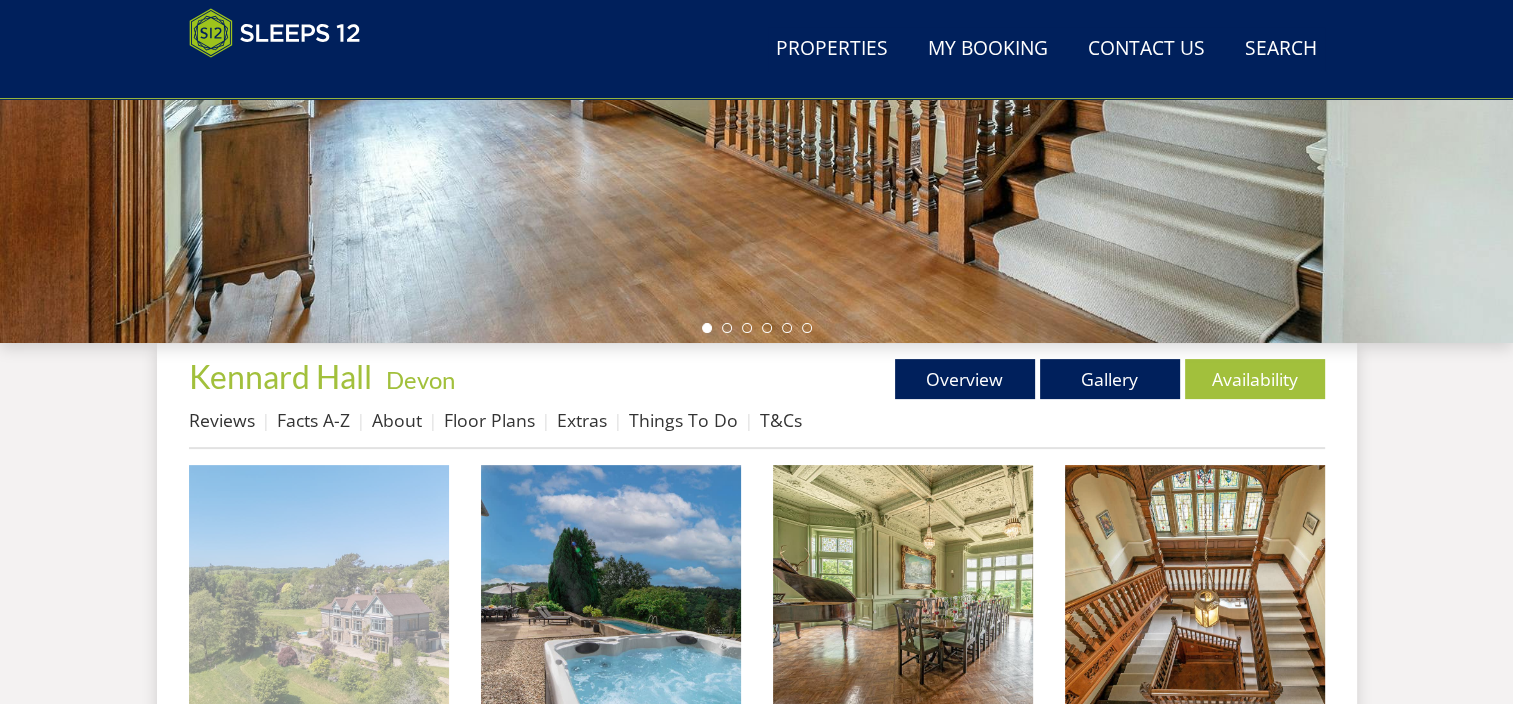 click at bounding box center (319, 595) 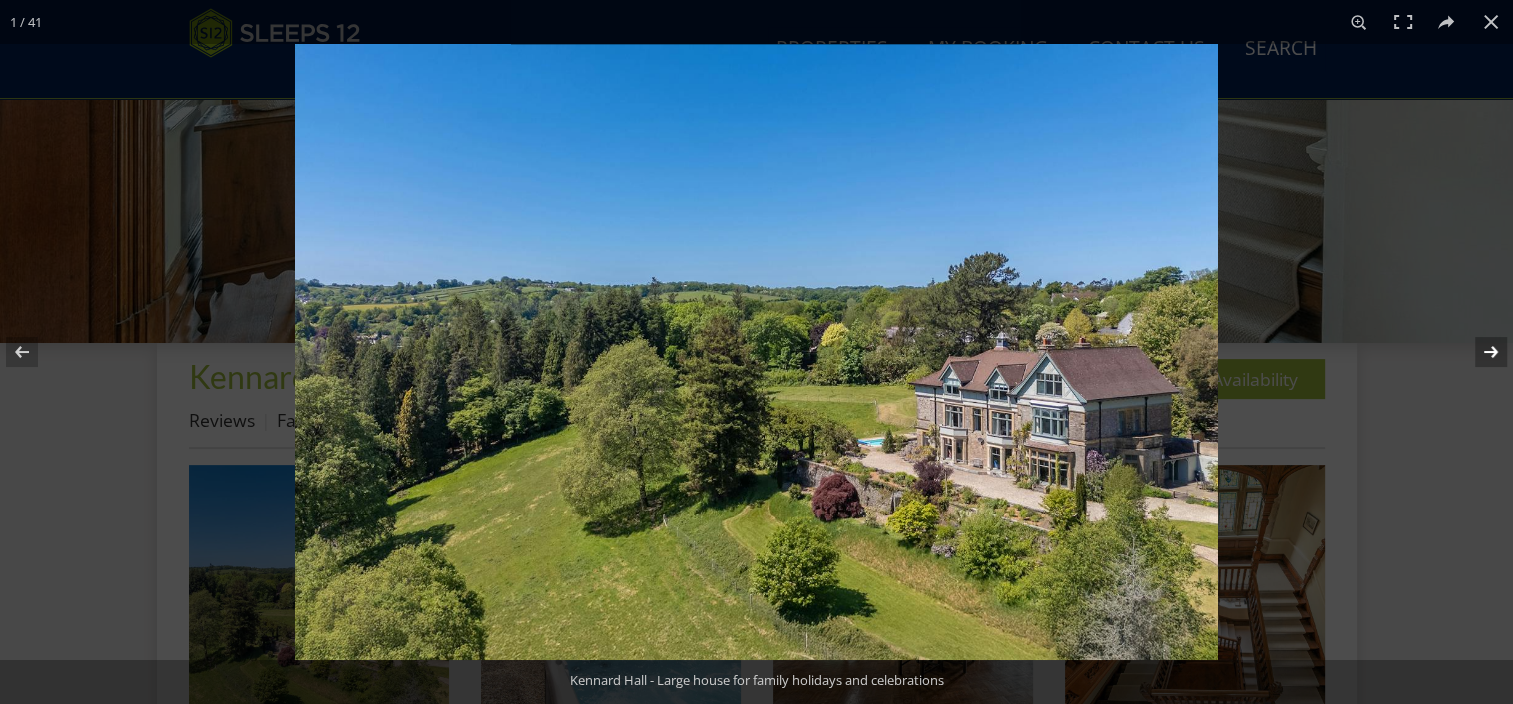 click at bounding box center (1478, 352) 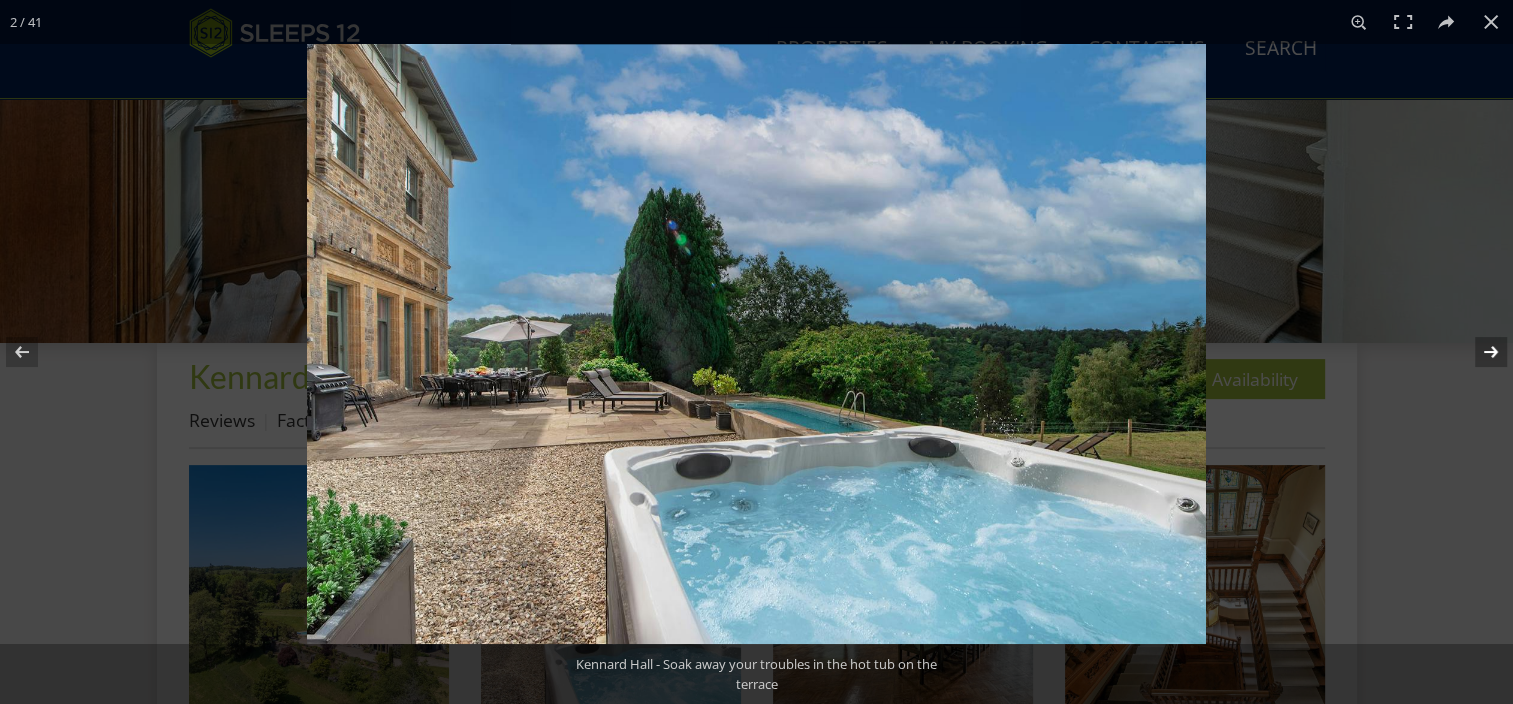 click at bounding box center (1478, 352) 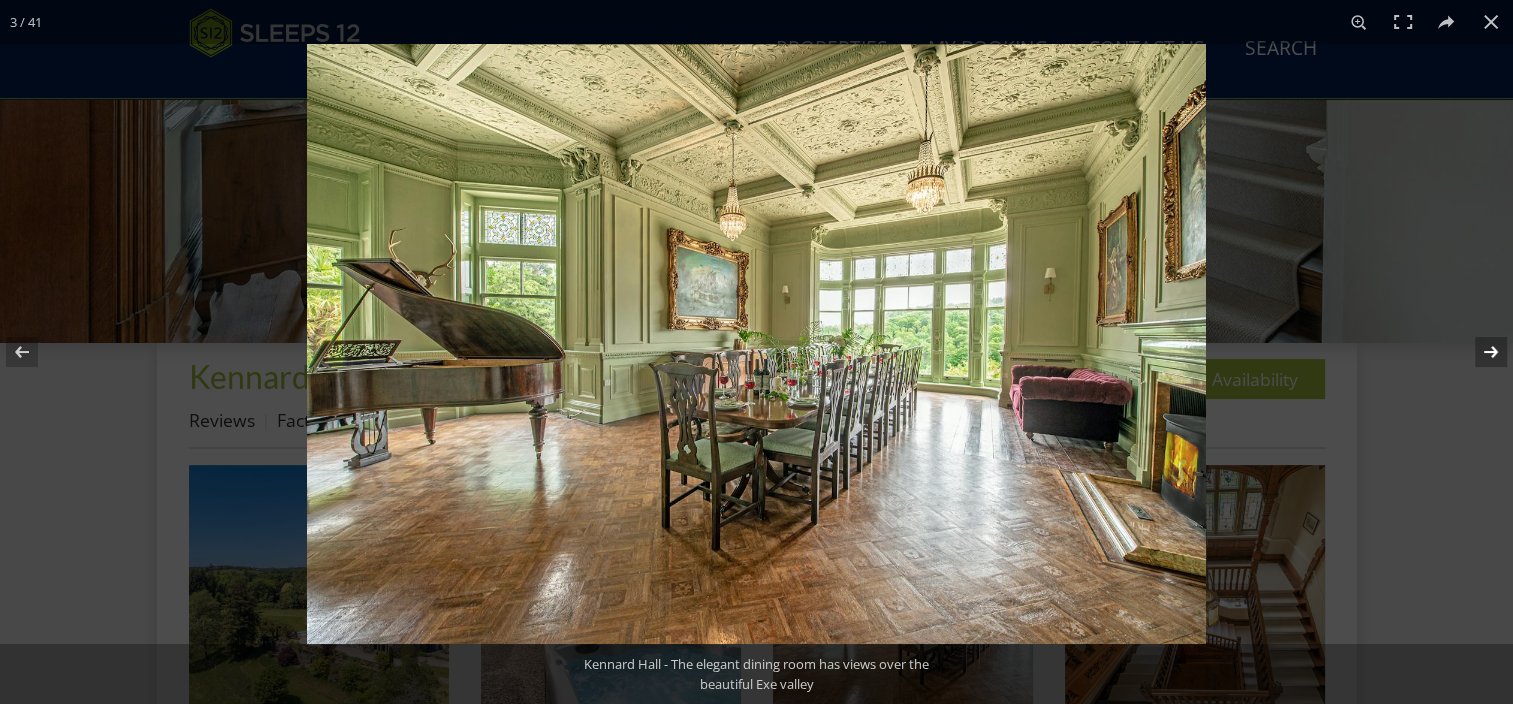 click at bounding box center (1478, 352) 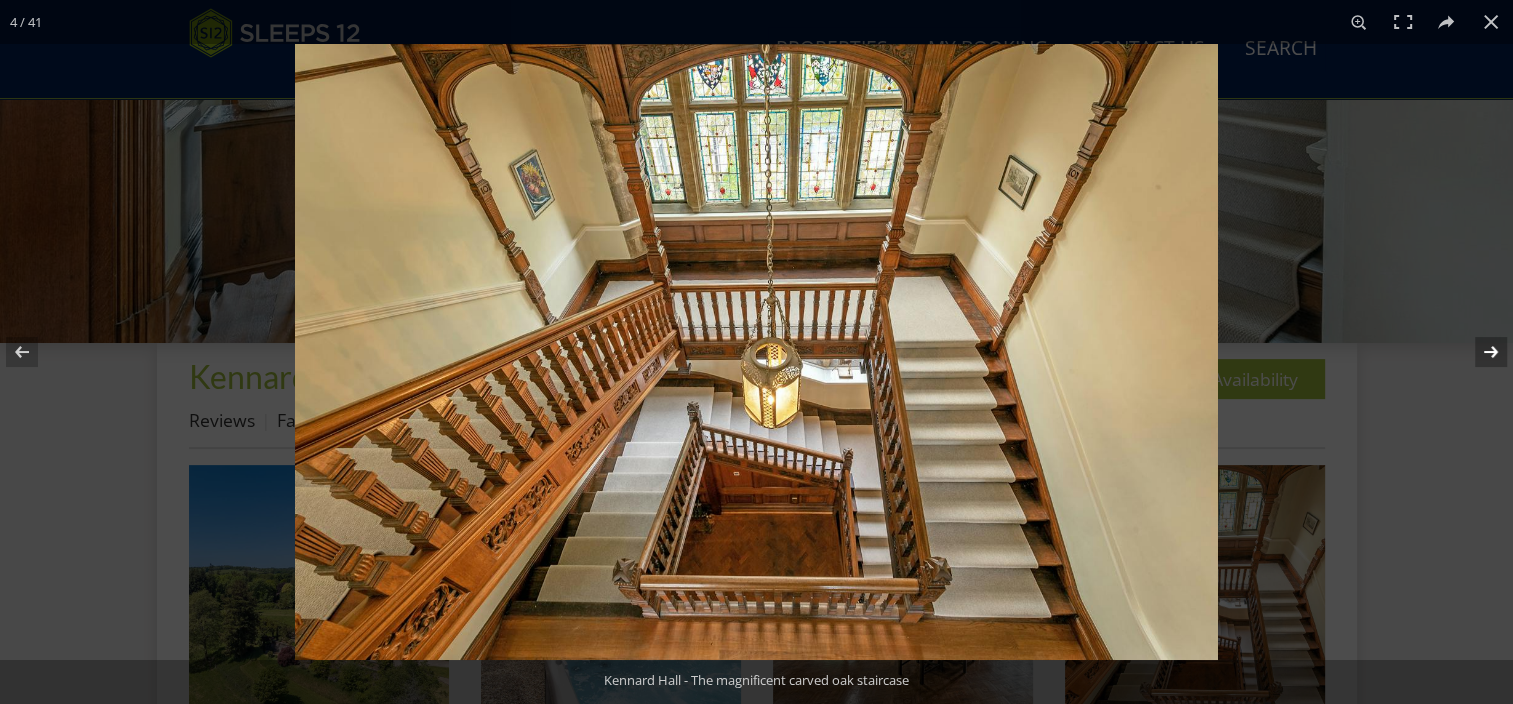 click at bounding box center (1478, 352) 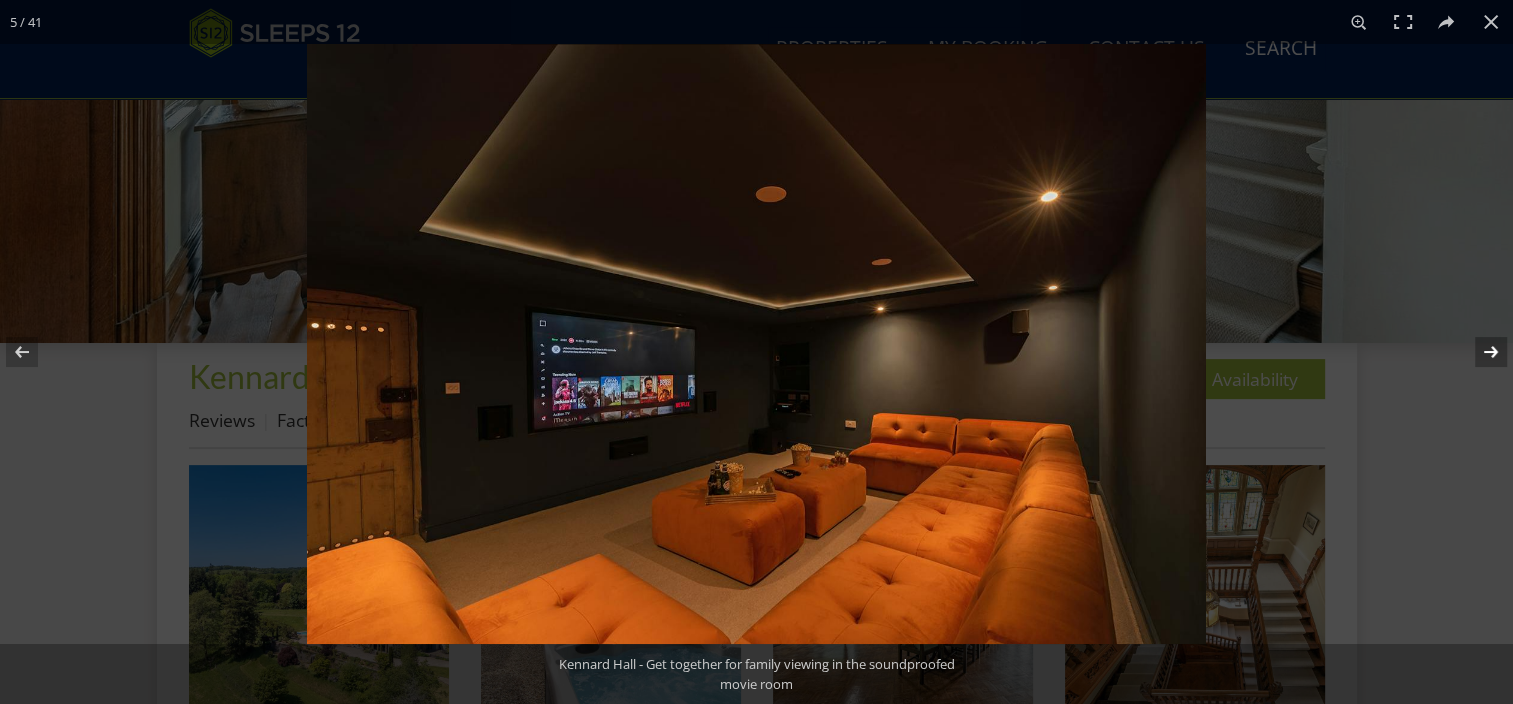 click at bounding box center (1478, 352) 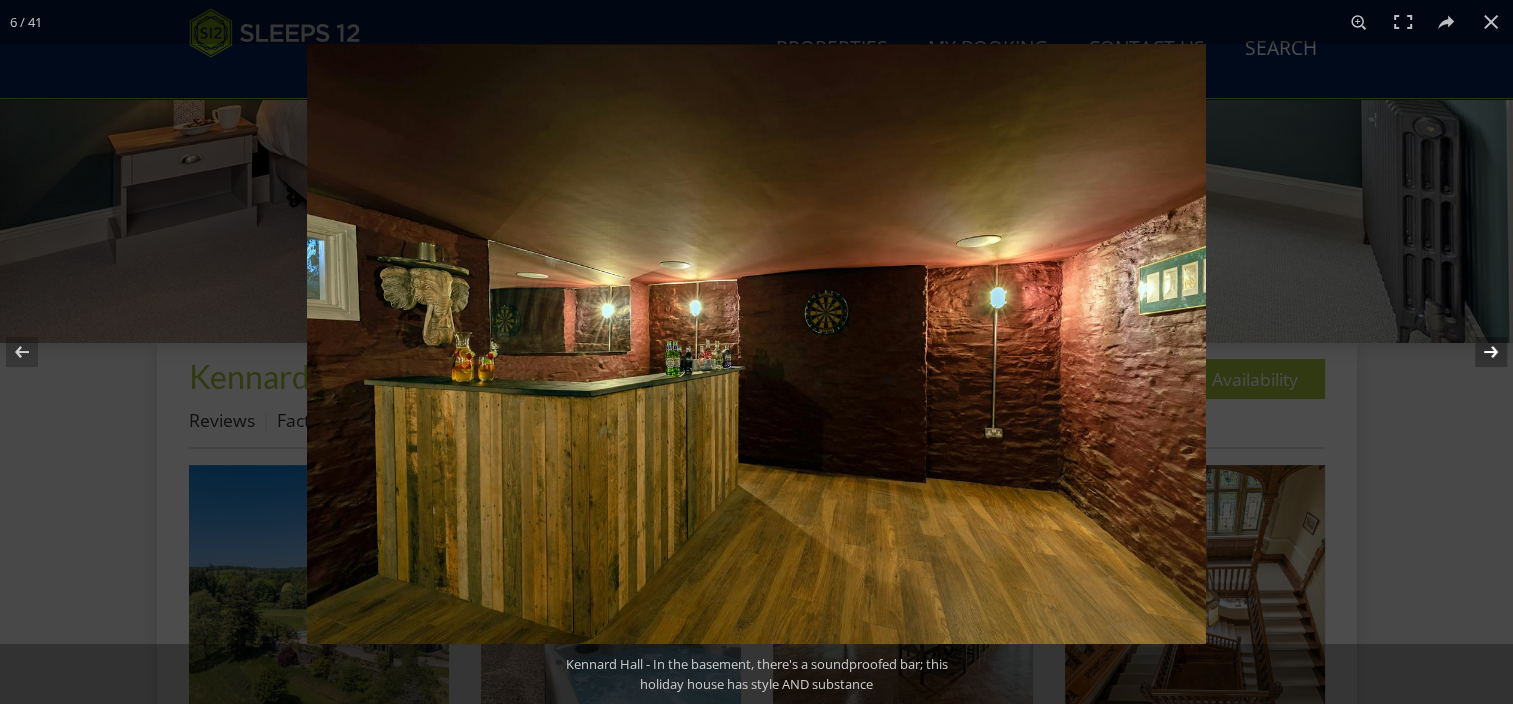 click at bounding box center [1478, 352] 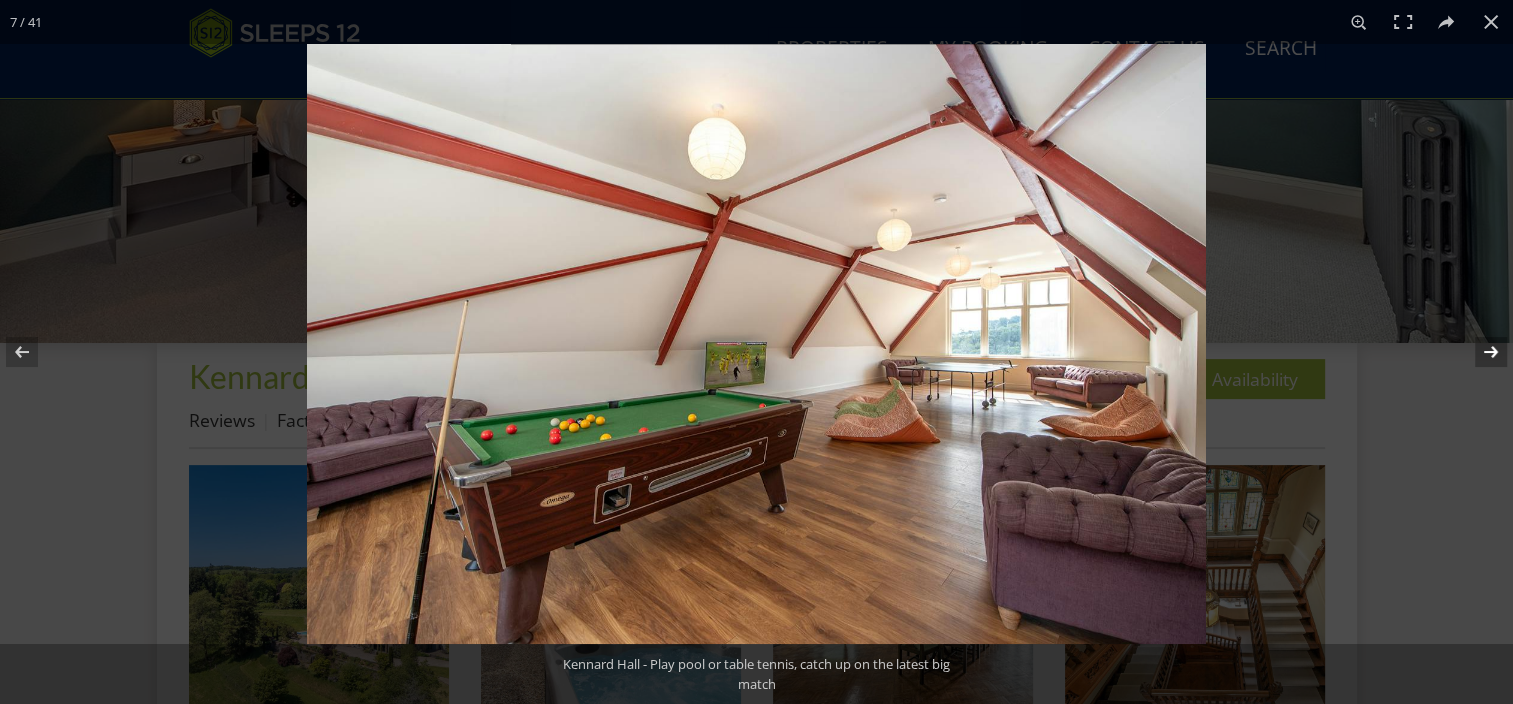 click at bounding box center [1478, 352] 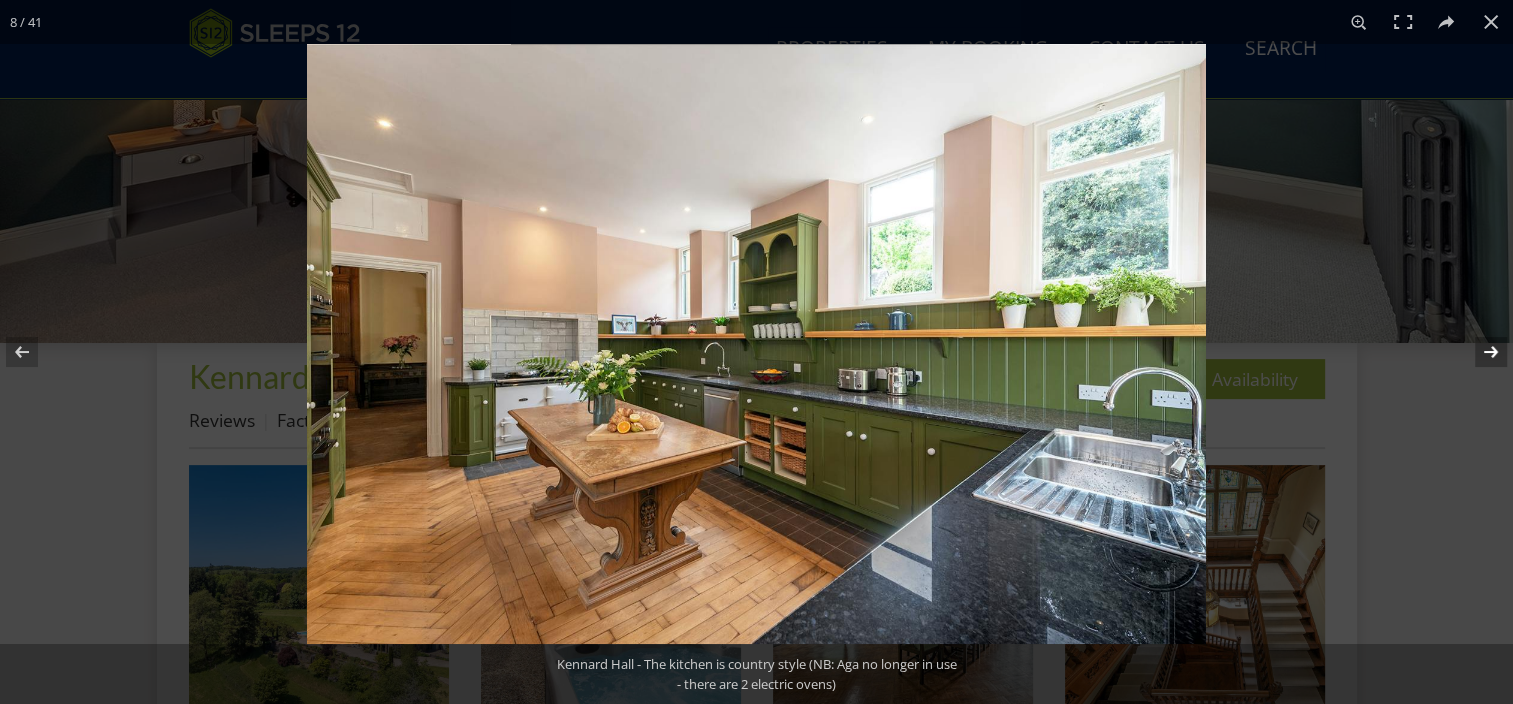 click at bounding box center (1478, 352) 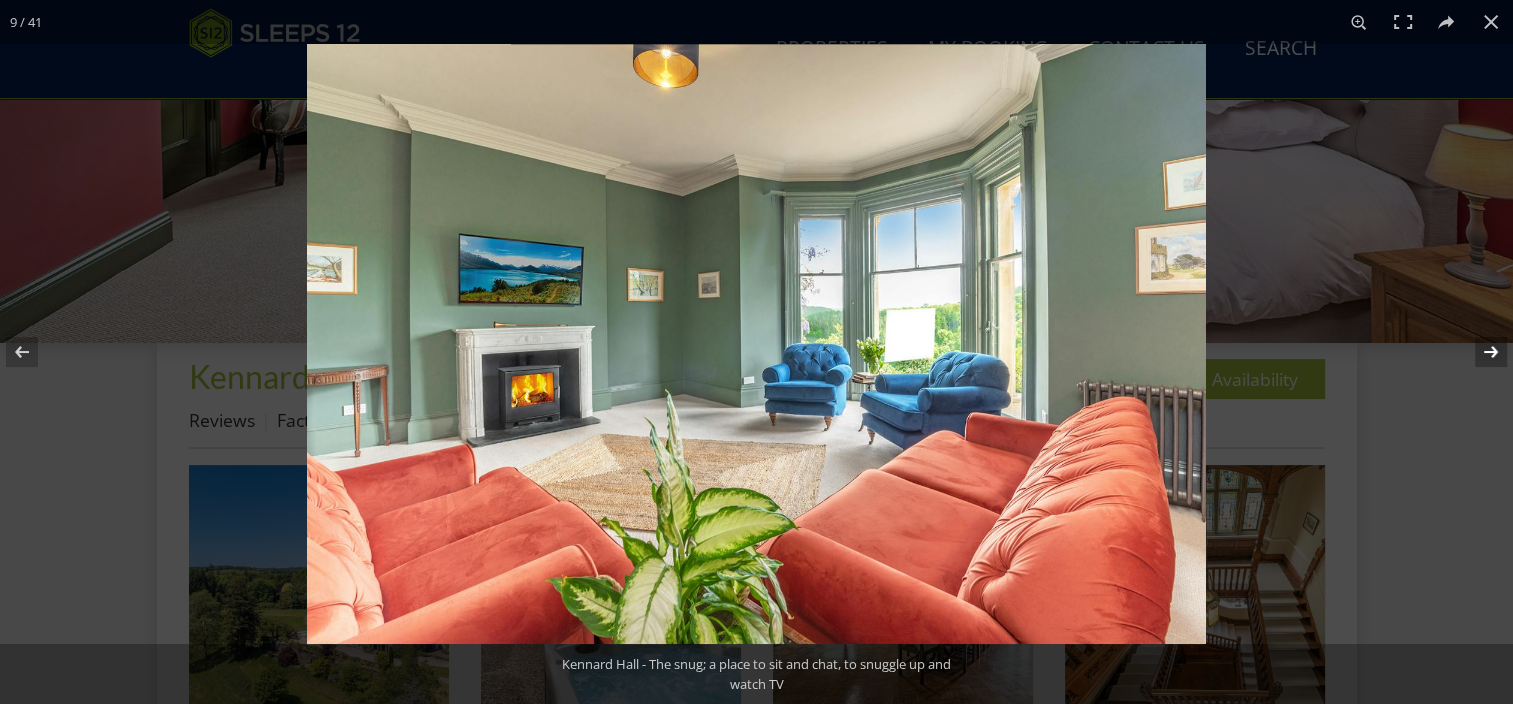 click at bounding box center [1478, 352] 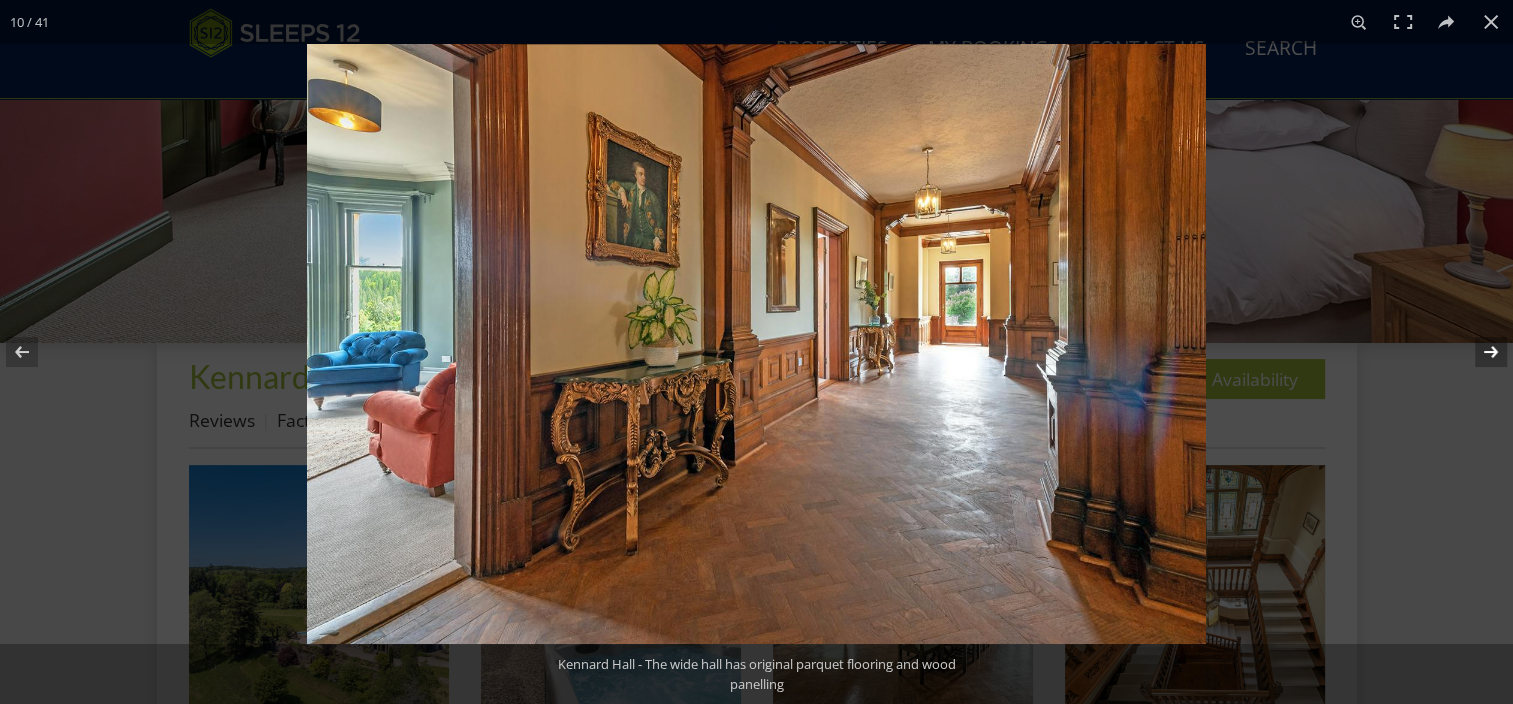 click at bounding box center (1478, 352) 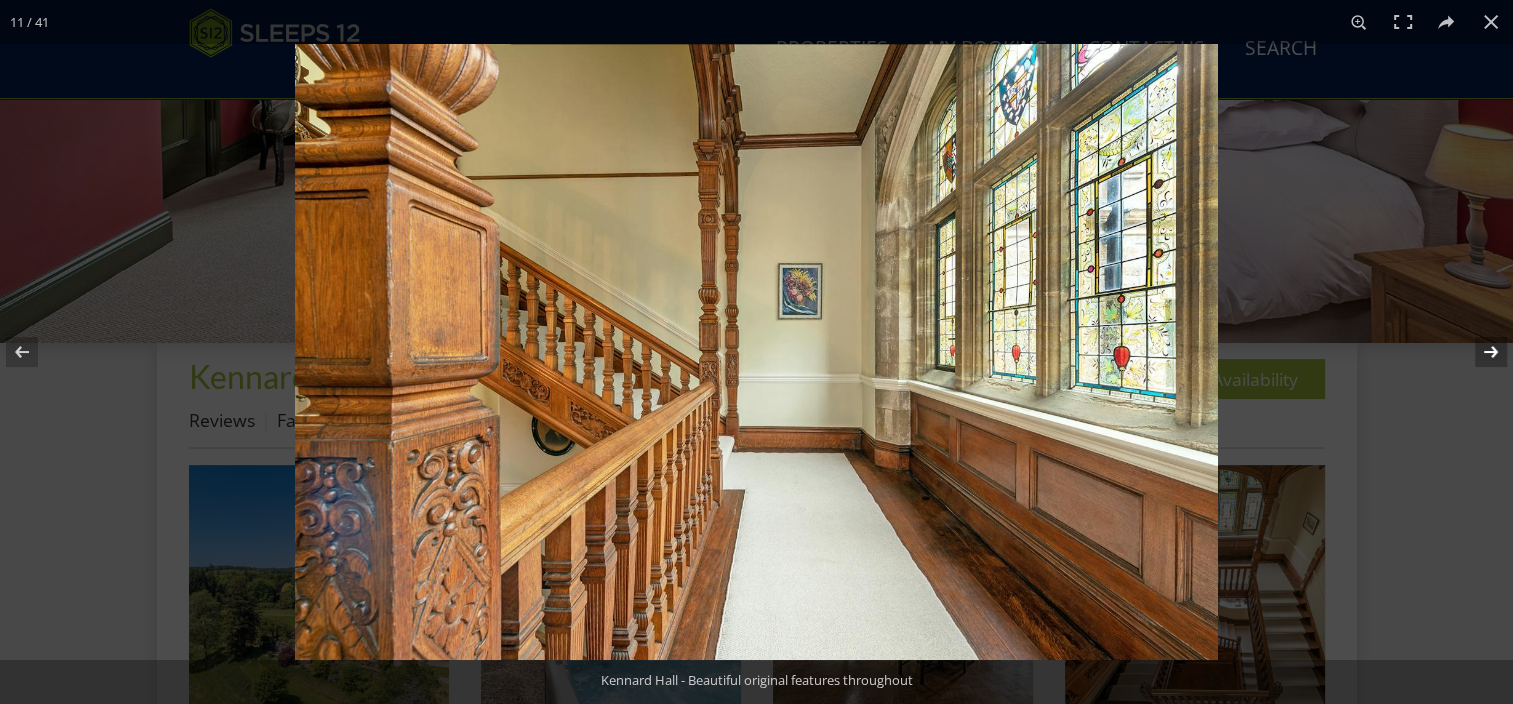 click at bounding box center (1478, 352) 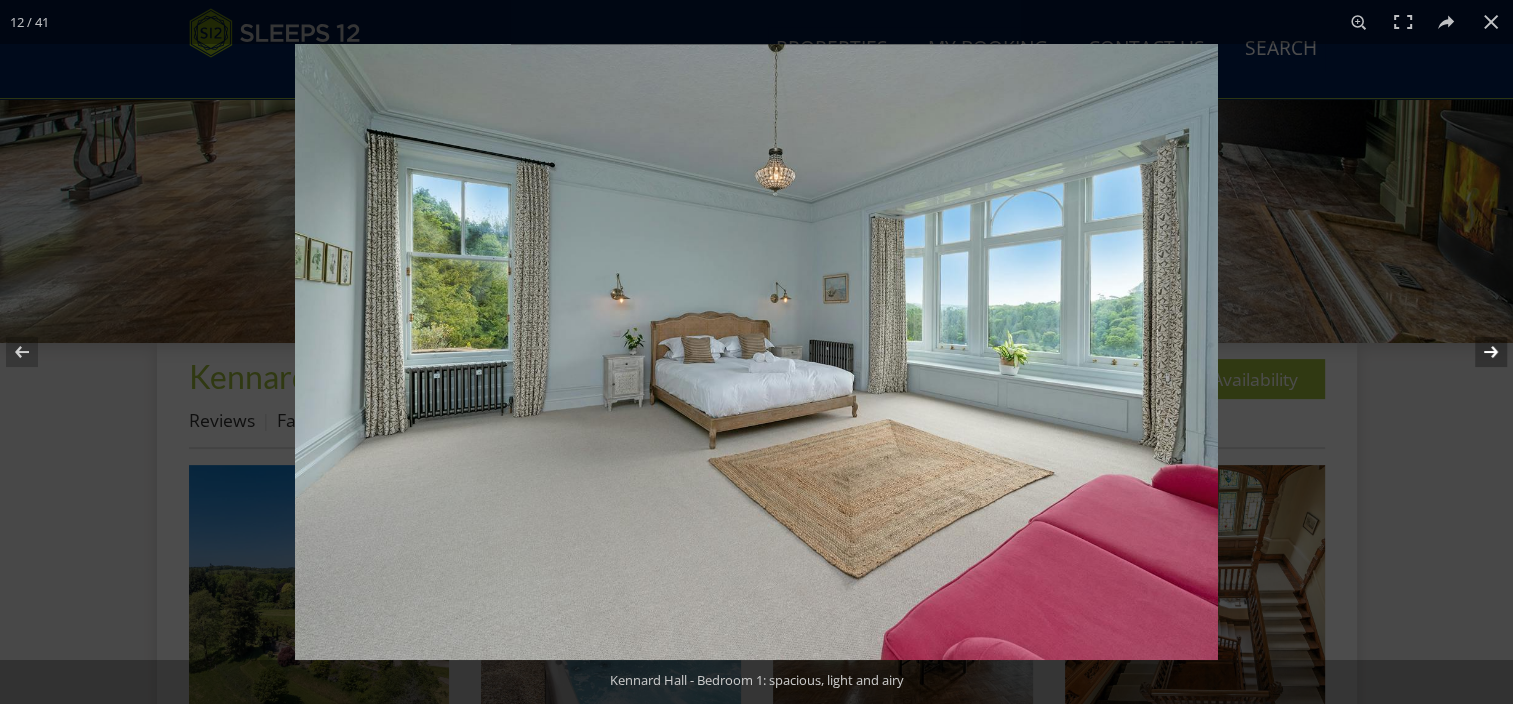 click at bounding box center (1478, 352) 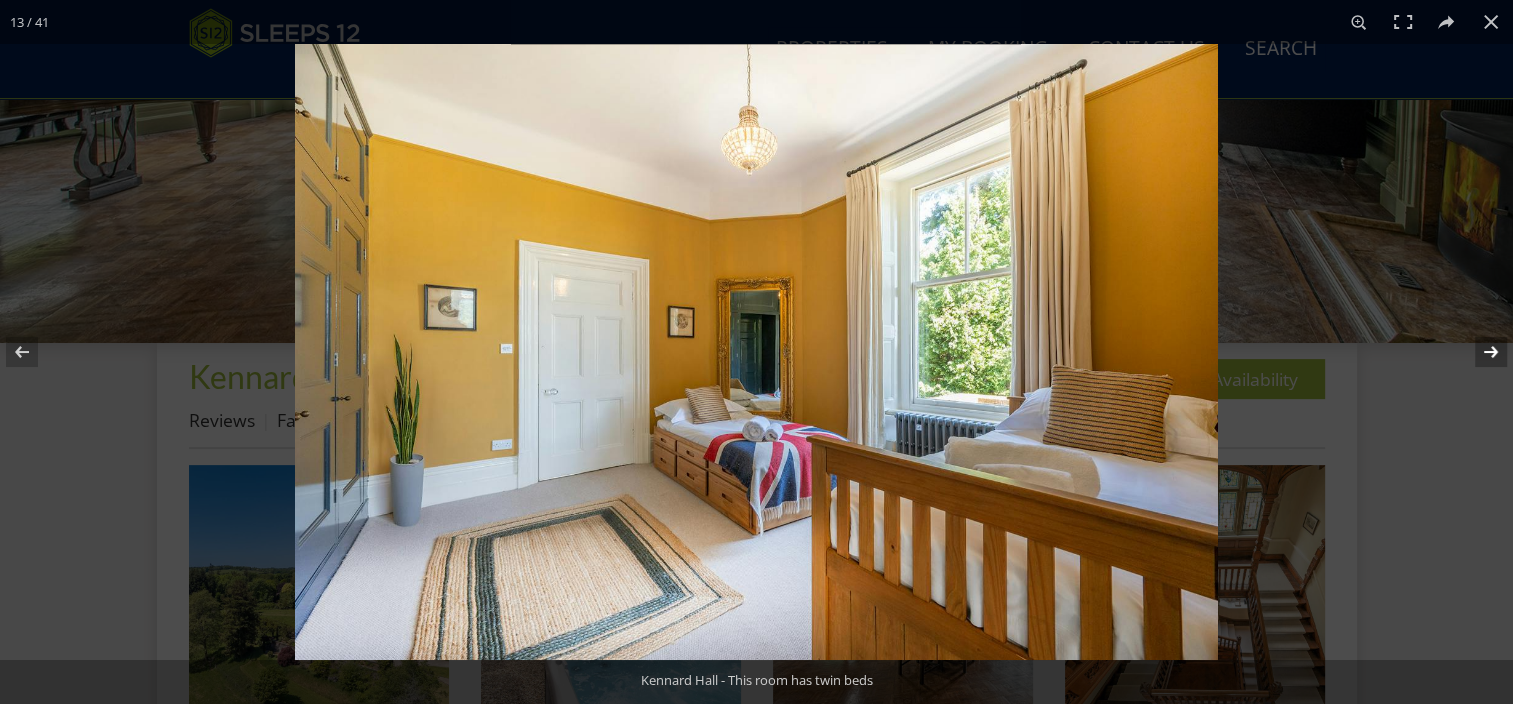 click at bounding box center [1478, 352] 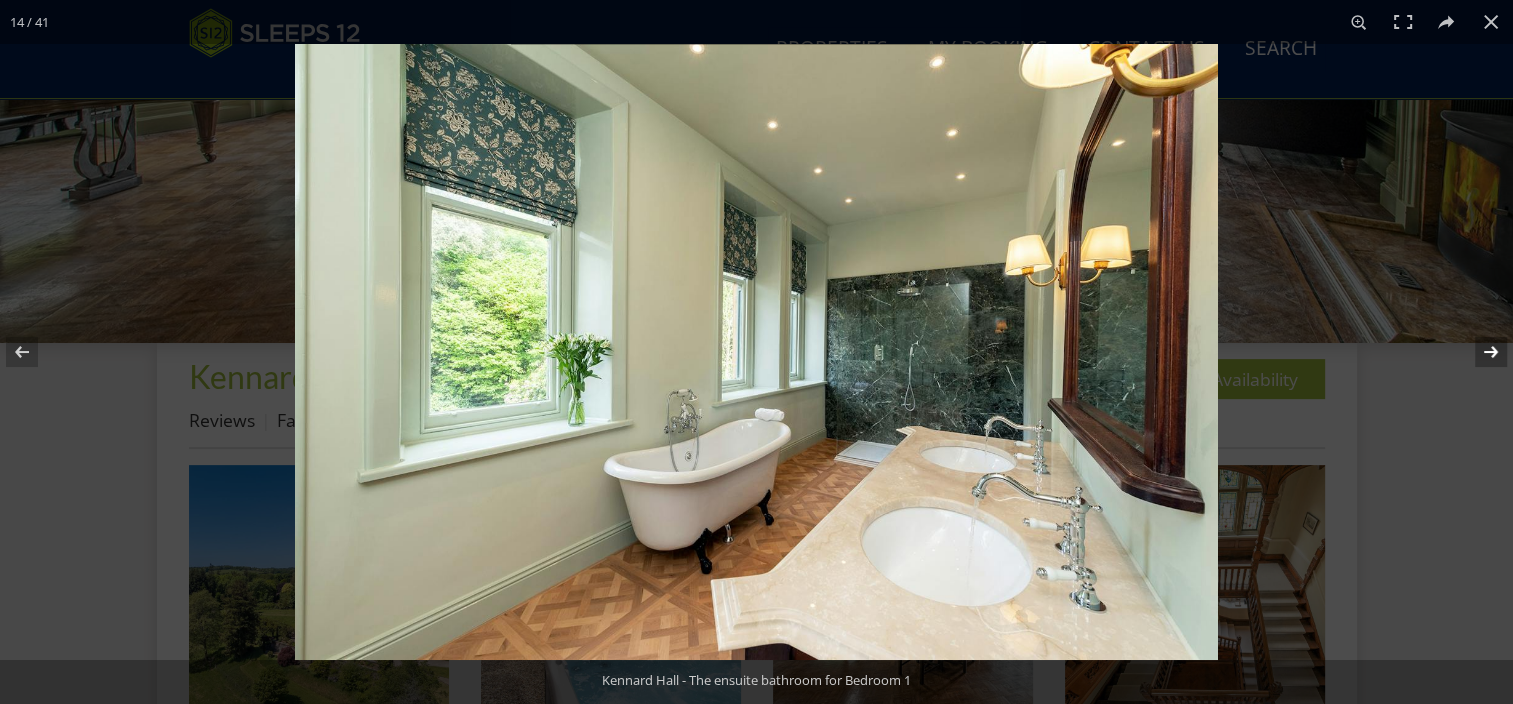 click at bounding box center [1478, 352] 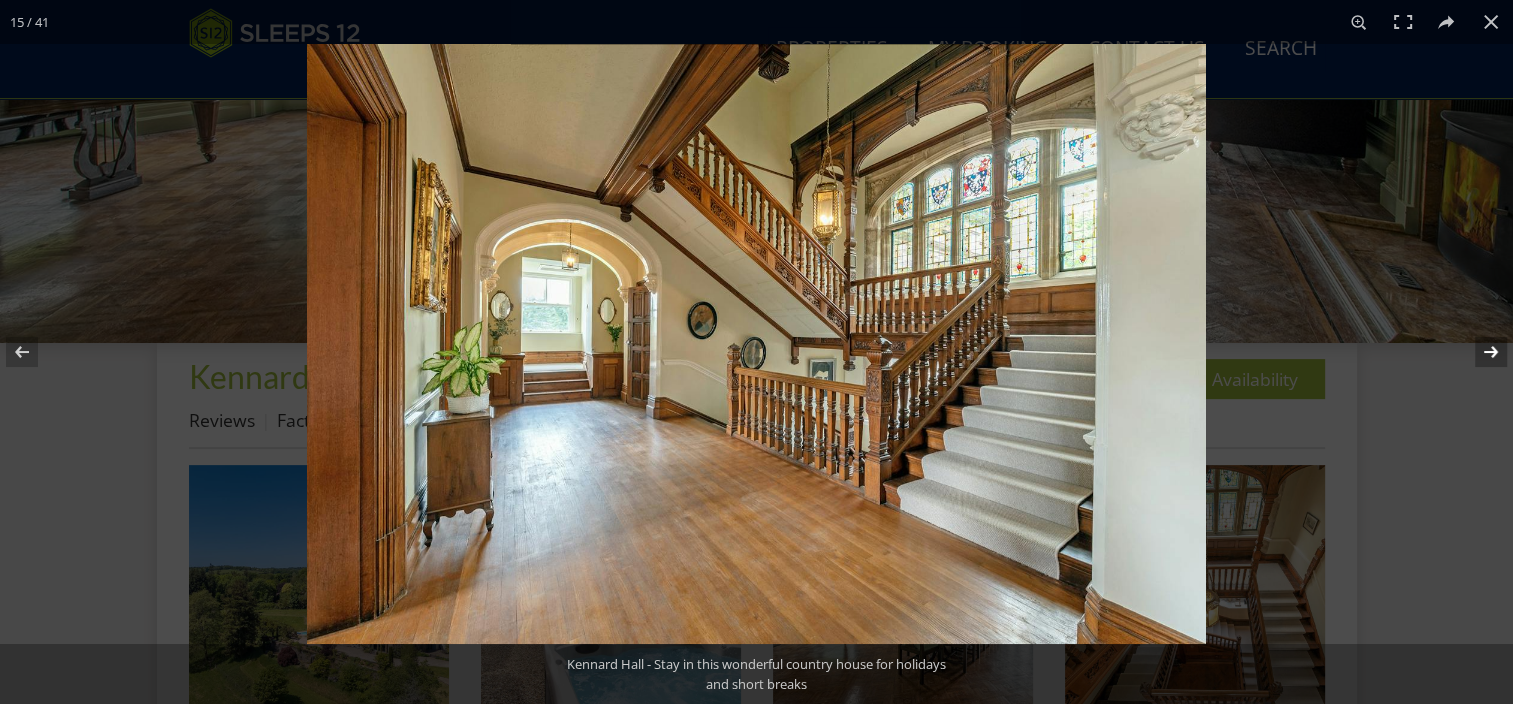 click at bounding box center [1478, 352] 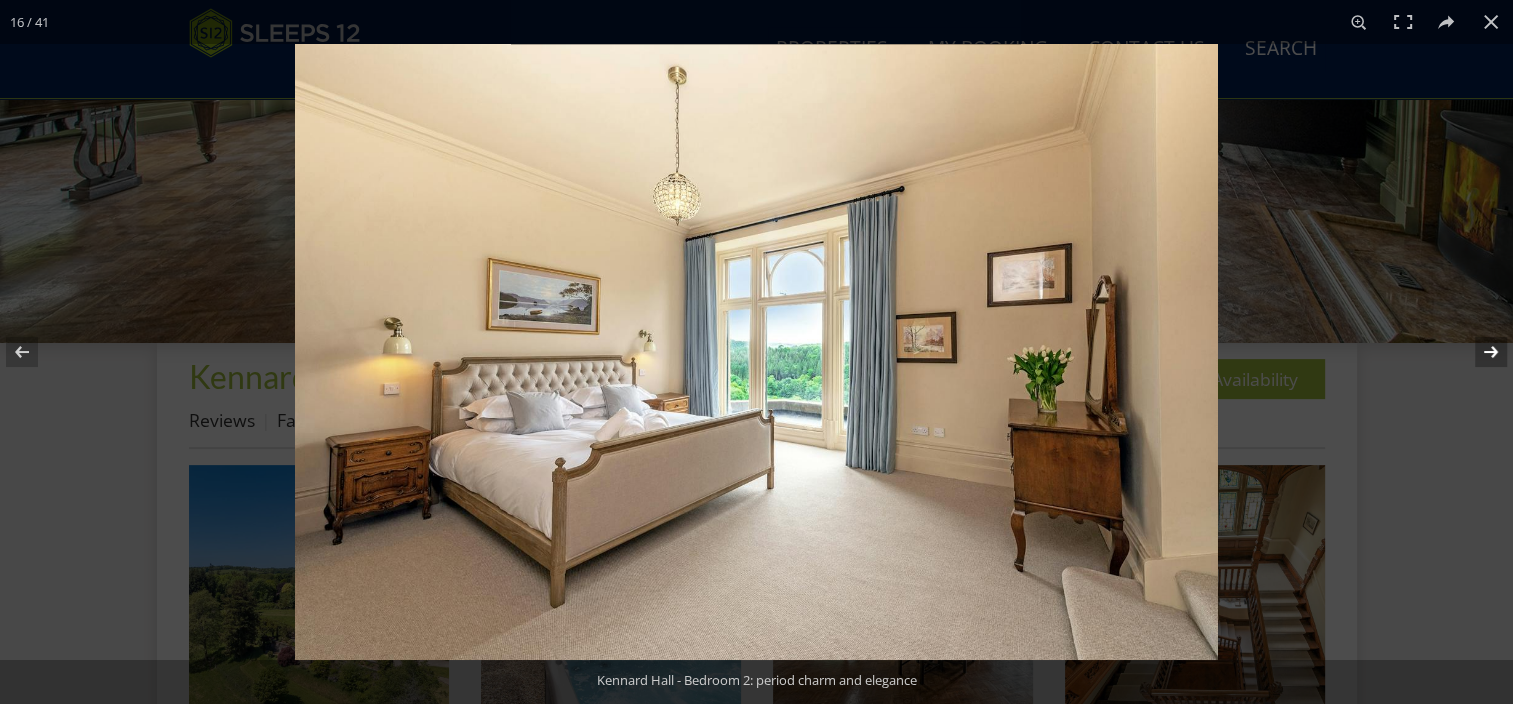 click at bounding box center (1478, 352) 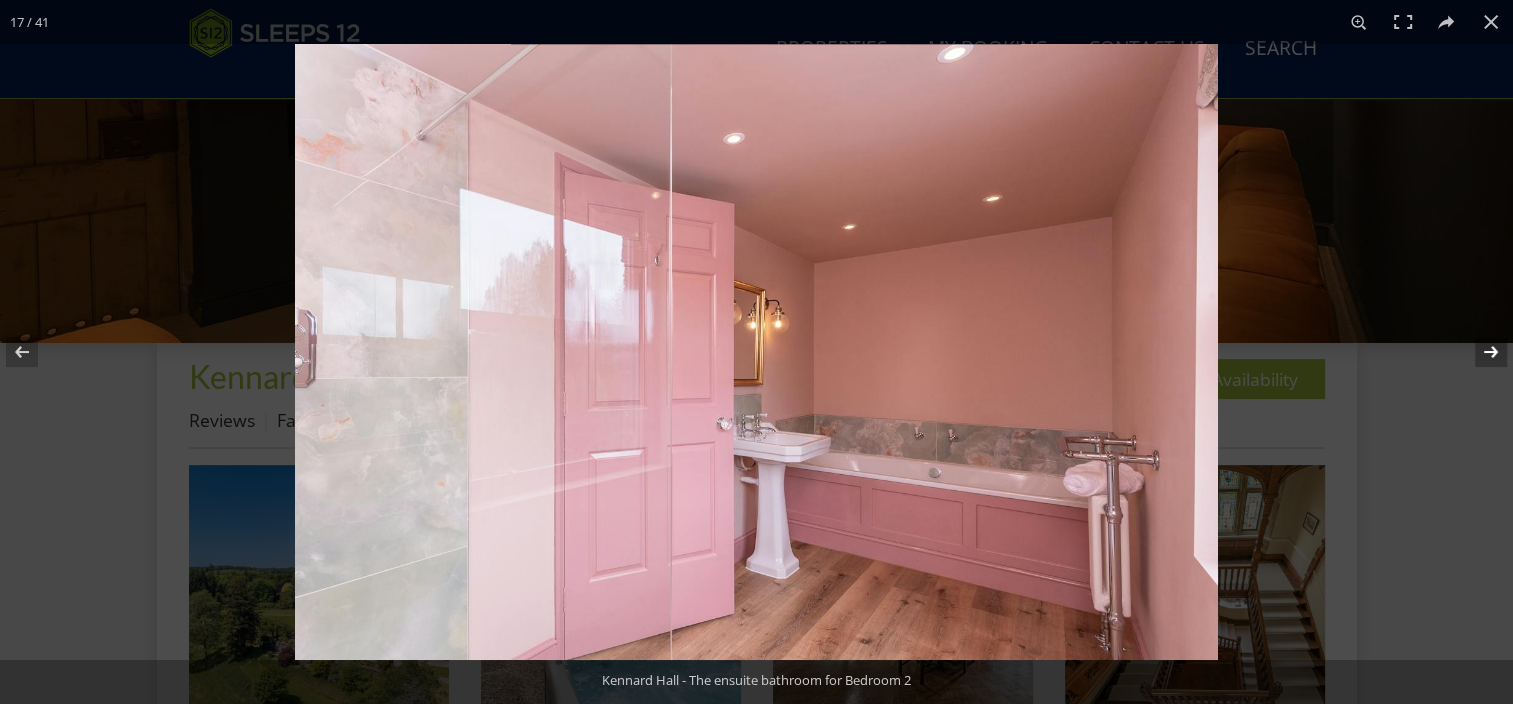 click at bounding box center [1478, 352] 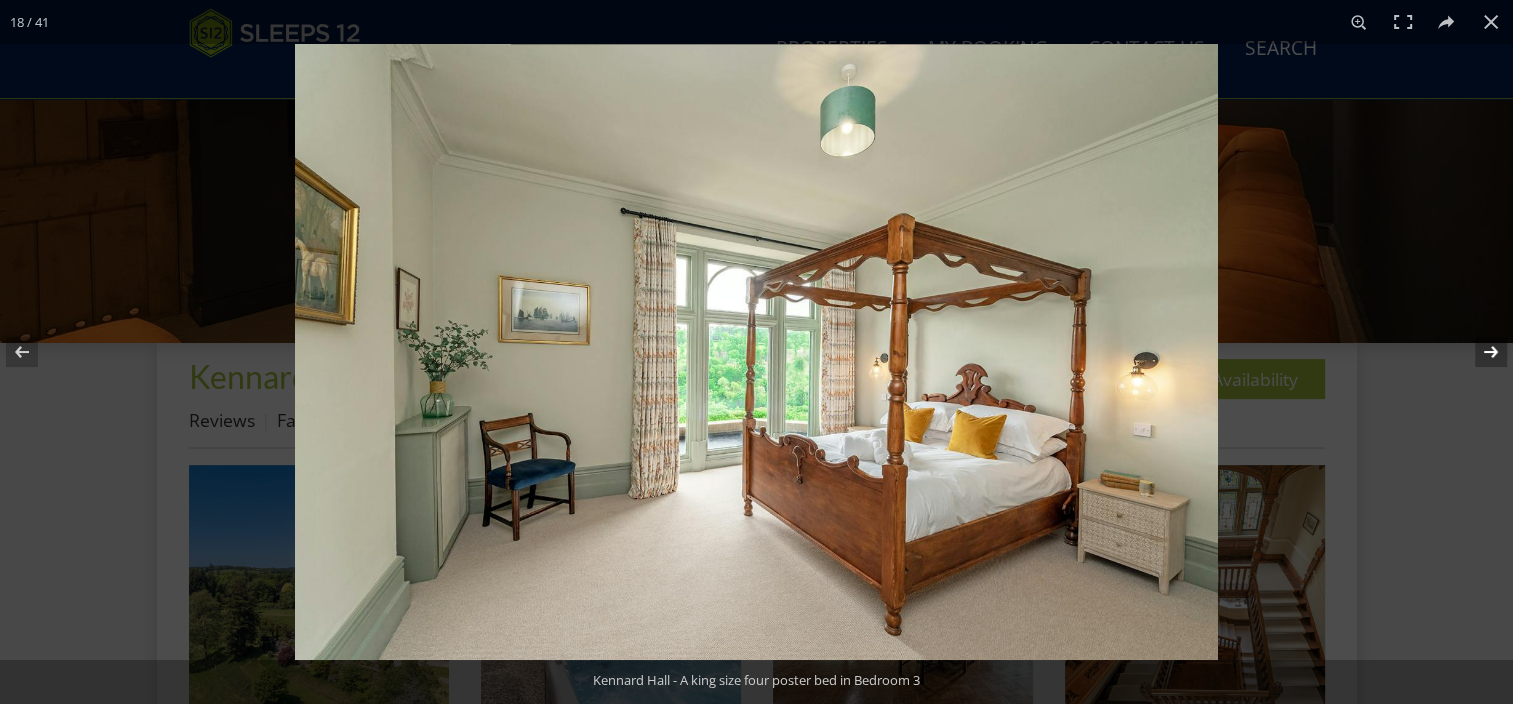 click at bounding box center (1478, 352) 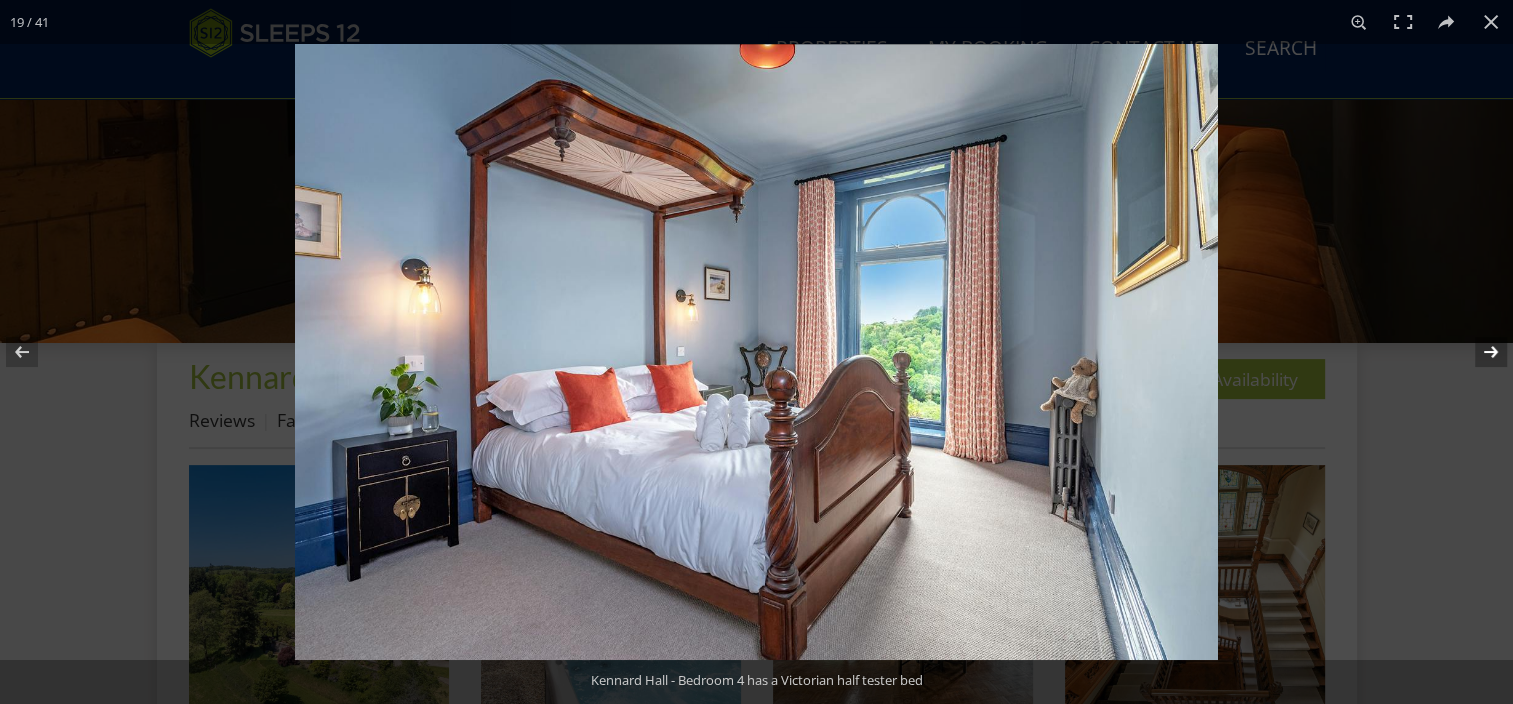 click at bounding box center (1478, 352) 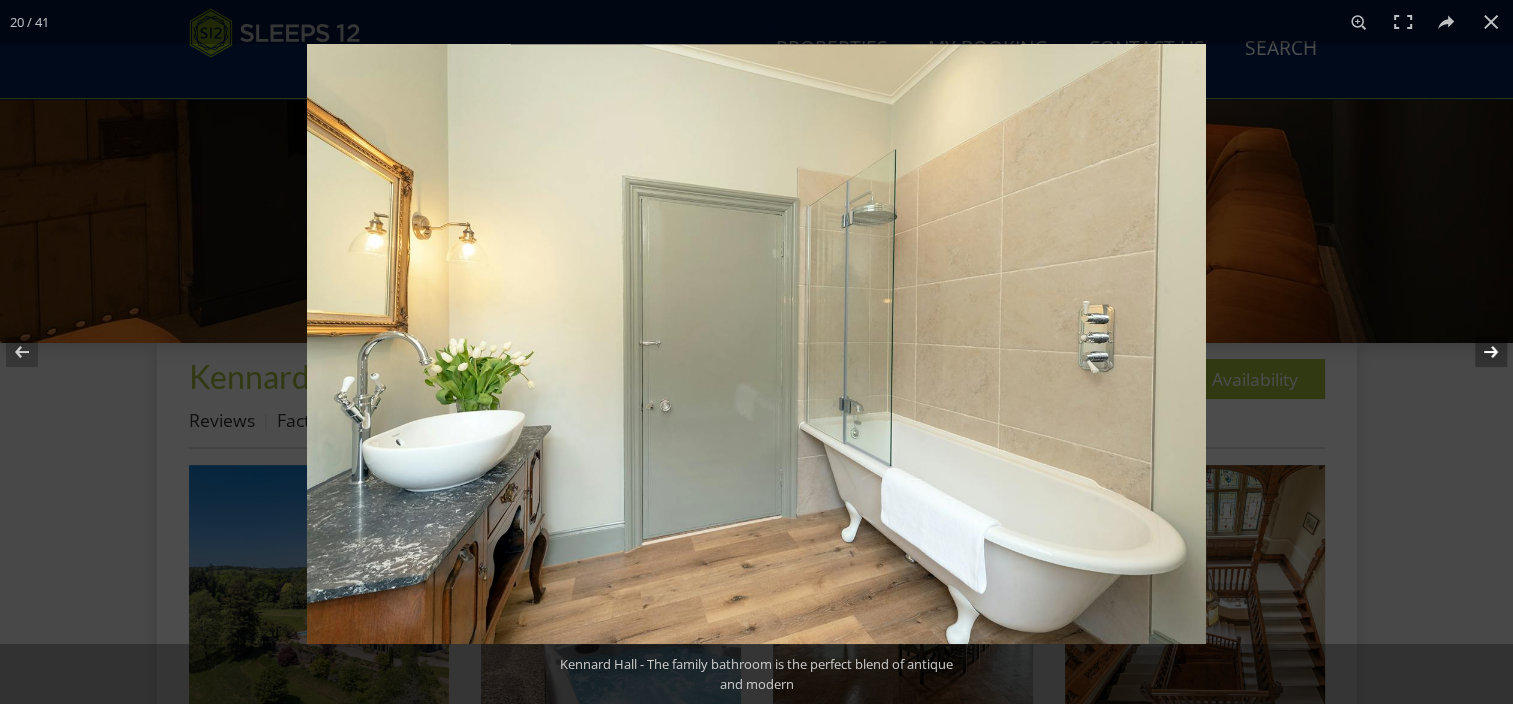 click at bounding box center (1478, 352) 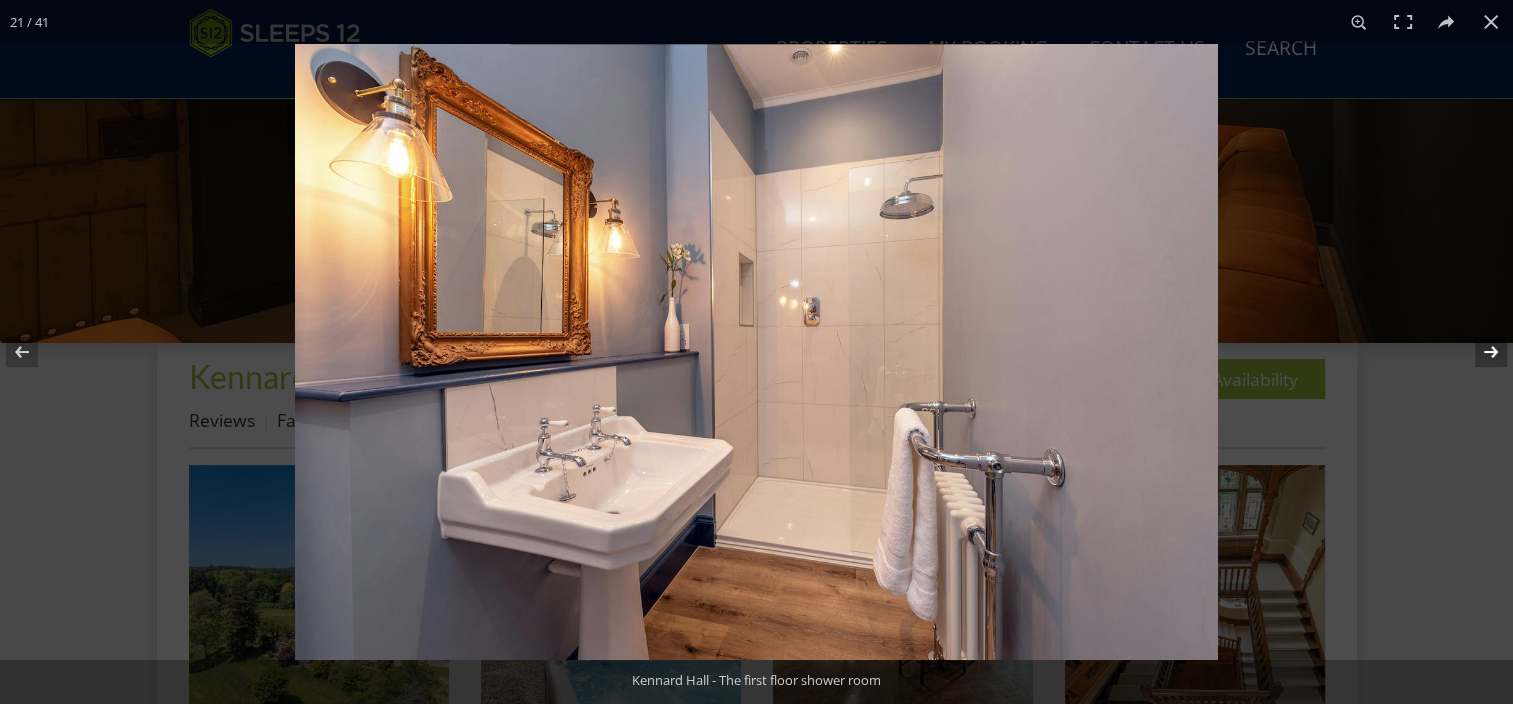 click at bounding box center (1478, 352) 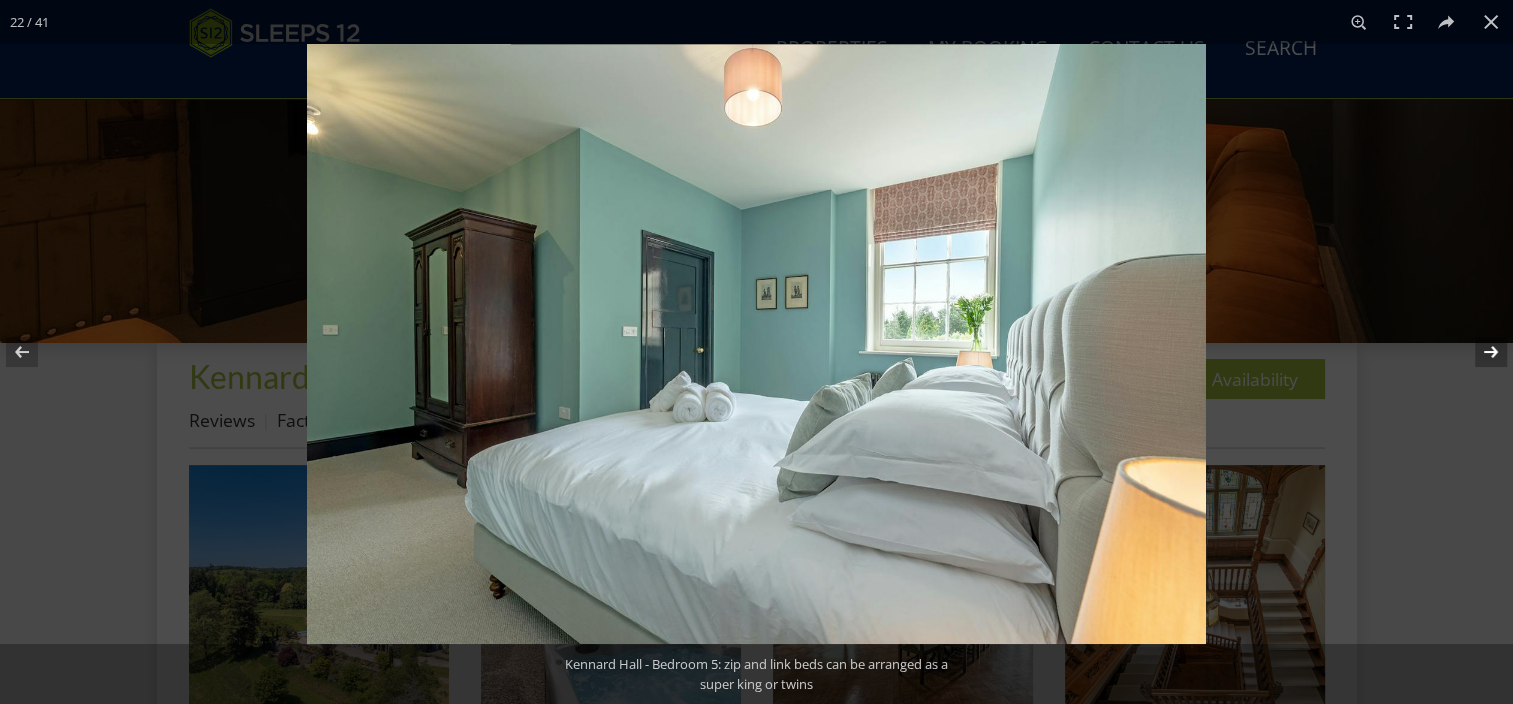 click at bounding box center [1478, 352] 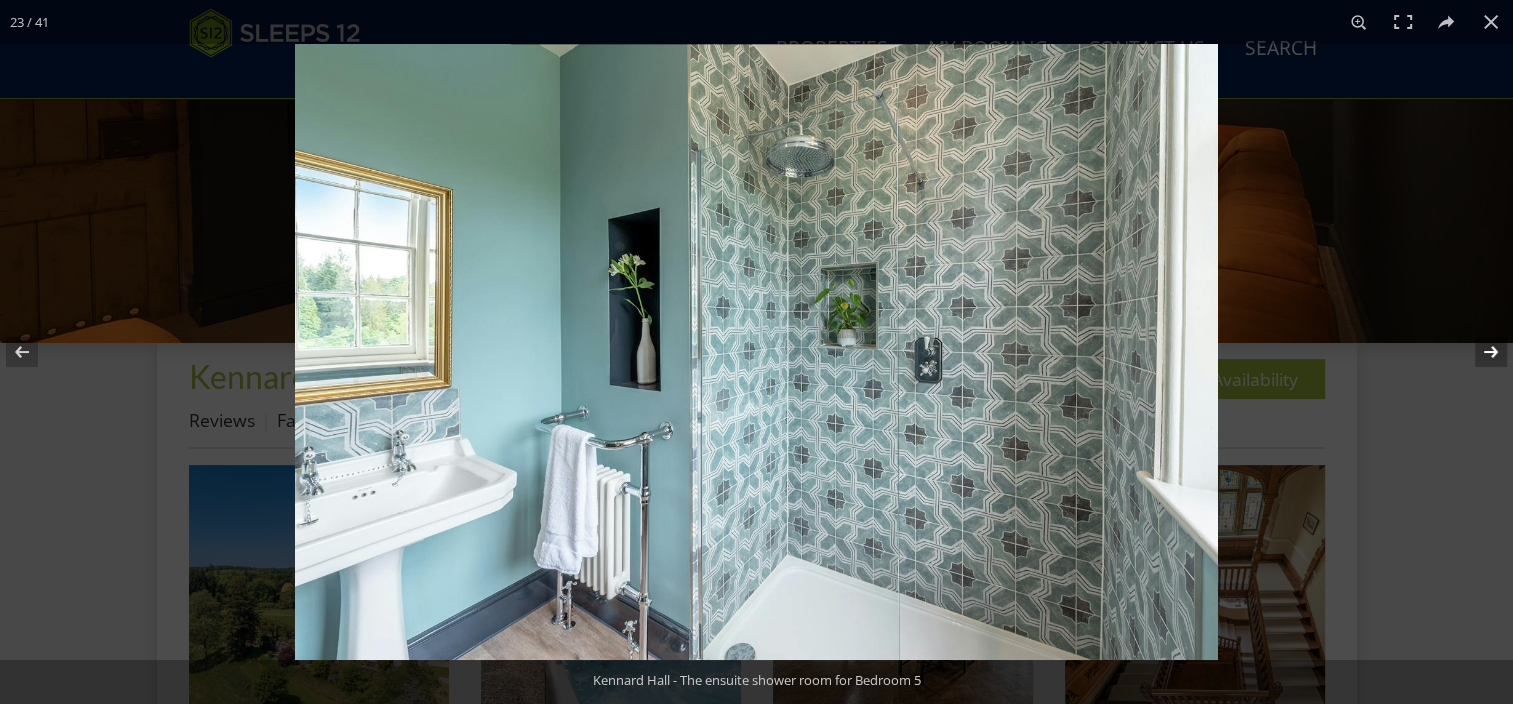 click at bounding box center (1478, 352) 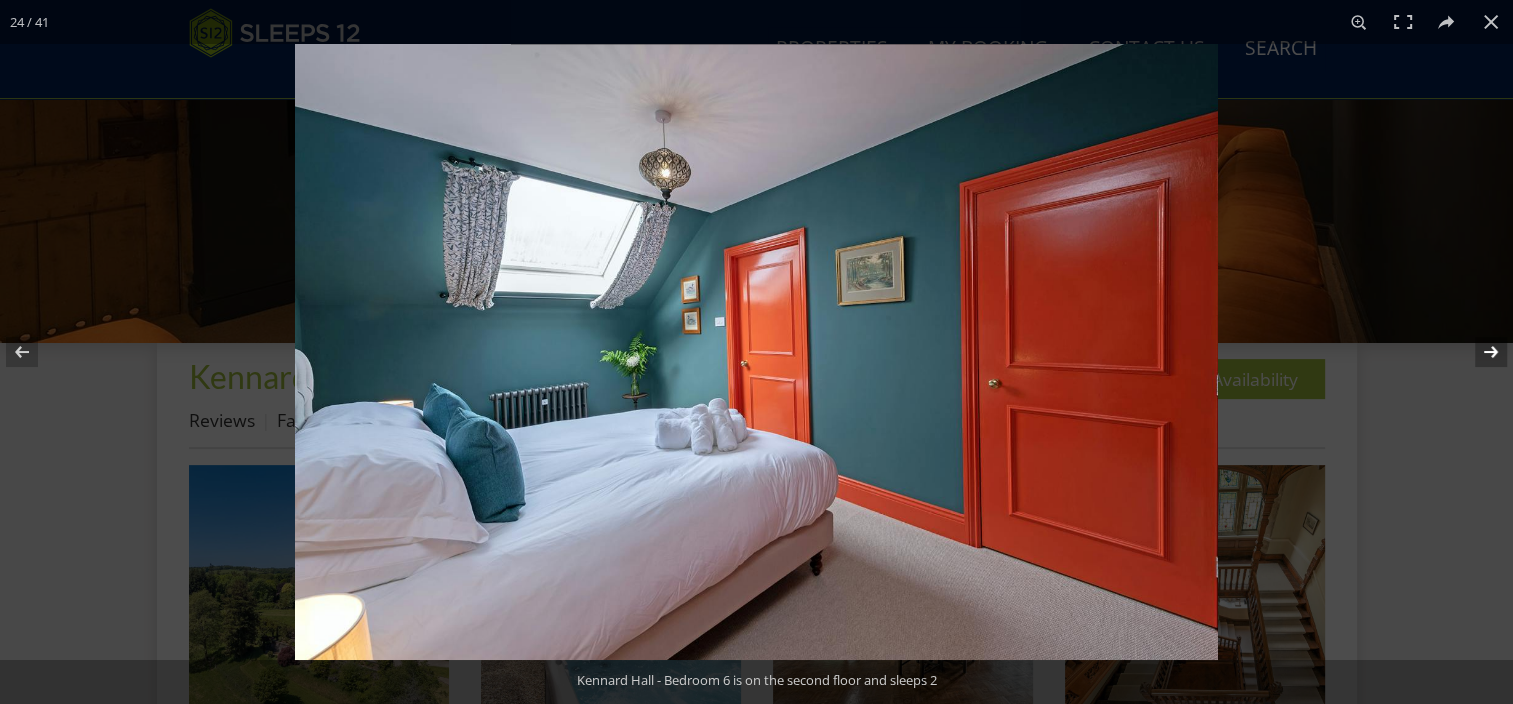 click at bounding box center (1478, 352) 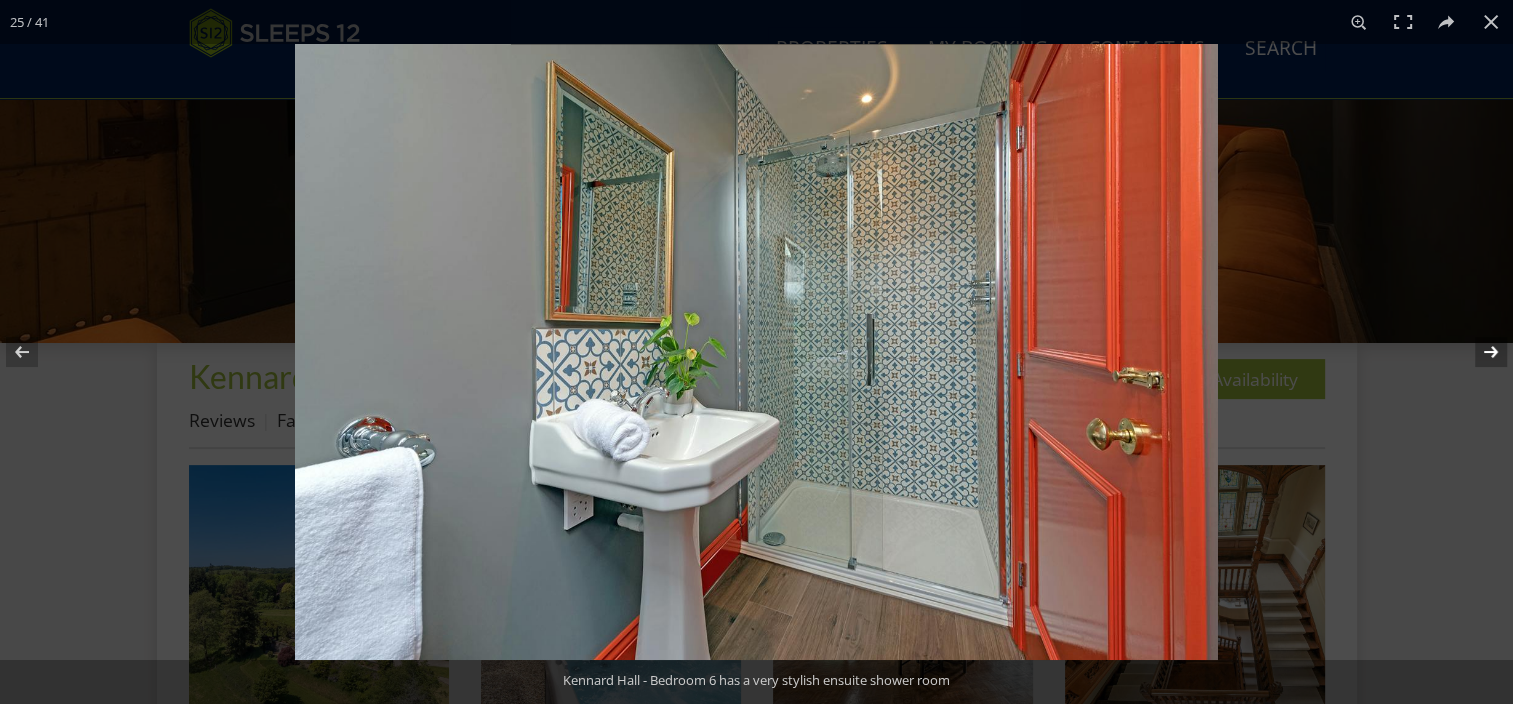 click at bounding box center (1478, 352) 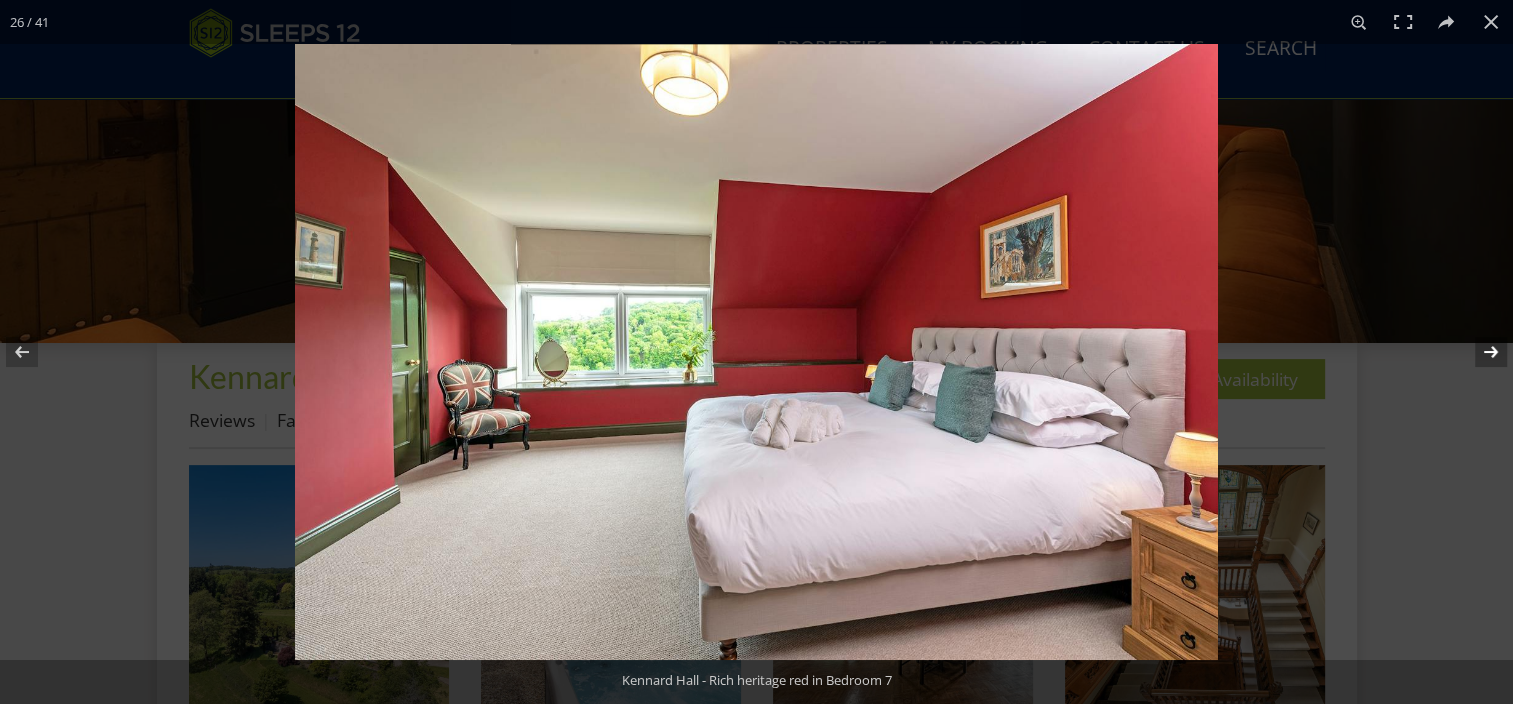 click at bounding box center (1478, 352) 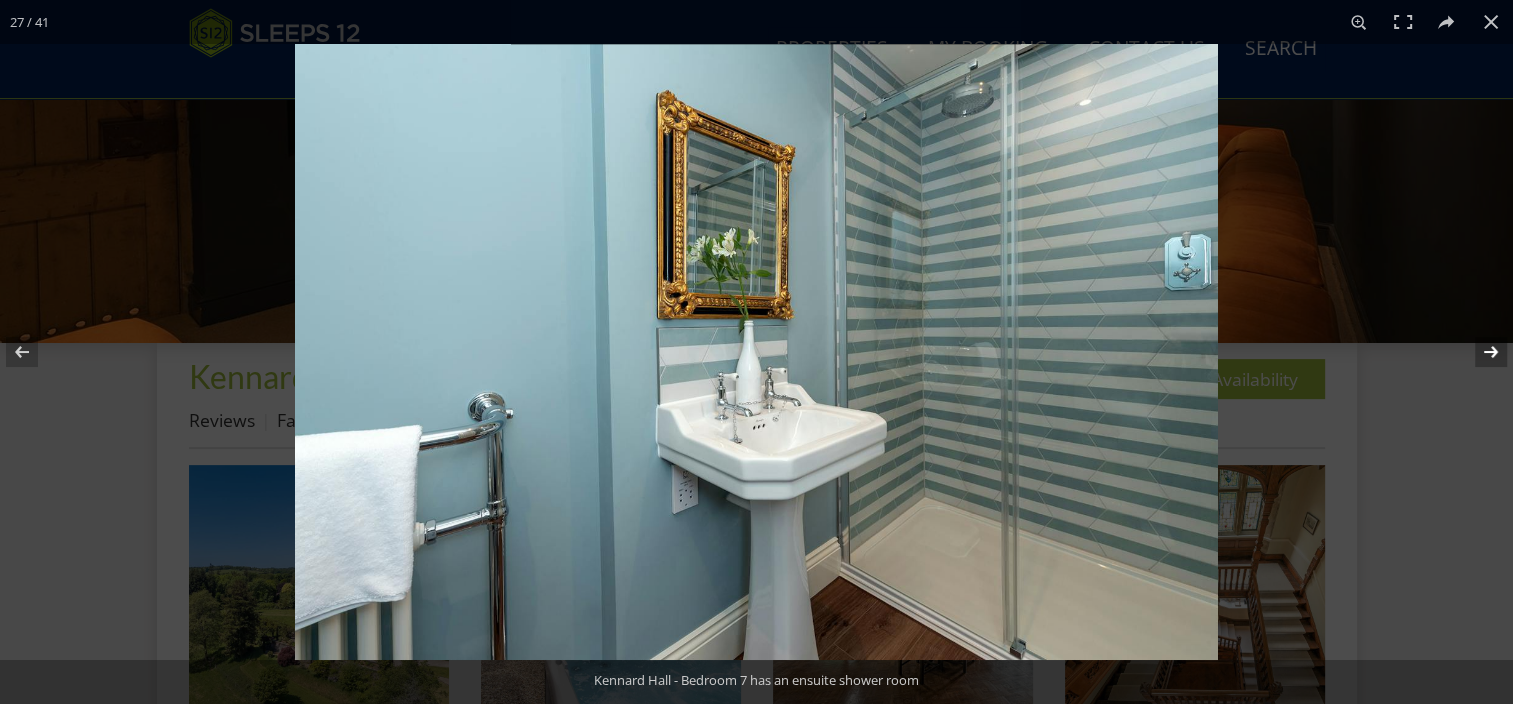 click at bounding box center [1478, 352] 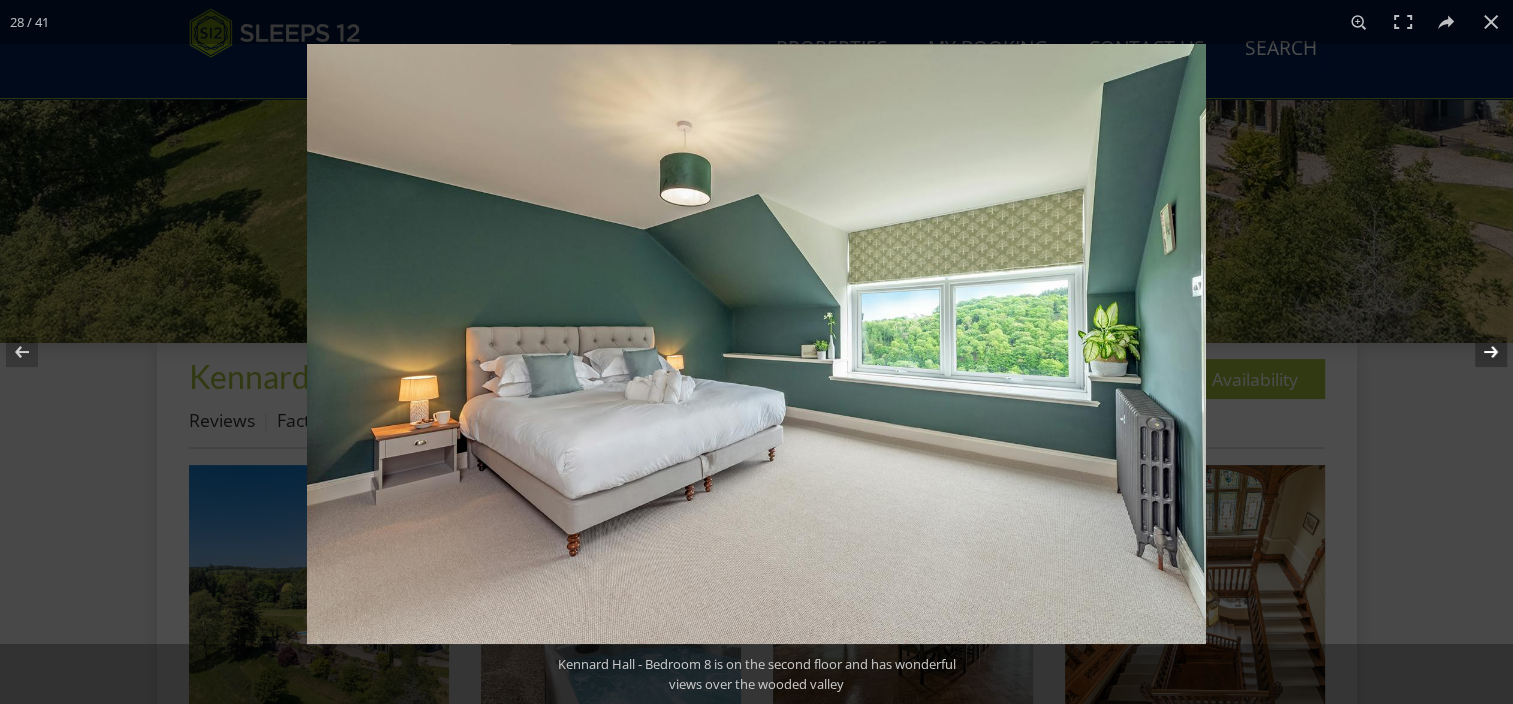 click at bounding box center (1478, 352) 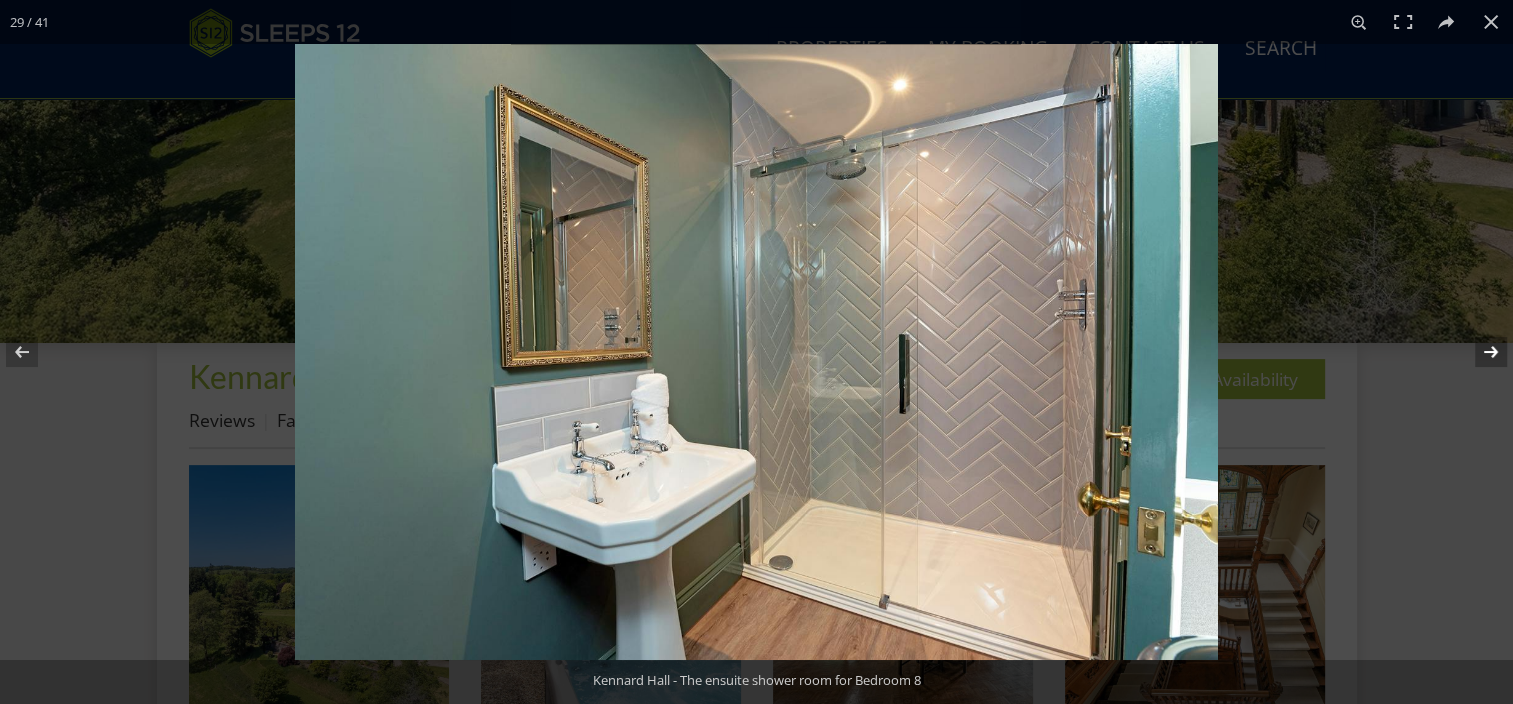 click at bounding box center [1478, 352] 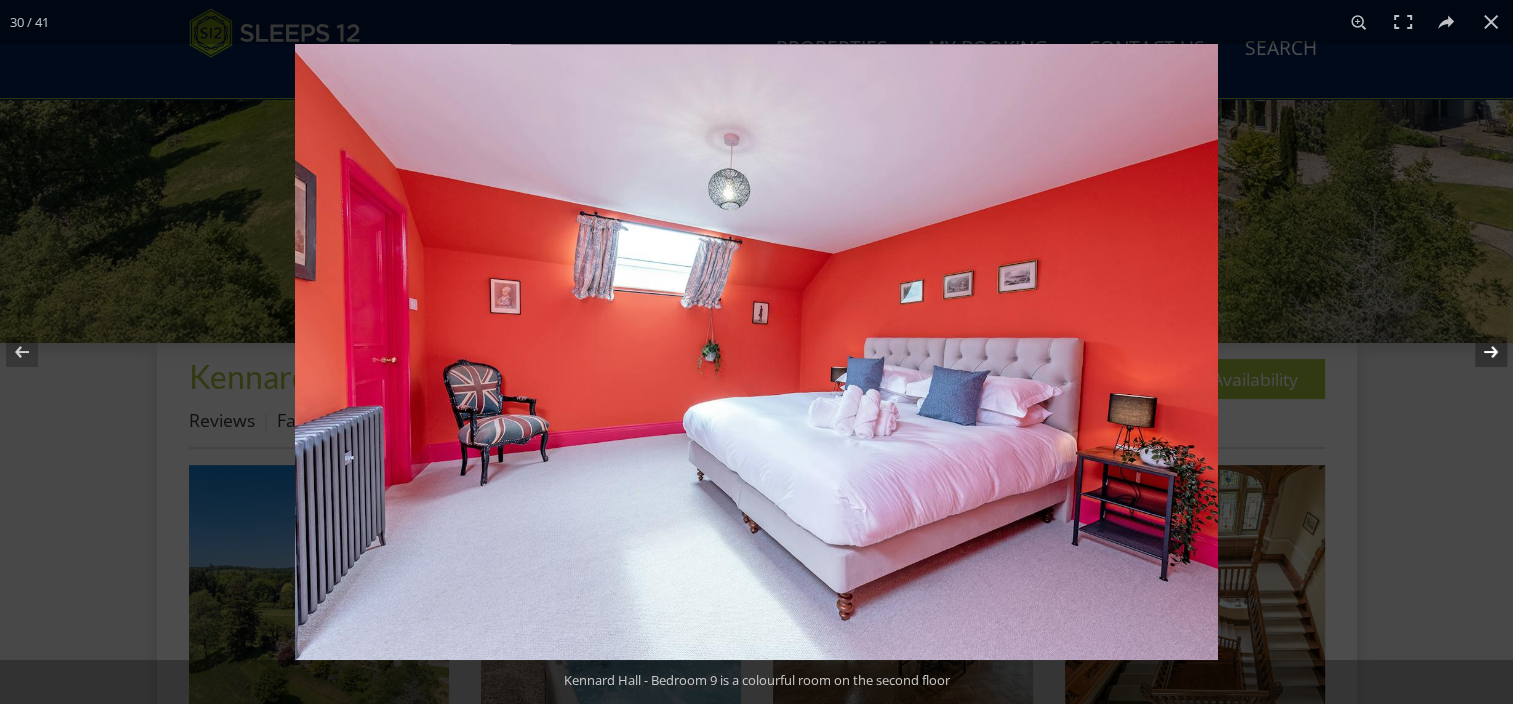 click at bounding box center (1478, 352) 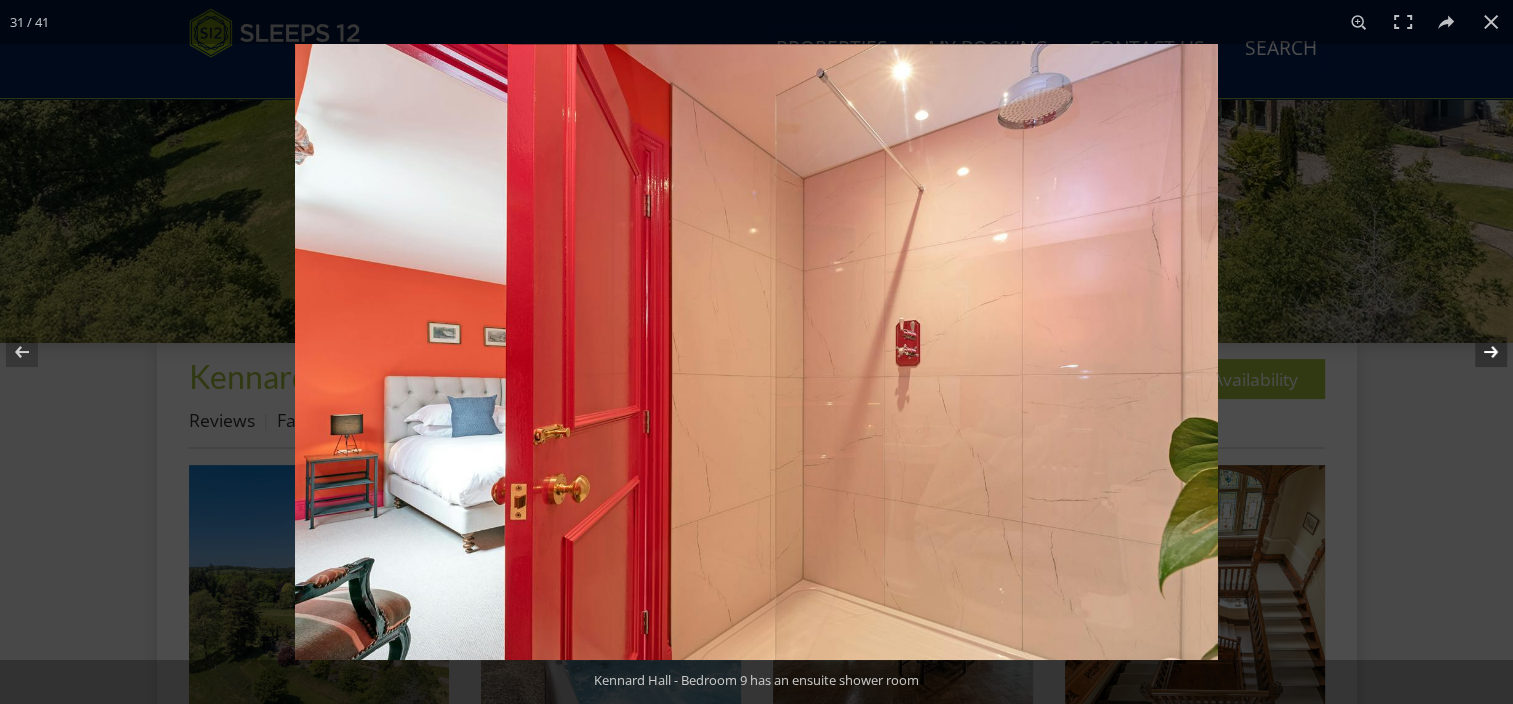 click at bounding box center [1478, 352] 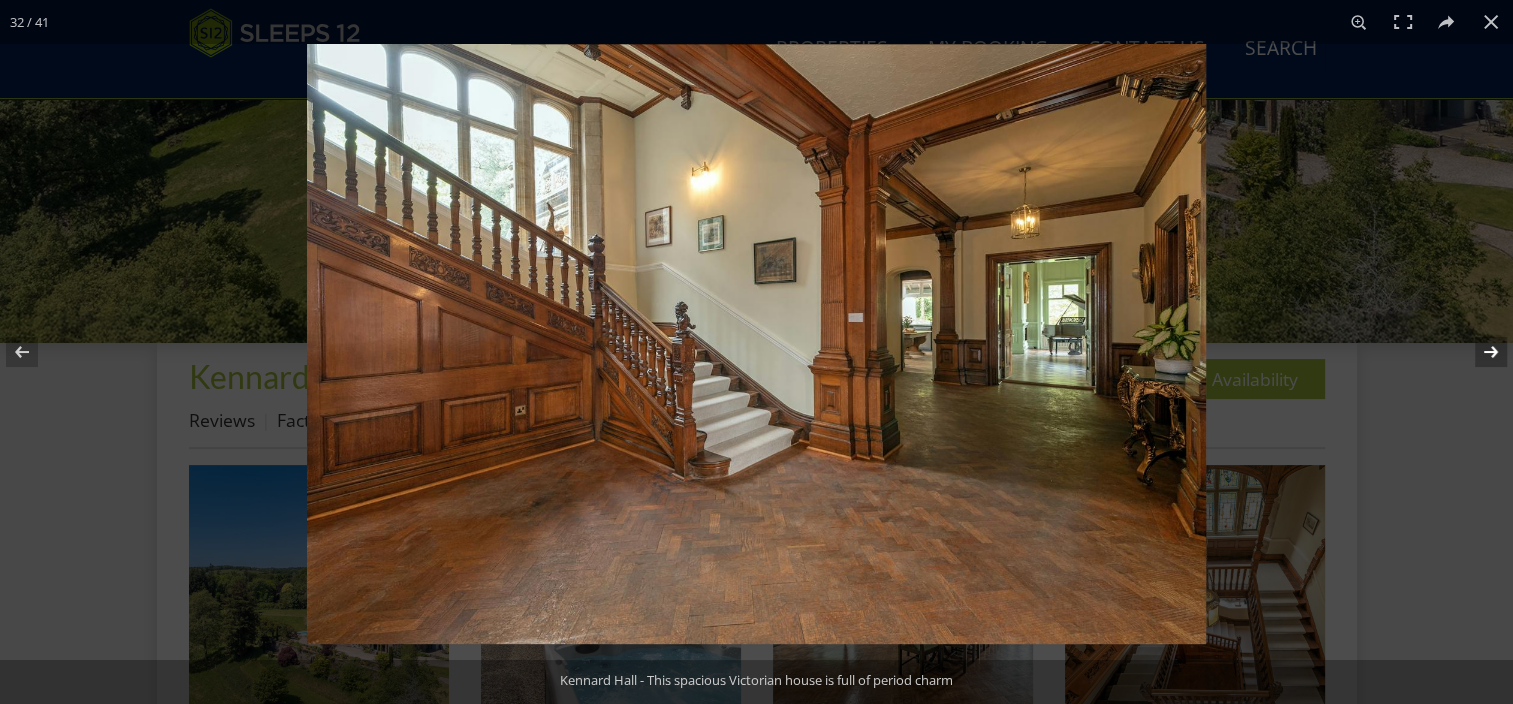 click at bounding box center [1478, 352] 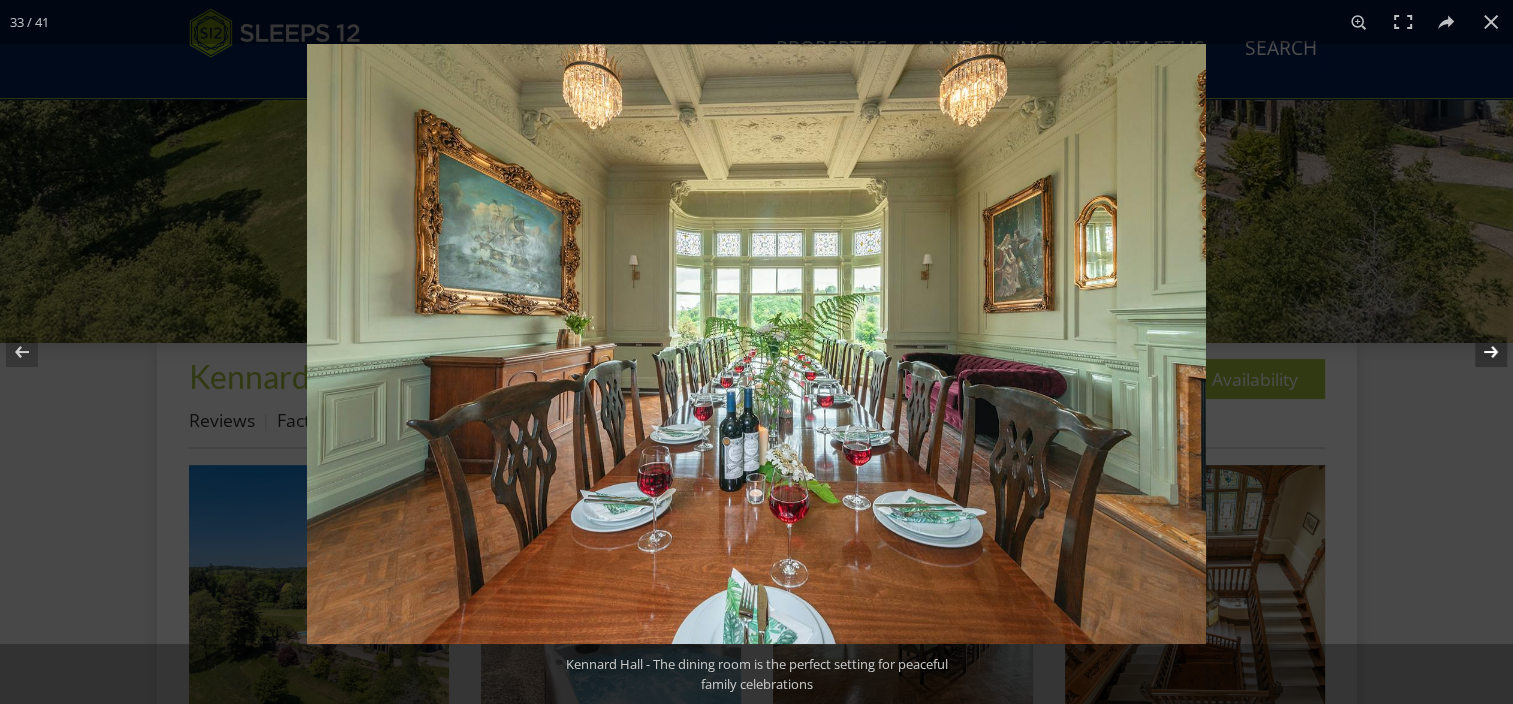 click at bounding box center [1478, 352] 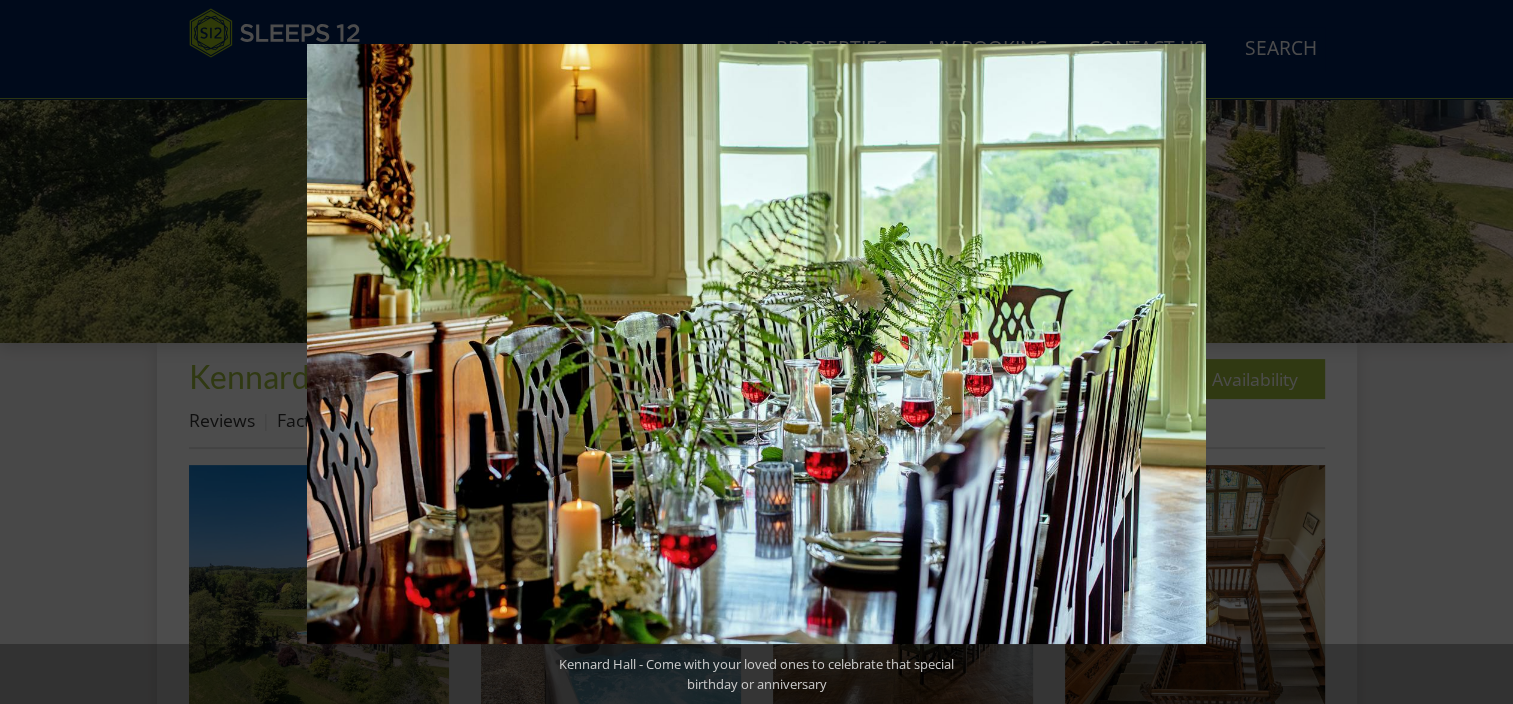 click at bounding box center (1478, 352) 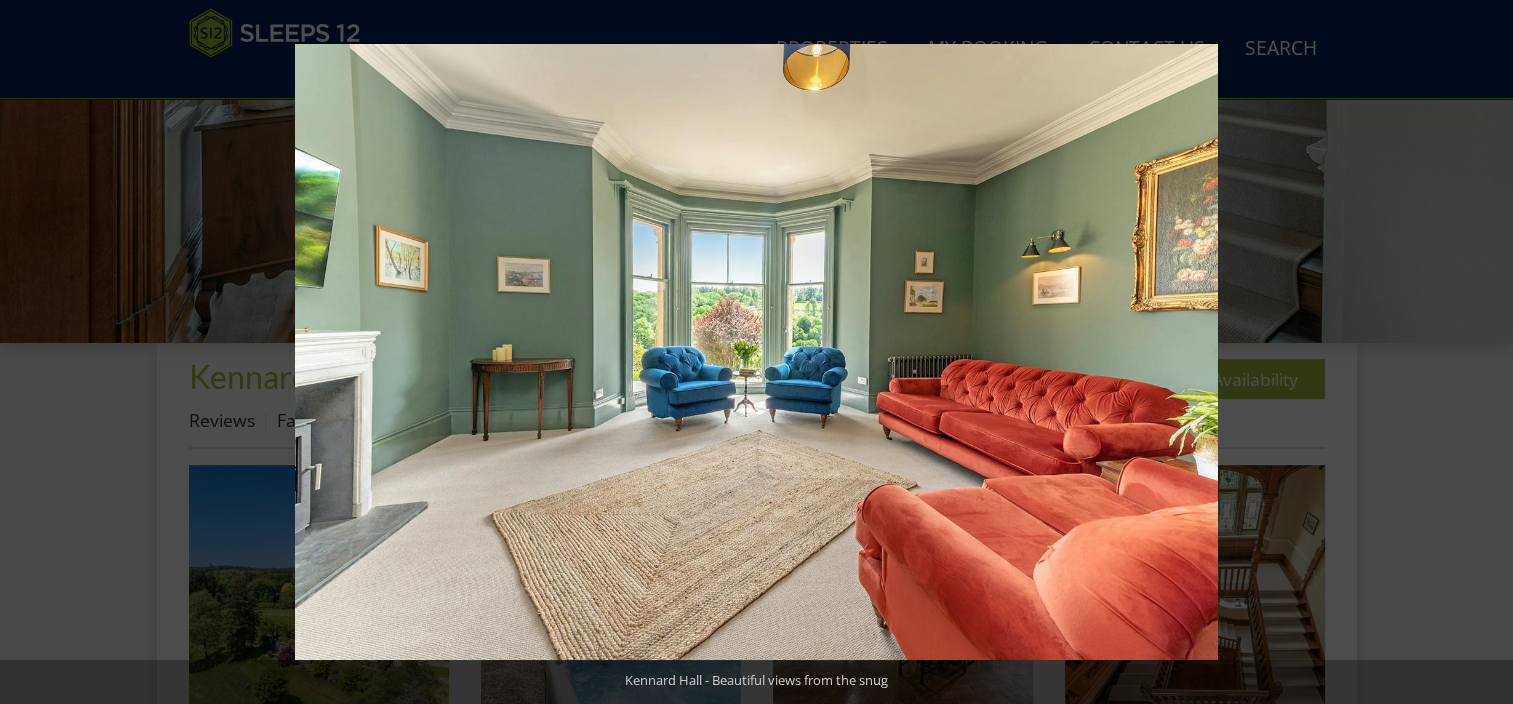 click at bounding box center [1478, 352] 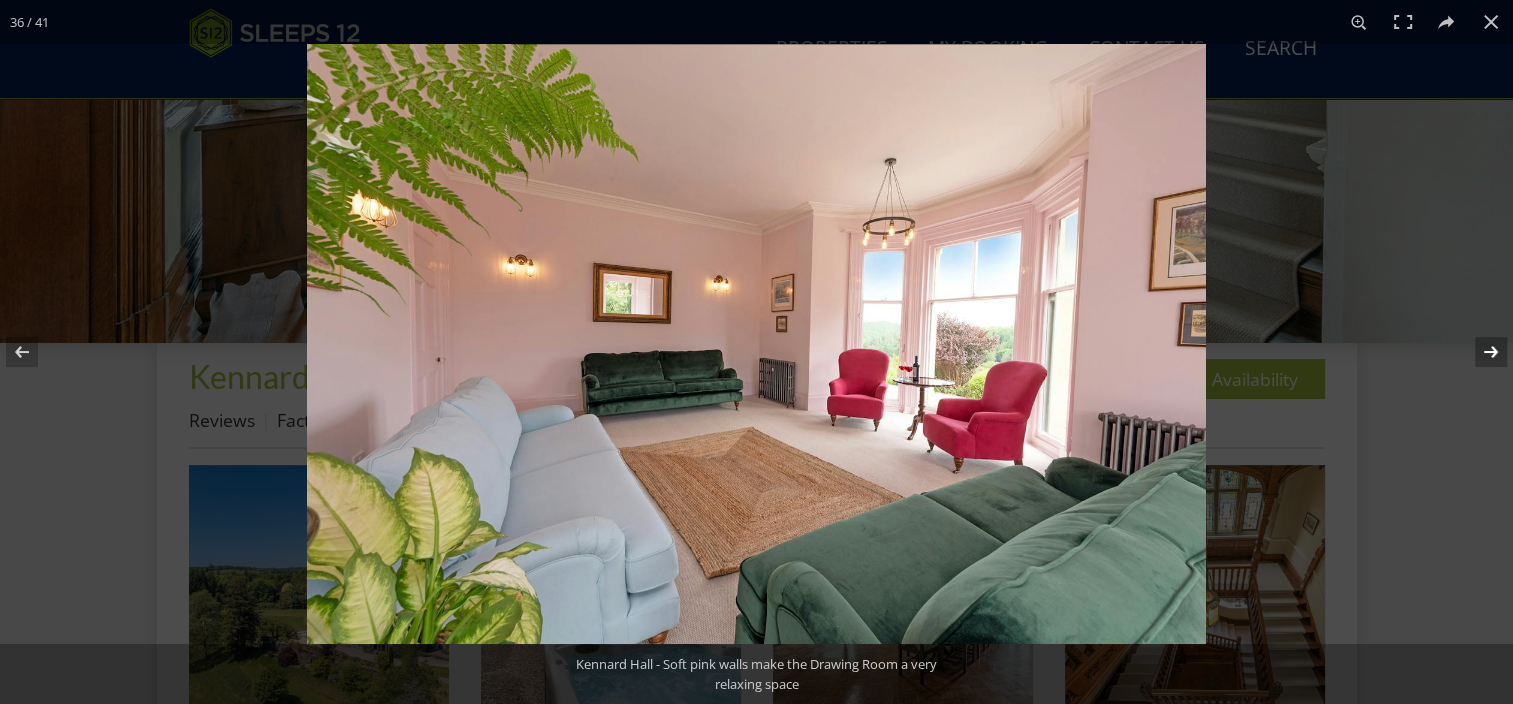 click at bounding box center [1478, 352] 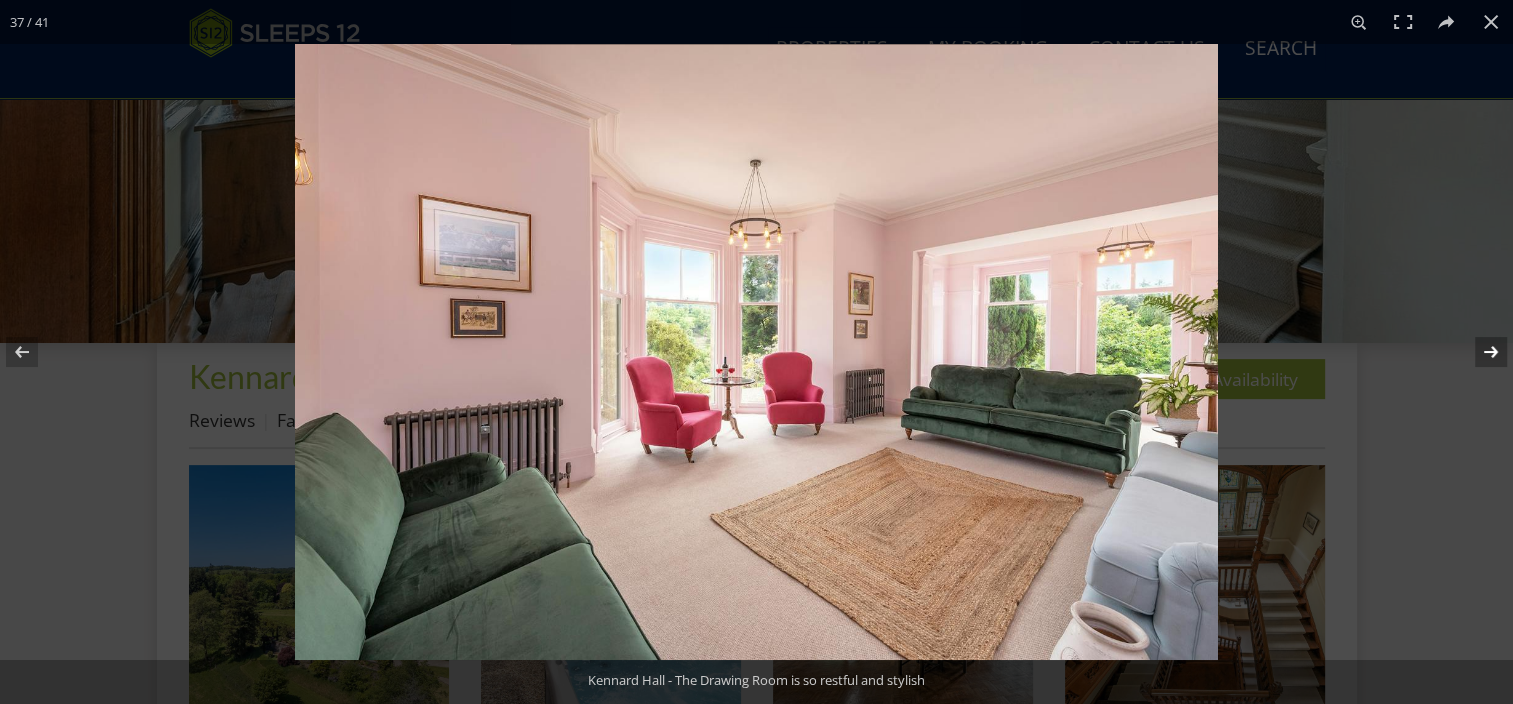 click at bounding box center (1478, 352) 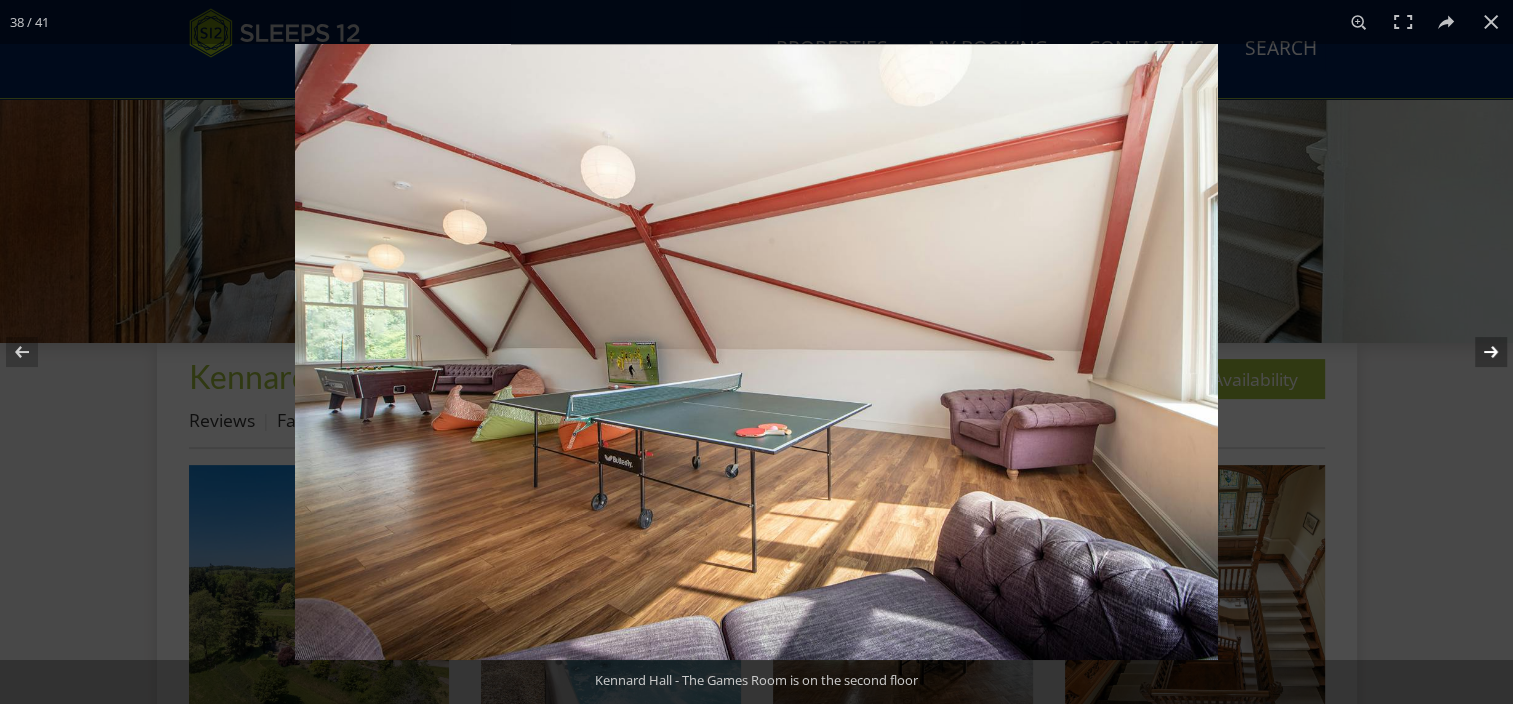 click at bounding box center [1478, 352] 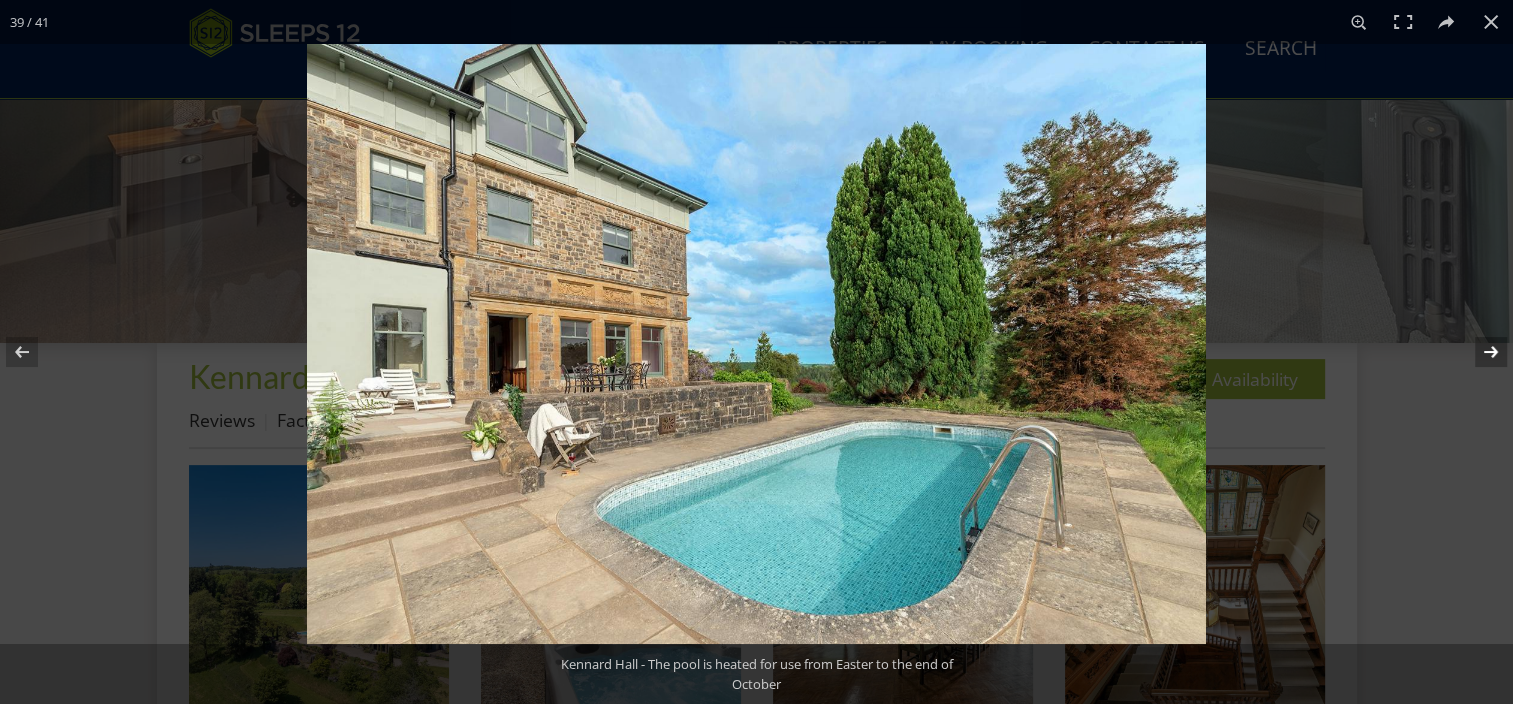 click at bounding box center (1478, 352) 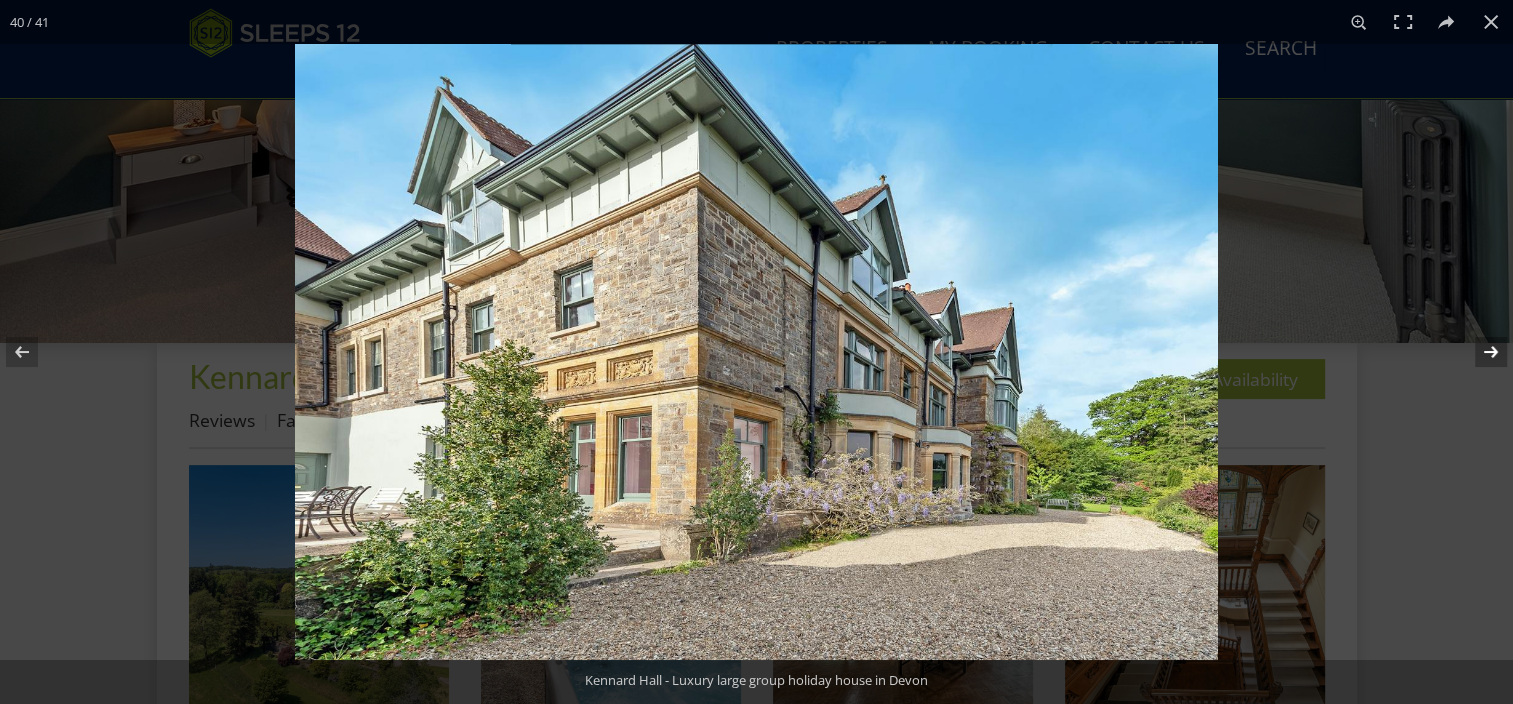 click at bounding box center [1478, 352] 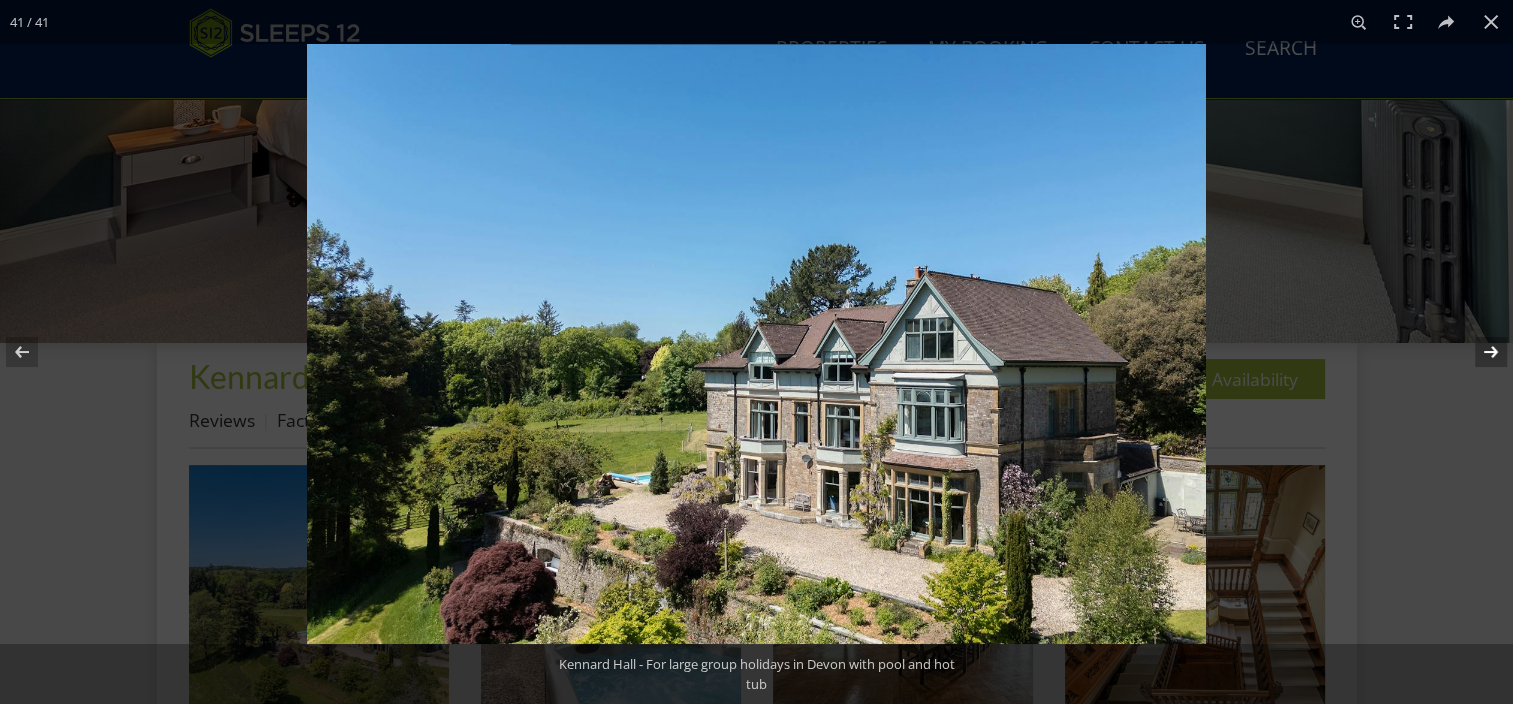 click at bounding box center (1478, 352) 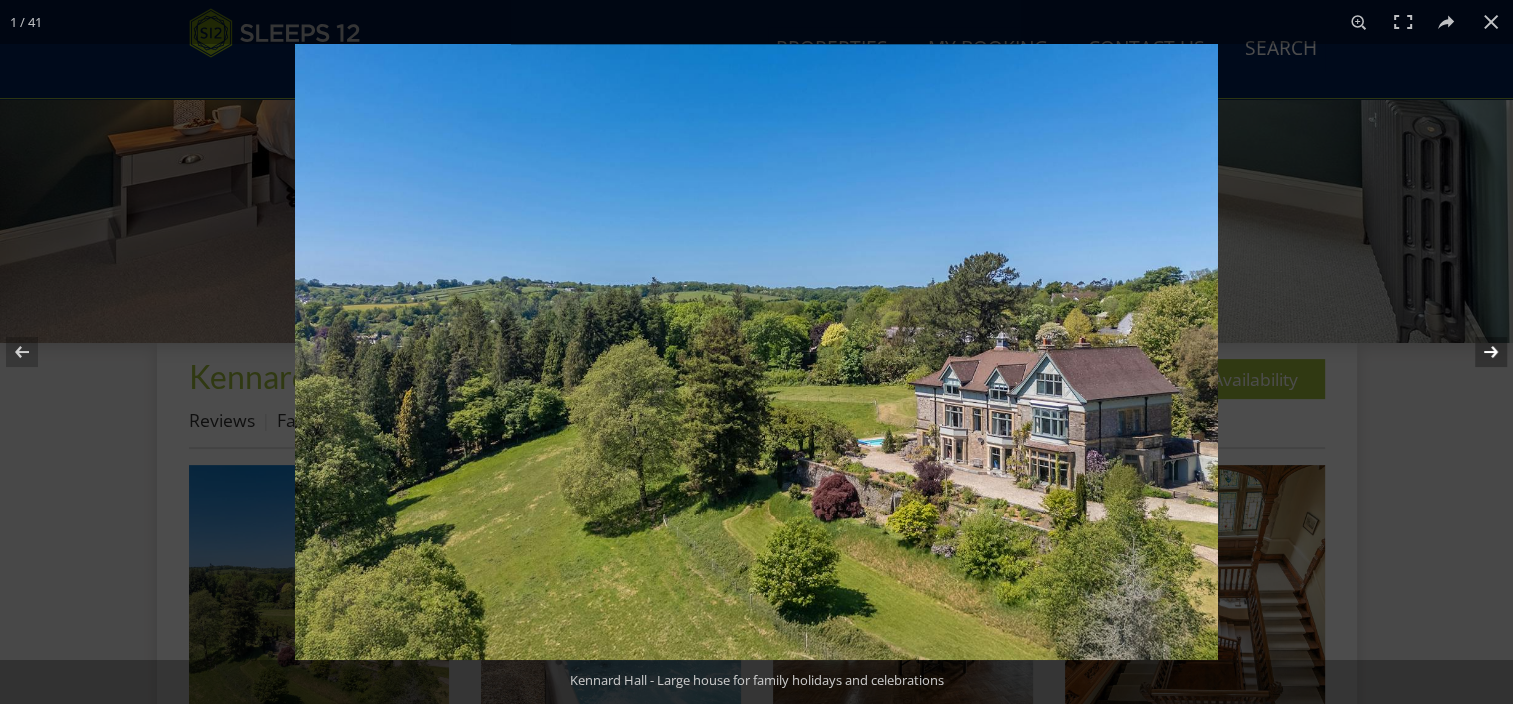 click at bounding box center [1478, 352] 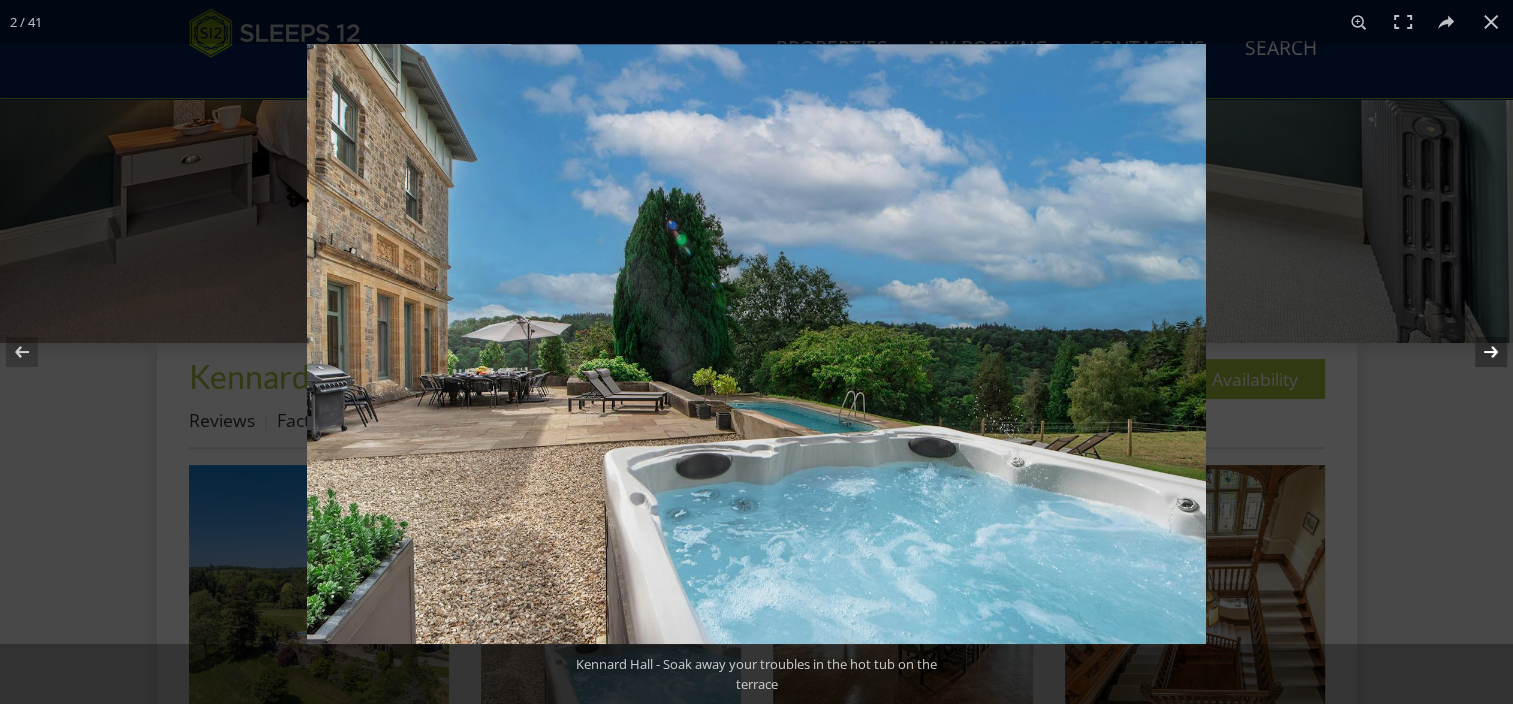 click at bounding box center (1478, 352) 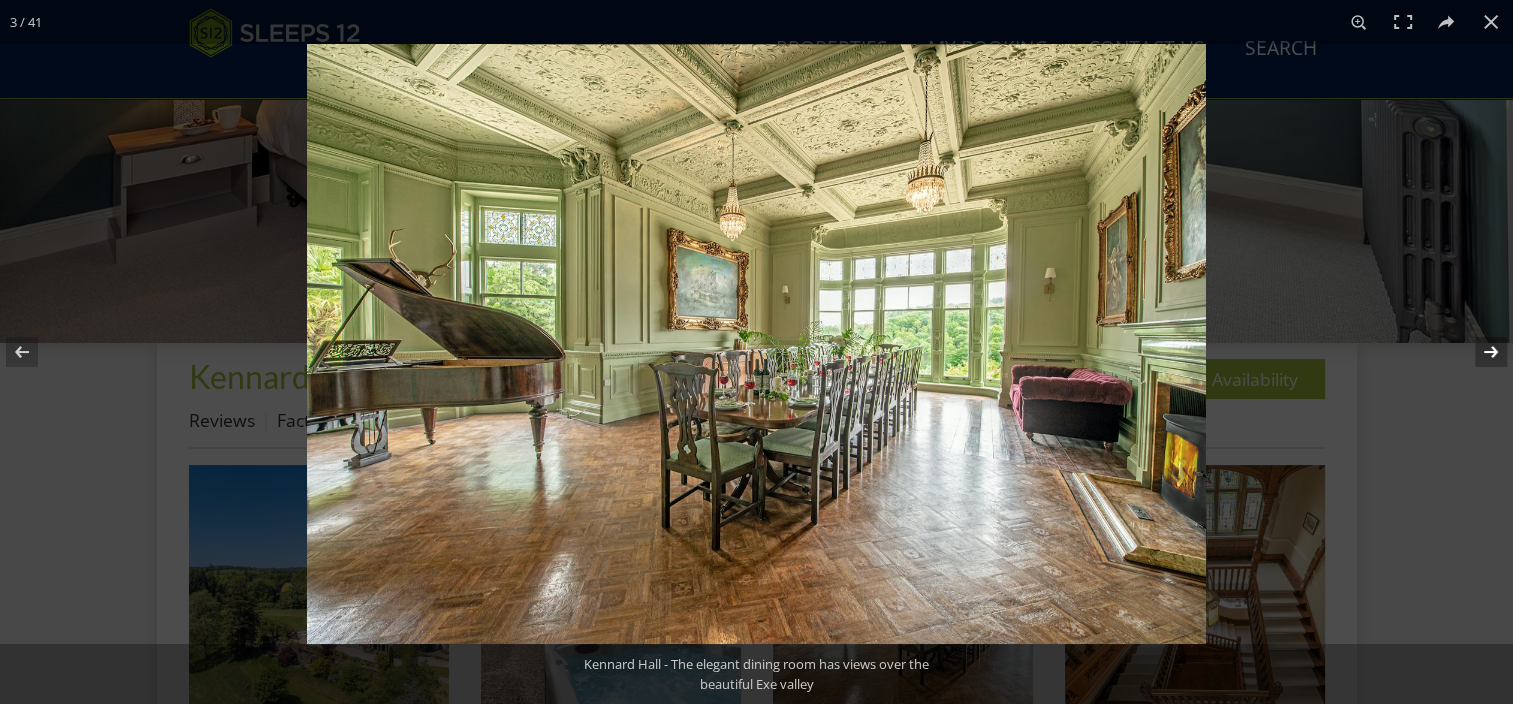 click at bounding box center [1478, 352] 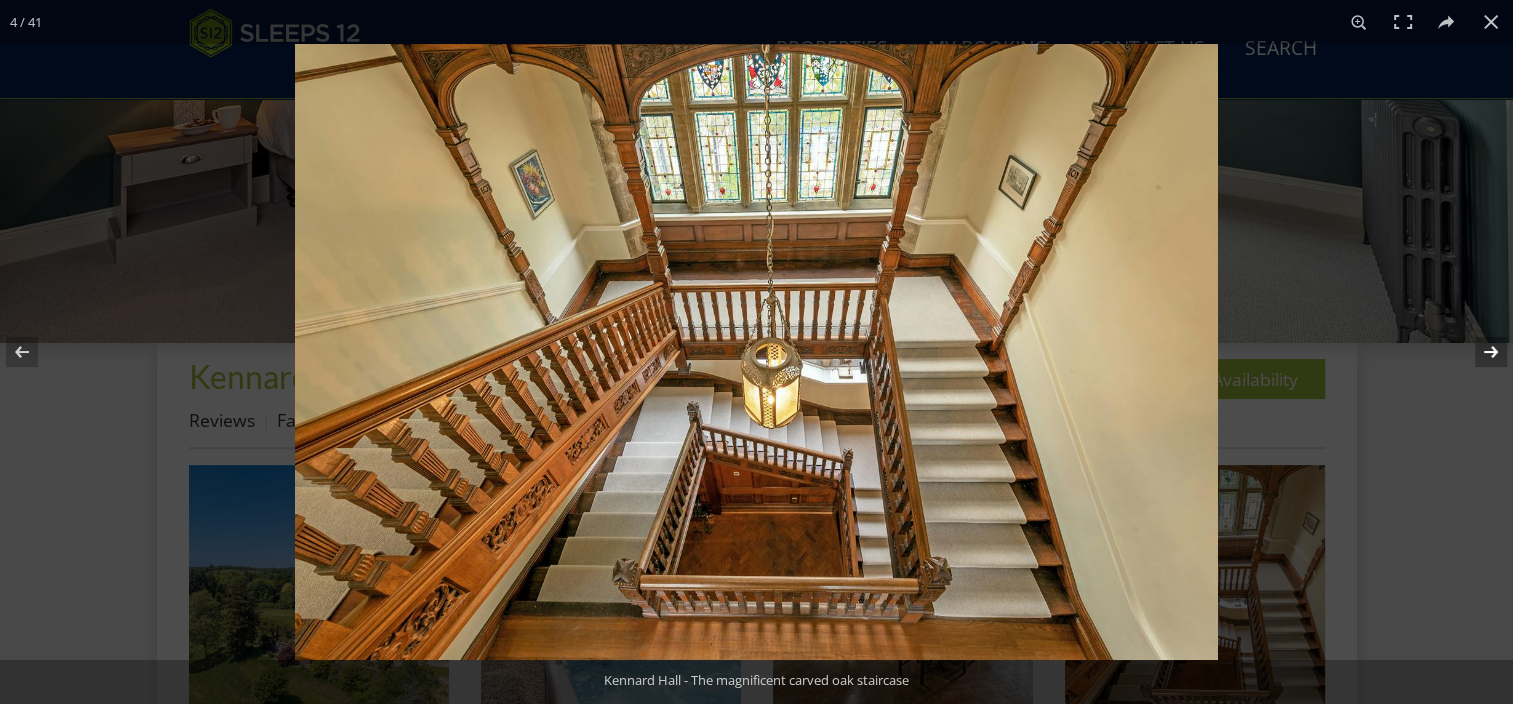 click at bounding box center (1478, 352) 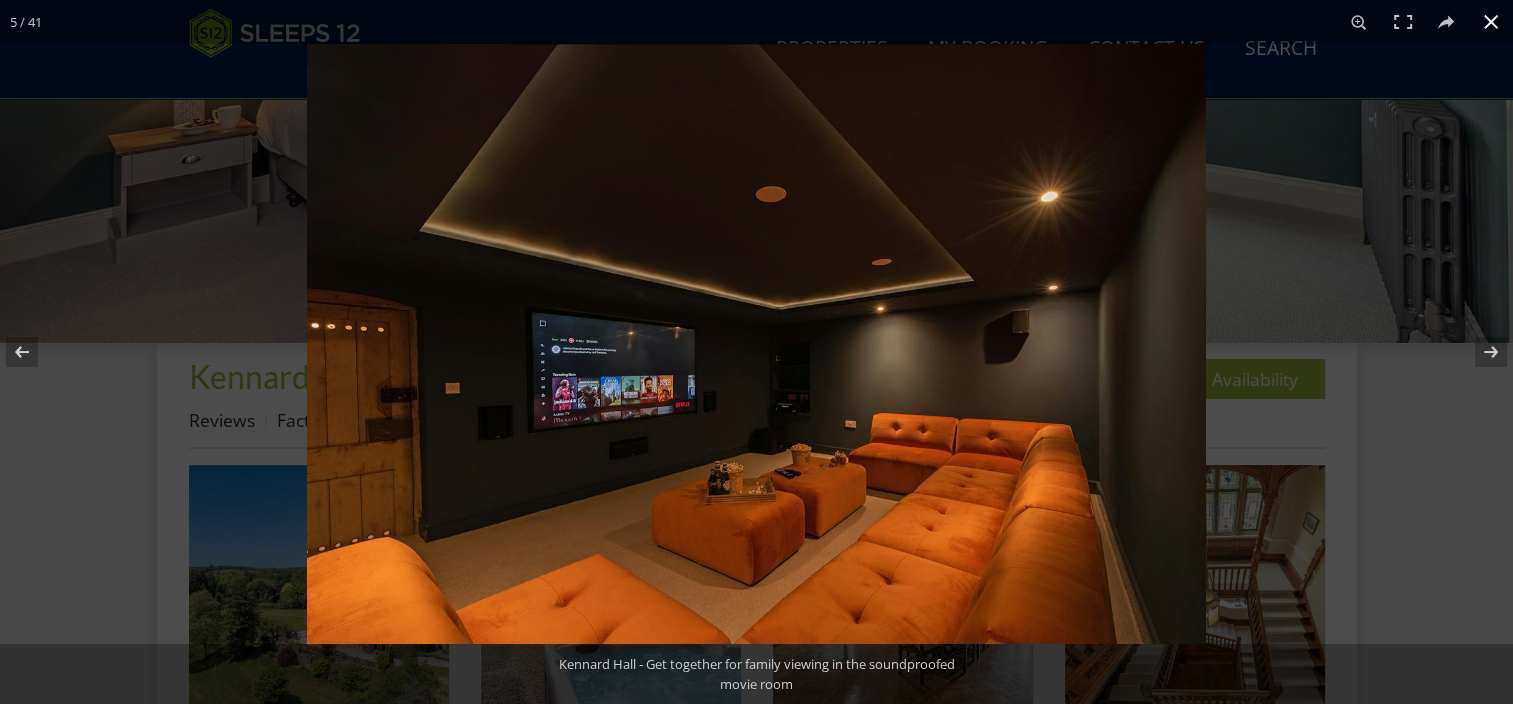 click at bounding box center (1491, 22) 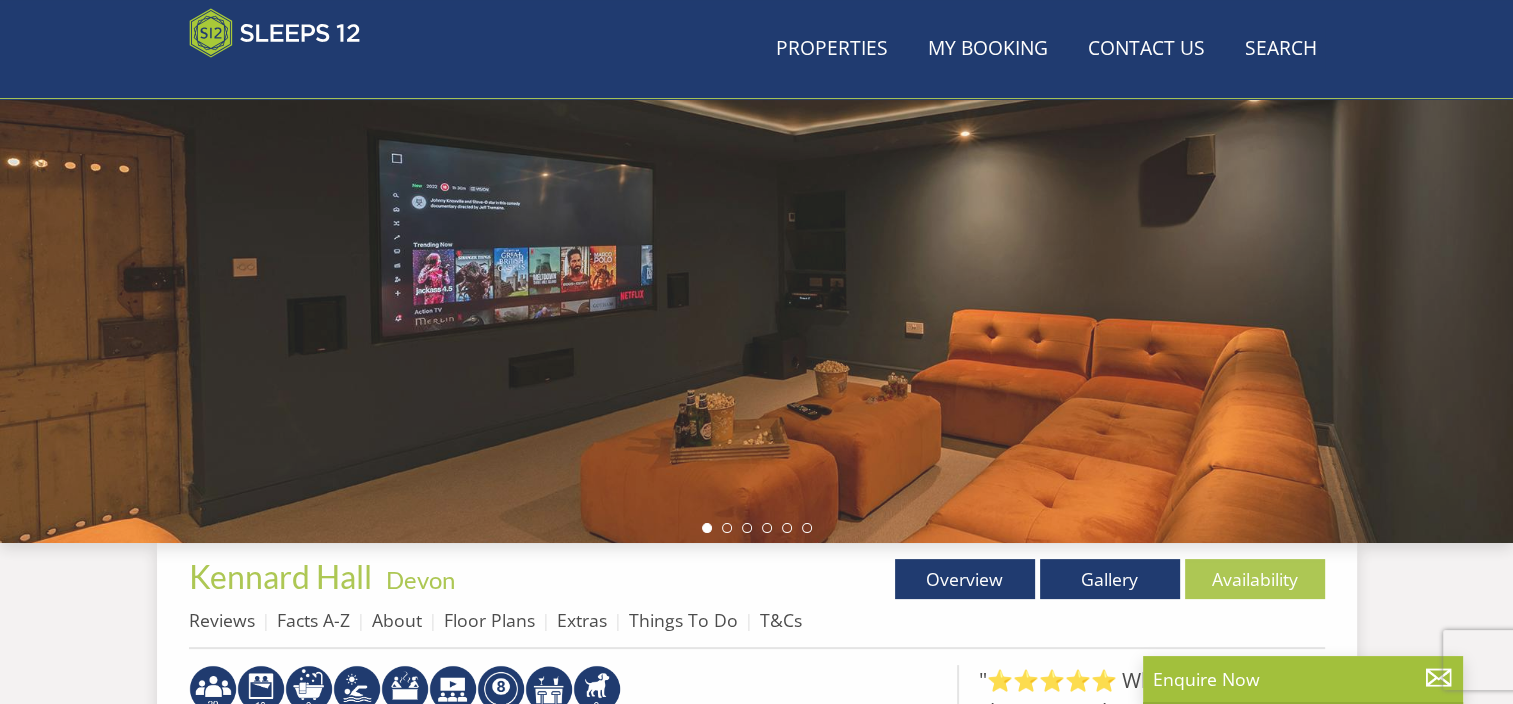 scroll, scrollTop: 600, scrollLeft: 0, axis: vertical 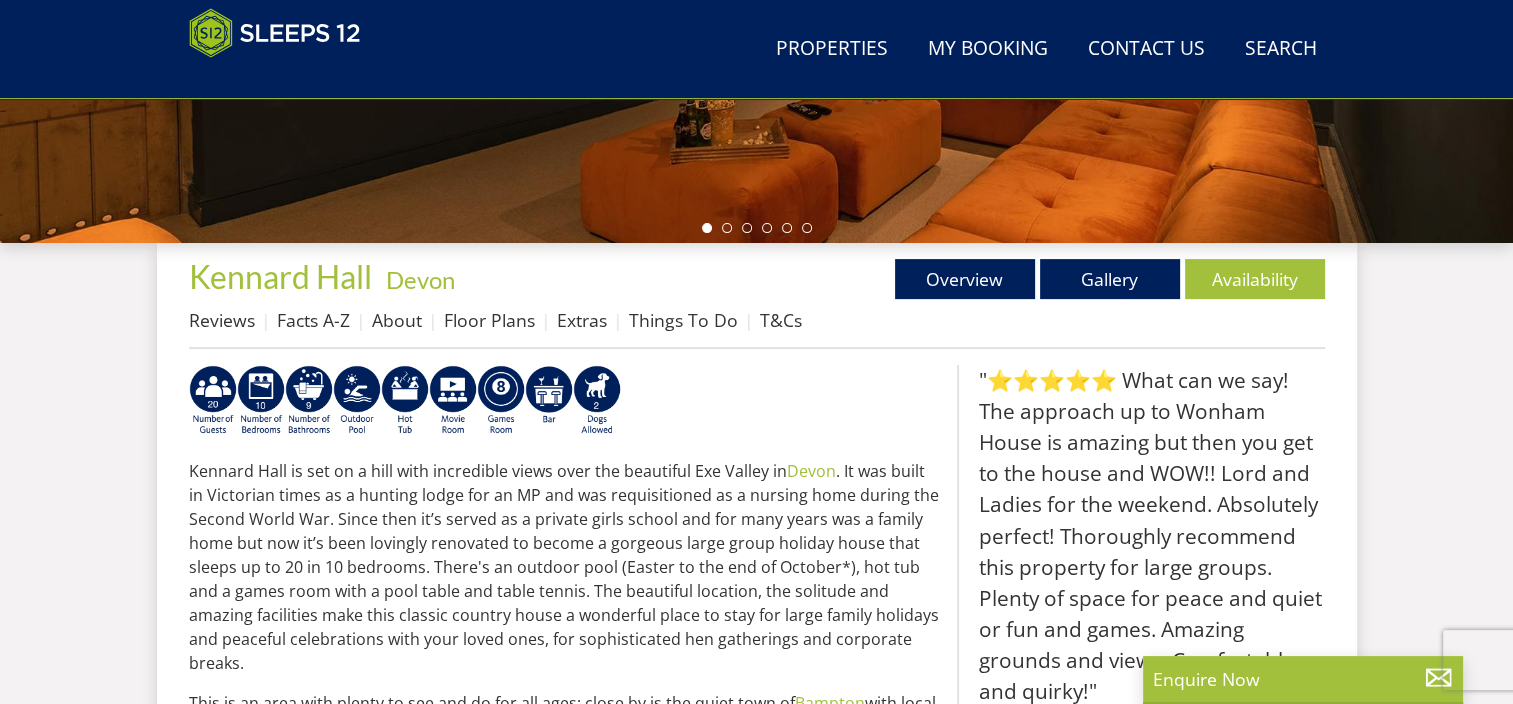 select on "7" 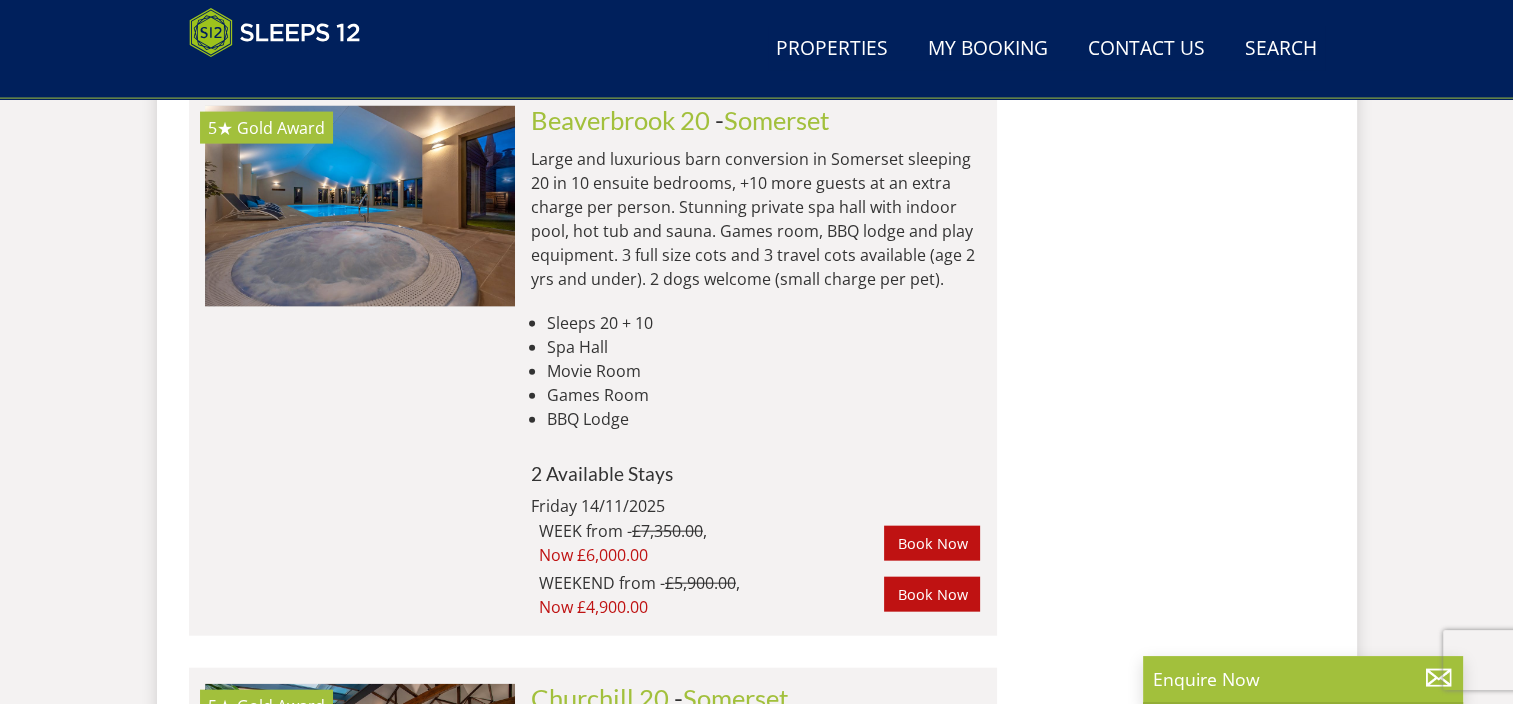 scroll, scrollTop: 4300, scrollLeft: 0, axis: vertical 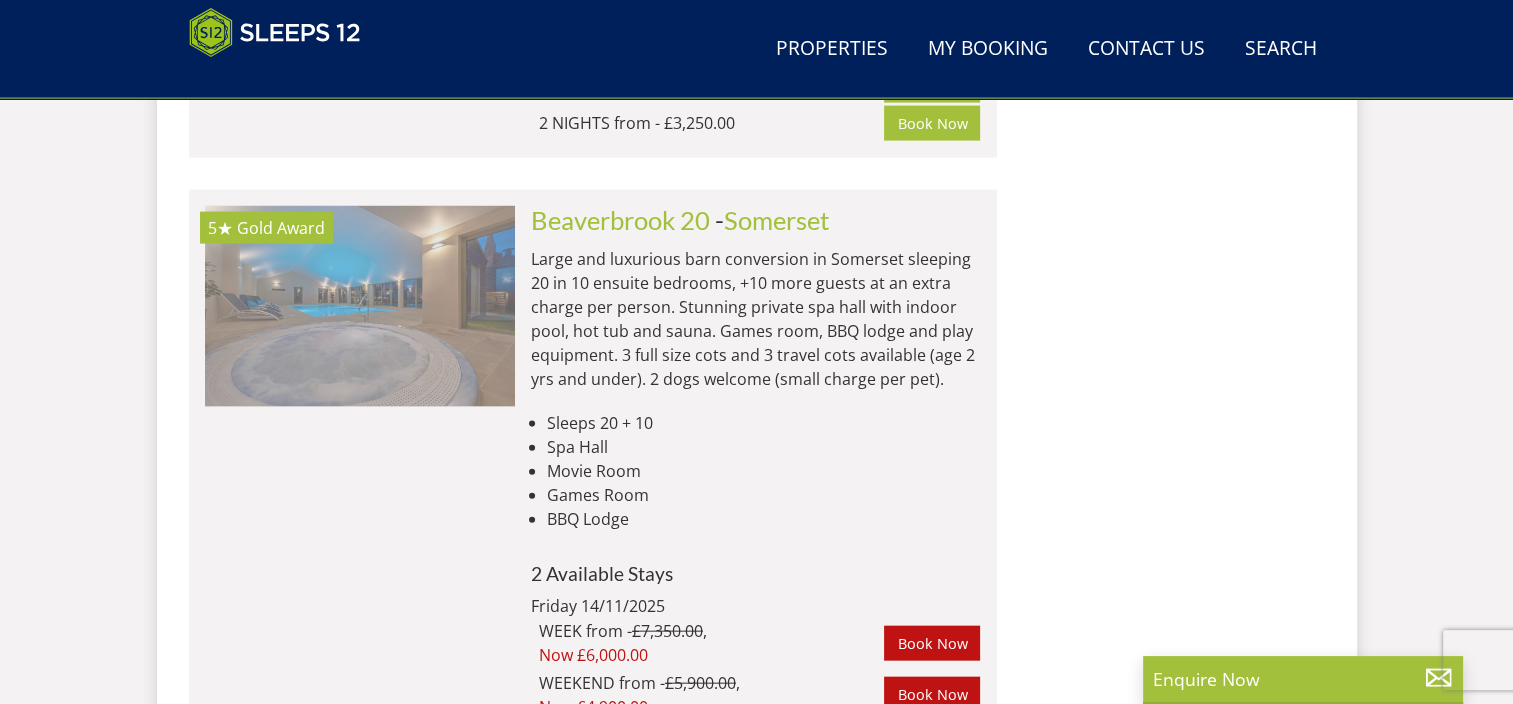 click at bounding box center [360, 306] 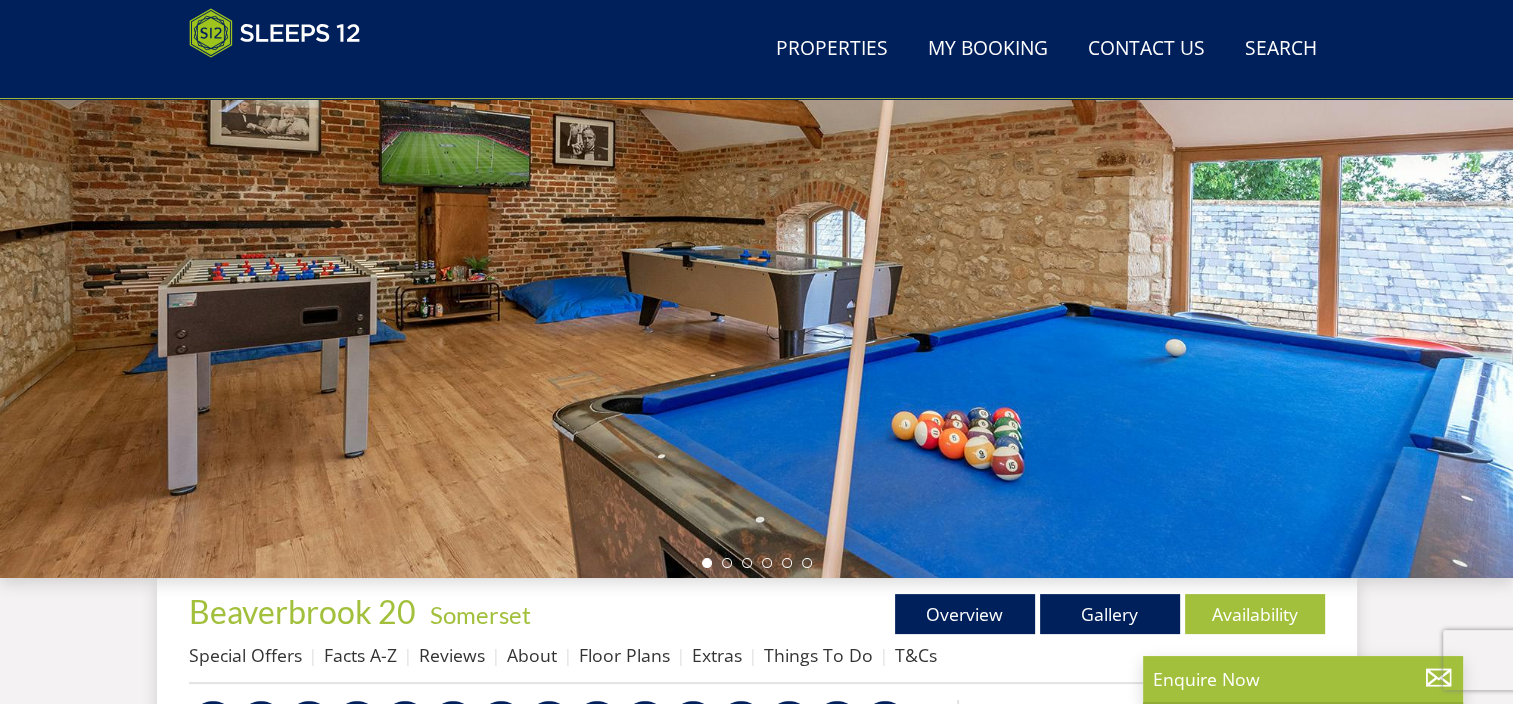 scroll, scrollTop: 300, scrollLeft: 0, axis: vertical 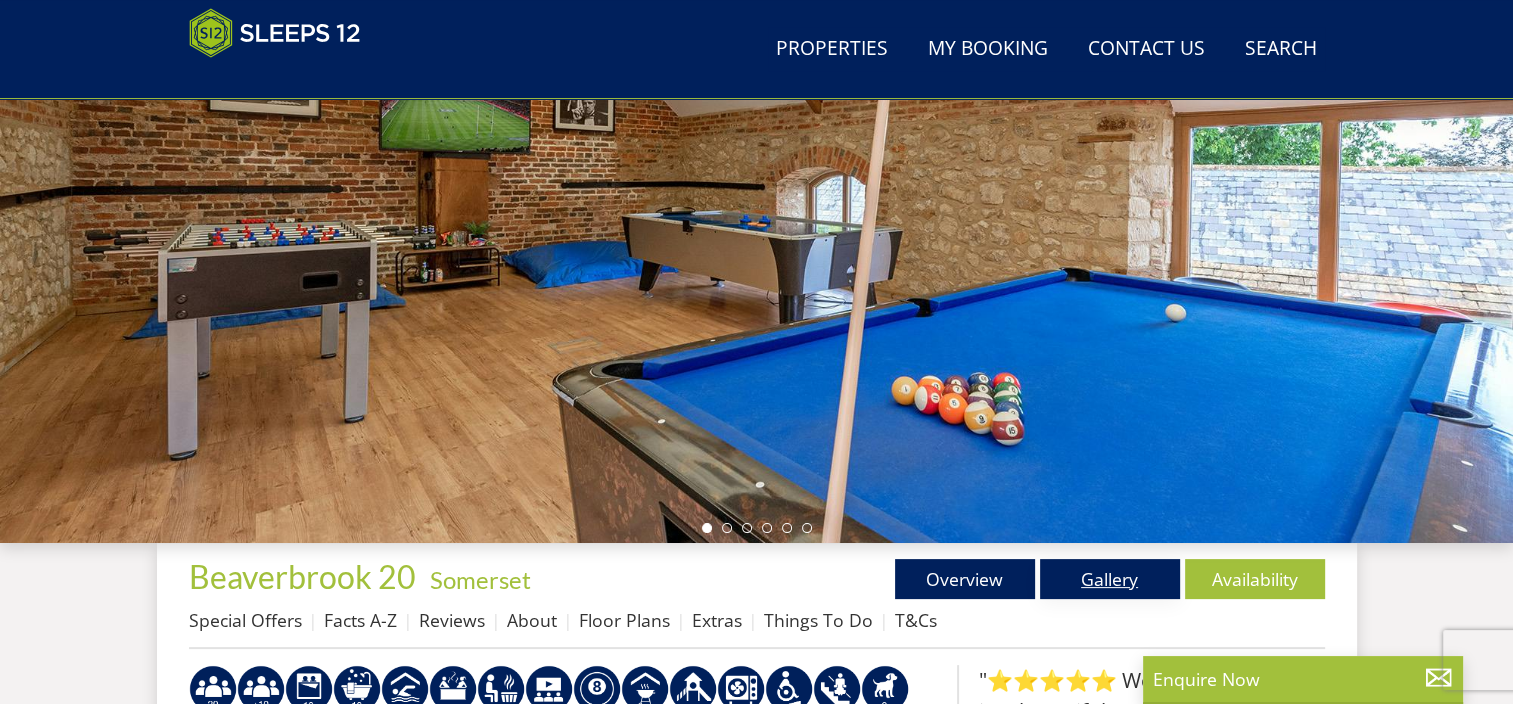 click on "Gallery" at bounding box center (1110, 579) 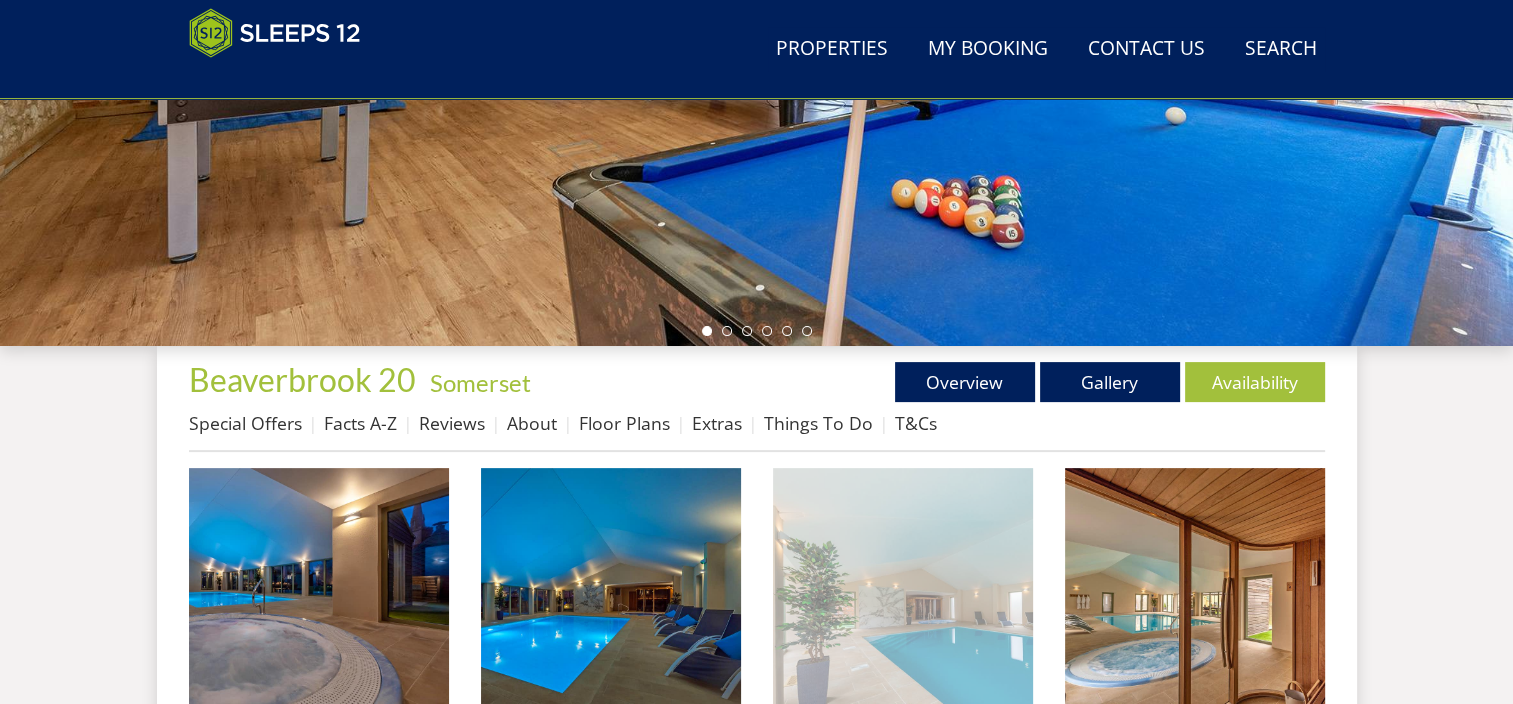 scroll, scrollTop: 500, scrollLeft: 0, axis: vertical 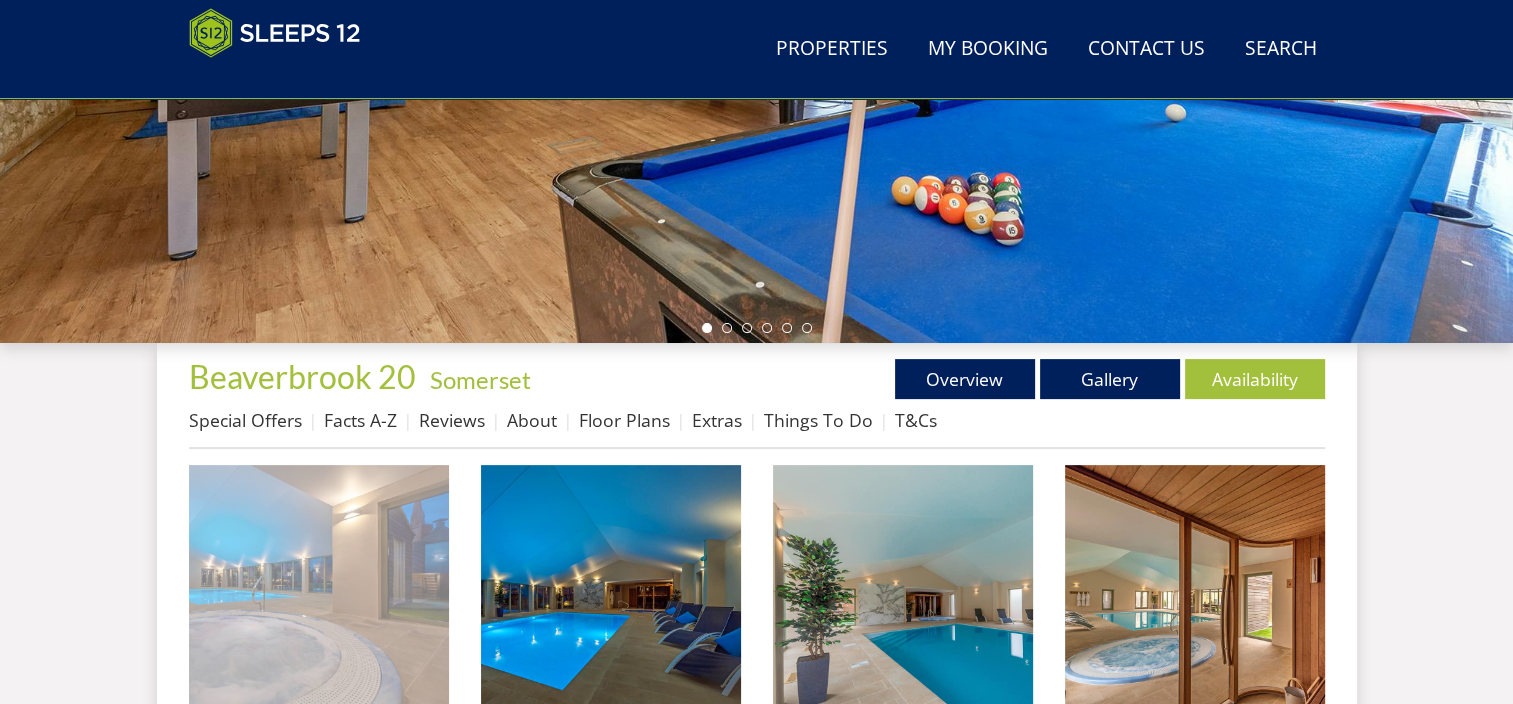 click at bounding box center [319, 595] 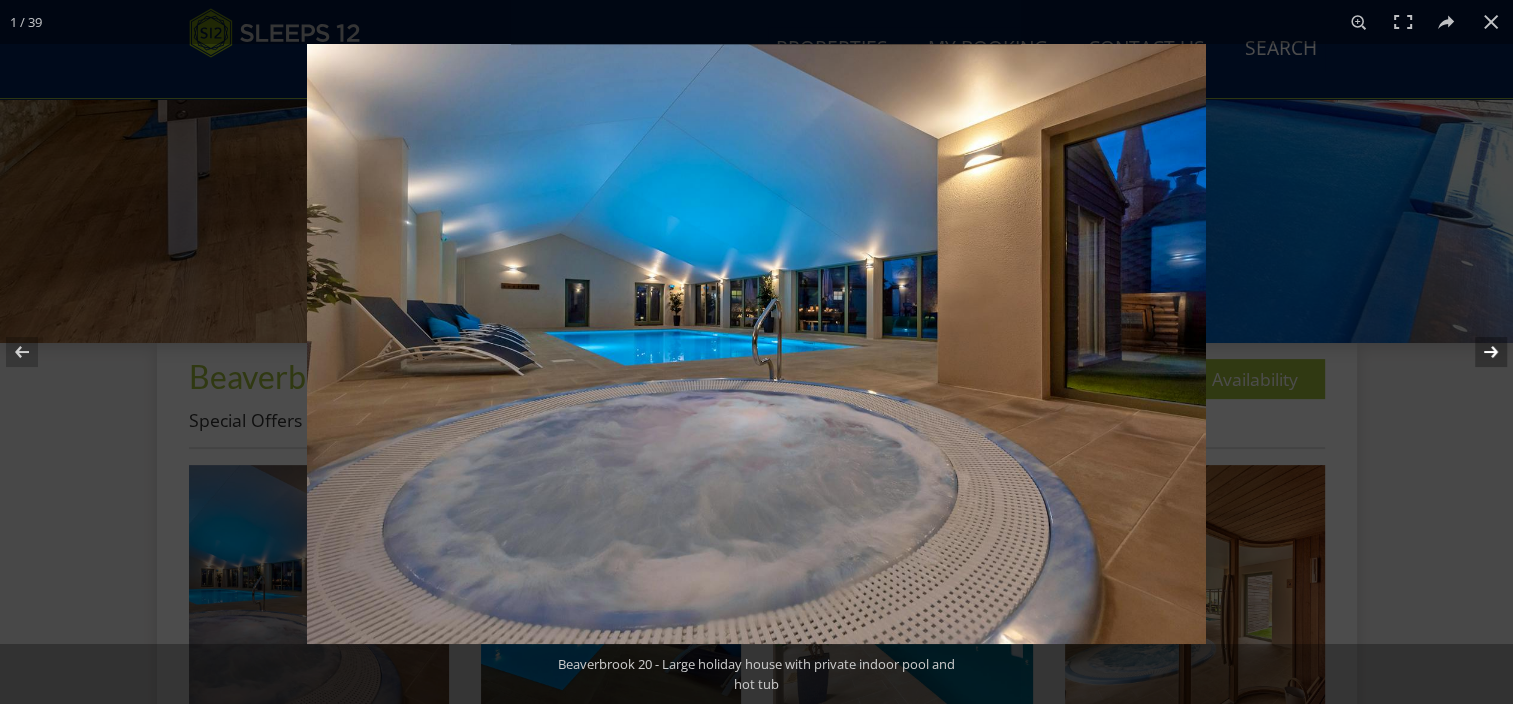 click at bounding box center (1478, 352) 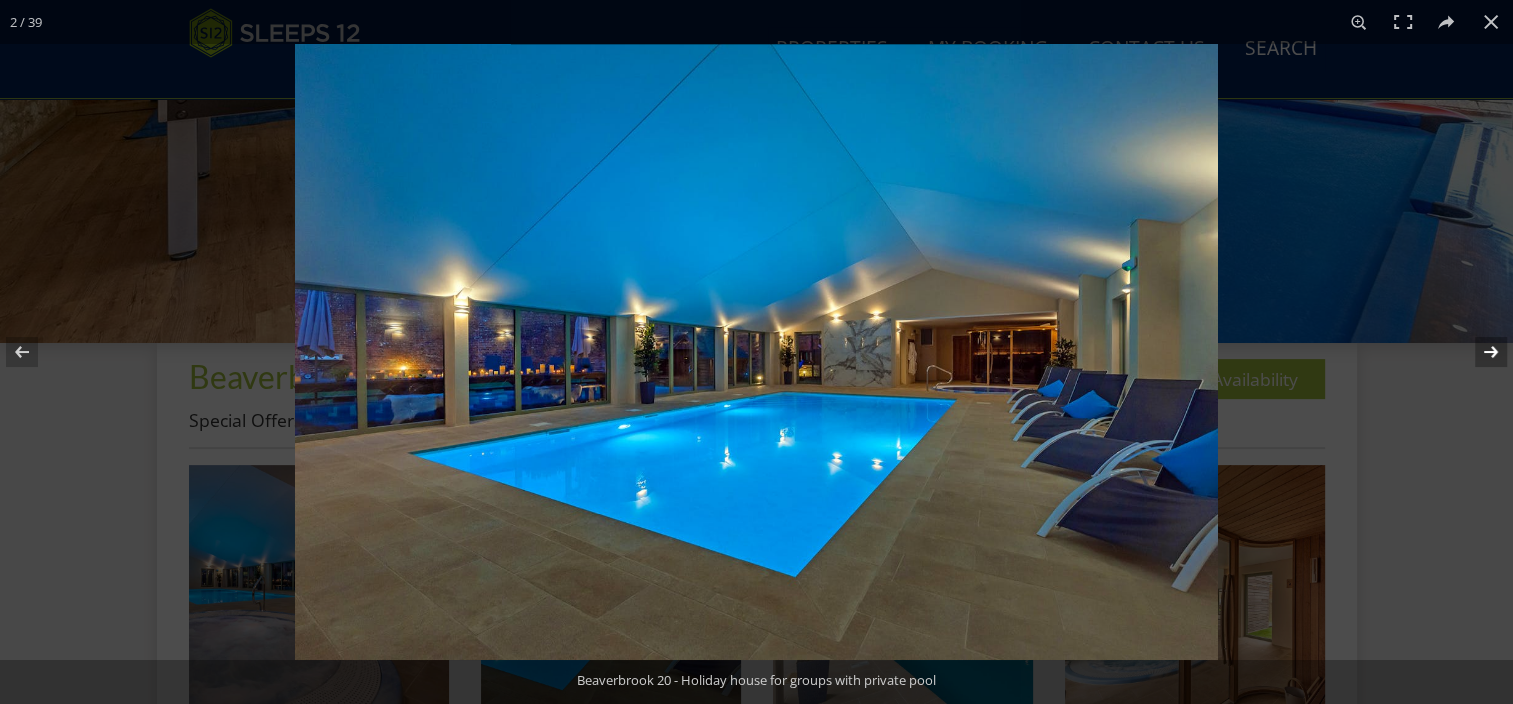 click at bounding box center (1478, 352) 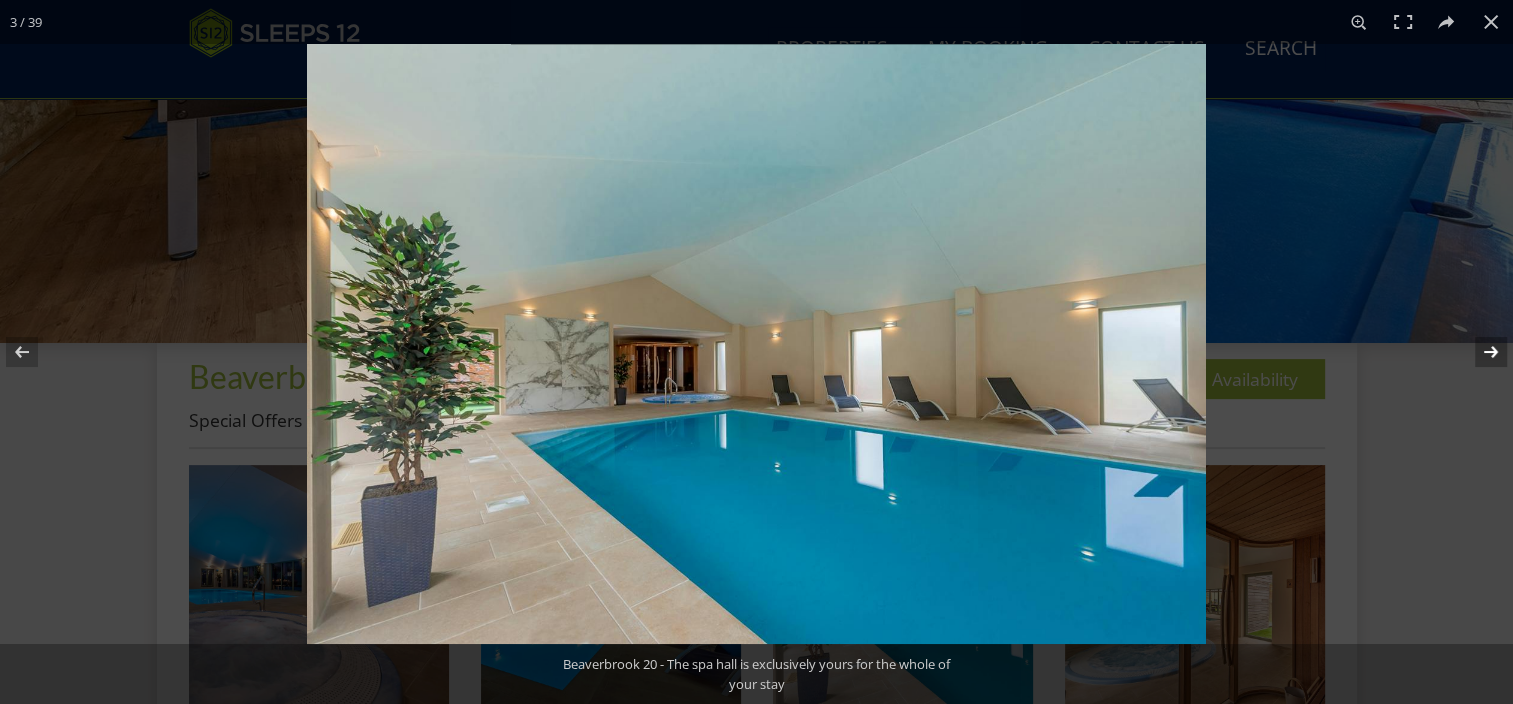 click at bounding box center (1478, 352) 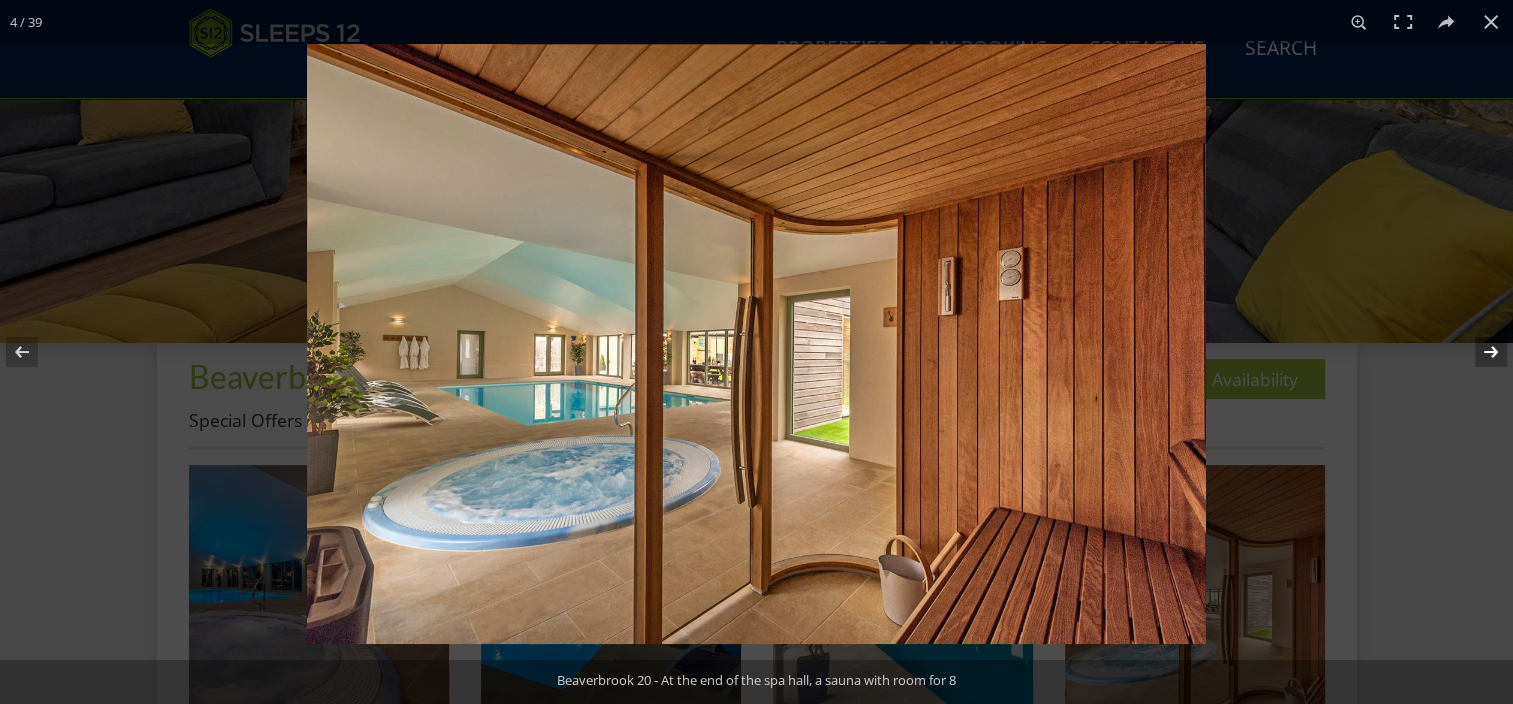 click at bounding box center (1478, 352) 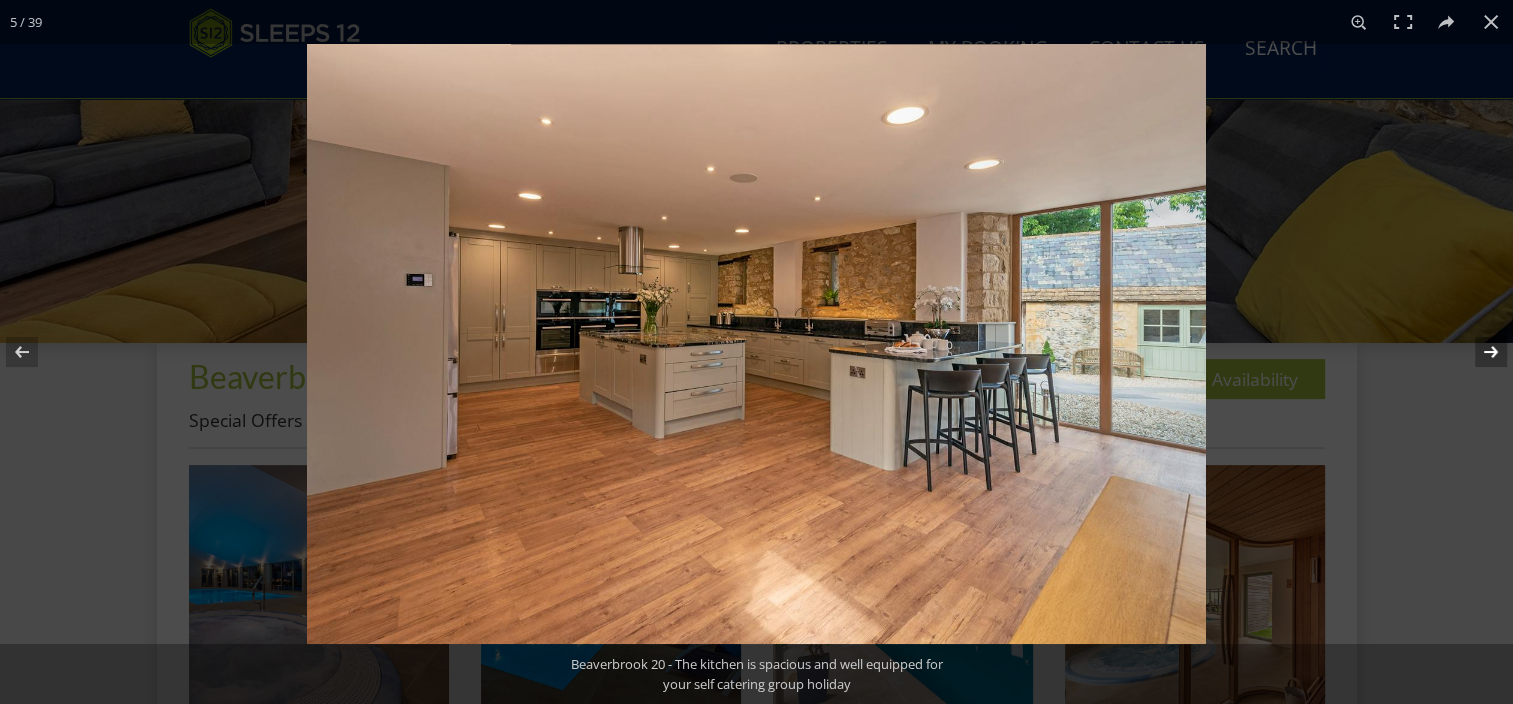 click at bounding box center [1478, 352] 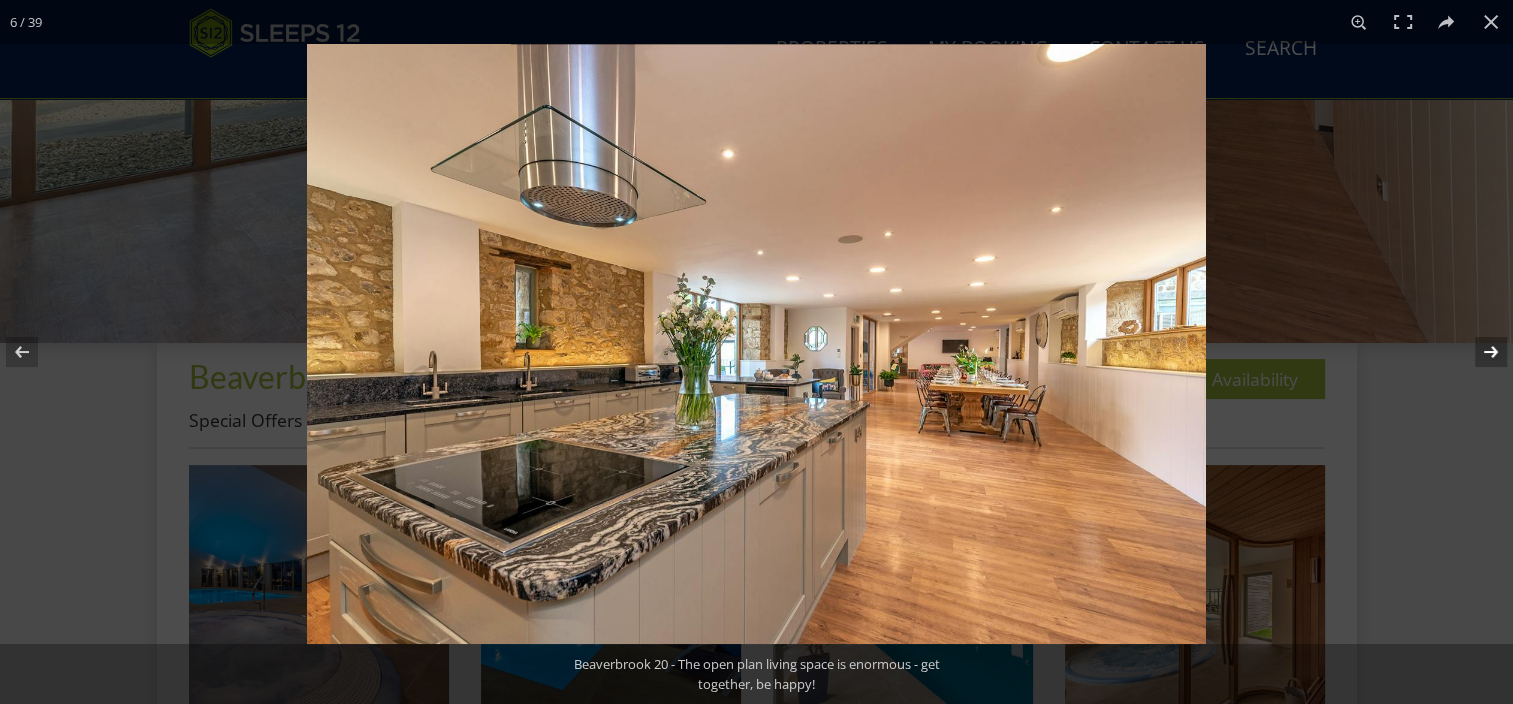 click at bounding box center [1478, 352] 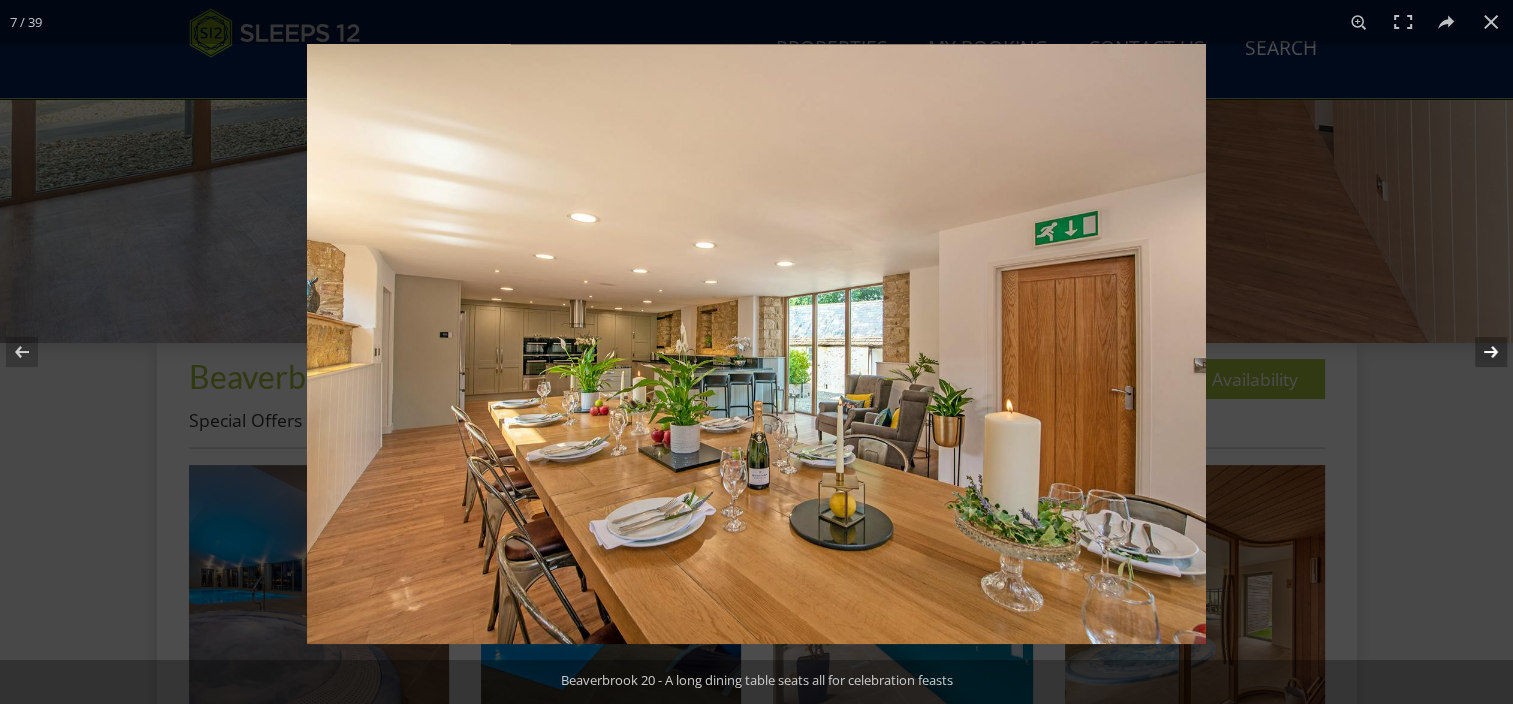 click at bounding box center [1478, 352] 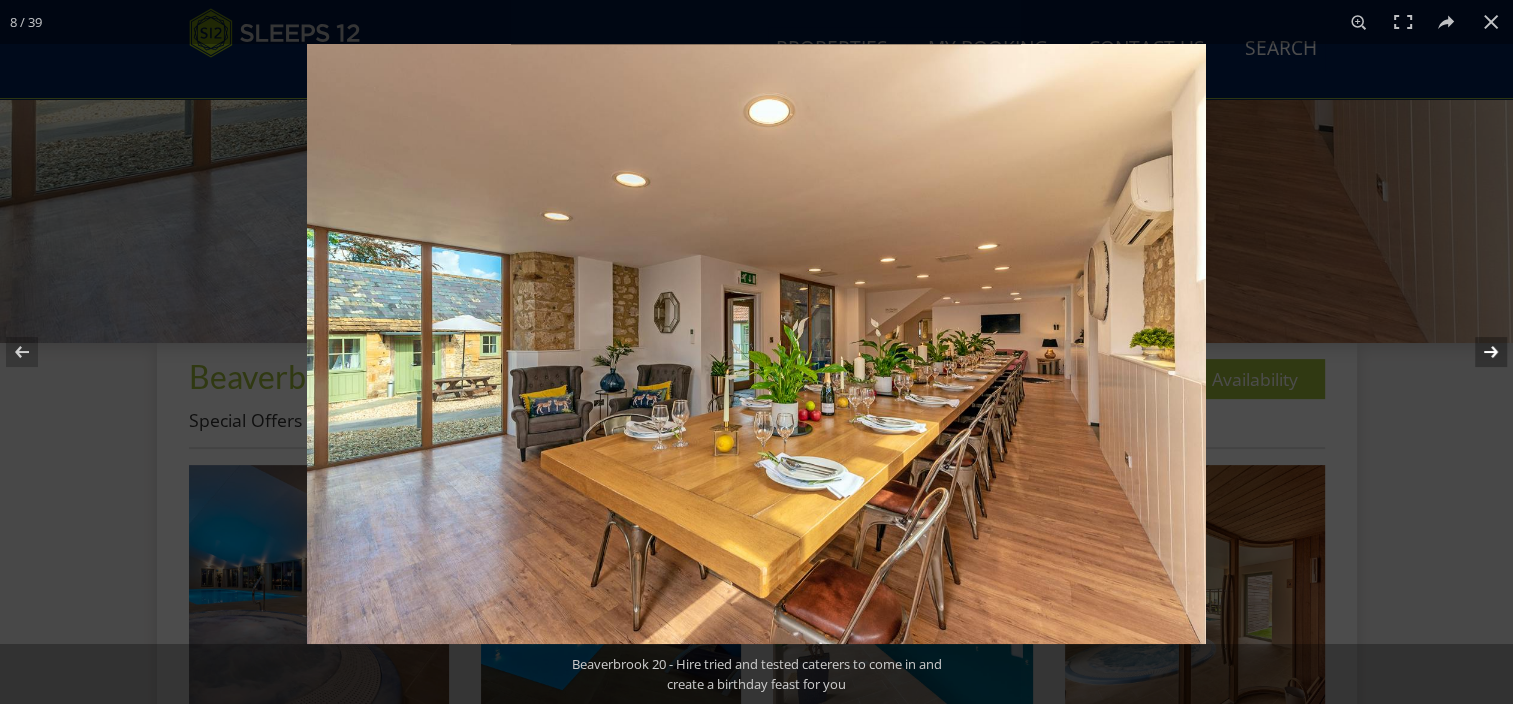 click at bounding box center (1478, 352) 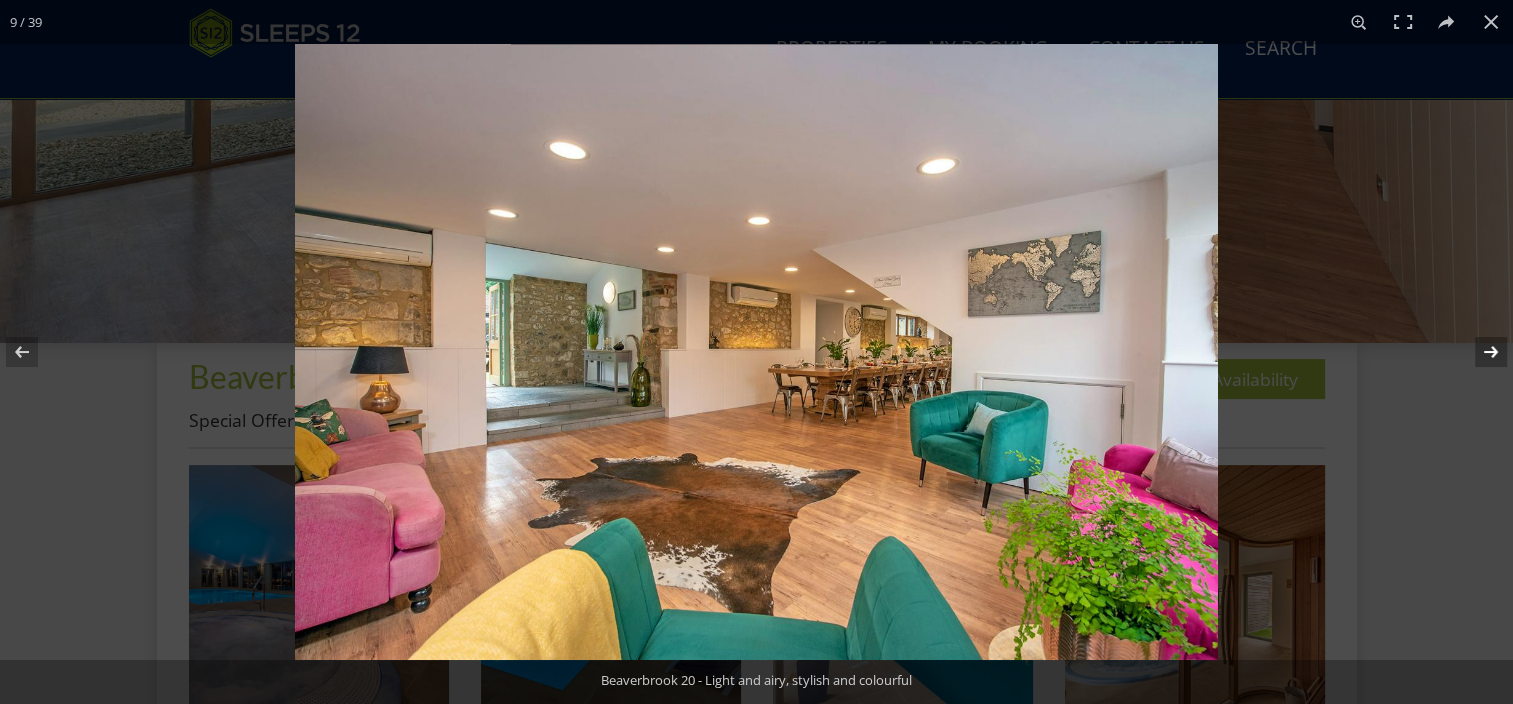 click at bounding box center [1478, 352] 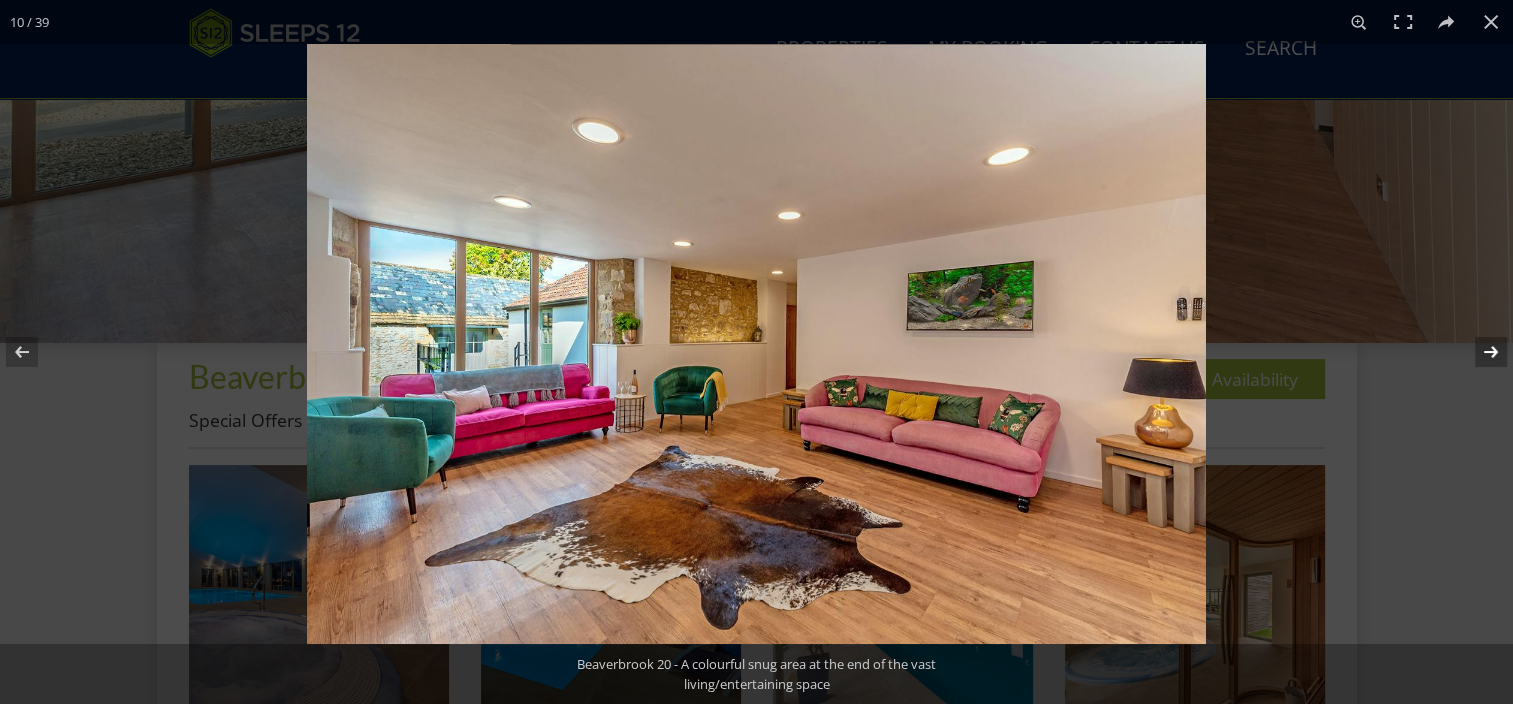 click at bounding box center [1478, 352] 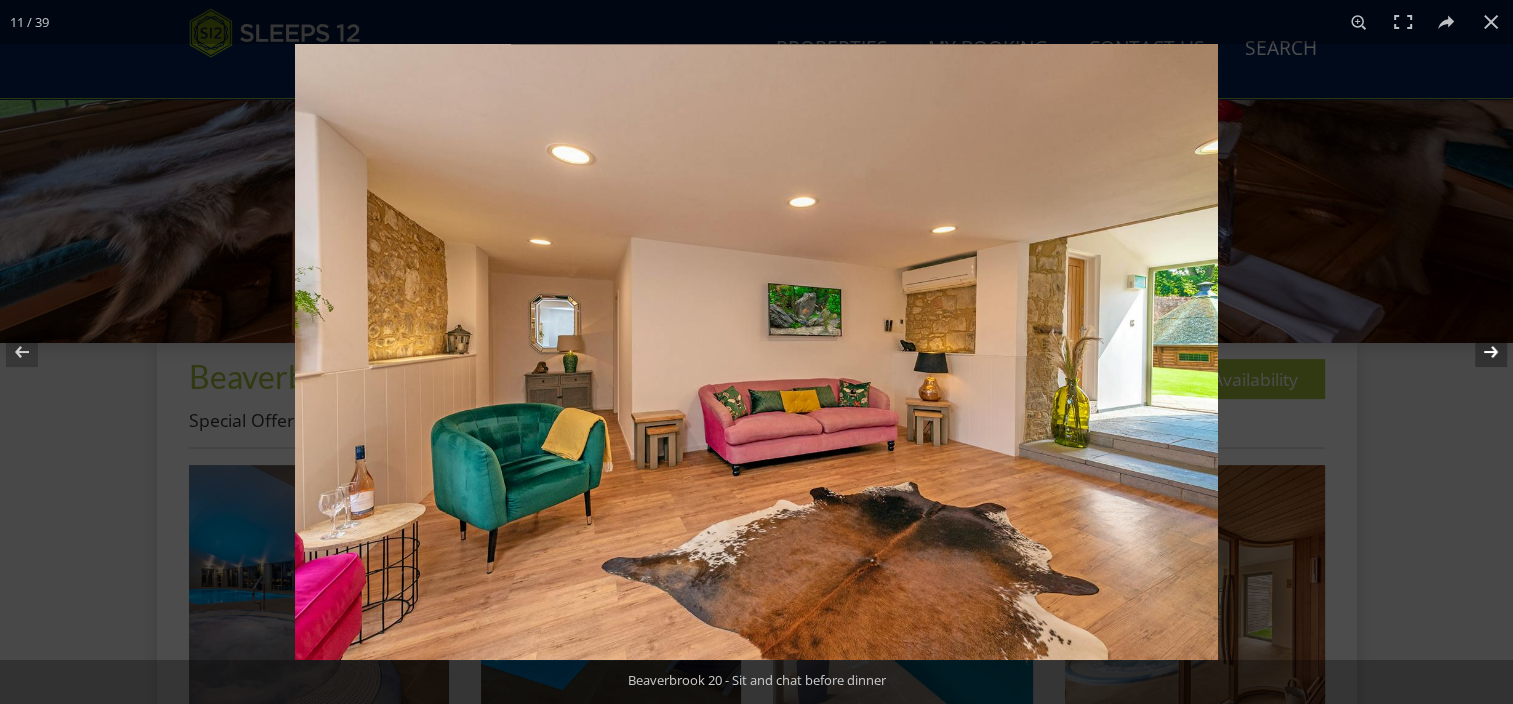 click at bounding box center (1478, 352) 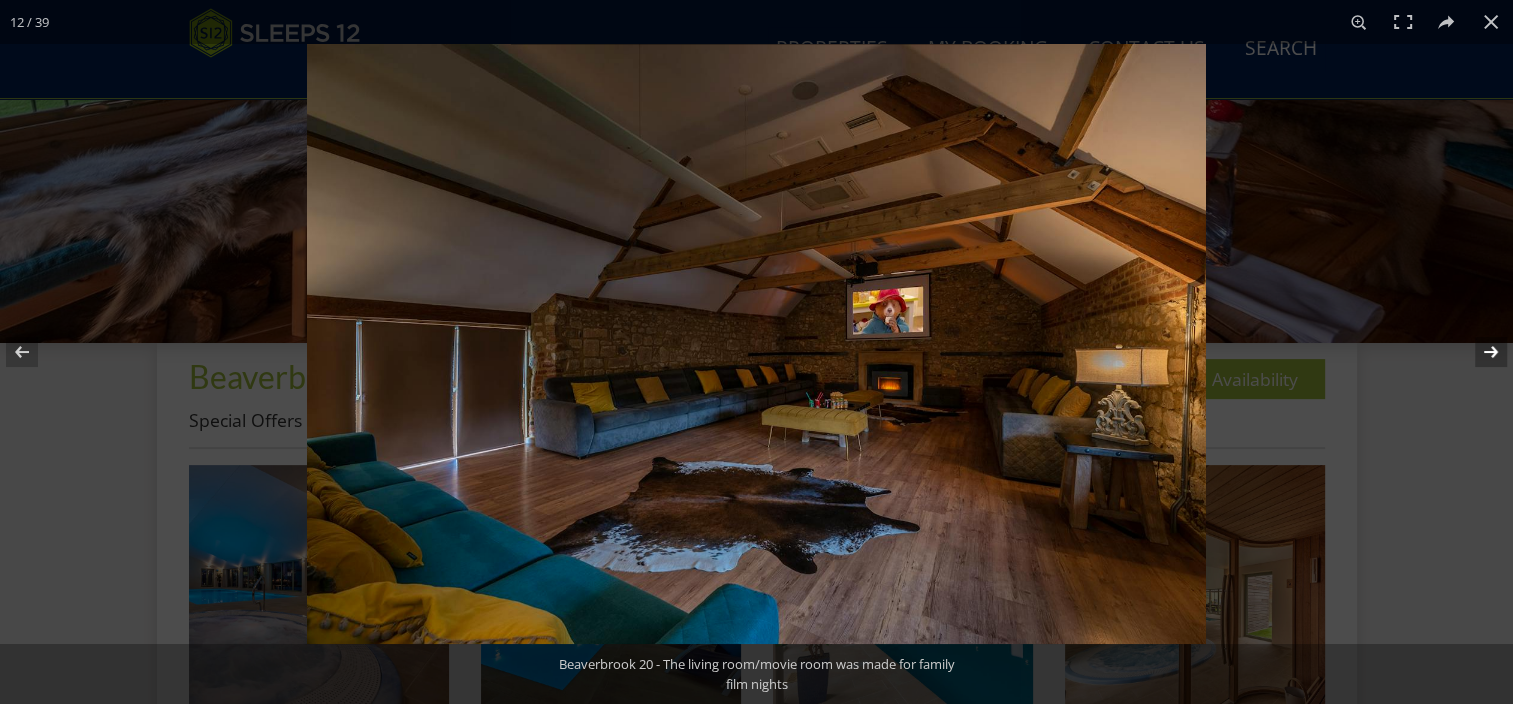 click at bounding box center [1478, 352] 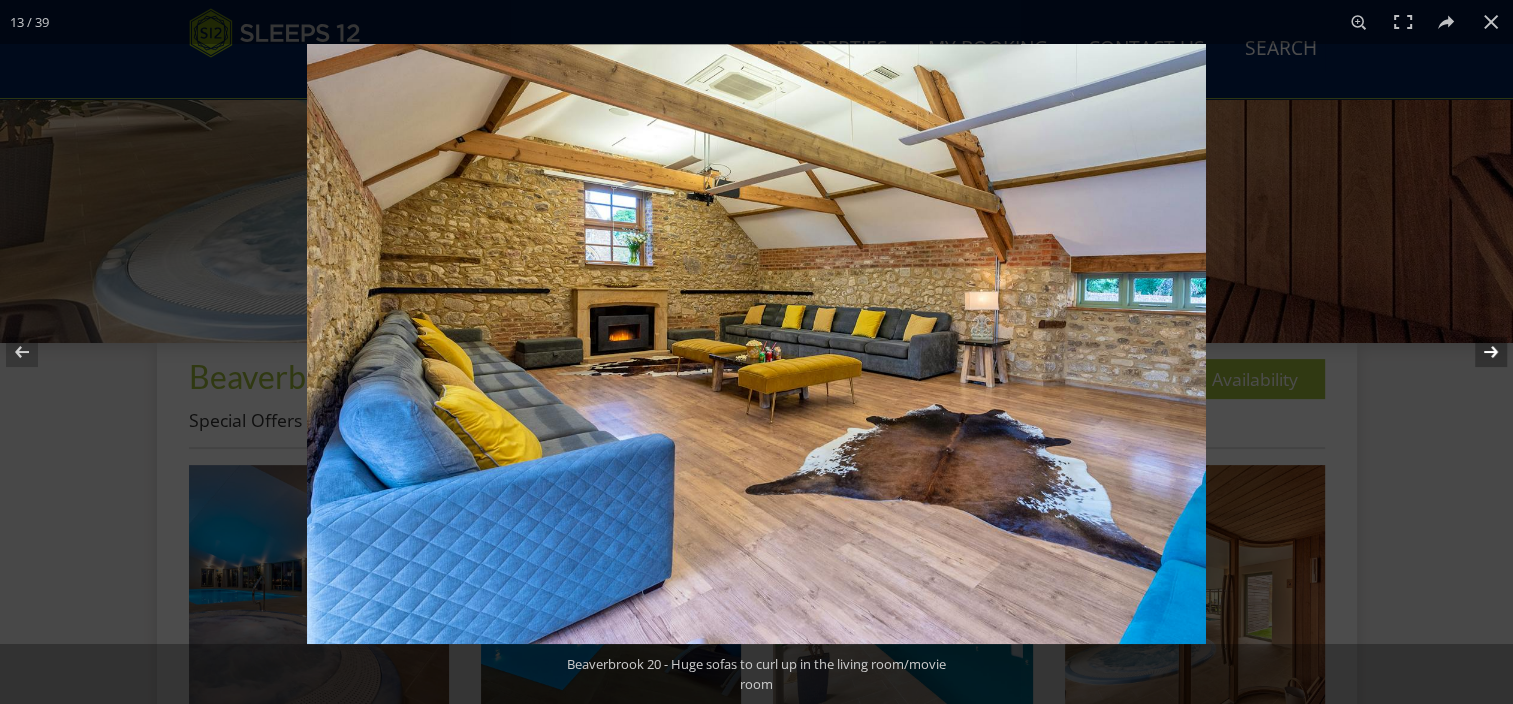 click at bounding box center [1478, 352] 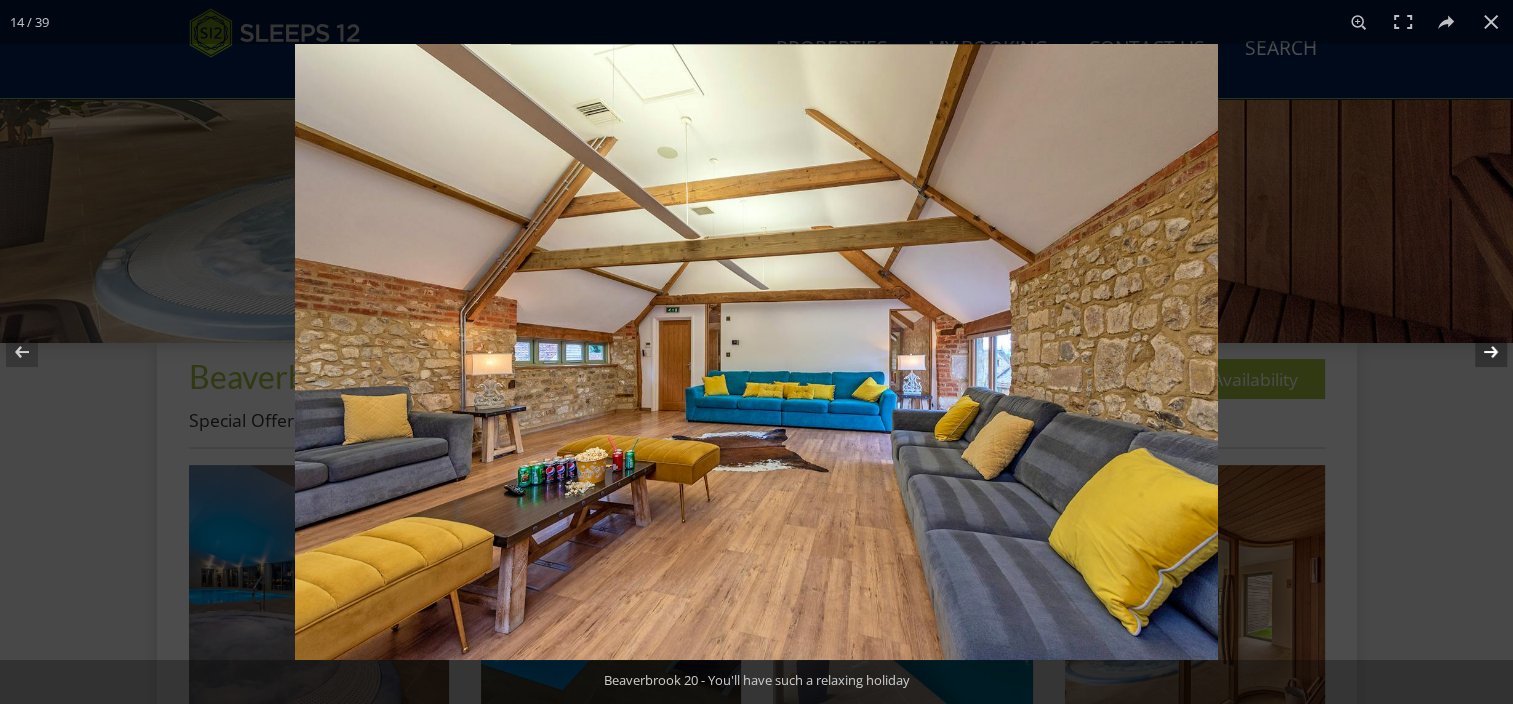click at bounding box center [1478, 352] 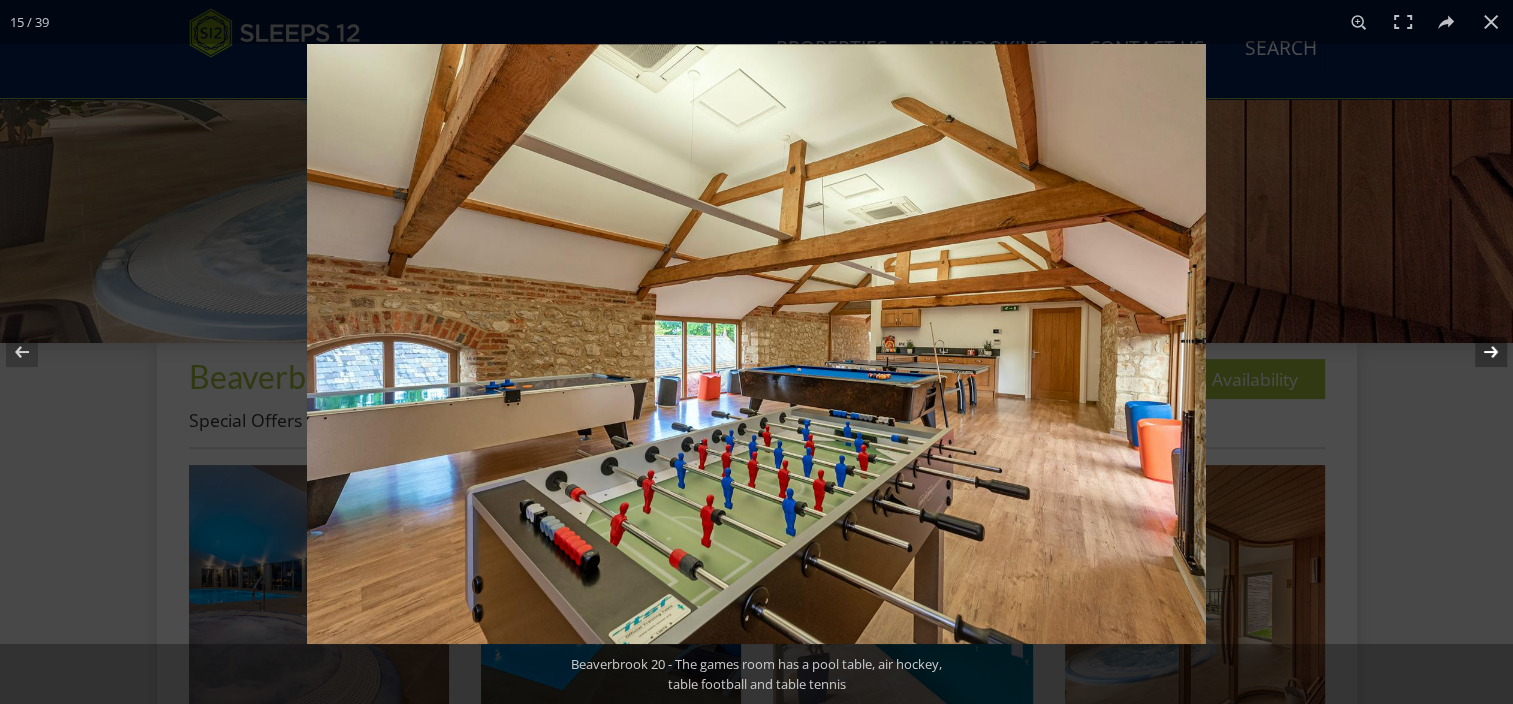 click at bounding box center (1478, 352) 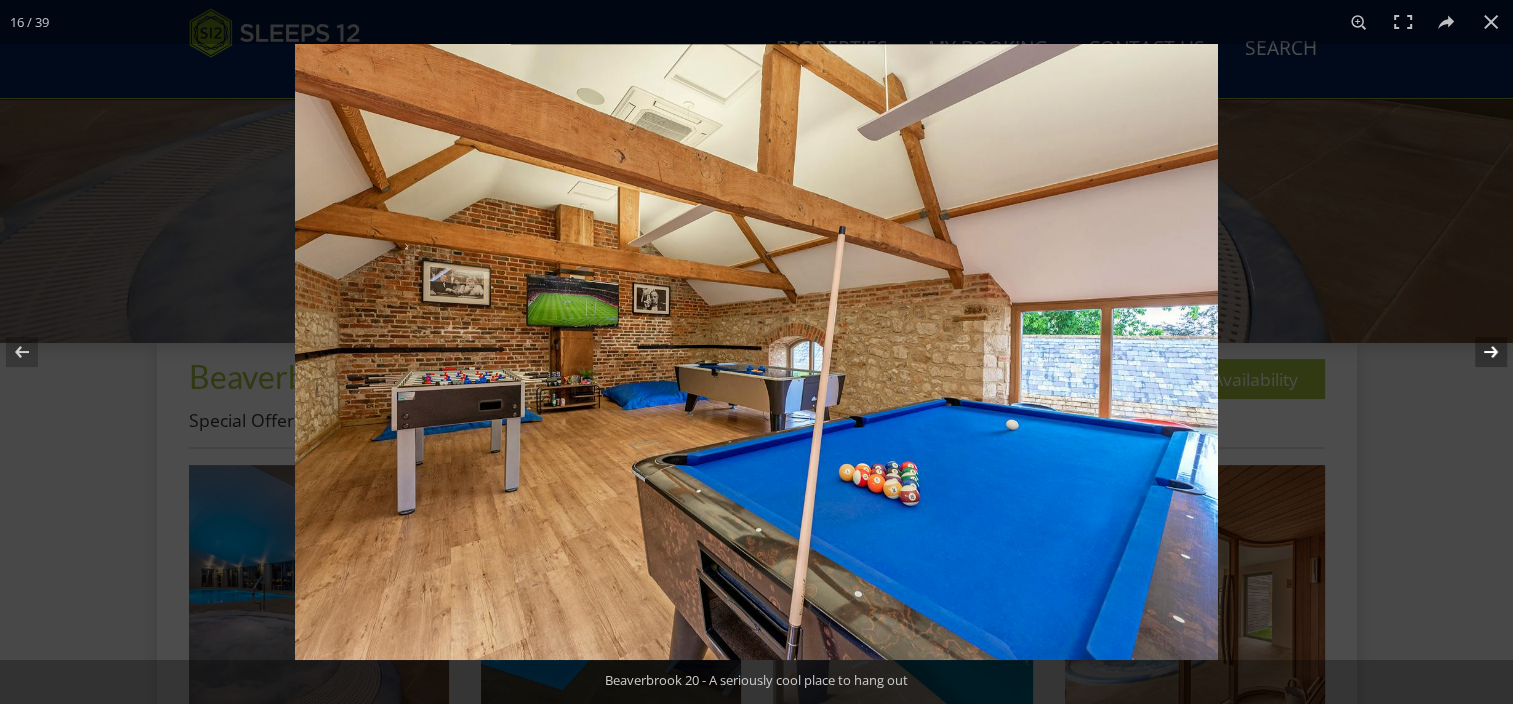 click at bounding box center (1478, 352) 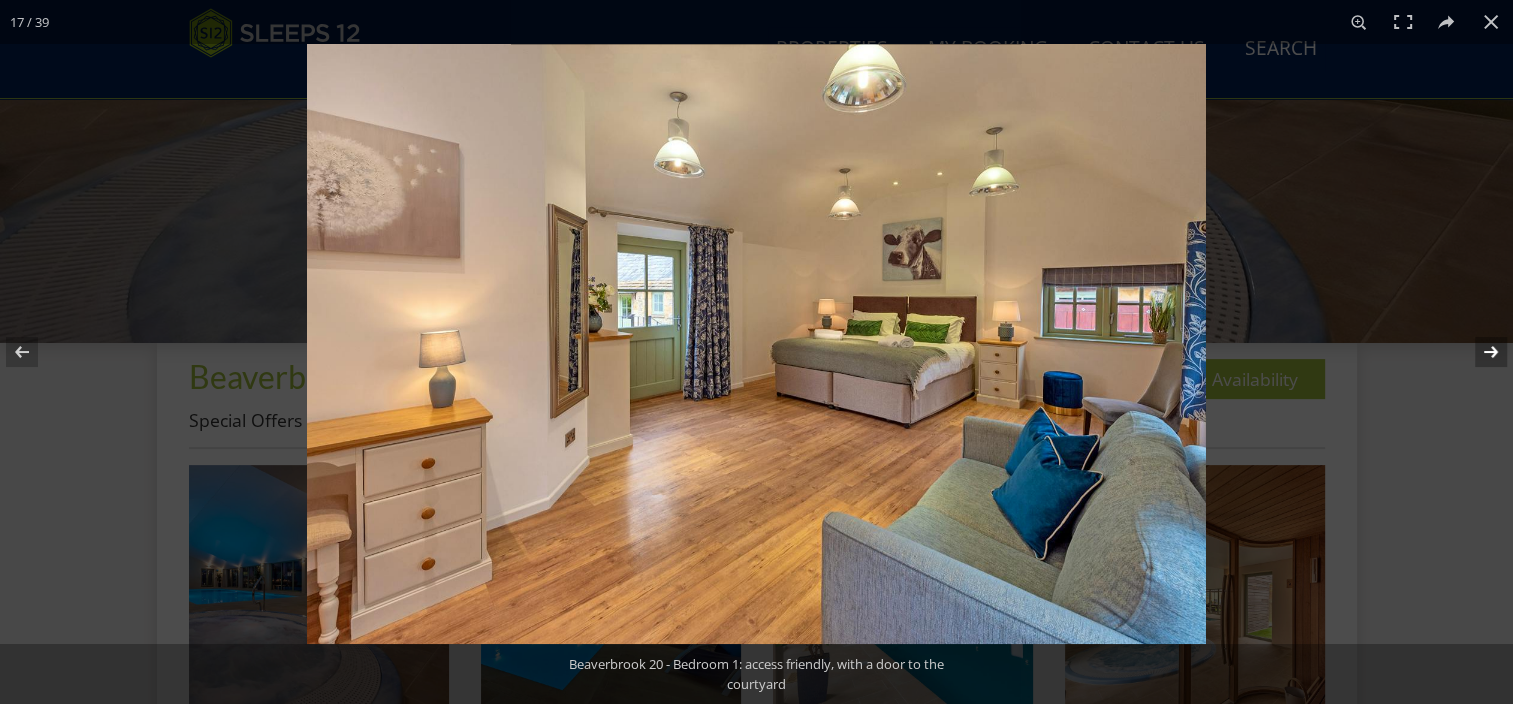 click at bounding box center (1478, 352) 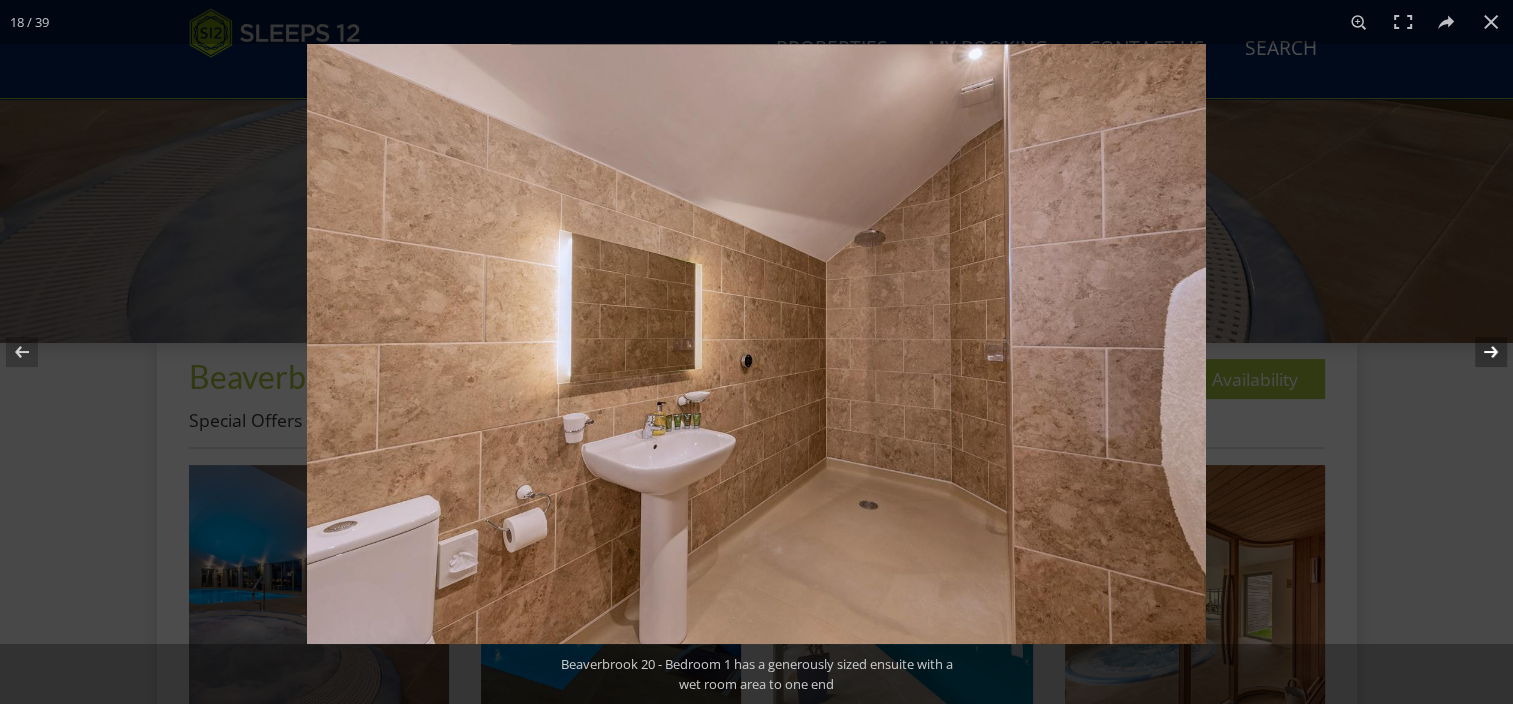 click at bounding box center [1478, 352] 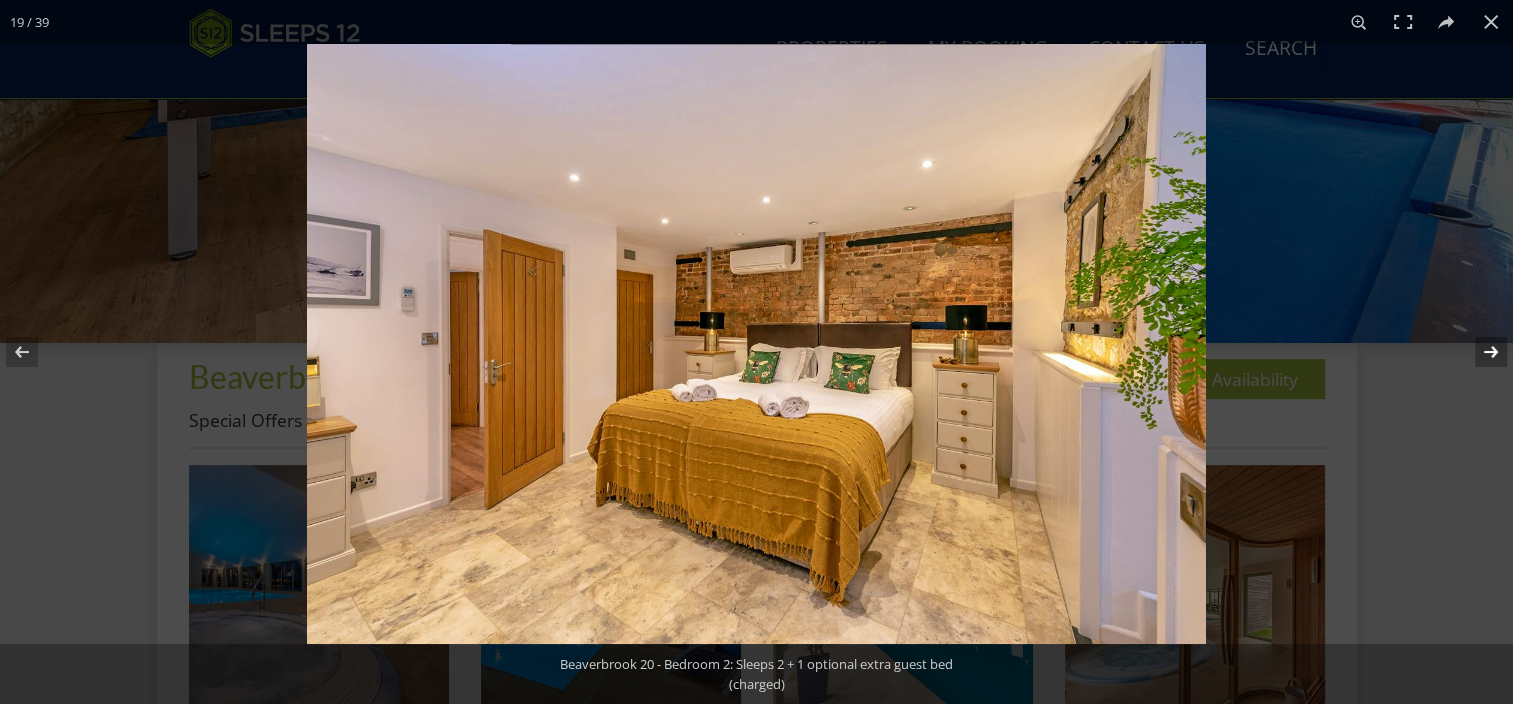 click at bounding box center (1478, 352) 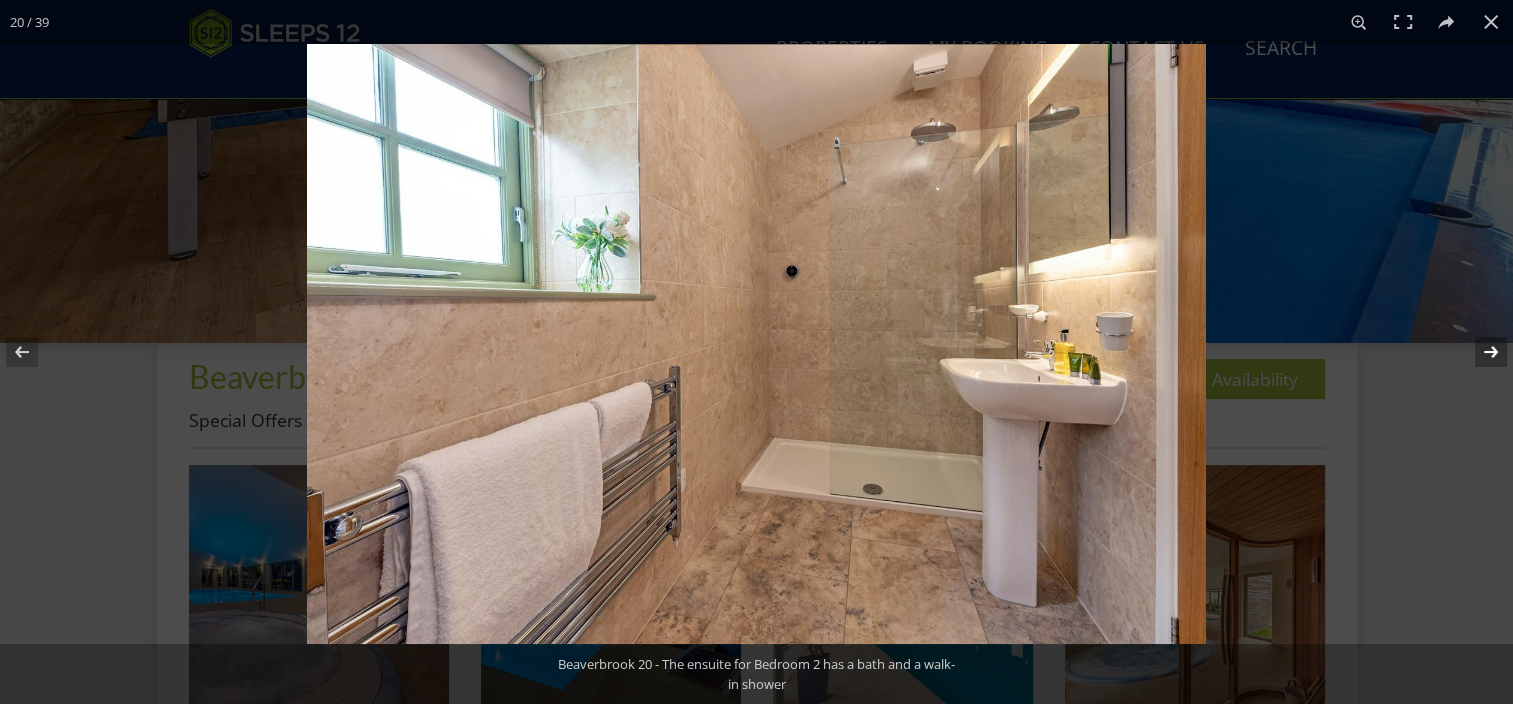 click at bounding box center [1478, 352] 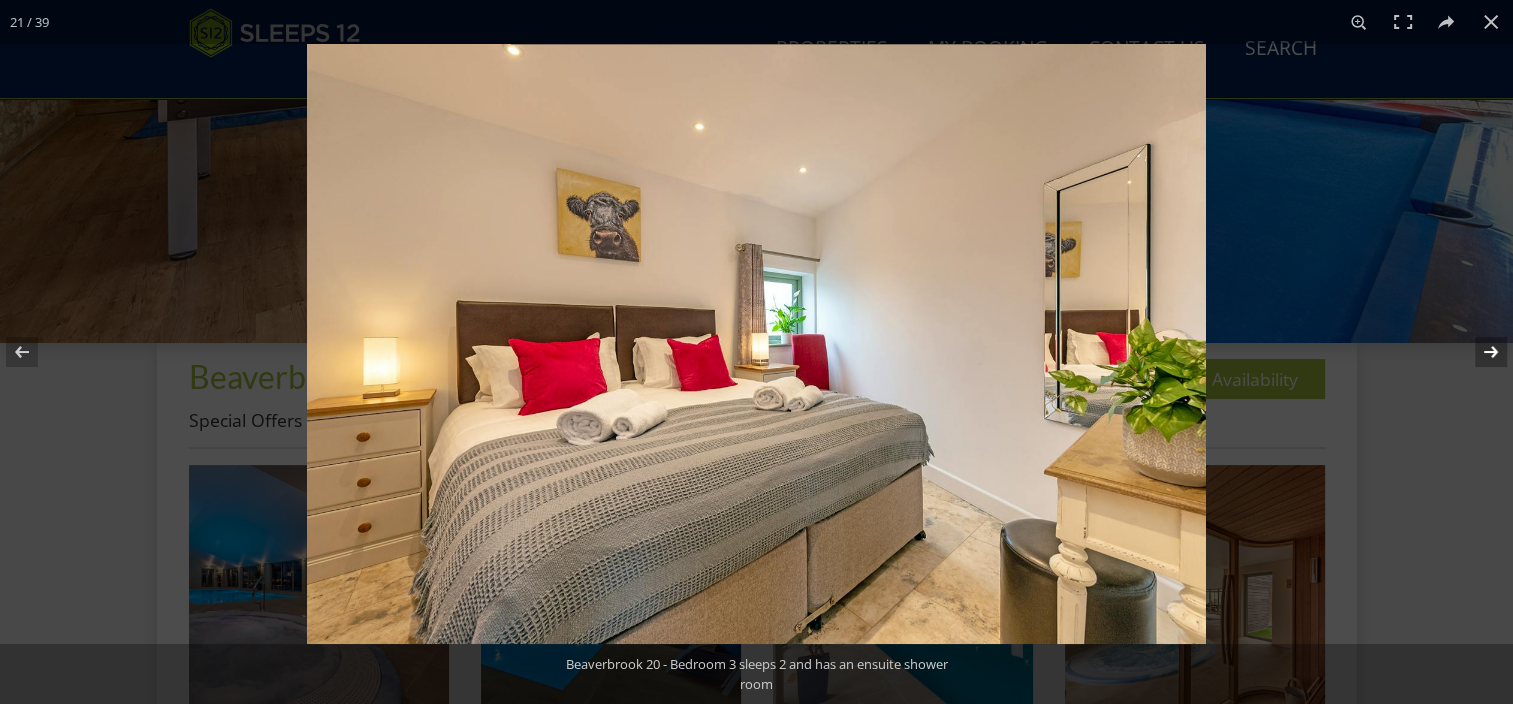click at bounding box center (1478, 352) 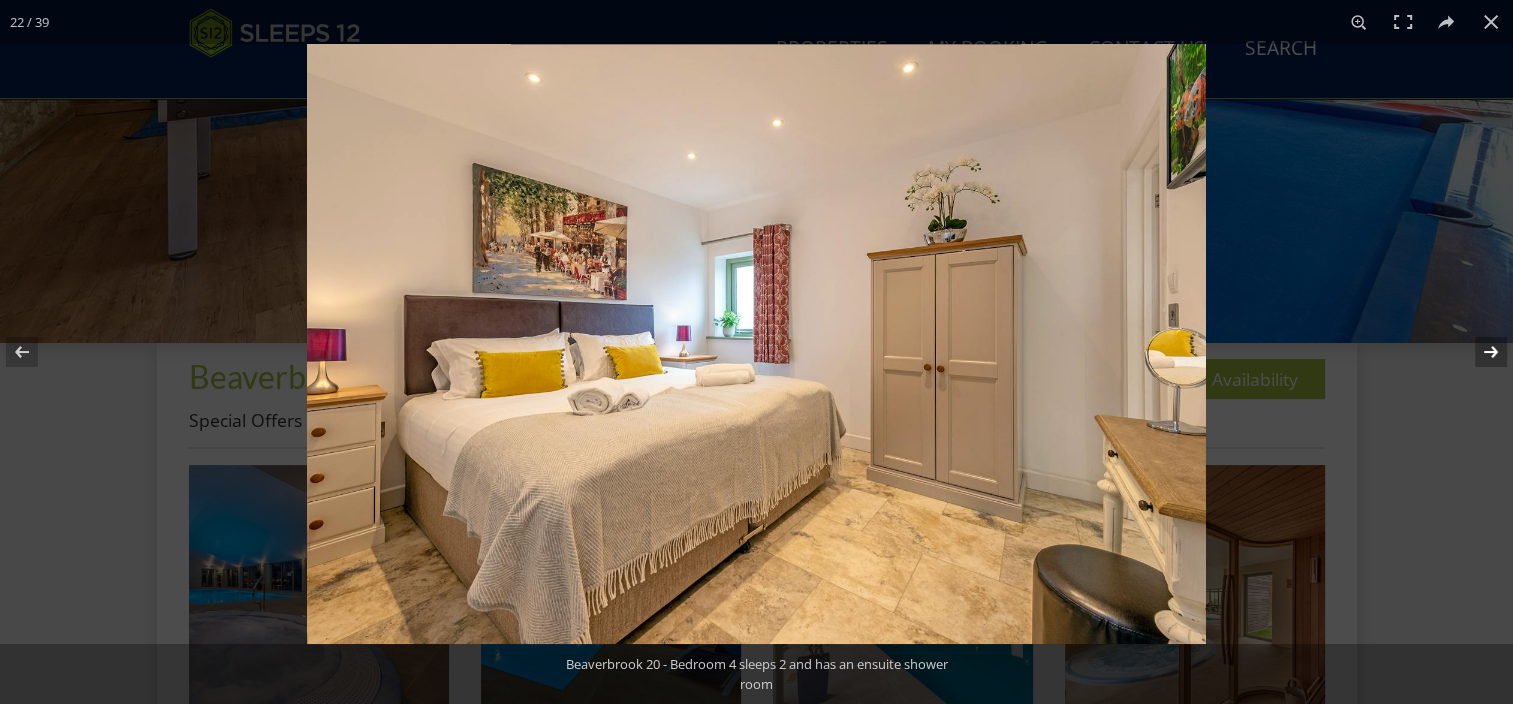 click at bounding box center (1478, 352) 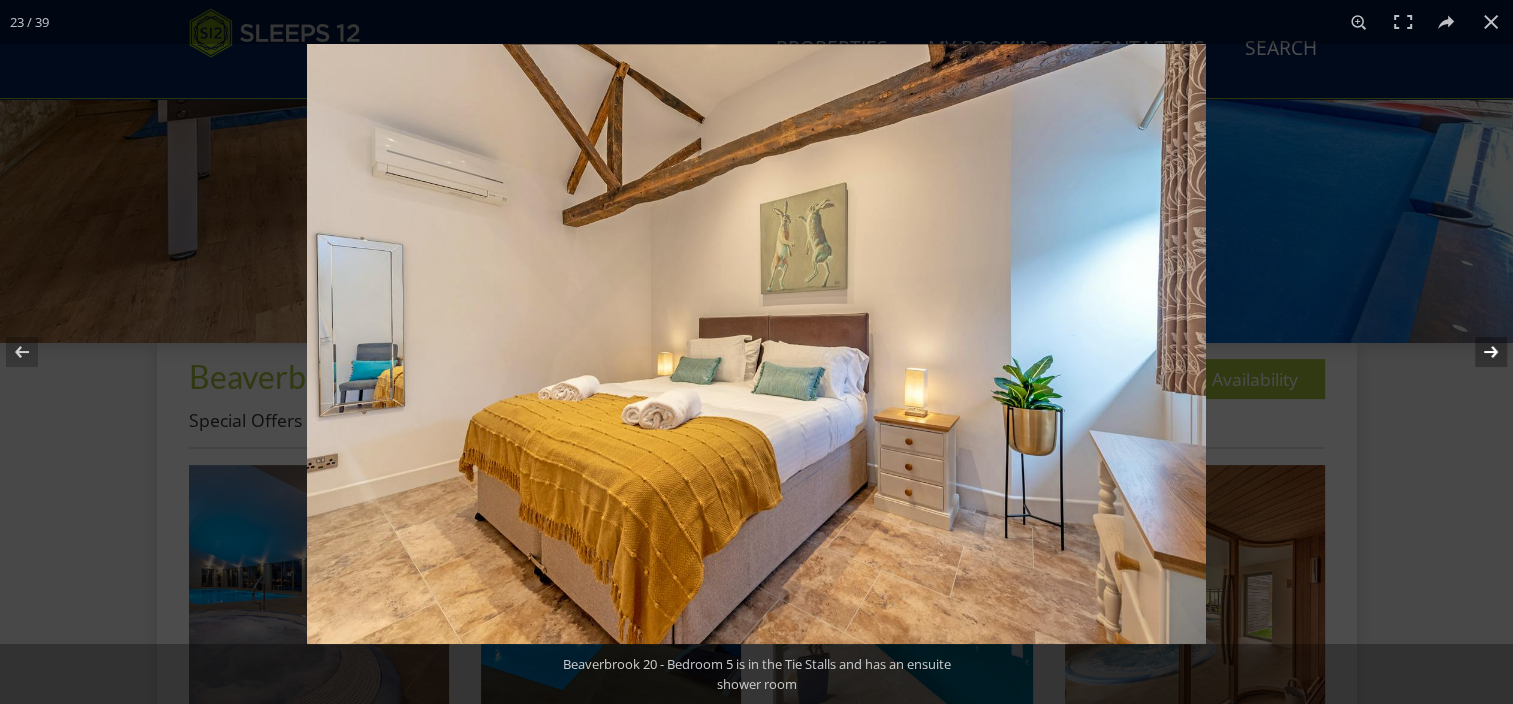 click at bounding box center [1478, 352] 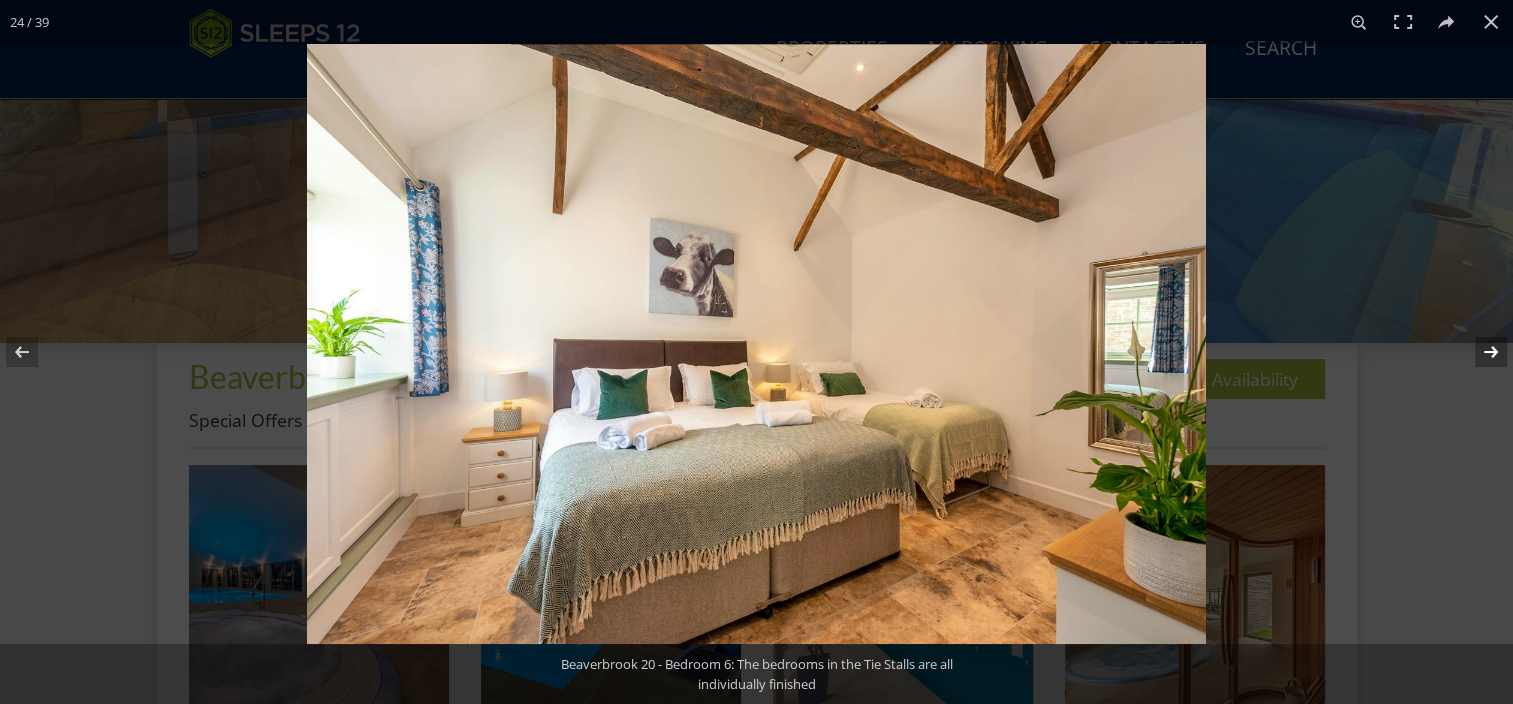 click at bounding box center [1478, 352] 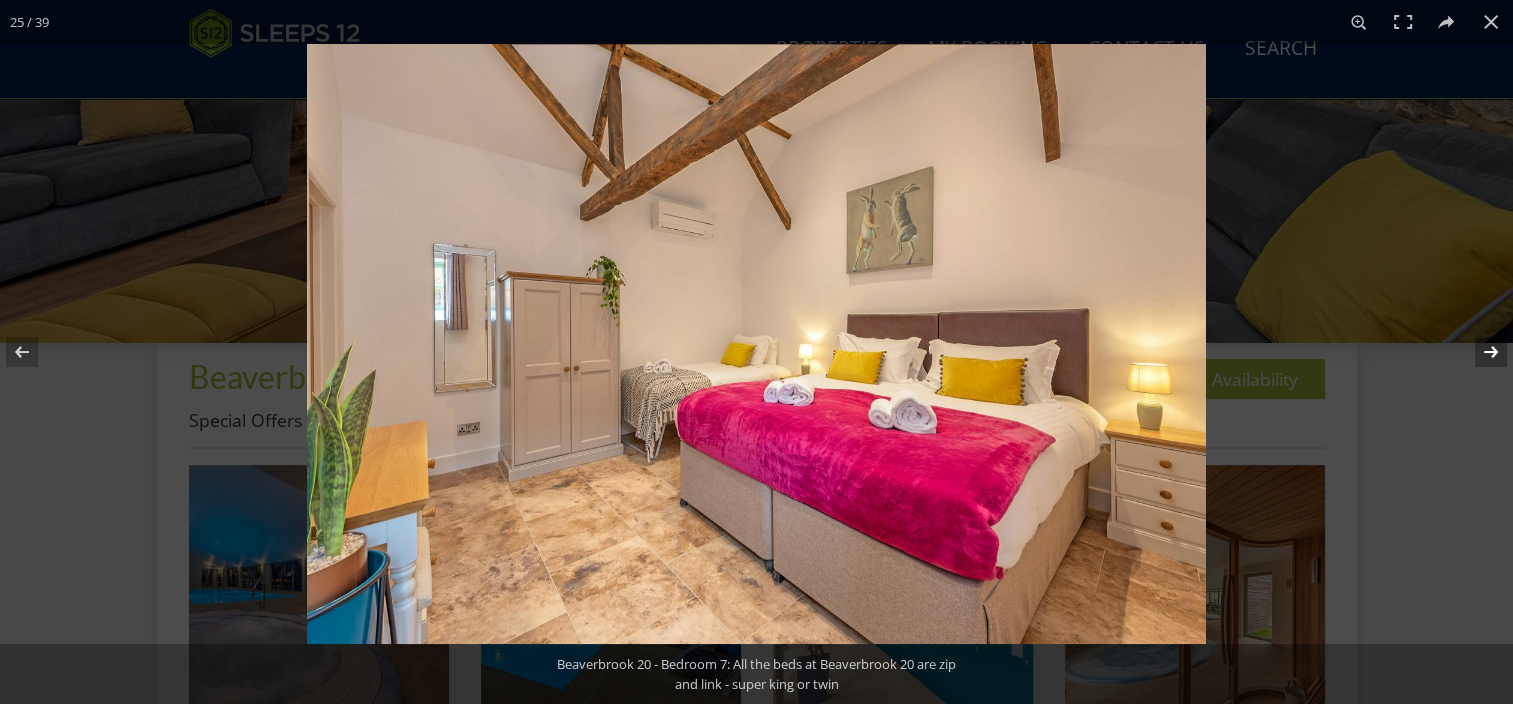 click at bounding box center [1478, 352] 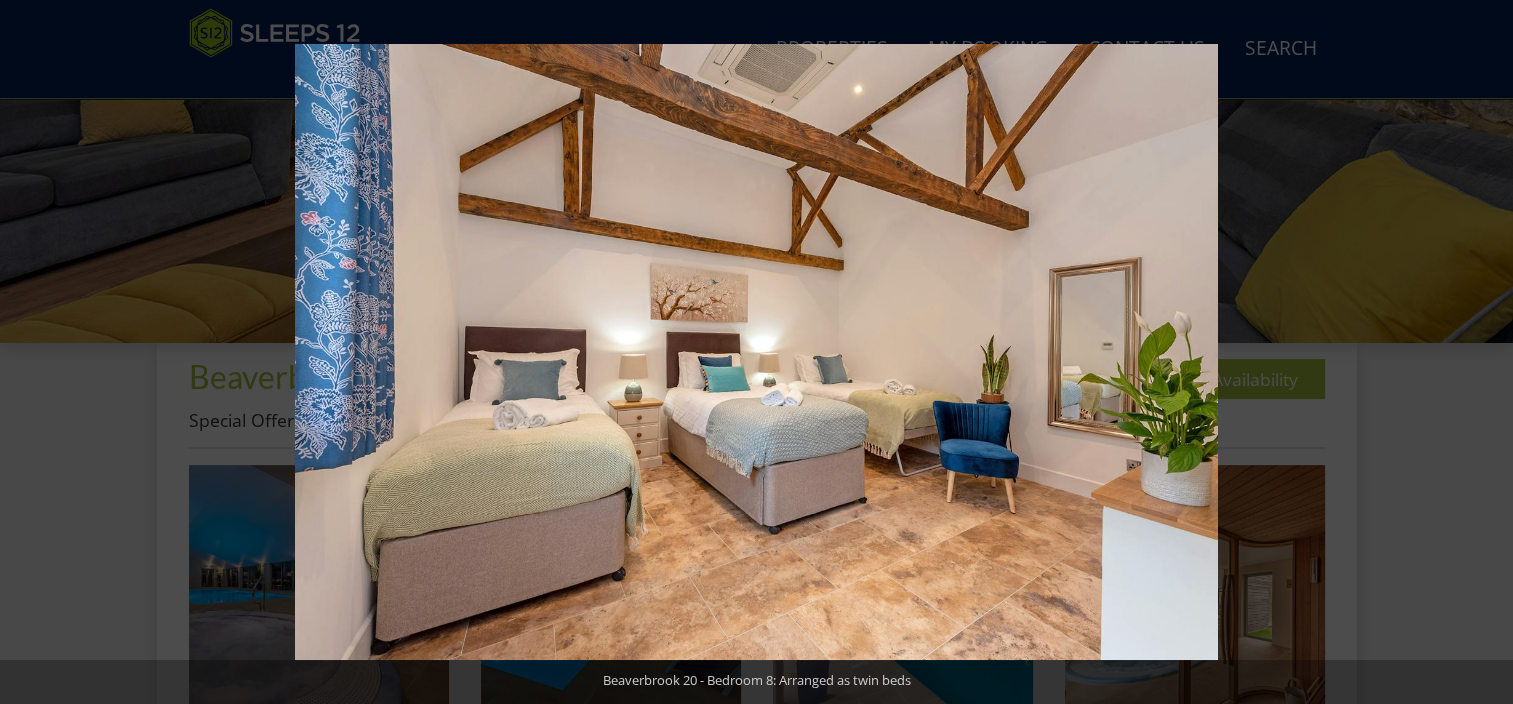 click at bounding box center [1478, 352] 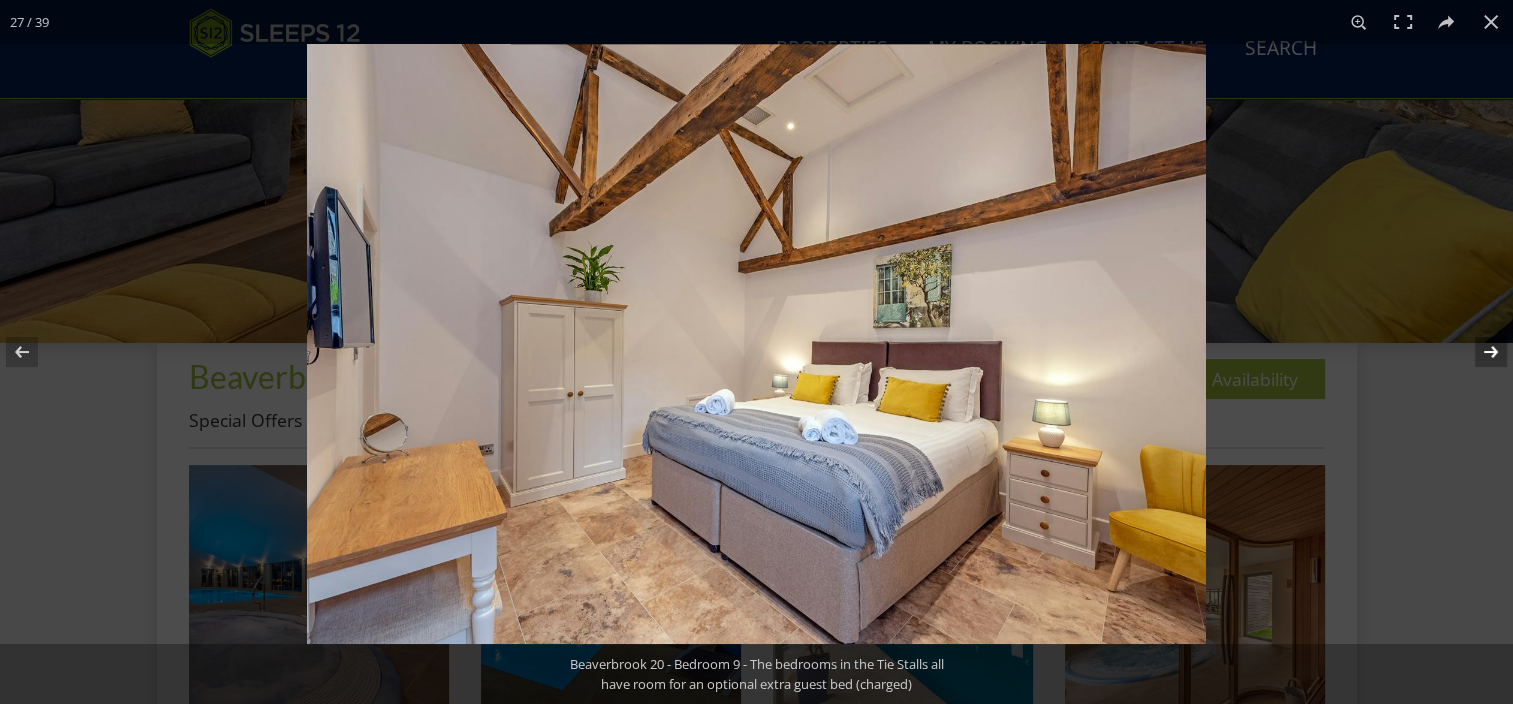 click at bounding box center [1478, 352] 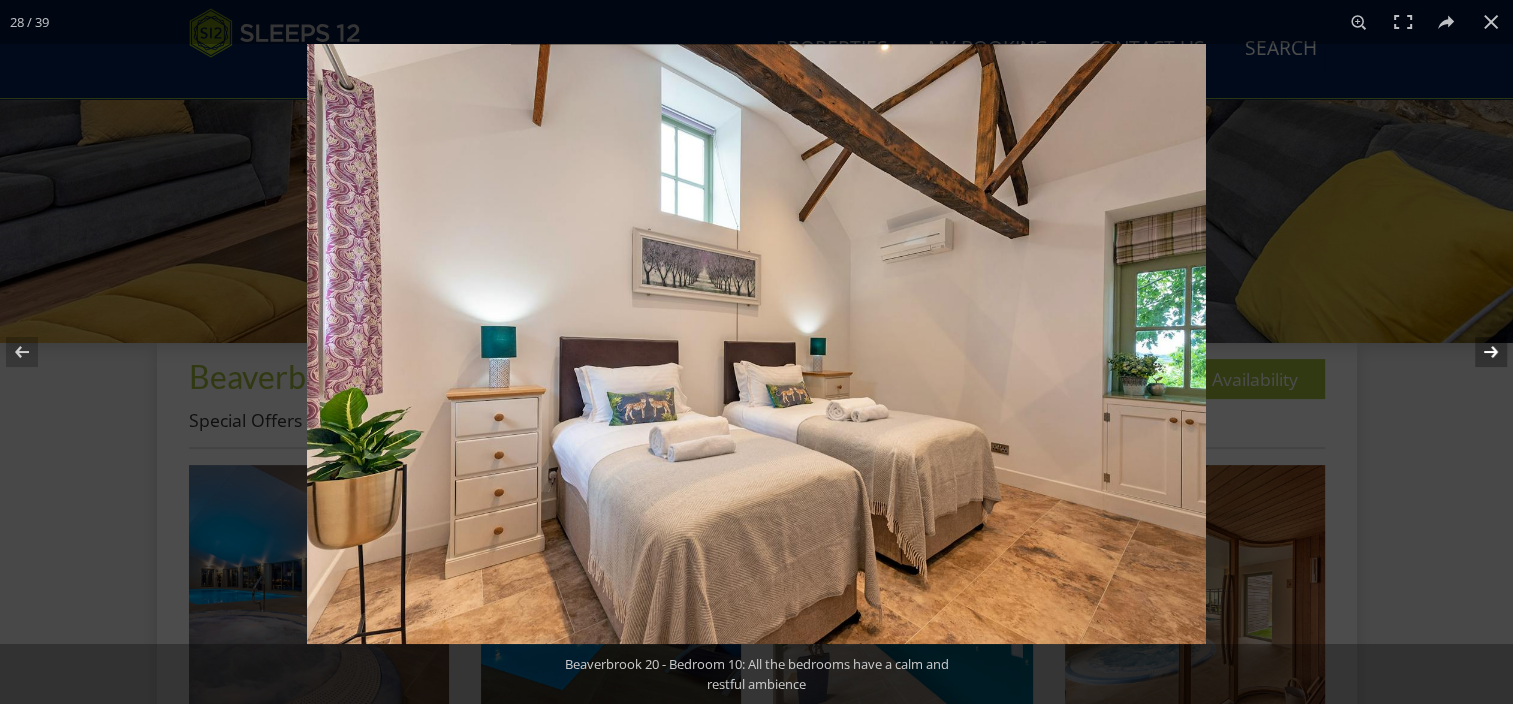 click at bounding box center (1478, 352) 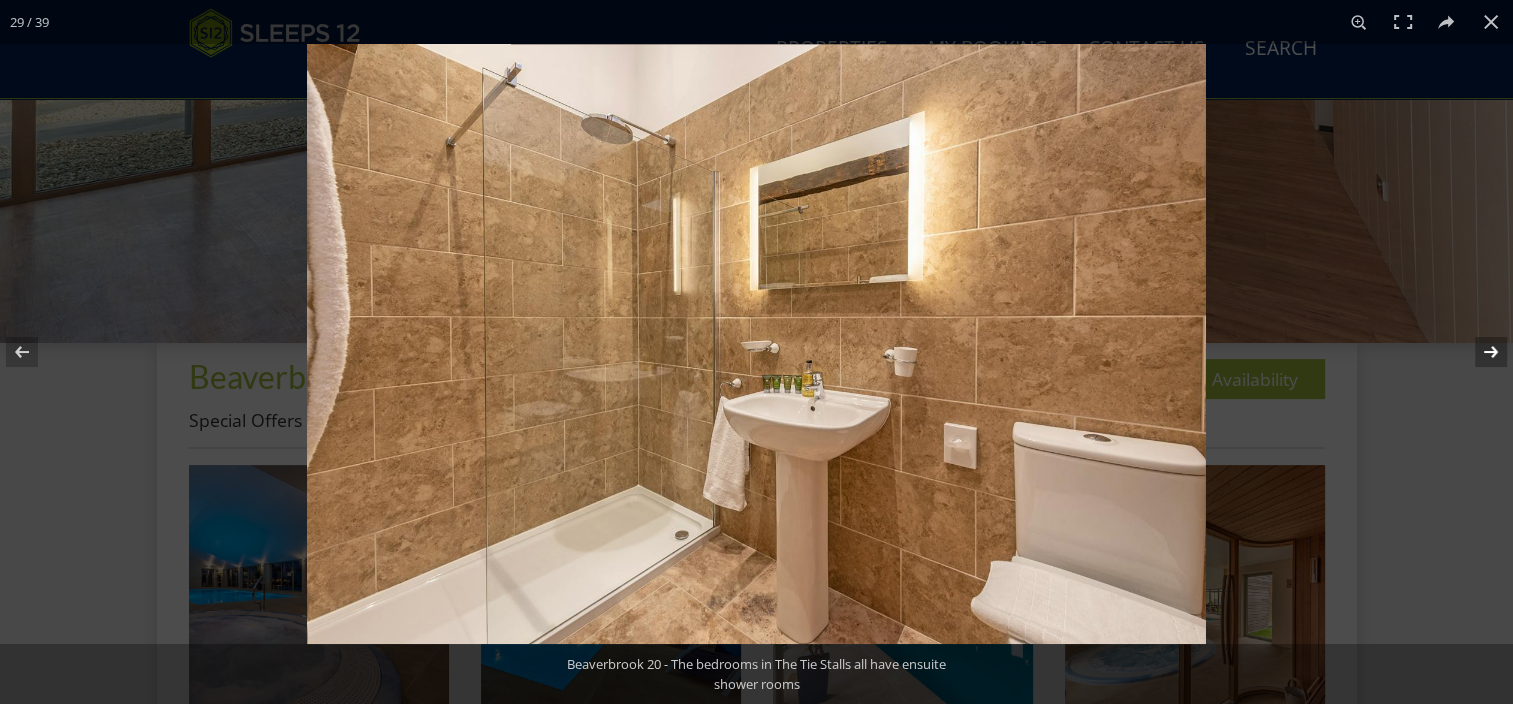 click at bounding box center (1478, 352) 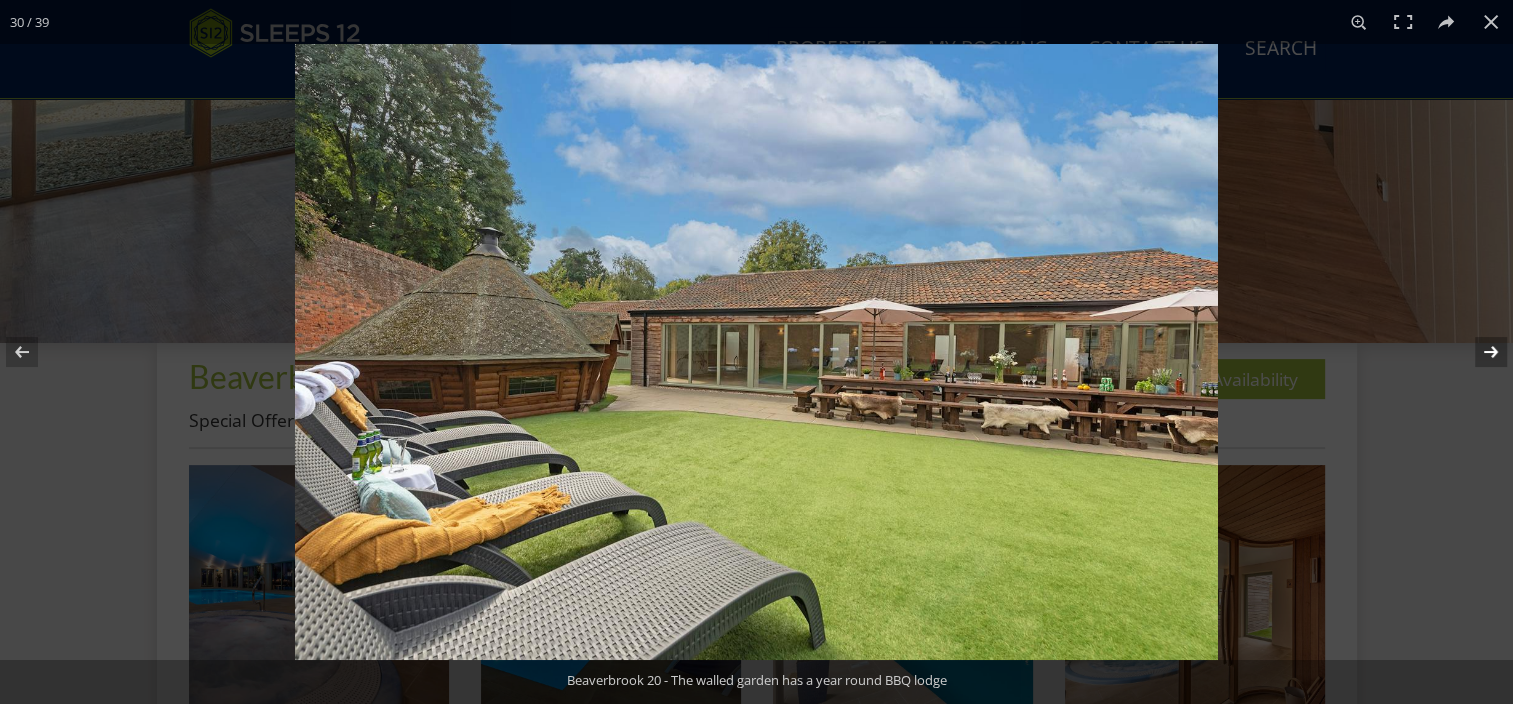 click at bounding box center (1478, 352) 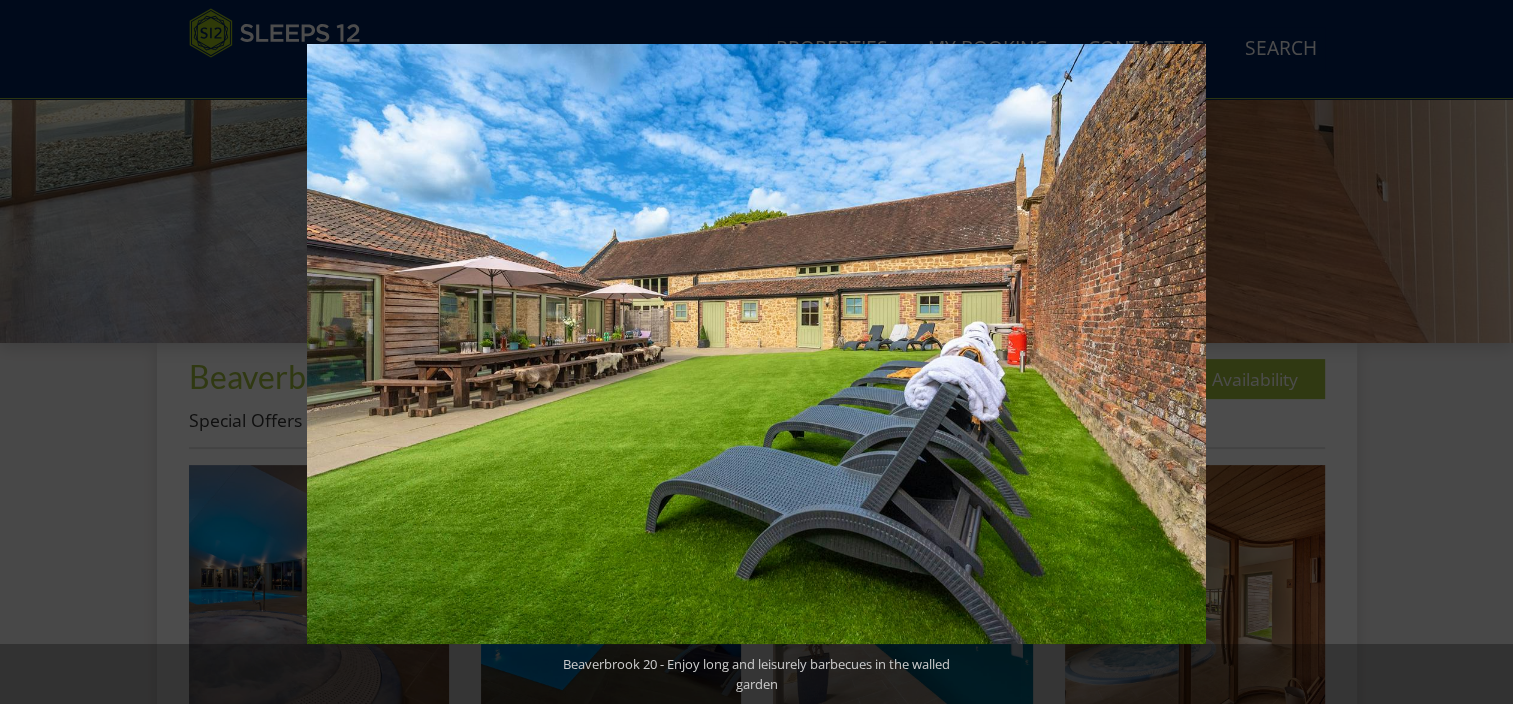 click at bounding box center (1478, 352) 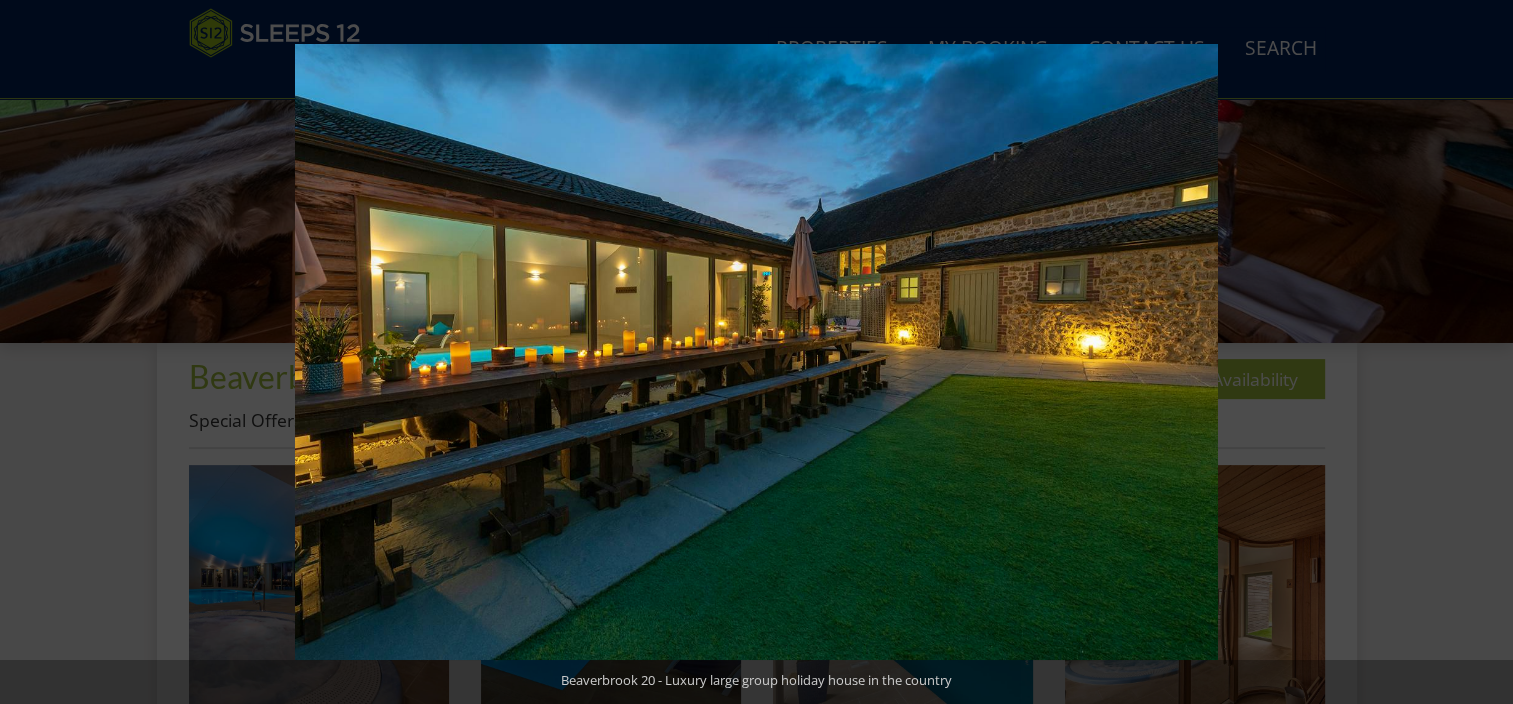 click at bounding box center (1478, 352) 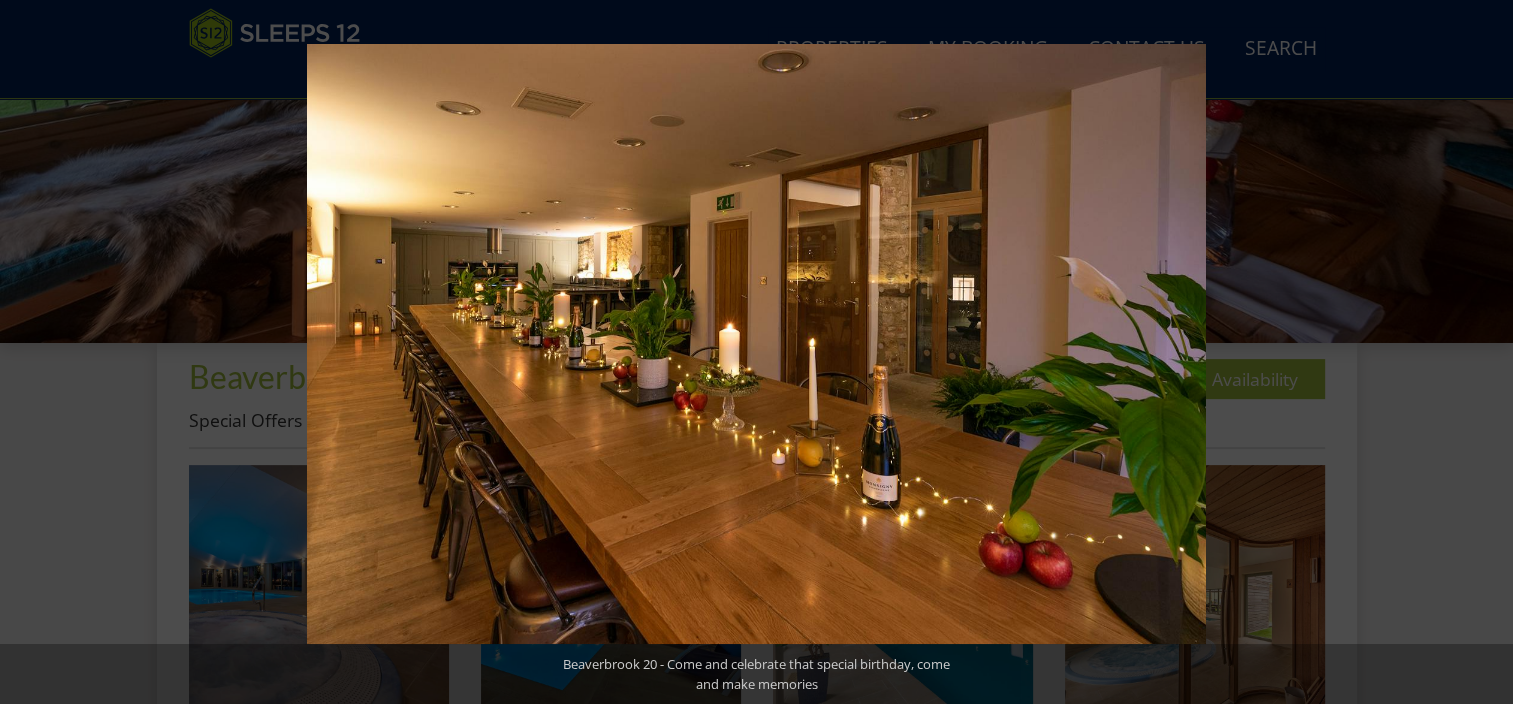 click at bounding box center (1478, 352) 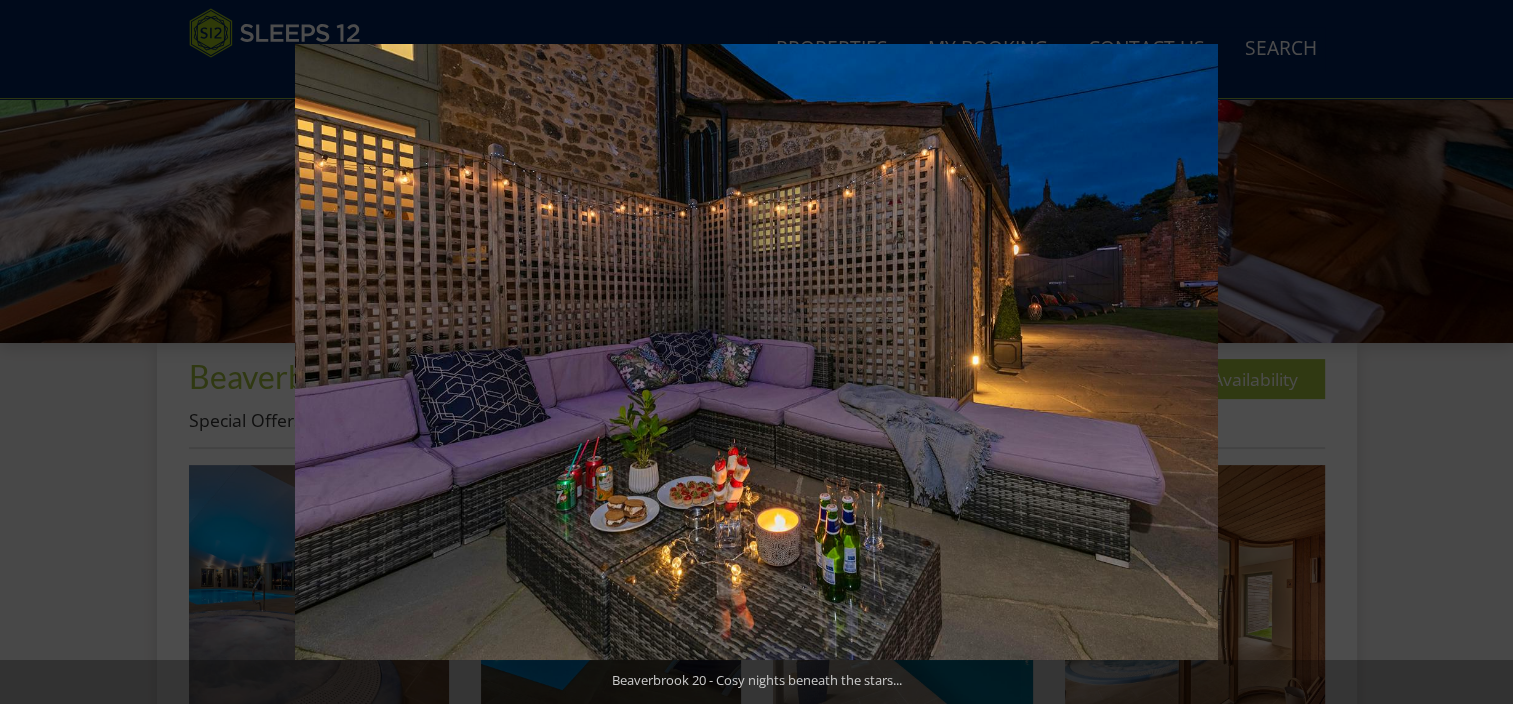 click at bounding box center (1478, 352) 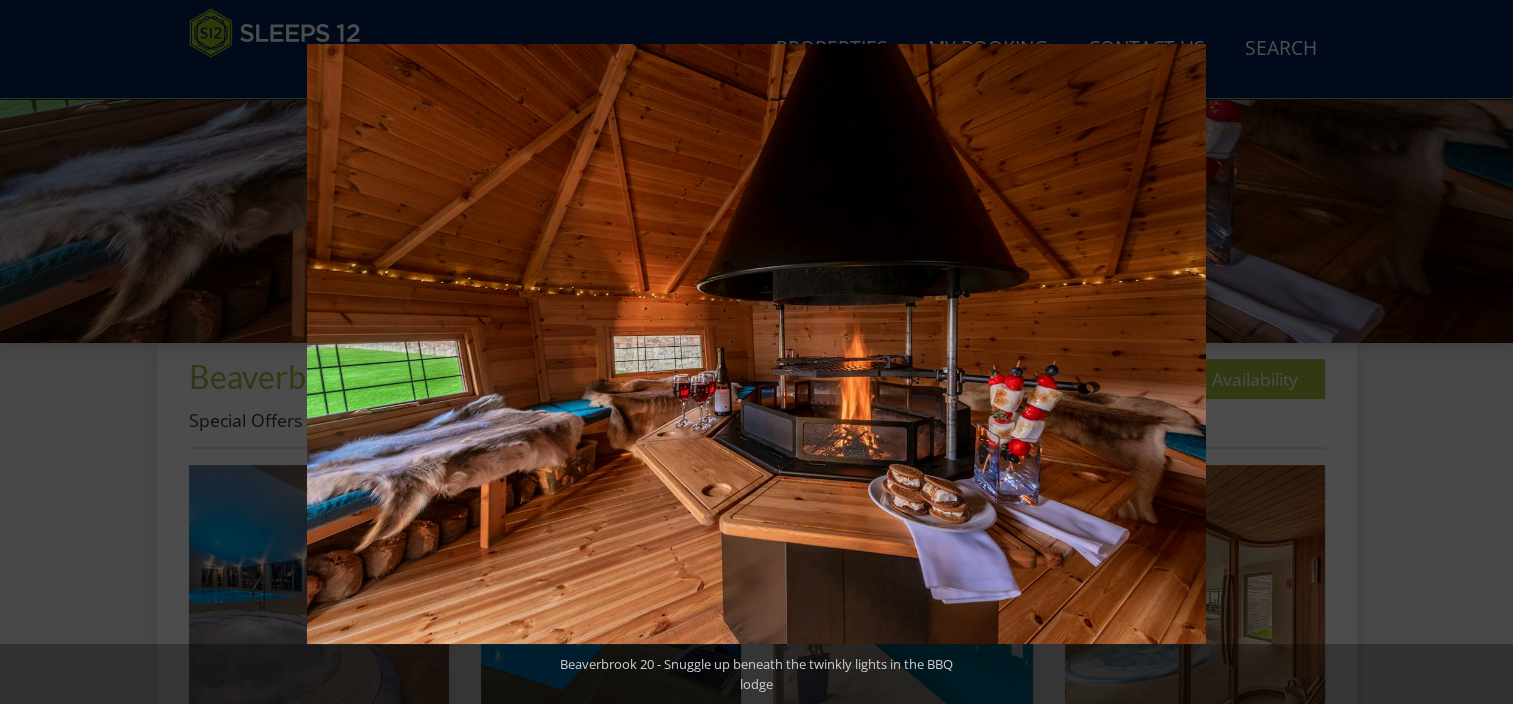click at bounding box center [1478, 352] 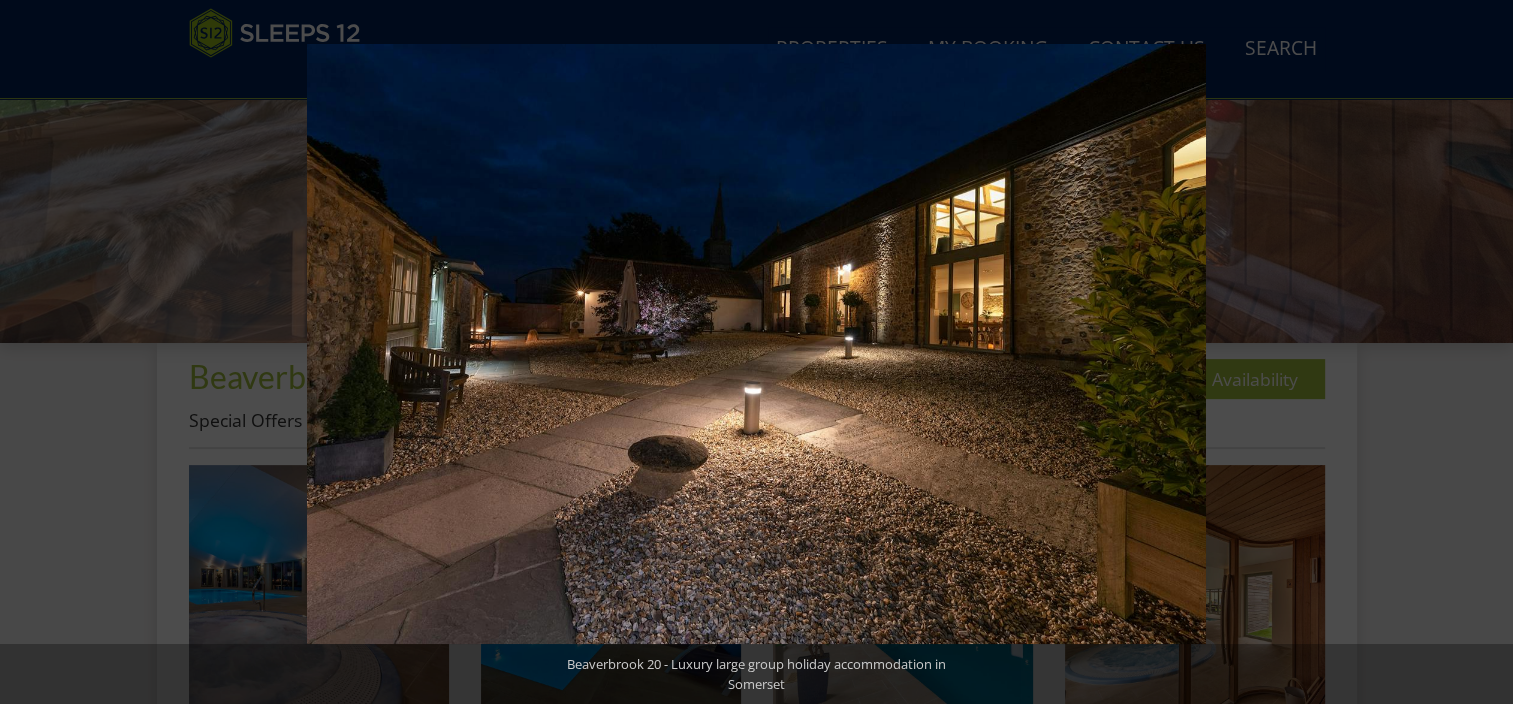 click at bounding box center (1478, 352) 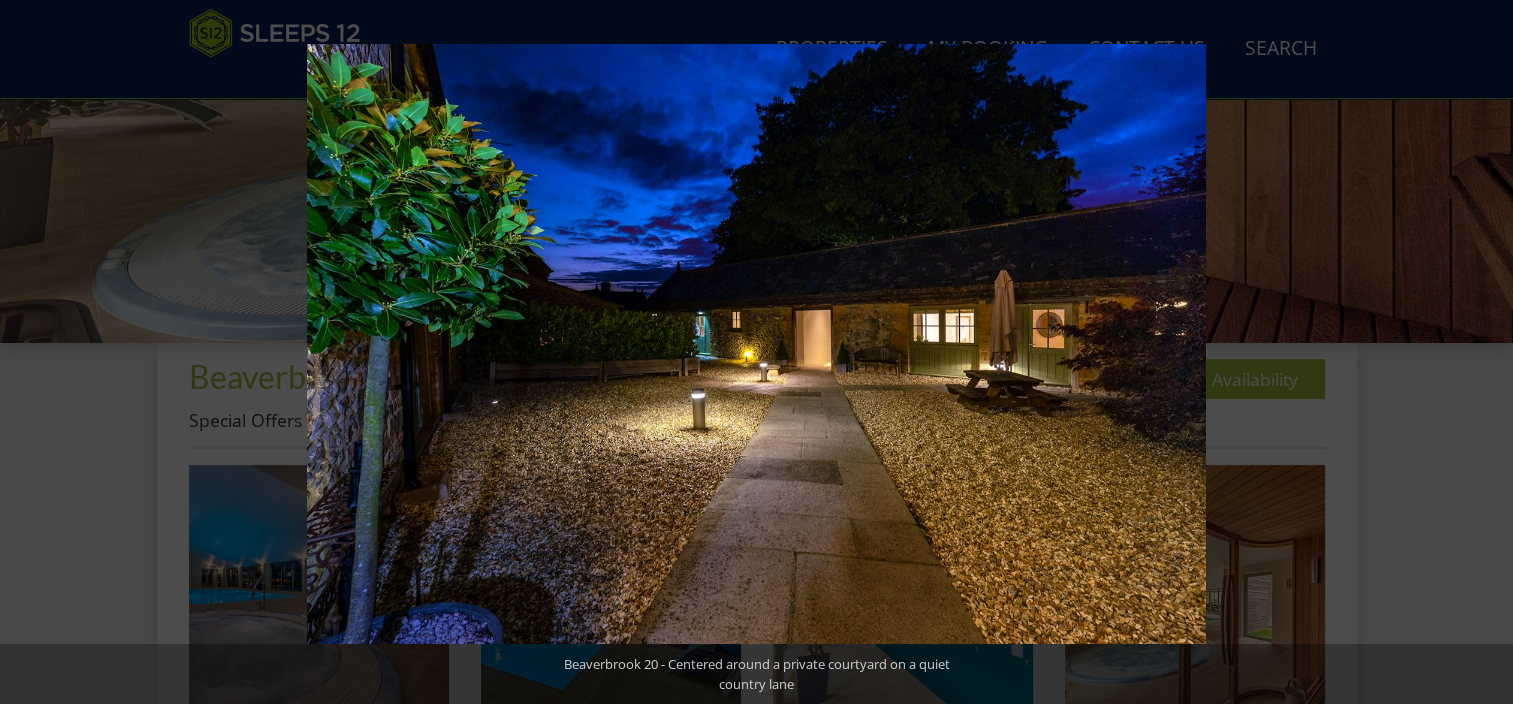 click at bounding box center (1478, 352) 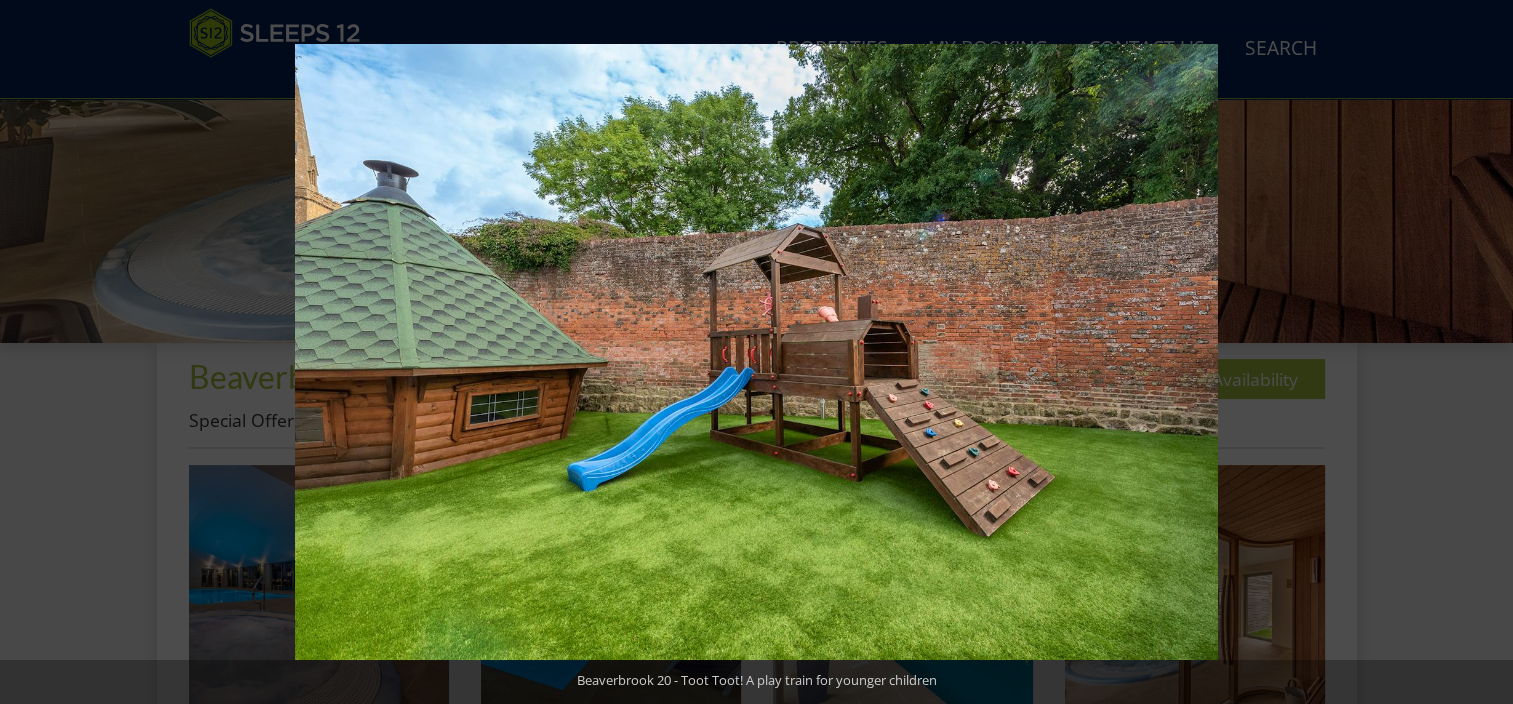 click at bounding box center (1478, 352) 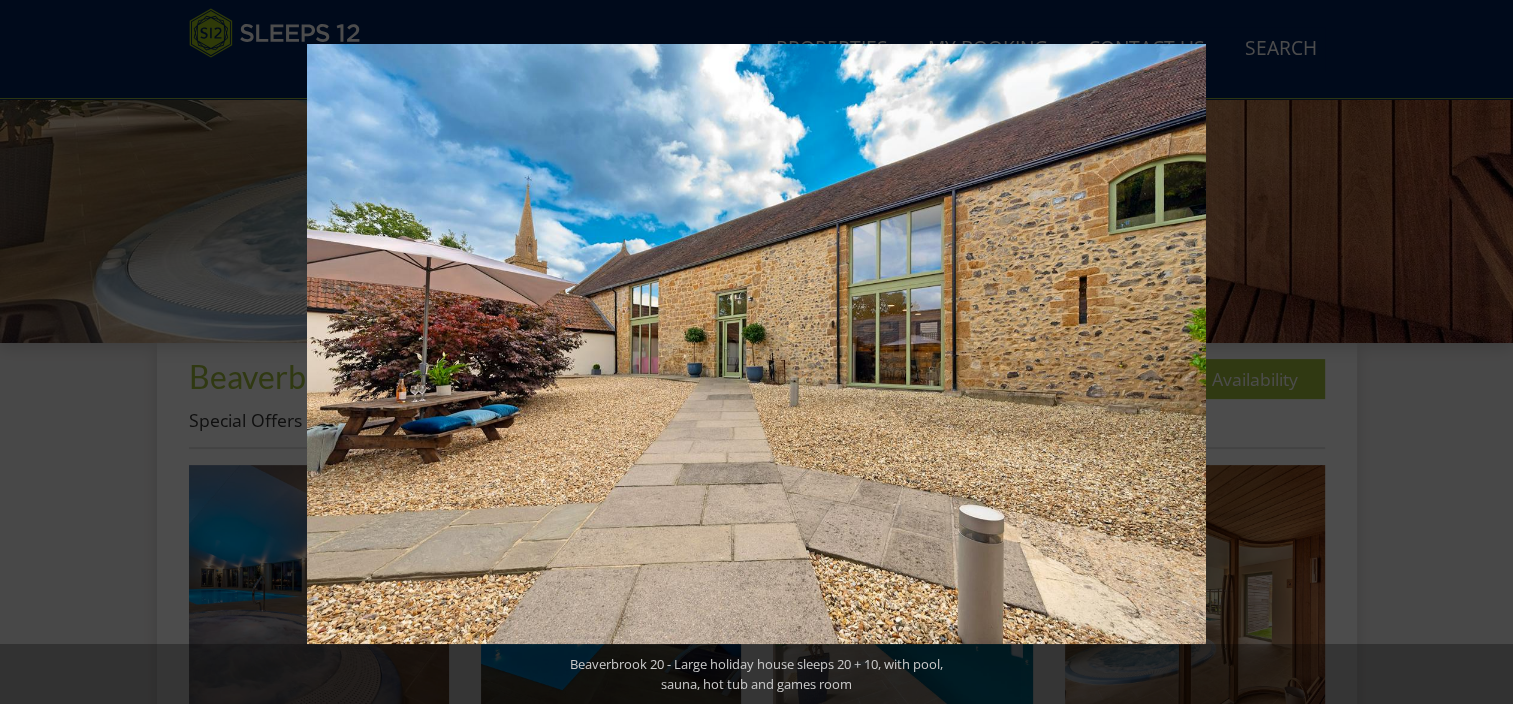 click at bounding box center [1478, 352] 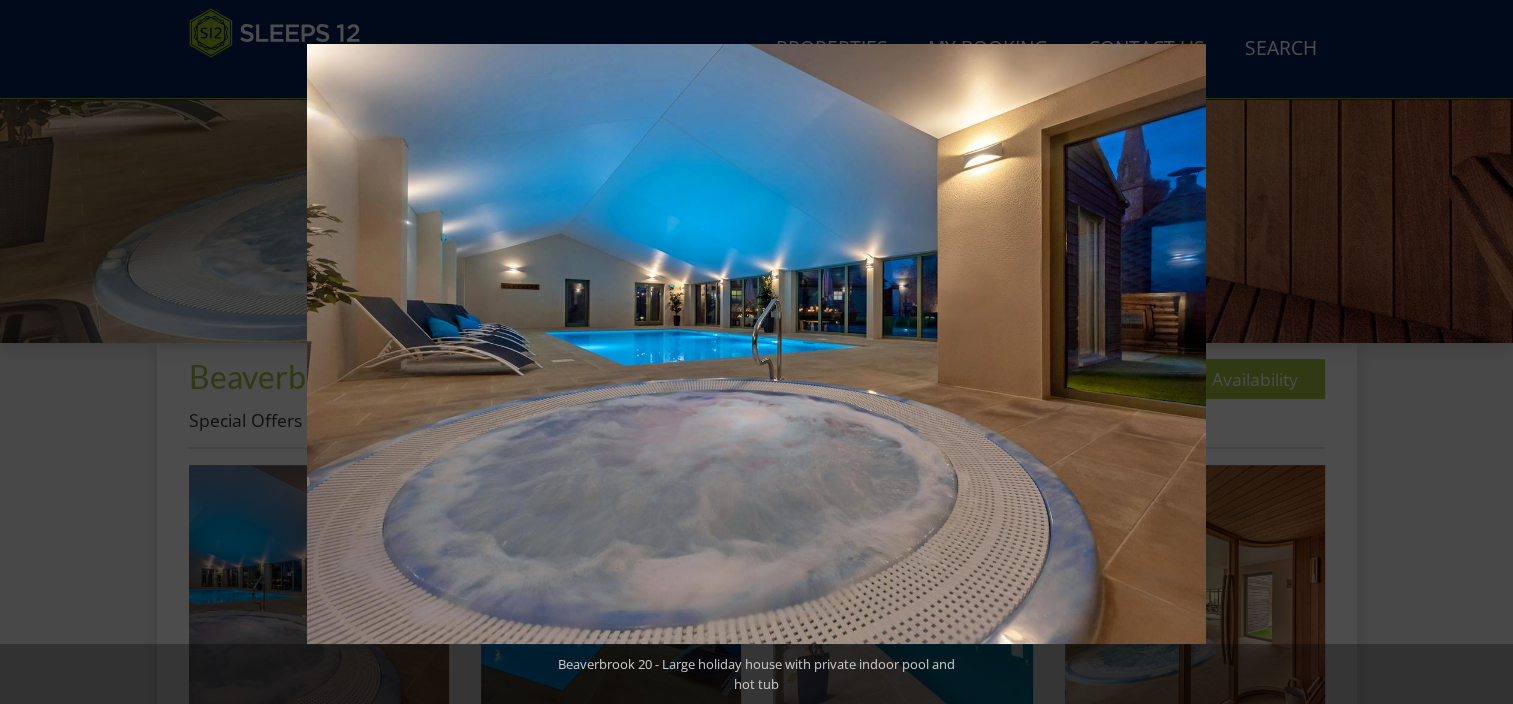click at bounding box center [1478, 352] 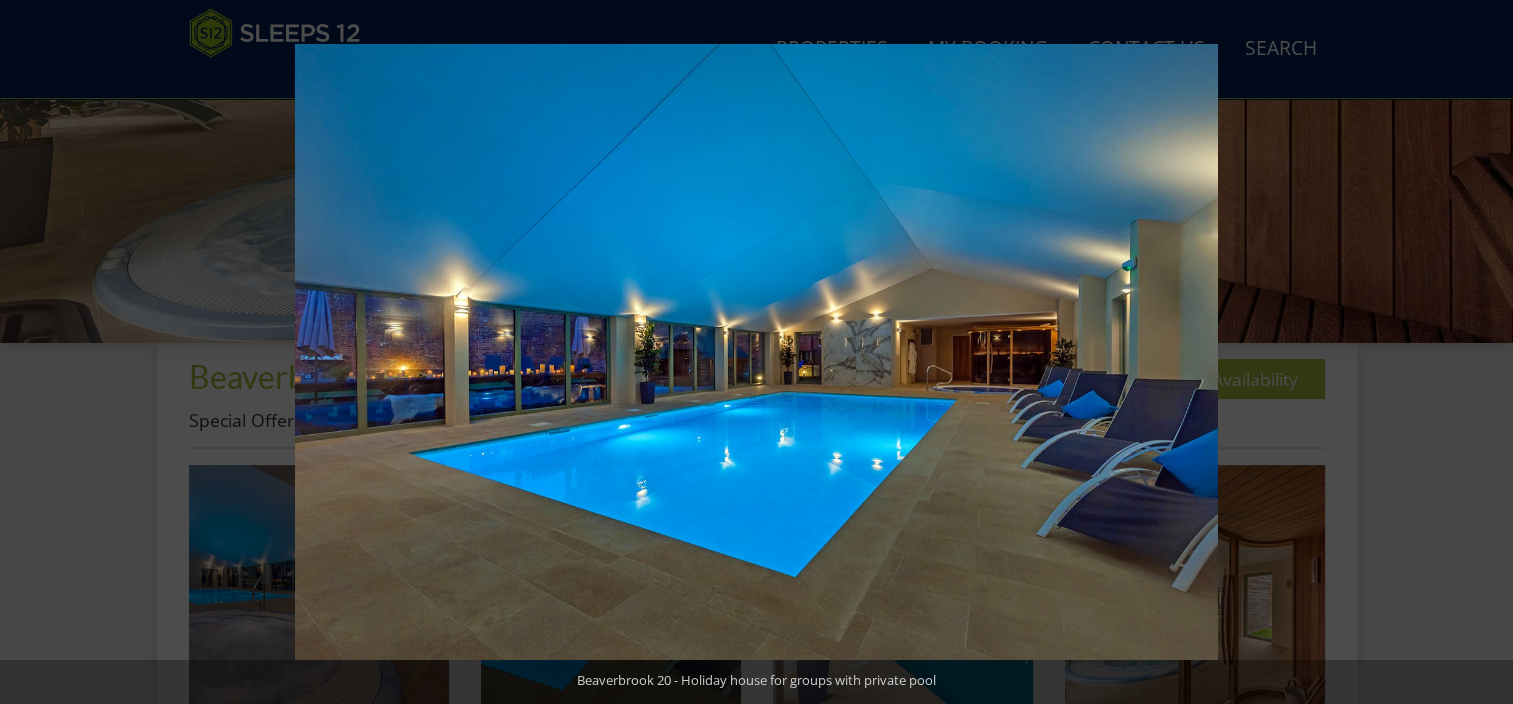 click at bounding box center (1478, 352) 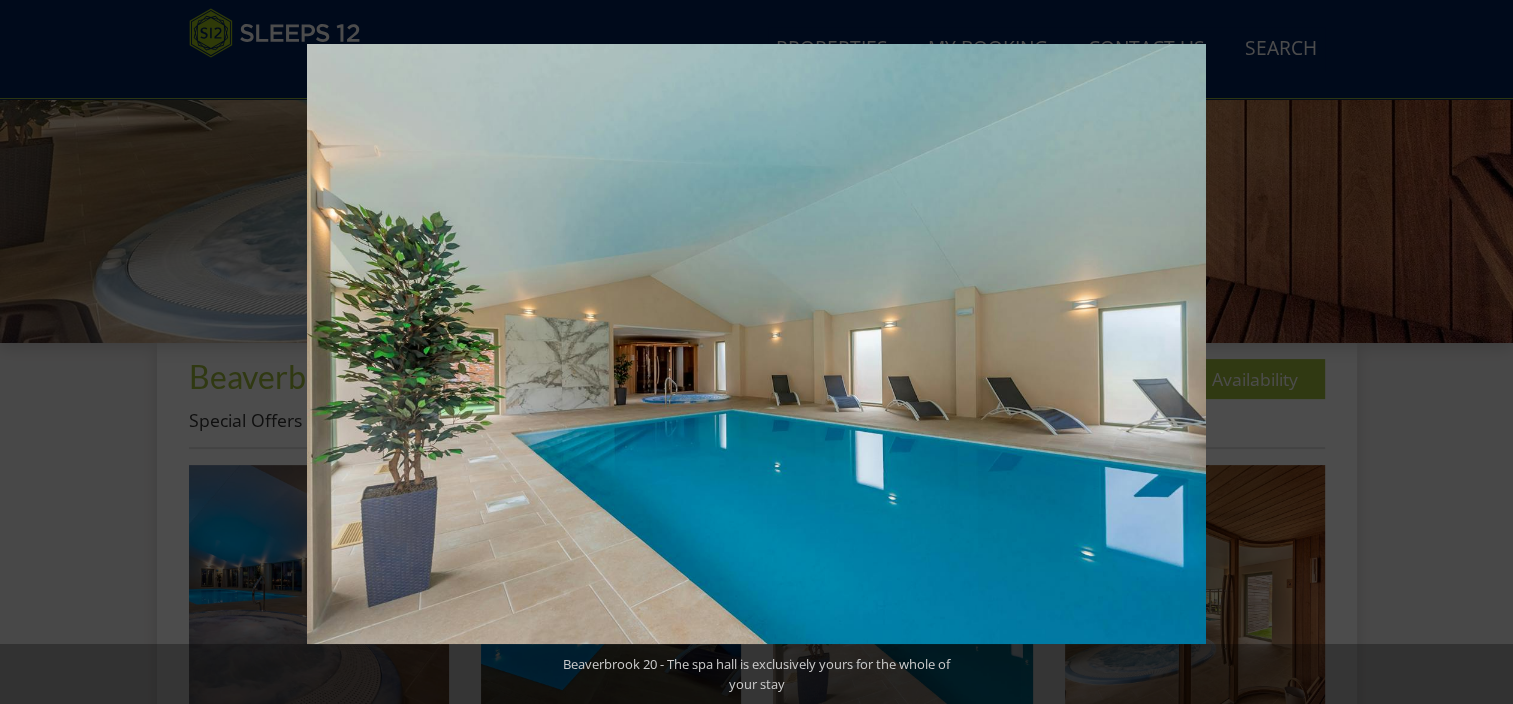 click at bounding box center (1478, 352) 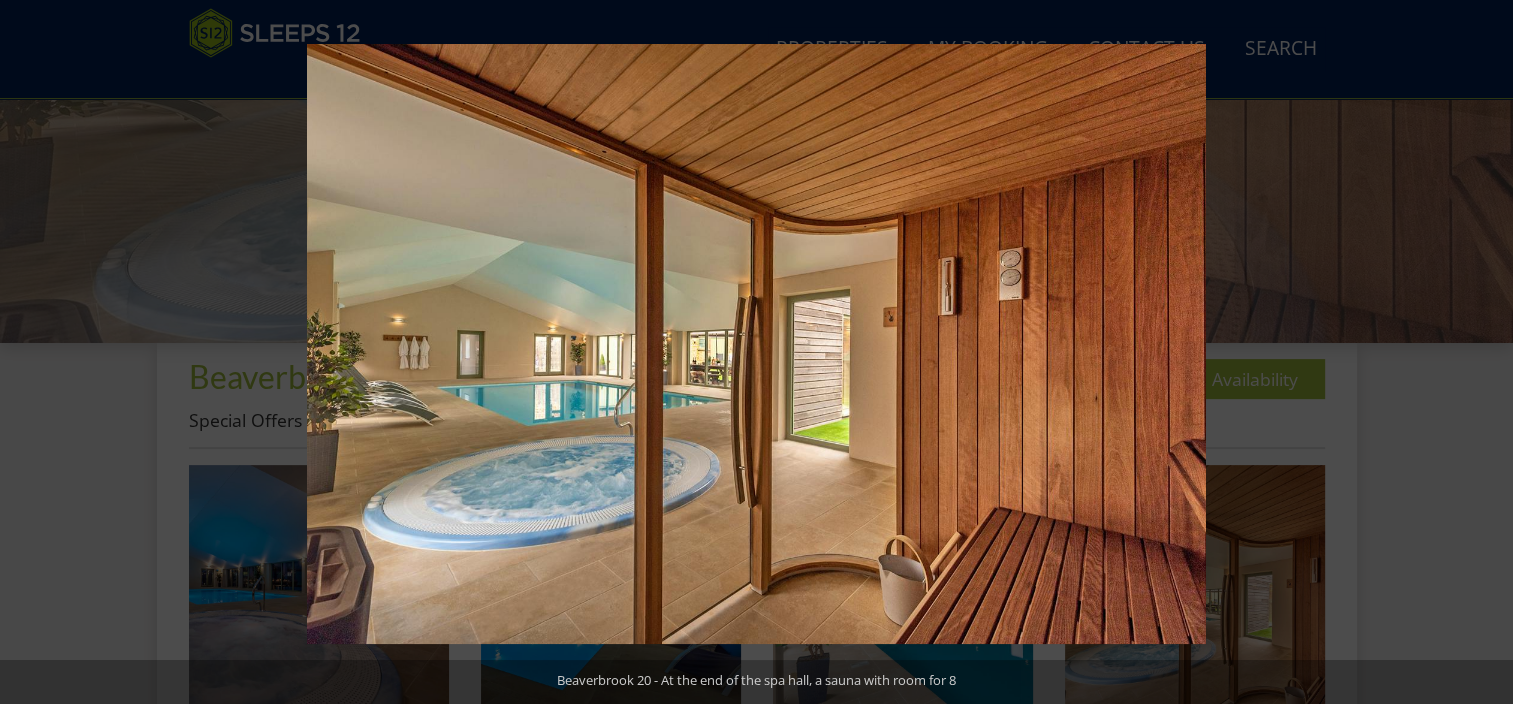 click at bounding box center (1478, 352) 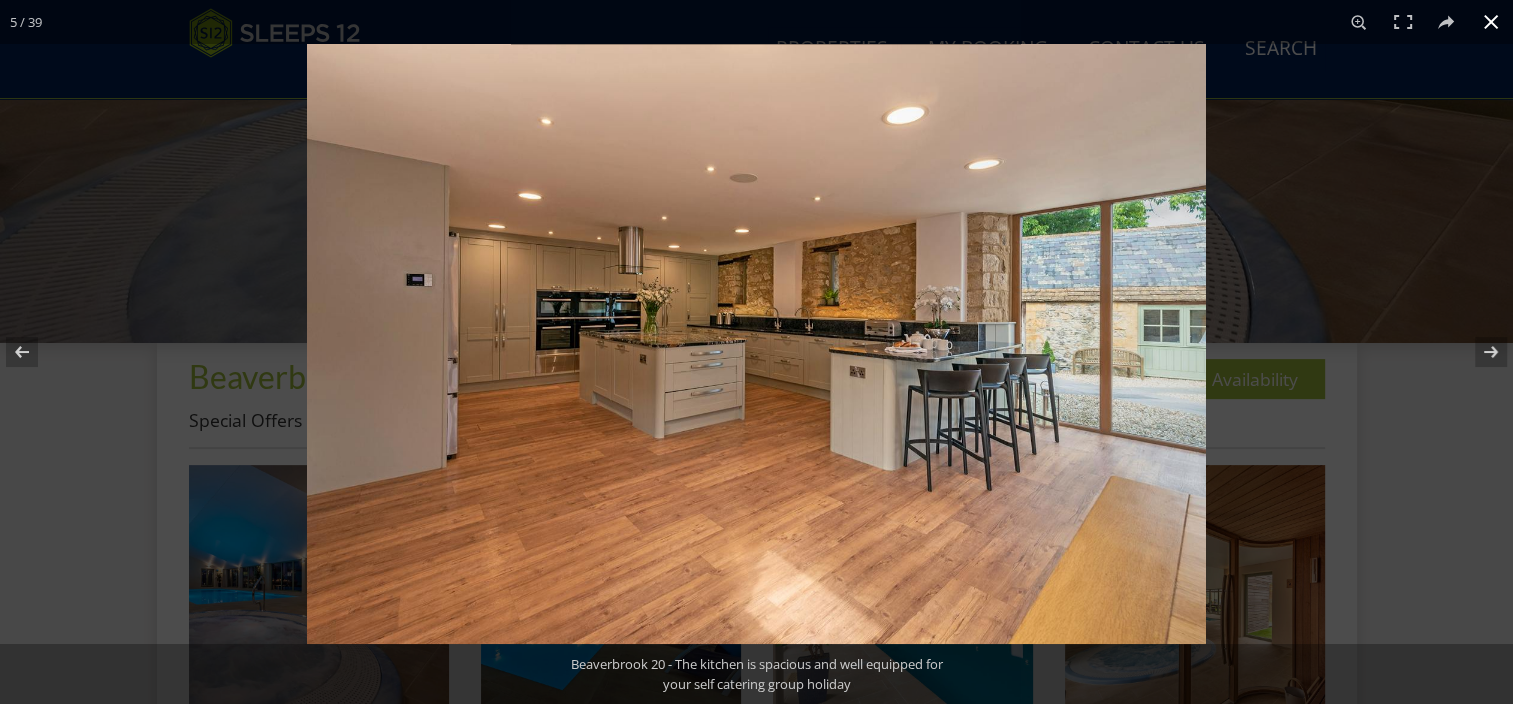 click at bounding box center (1491, 22) 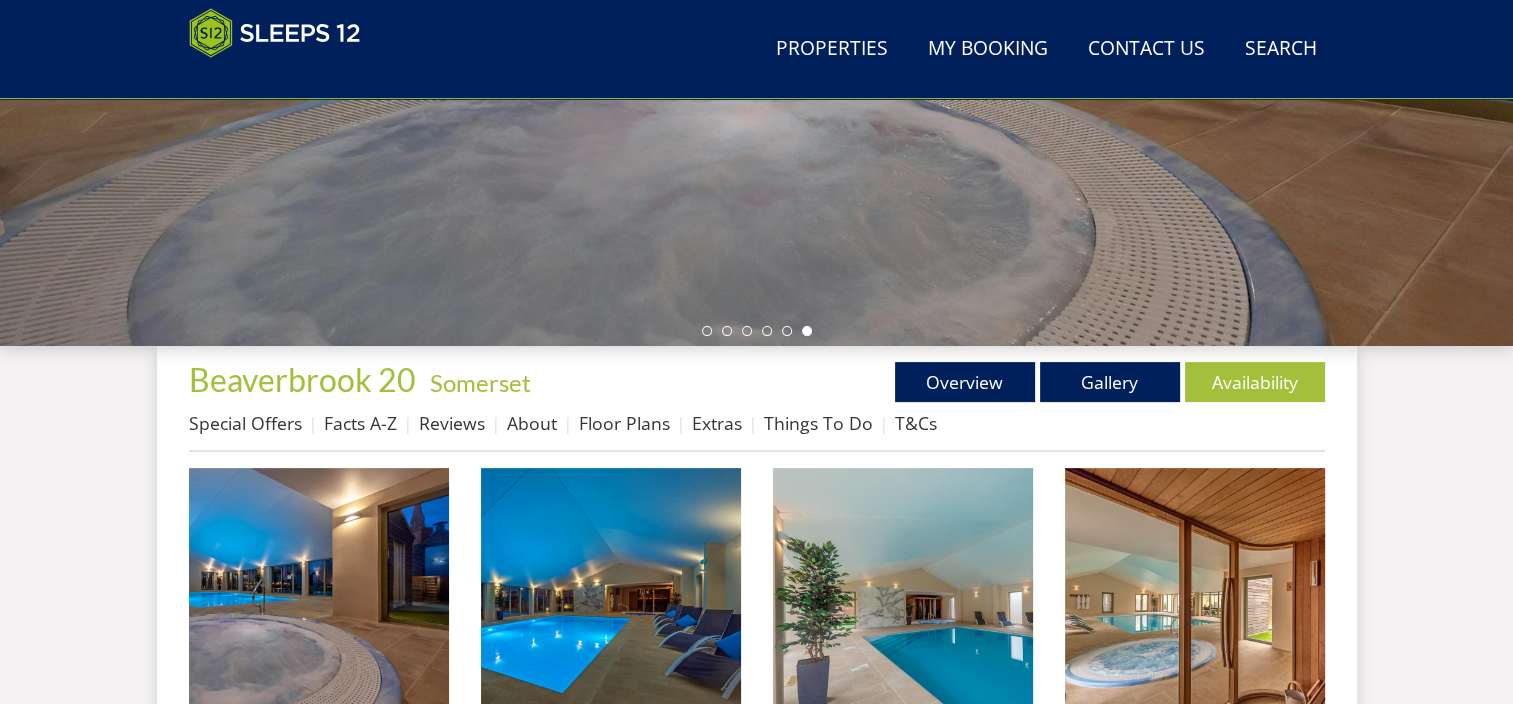 scroll, scrollTop: 600, scrollLeft: 0, axis: vertical 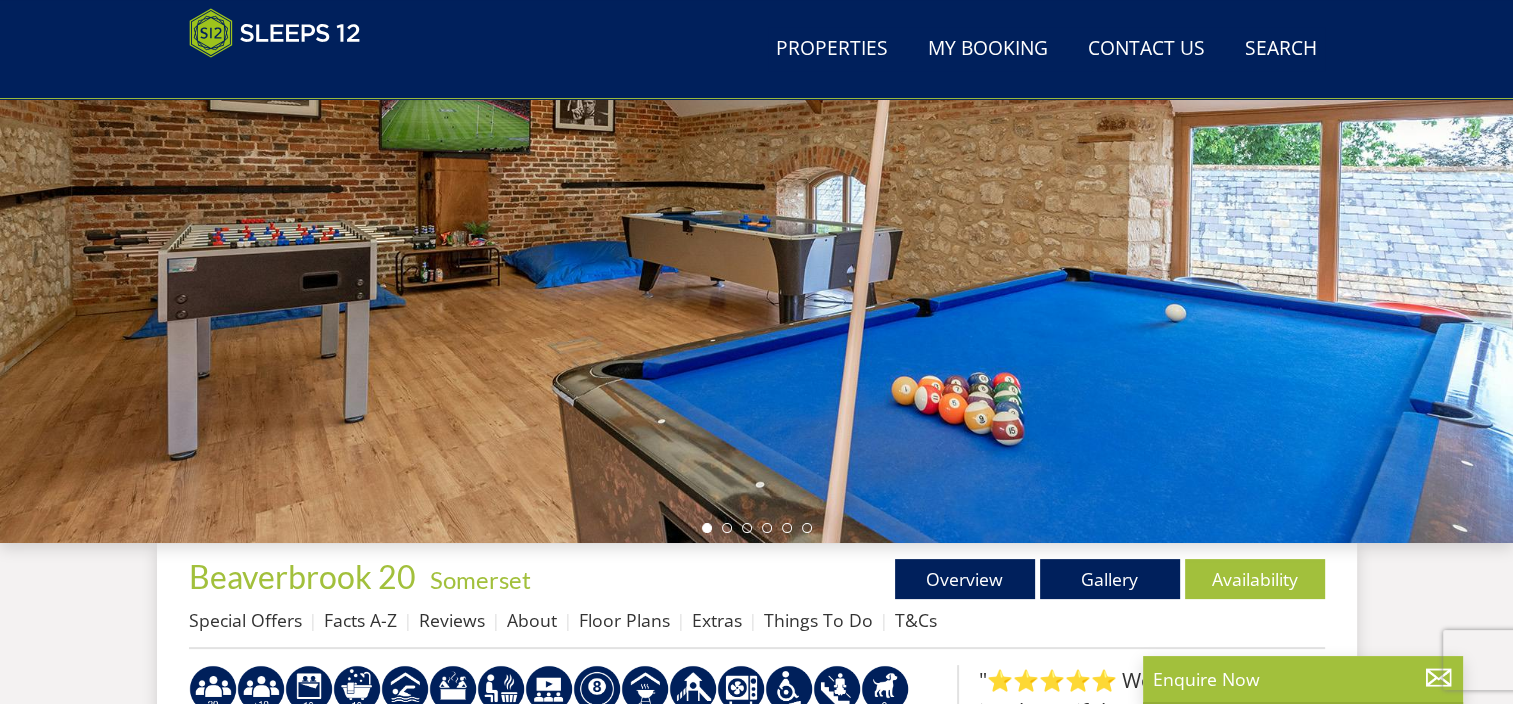 select on "7" 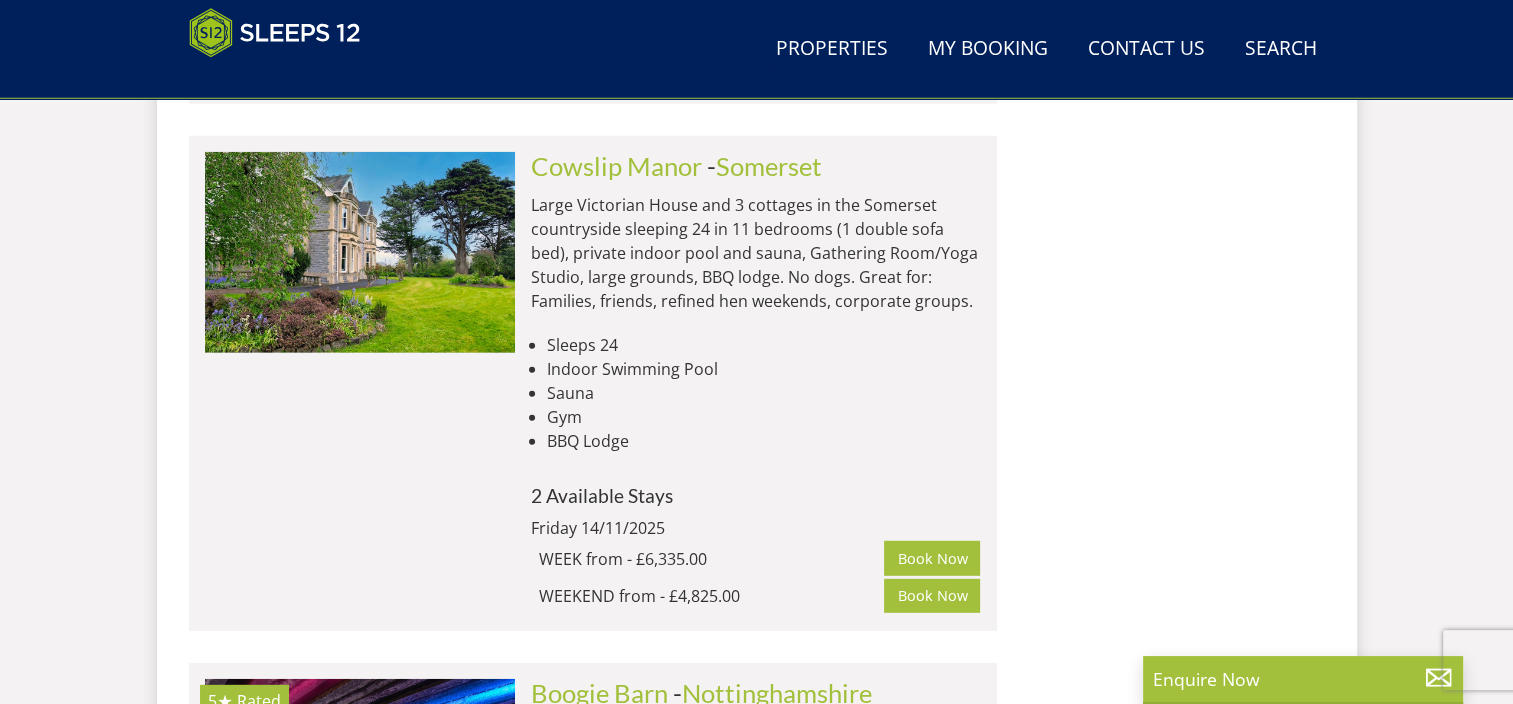scroll, scrollTop: 5500, scrollLeft: 0, axis: vertical 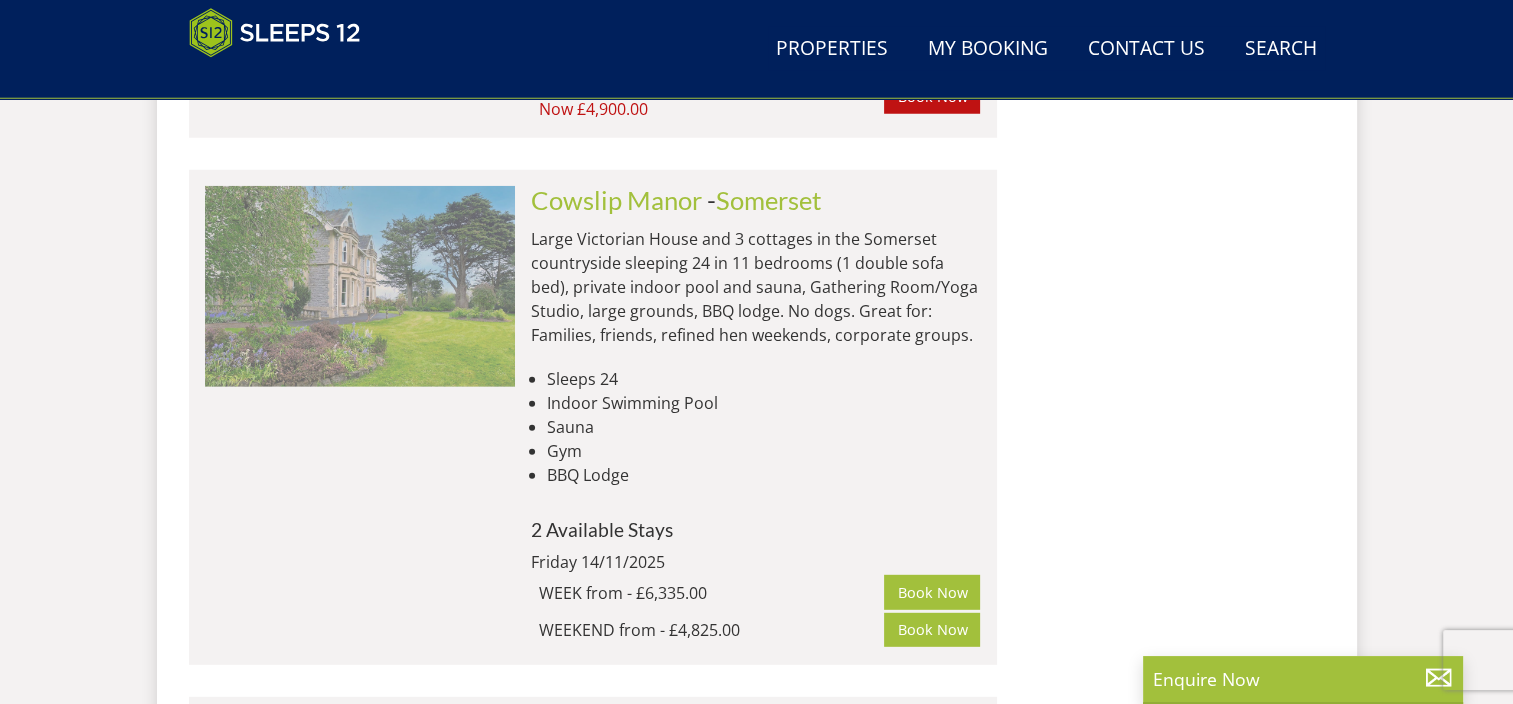 click at bounding box center [360, 286] 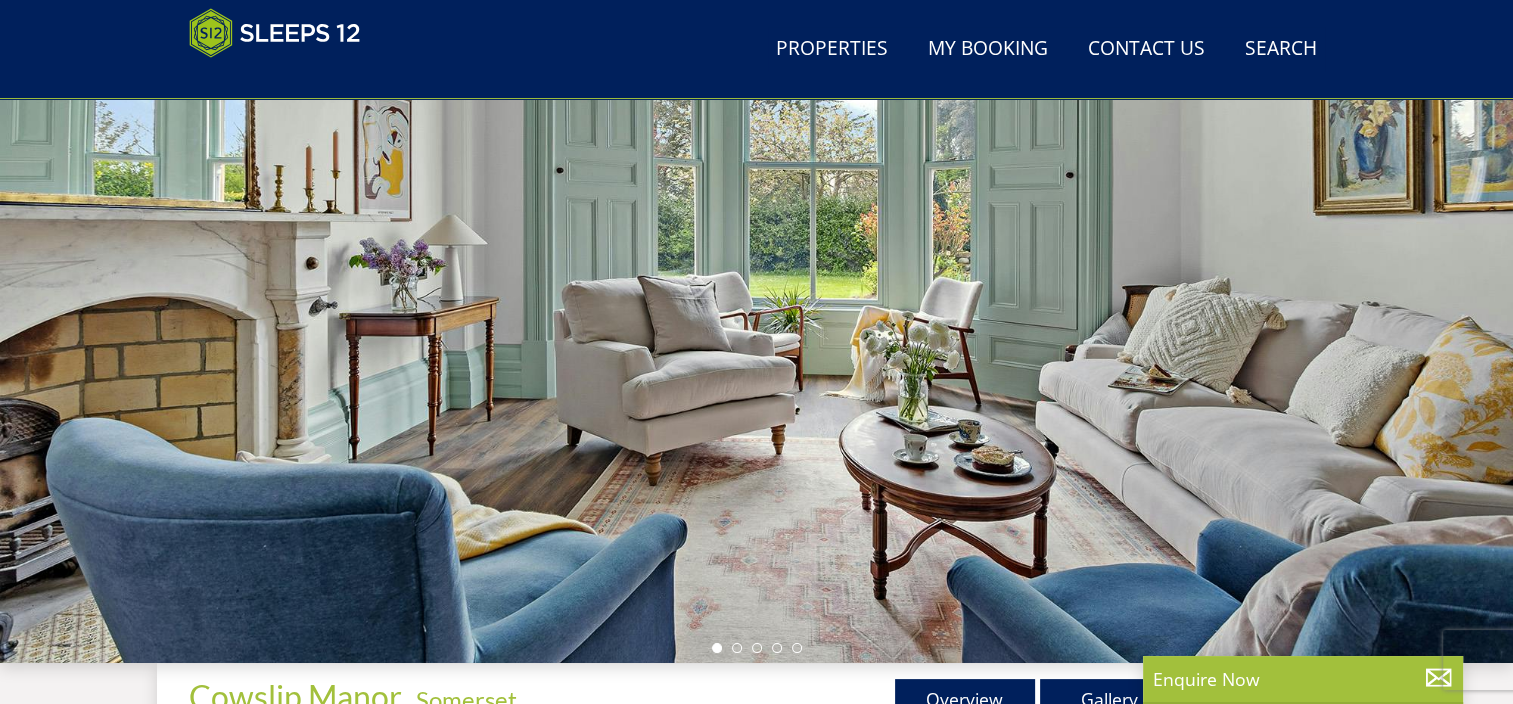 scroll, scrollTop: 500, scrollLeft: 0, axis: vertical 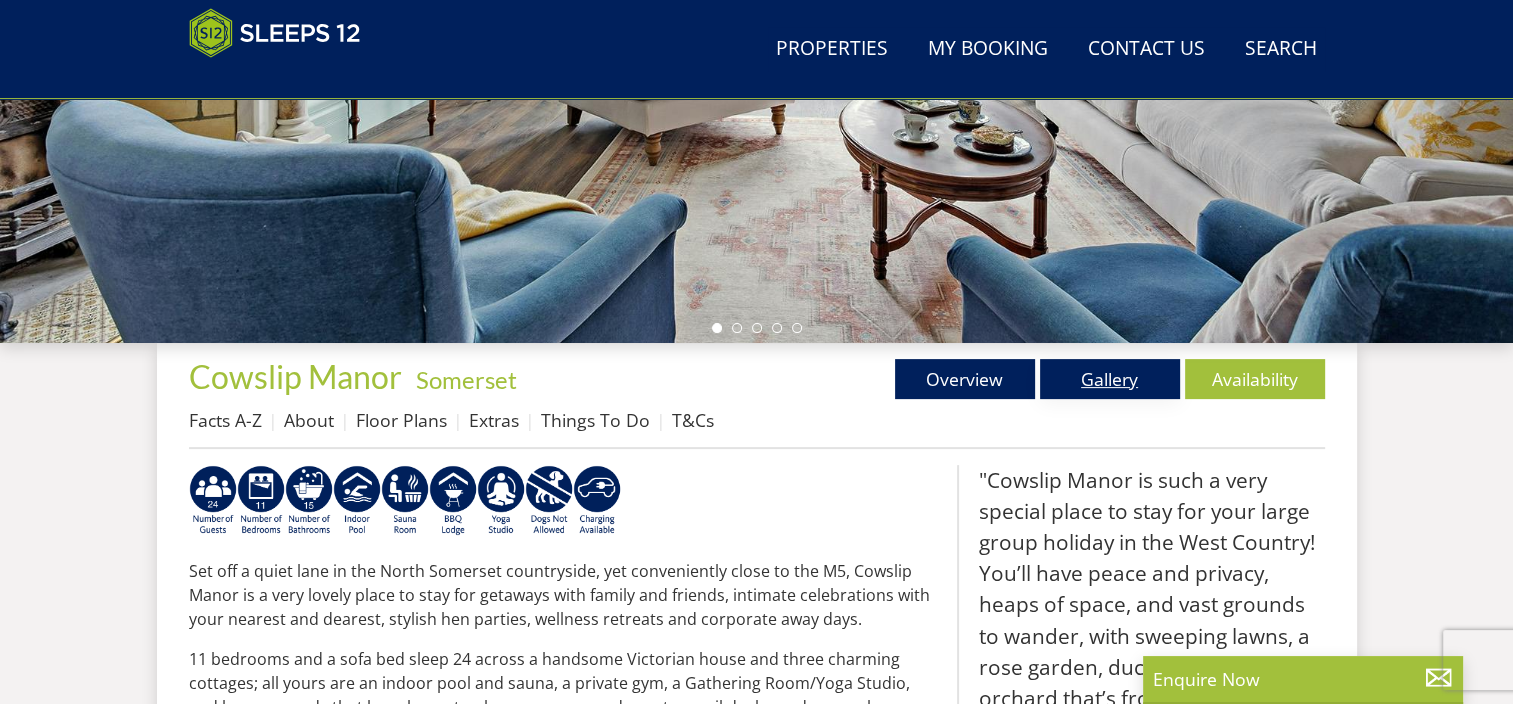 click on "Gallery" at bounding box center [1110, 379] 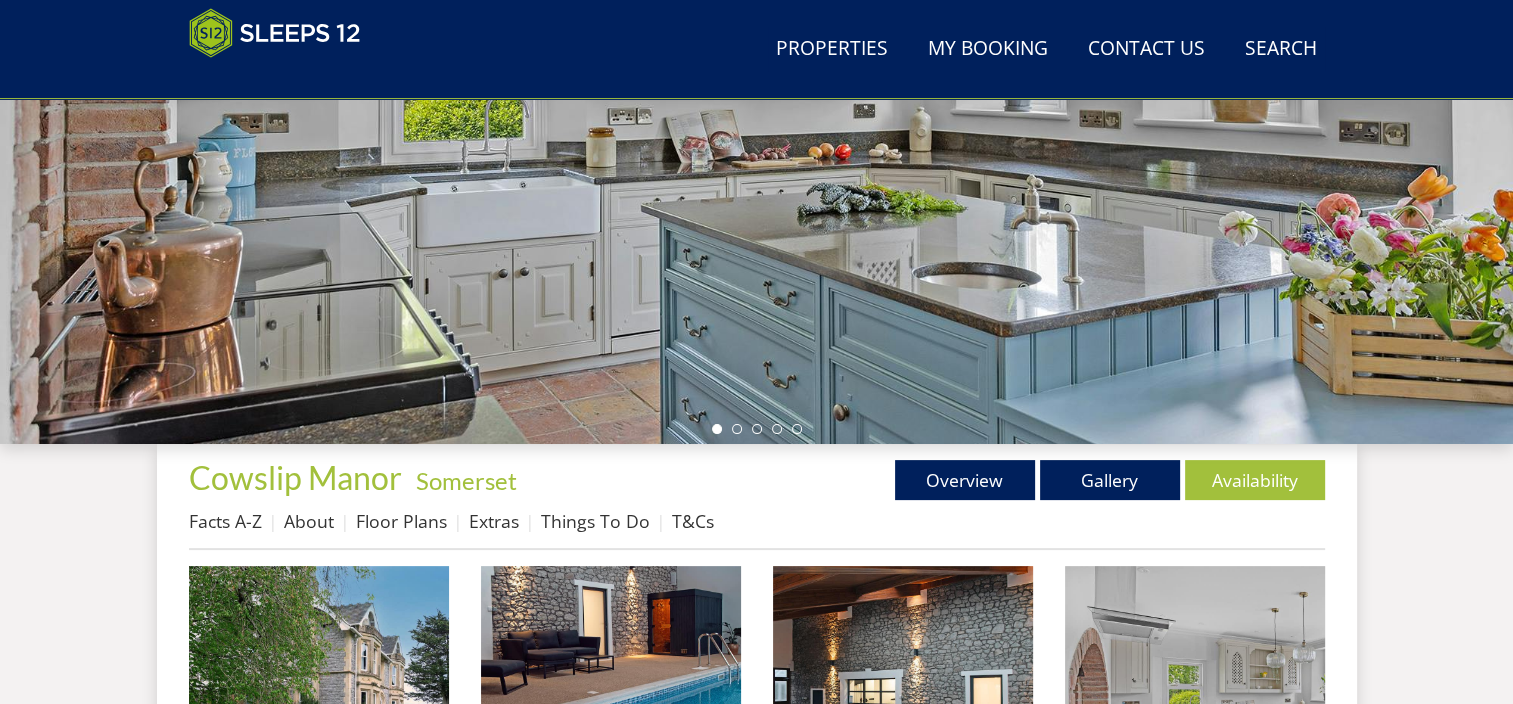 scroll, scrollTop: 400, scrollLeft: 0, axis: vertical 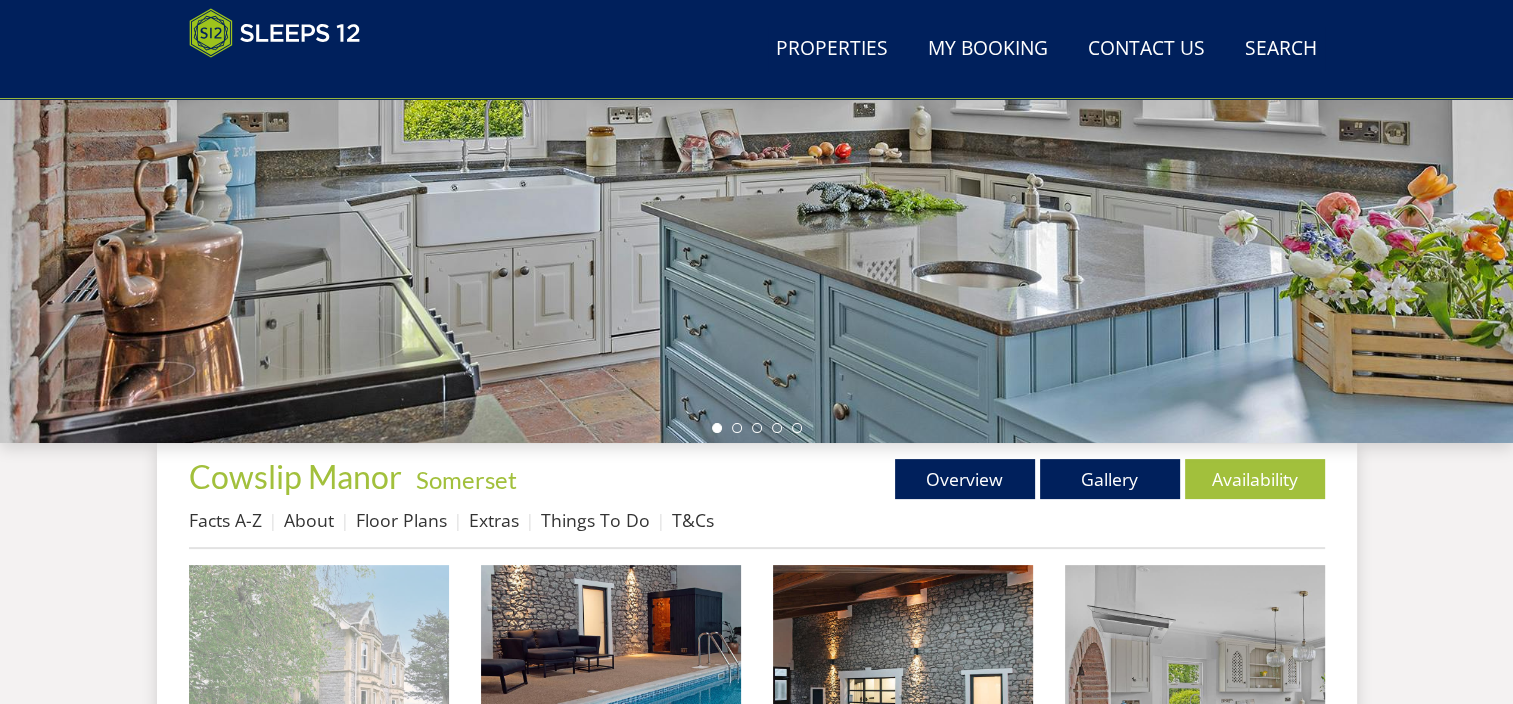 click at bounding box center [319, 695] 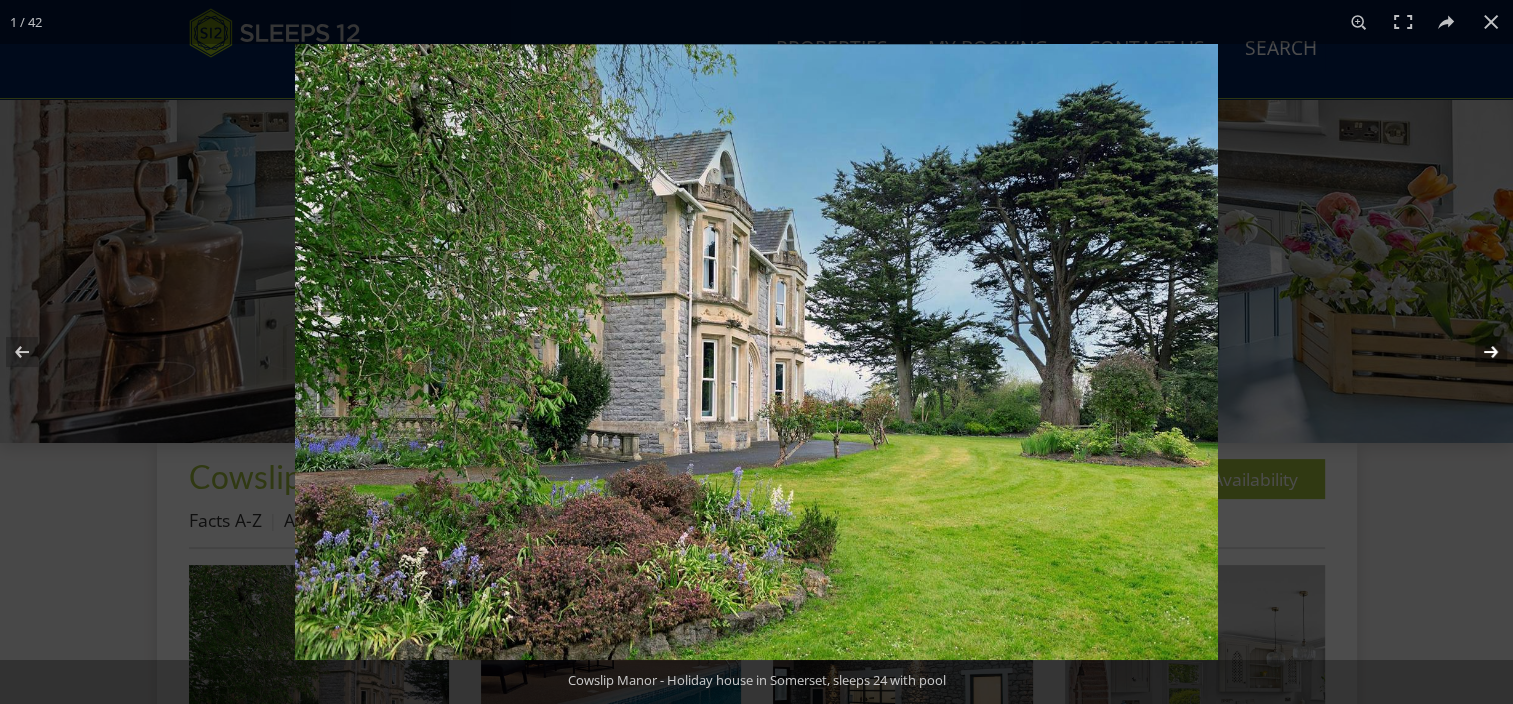 click at bounding box center (1478, 352) 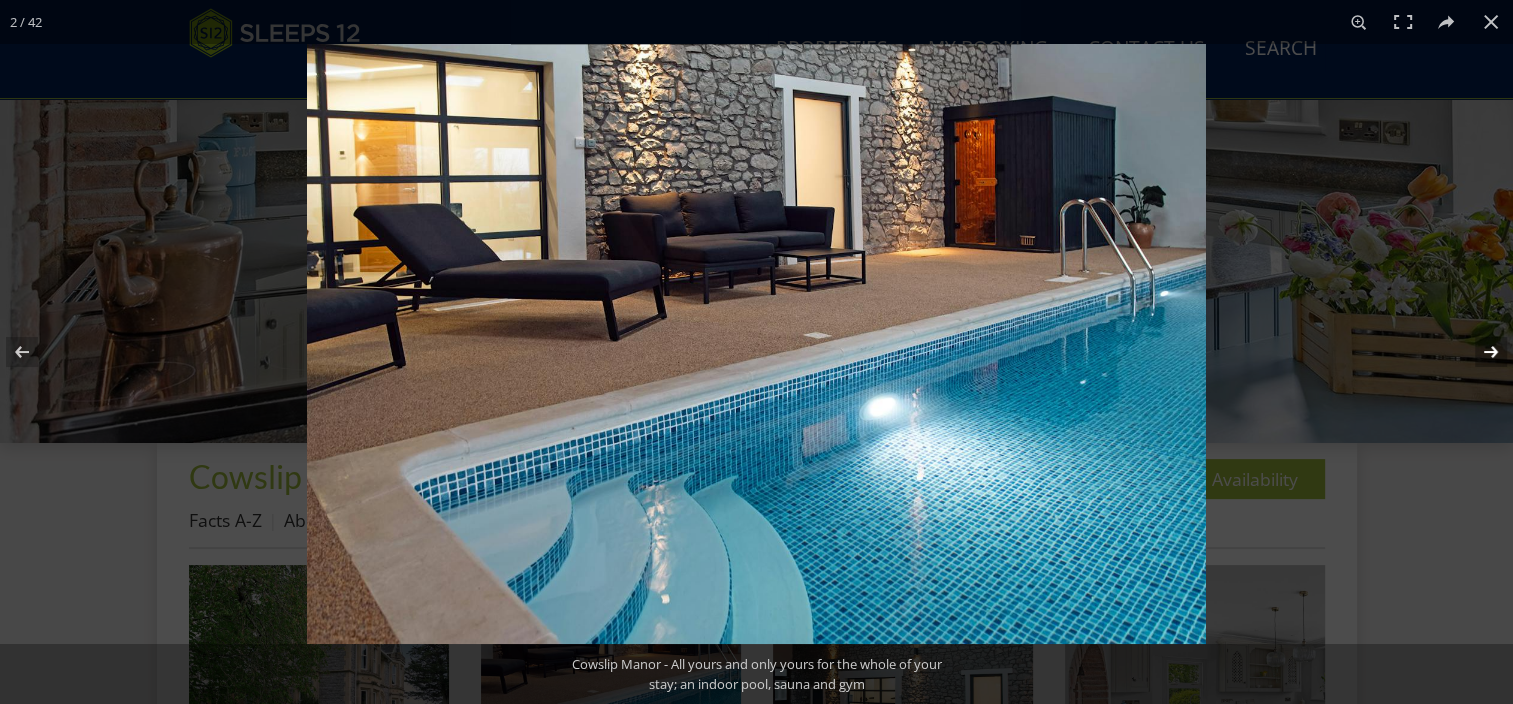 click at bounding box center [1478, 352] 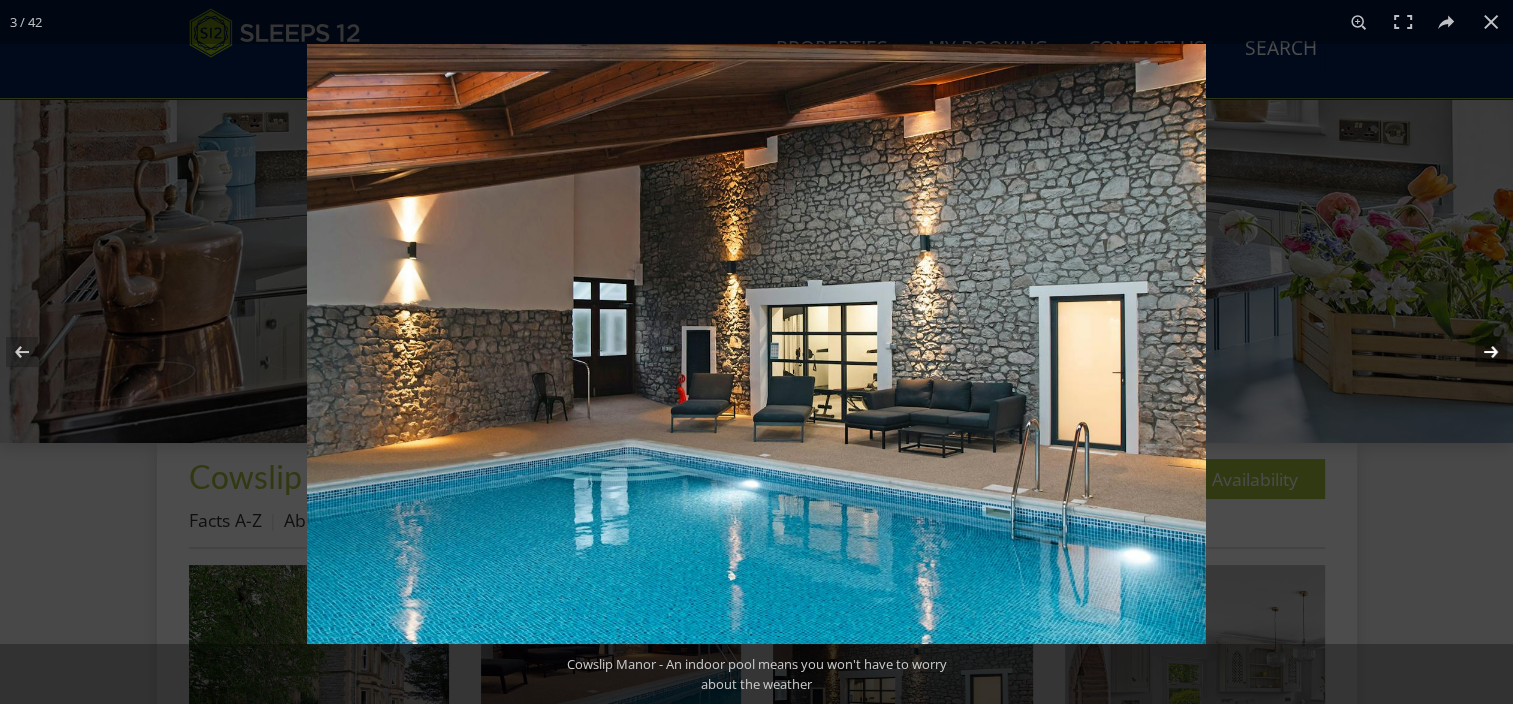 click at bounding box center [1478, 352] 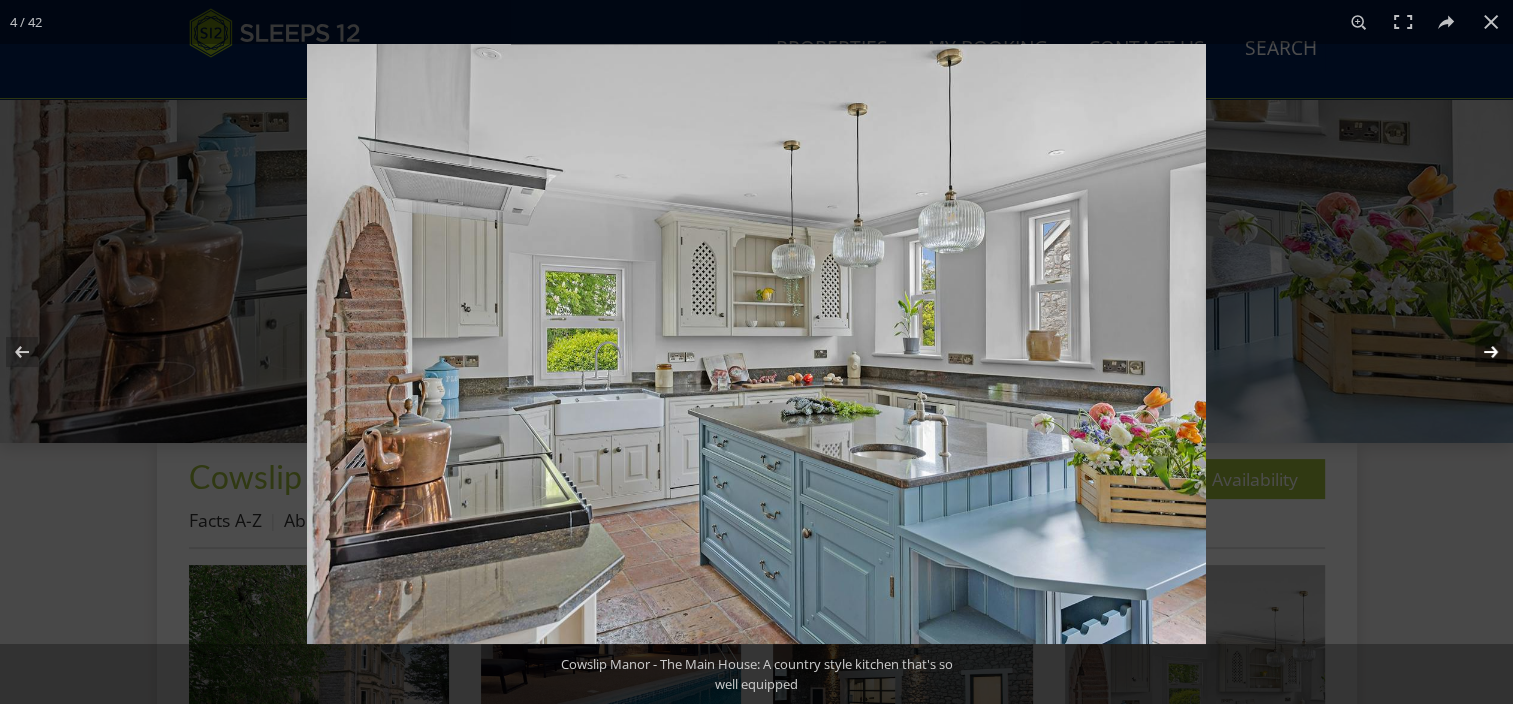 click at bounding box center [1478, 352] 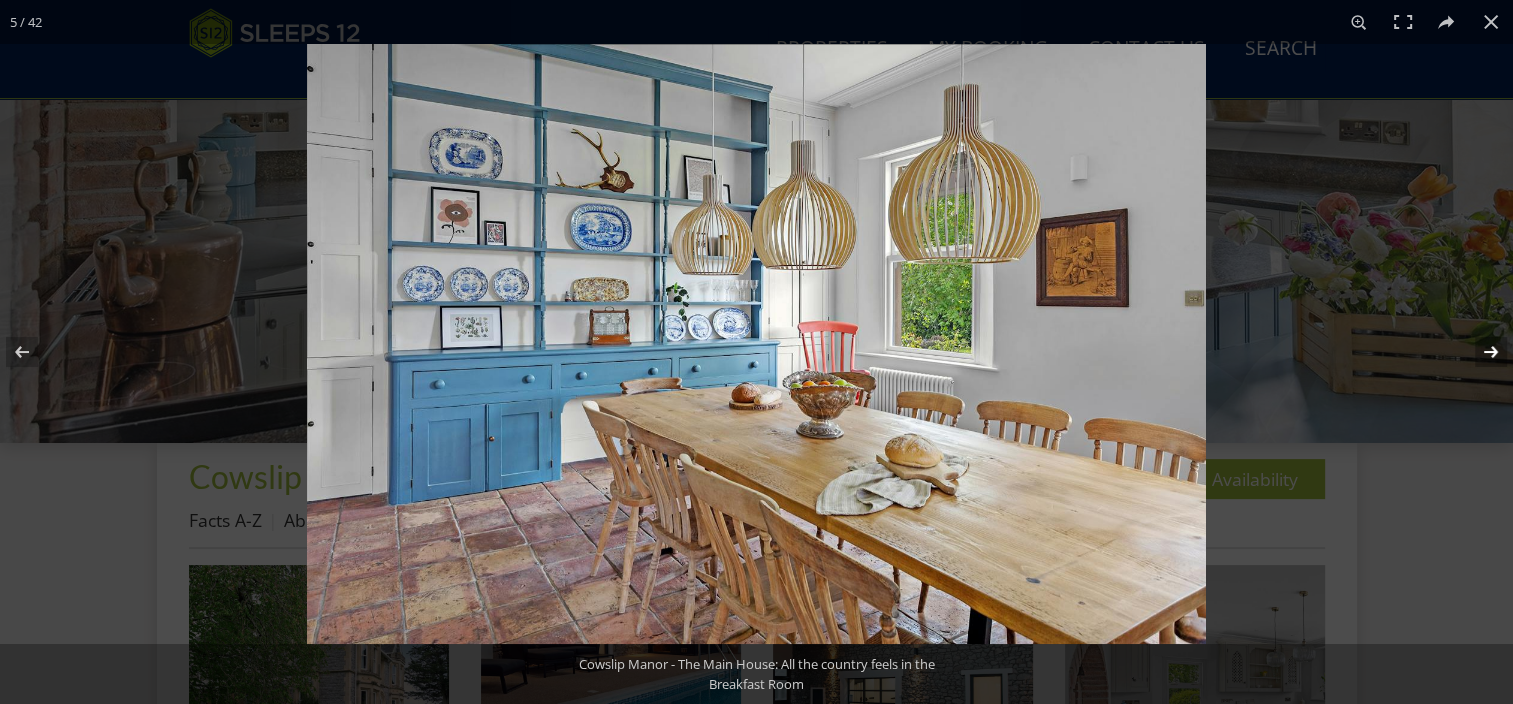 click at bounding box center [1478, 352] 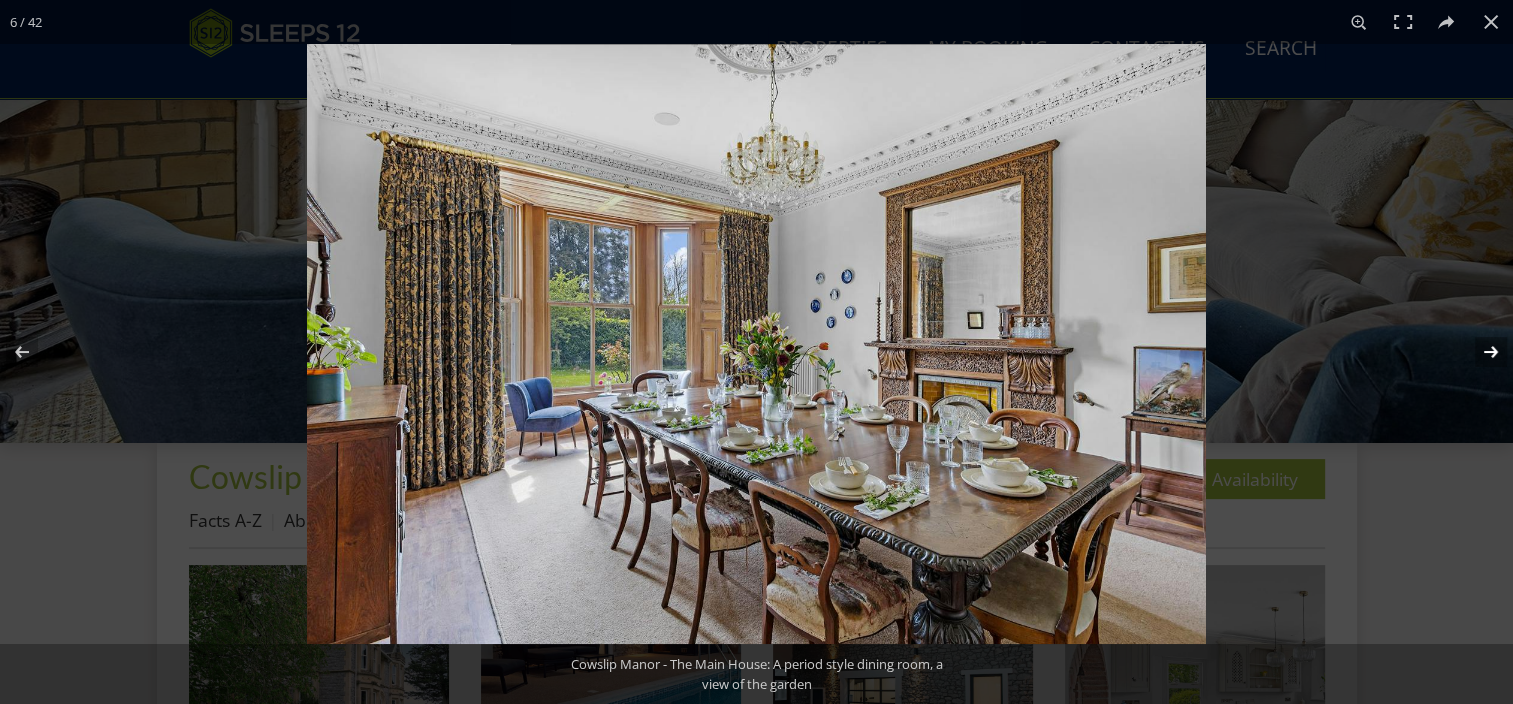 click at bounding box center [1478, 352] 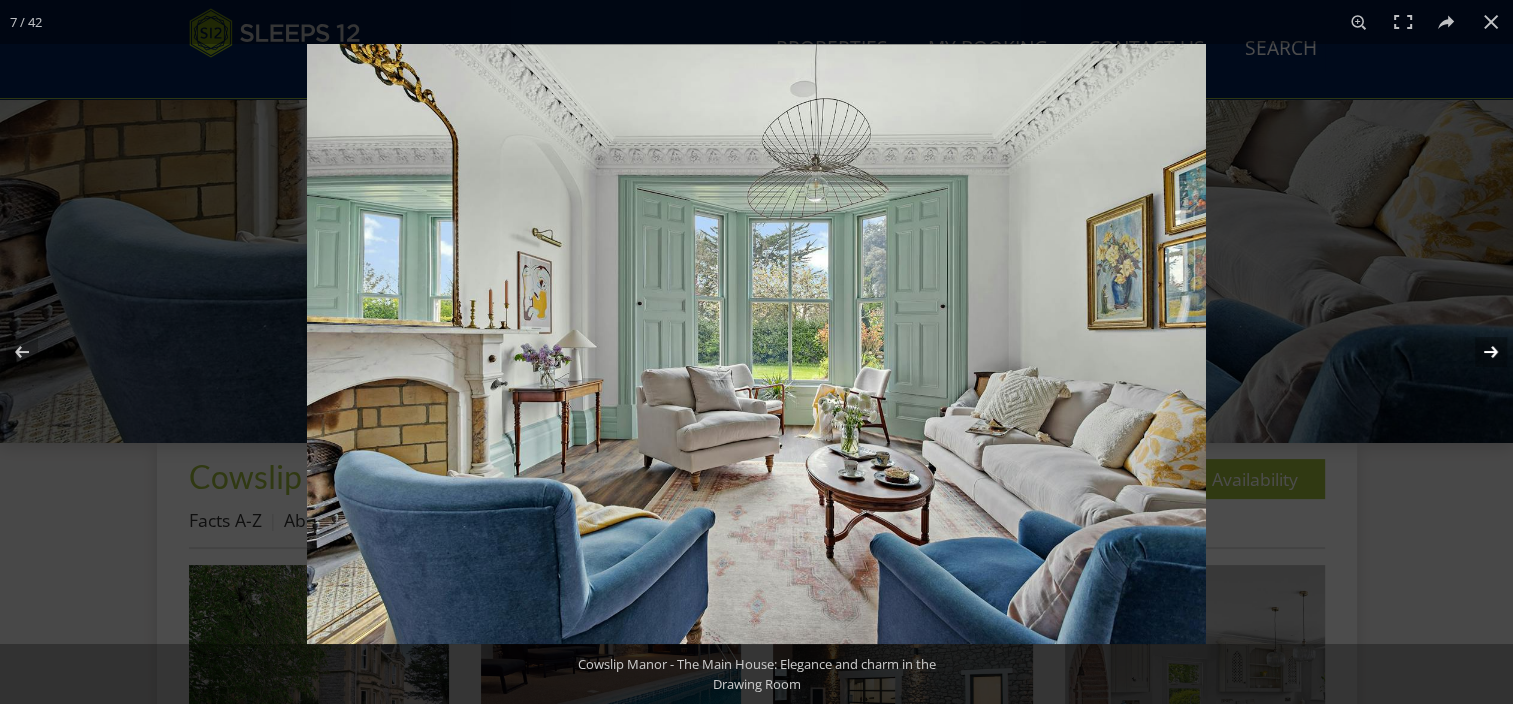 click at bounding box center [1478, 352] 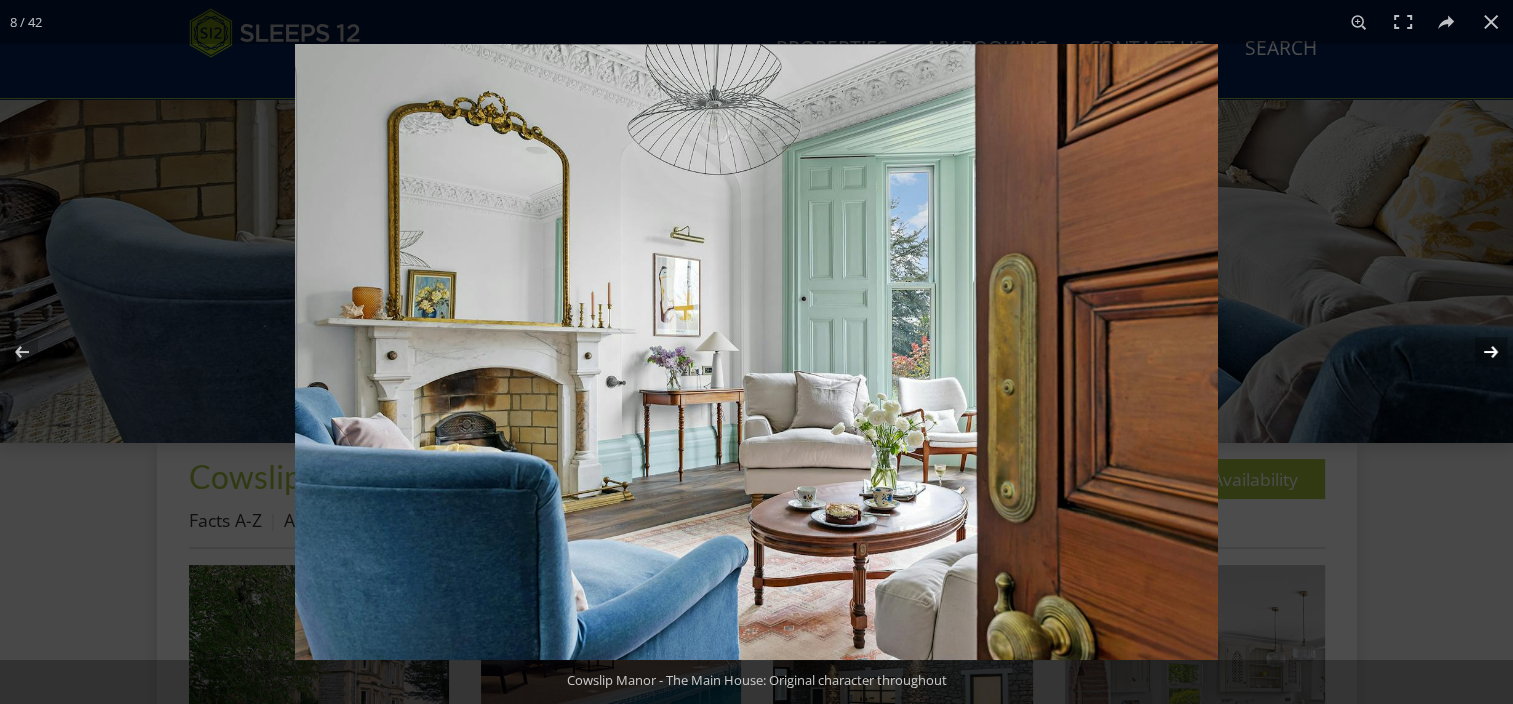 click at bounding box center (1478, 352) 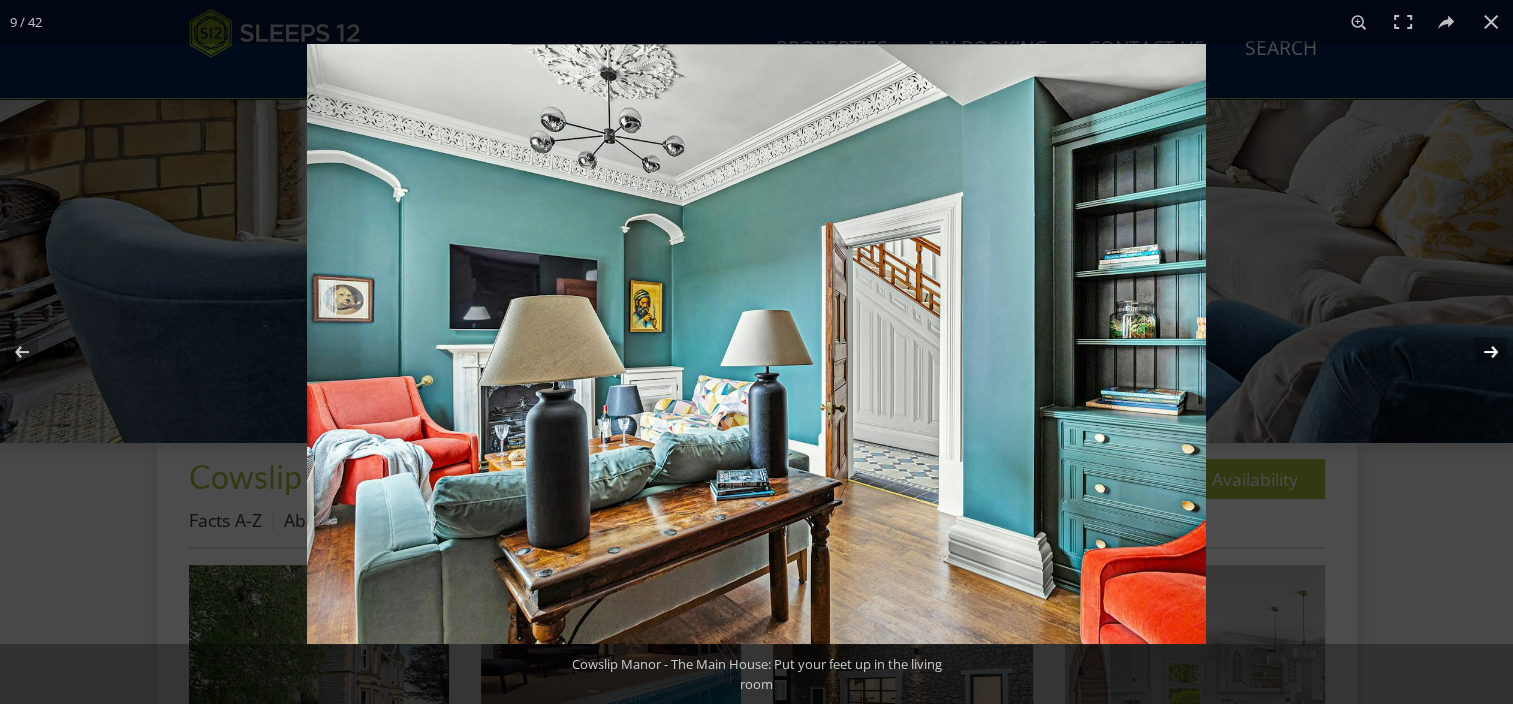 click at bounding box center [1478, 352] 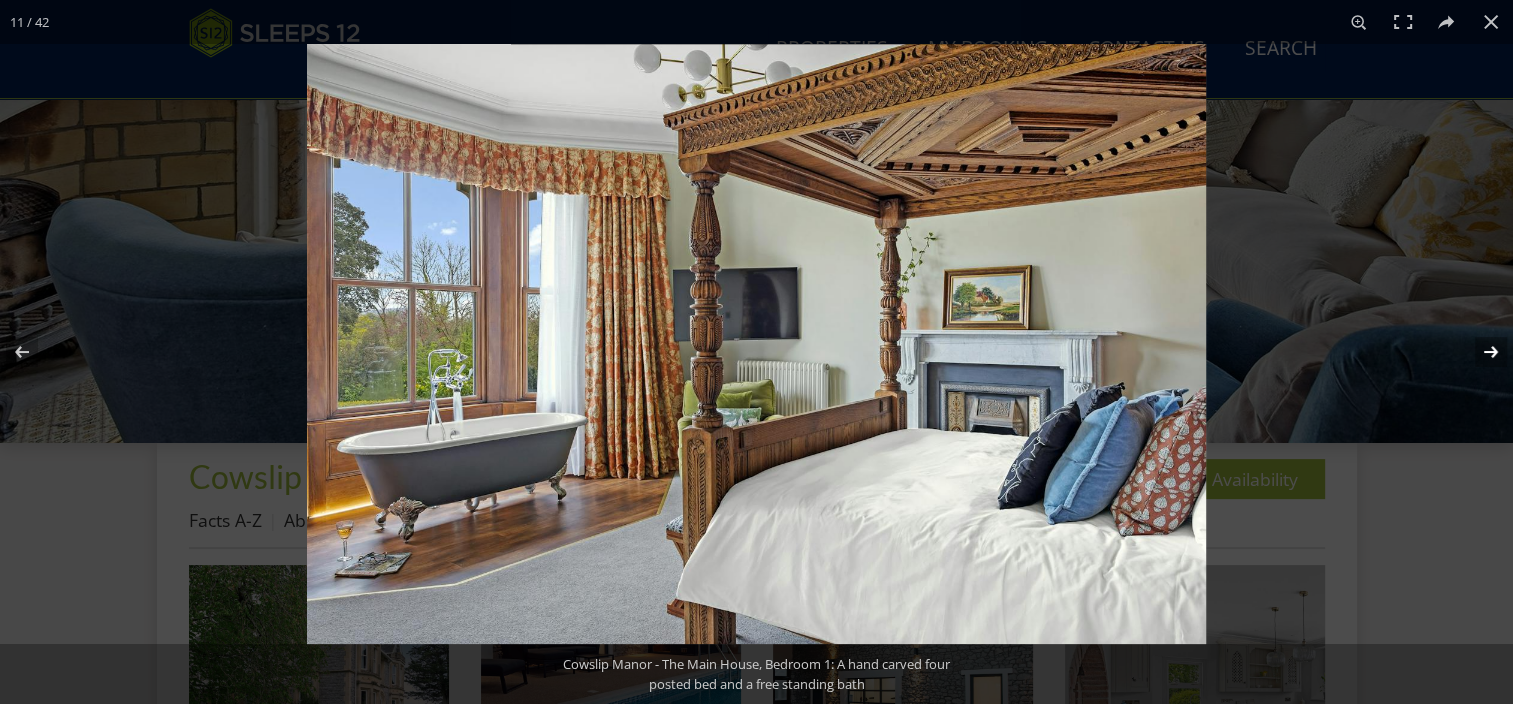 click at bounding box center [1478, 352] 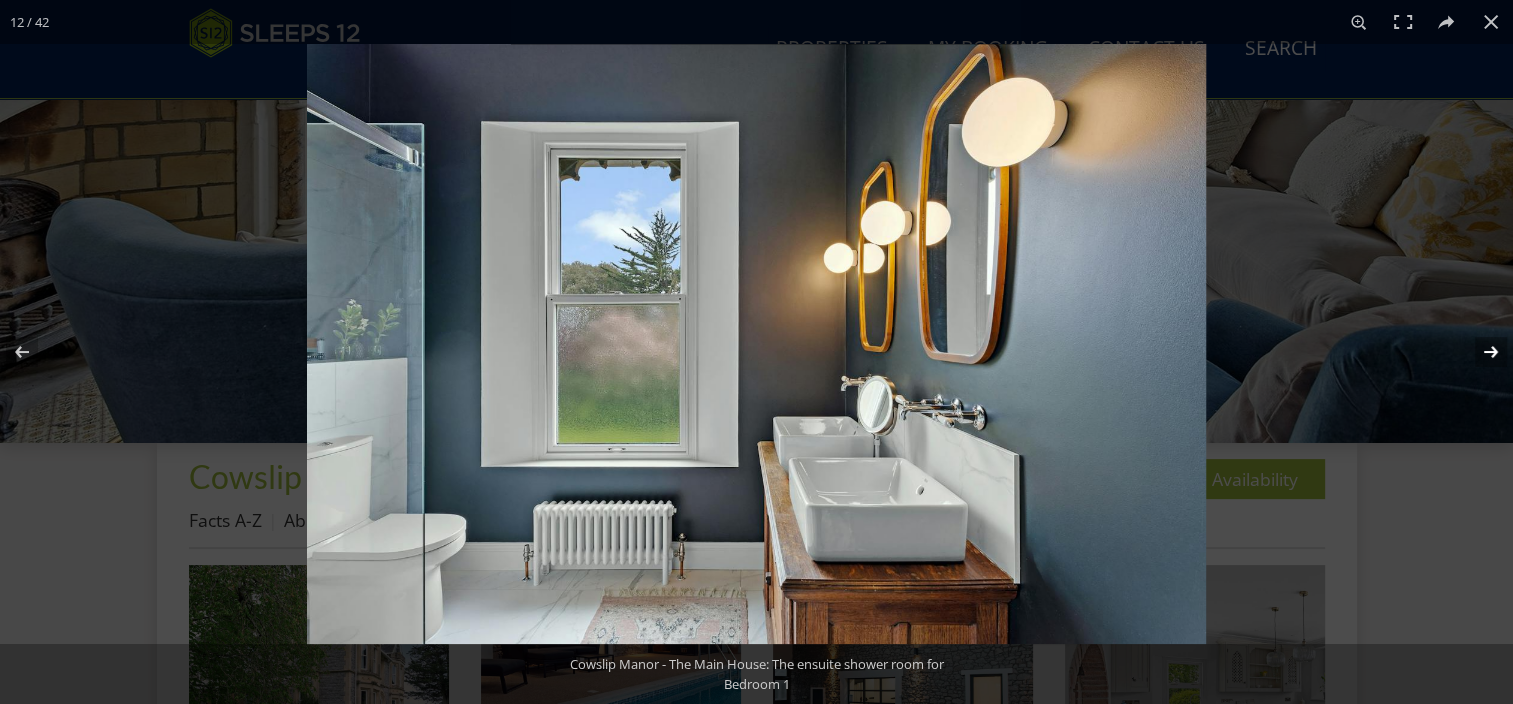 click at bounding box center [1478, 352] 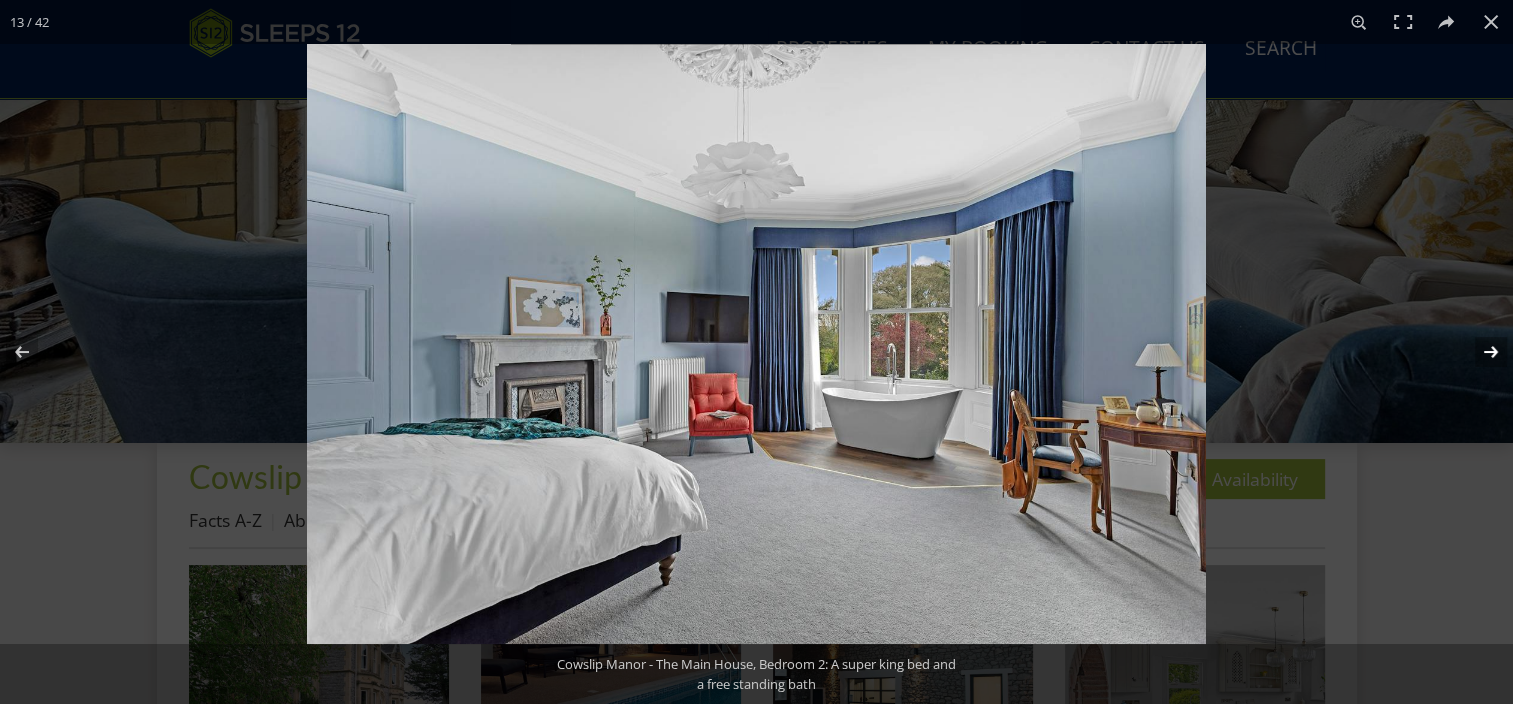 click at bounding box center [1478, 352] 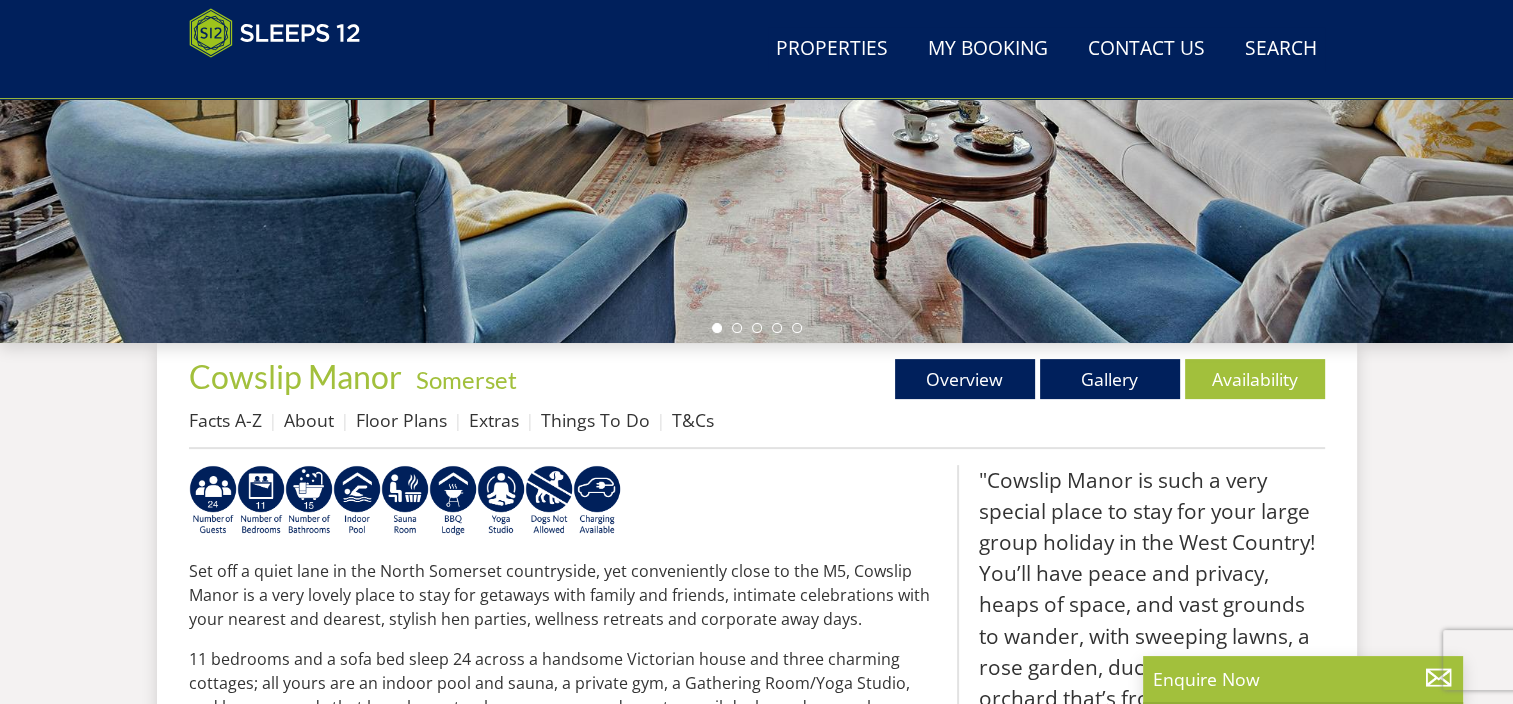 scroll, scrollTop: 5500, scrollLeft: 0, axis: vertical 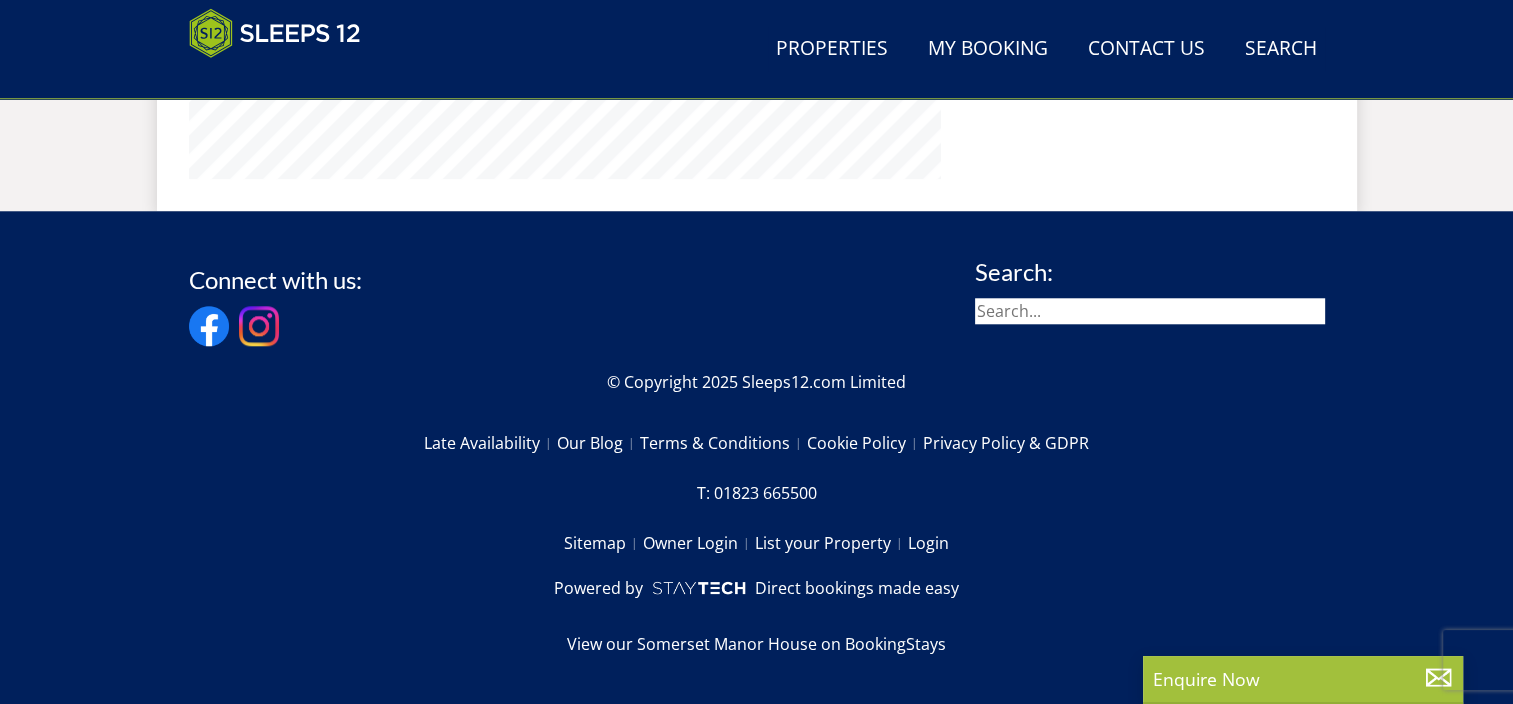 select on "7" 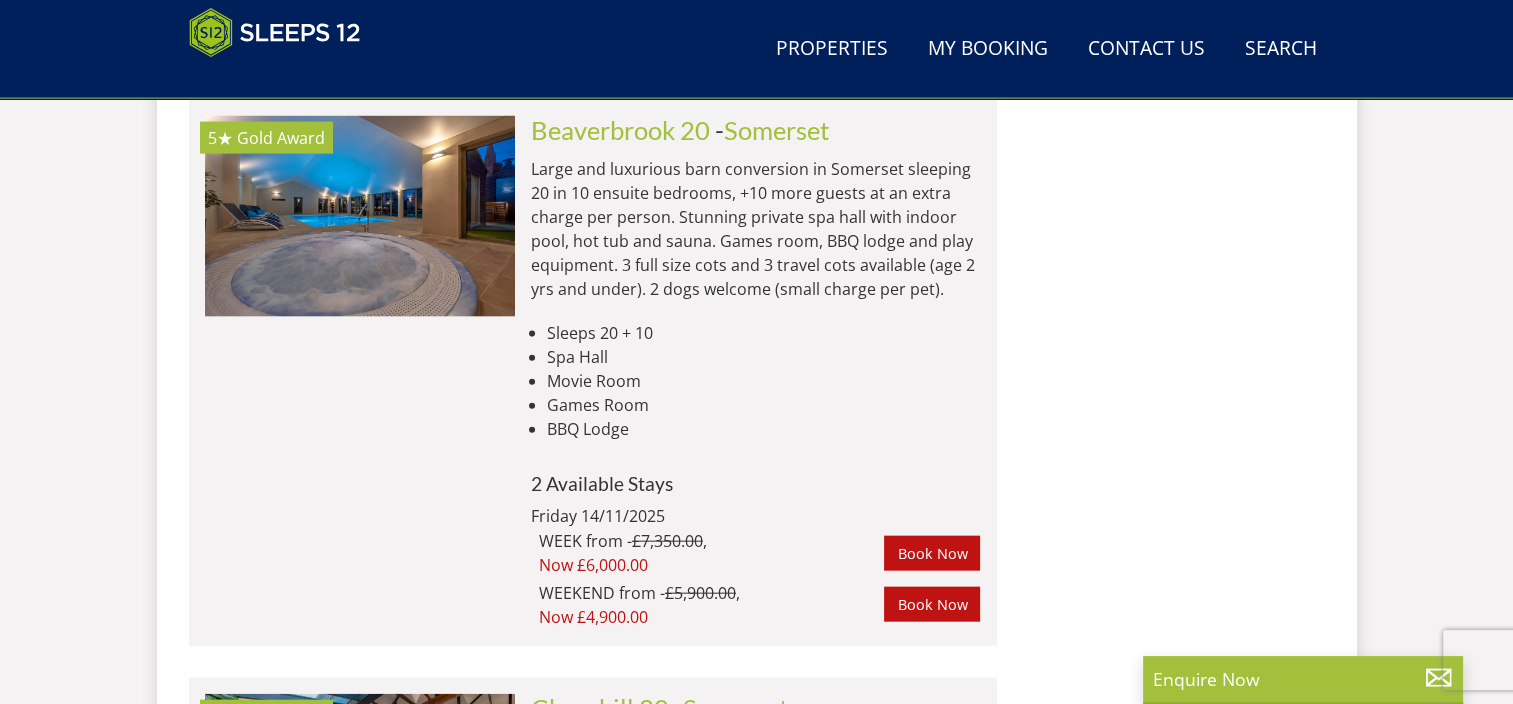 scroll, scrollTop: 4200, scrollLeft: 0, axis: vertical 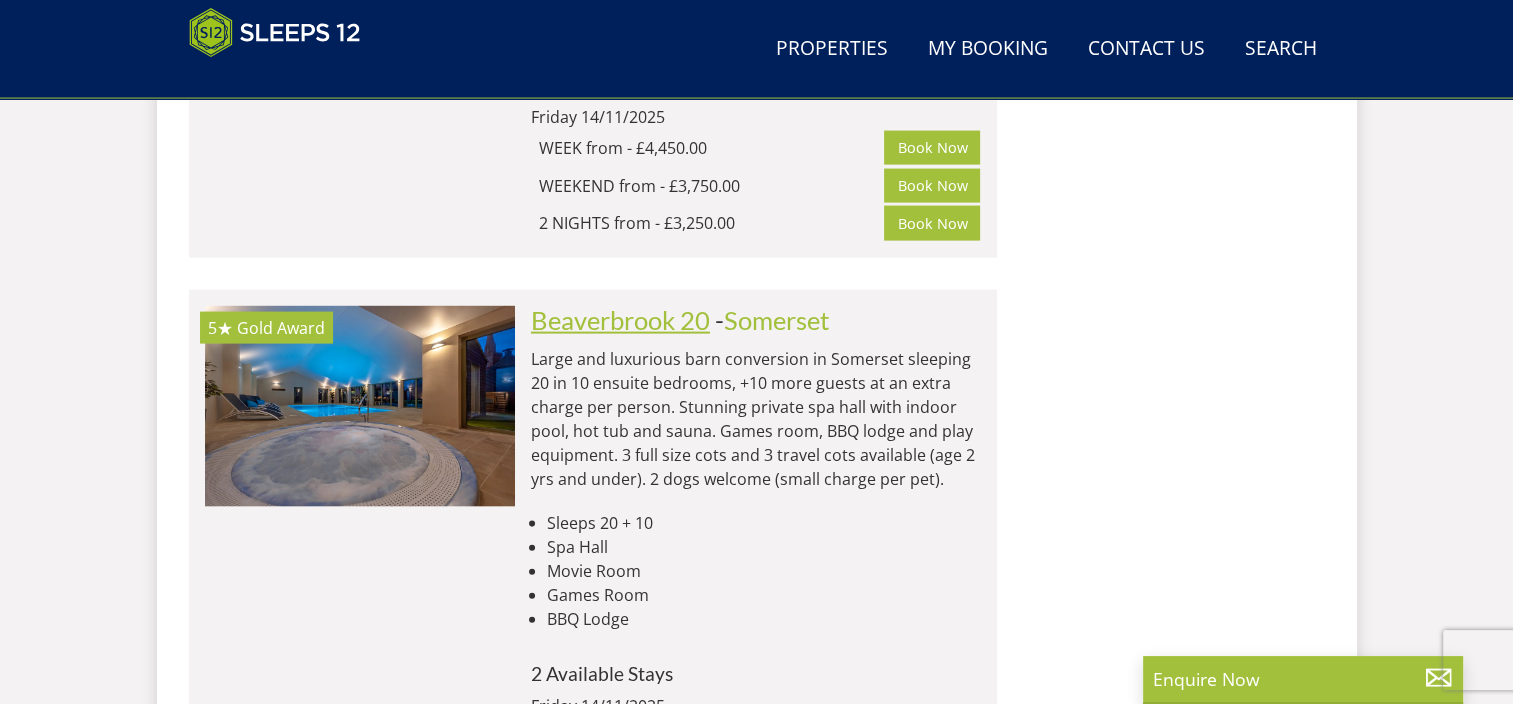click on "Beaverbrook 20" at bounding box center (620, 320) 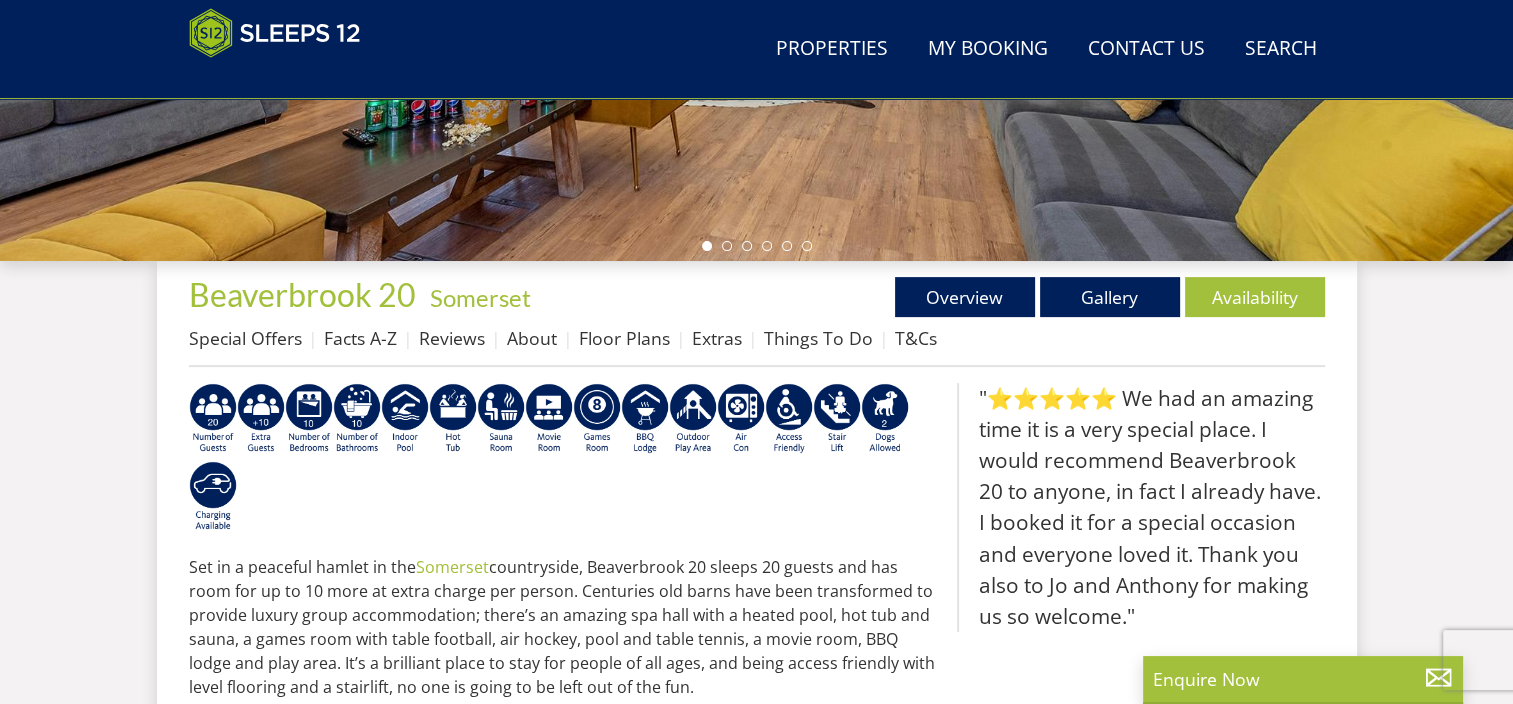 scroll, scrollTop: 618, scrollLeft: 0, axis: vertical 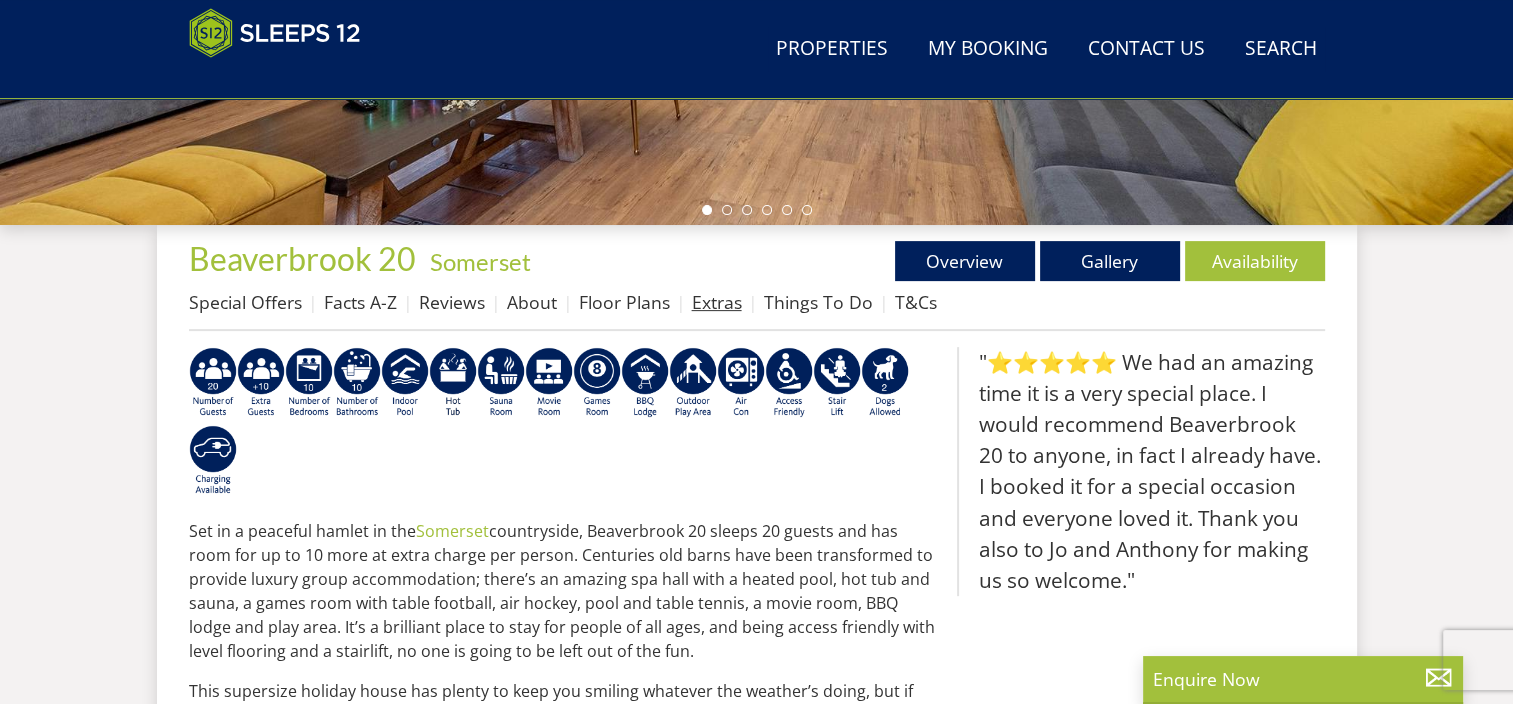 click on "Extras" at bounding box center (717, 302) 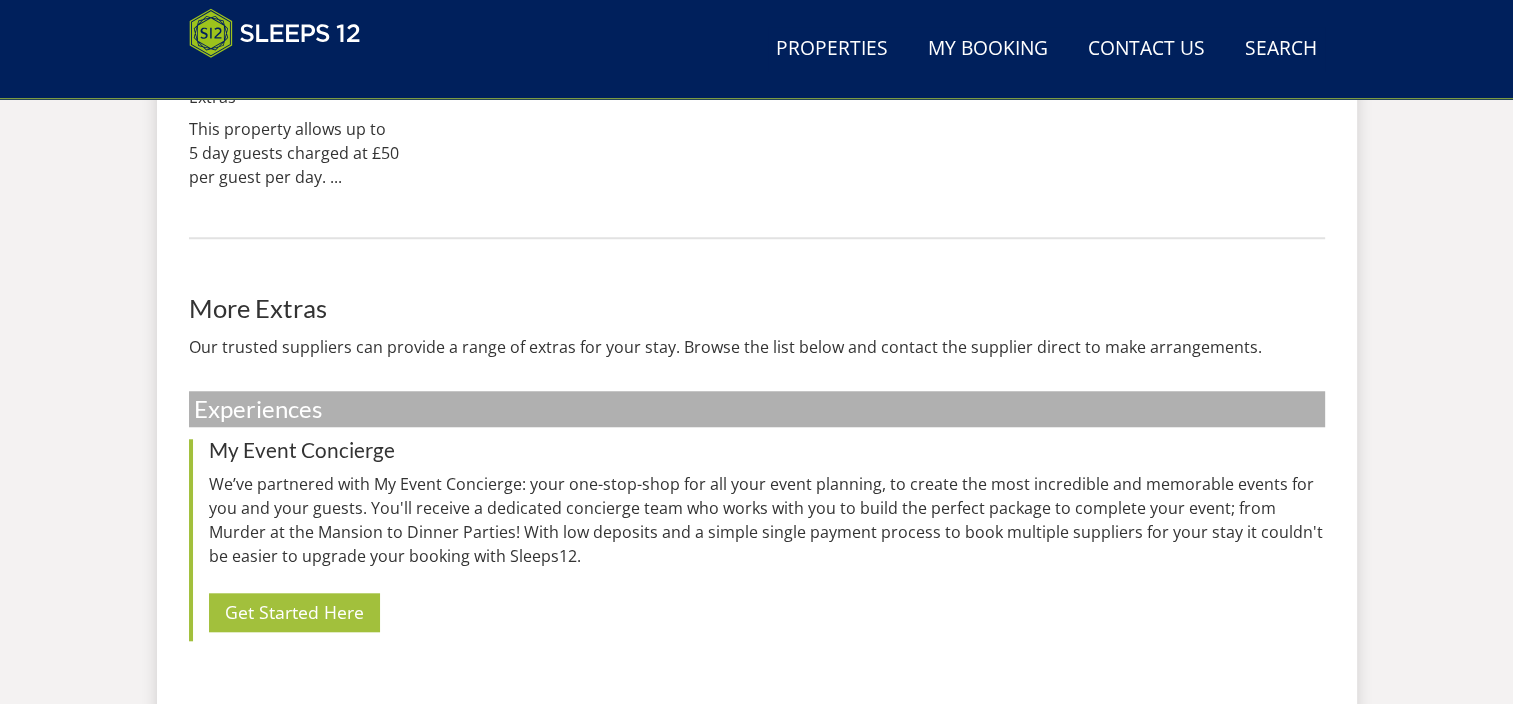 scroll, scrollTop: 1800, scrollLeft: 0, axis: vertical 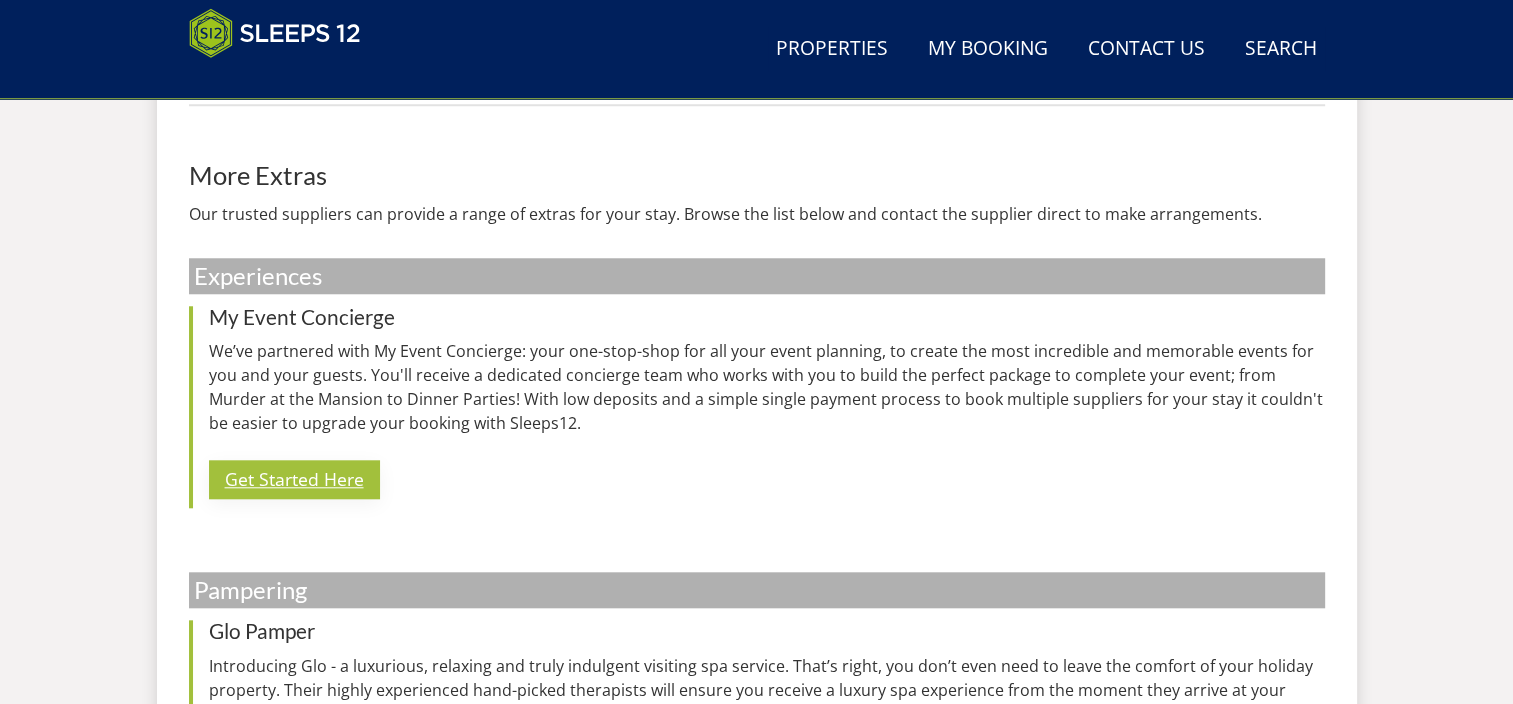 click on "Get Started Here" at bounding box center [294, 479] 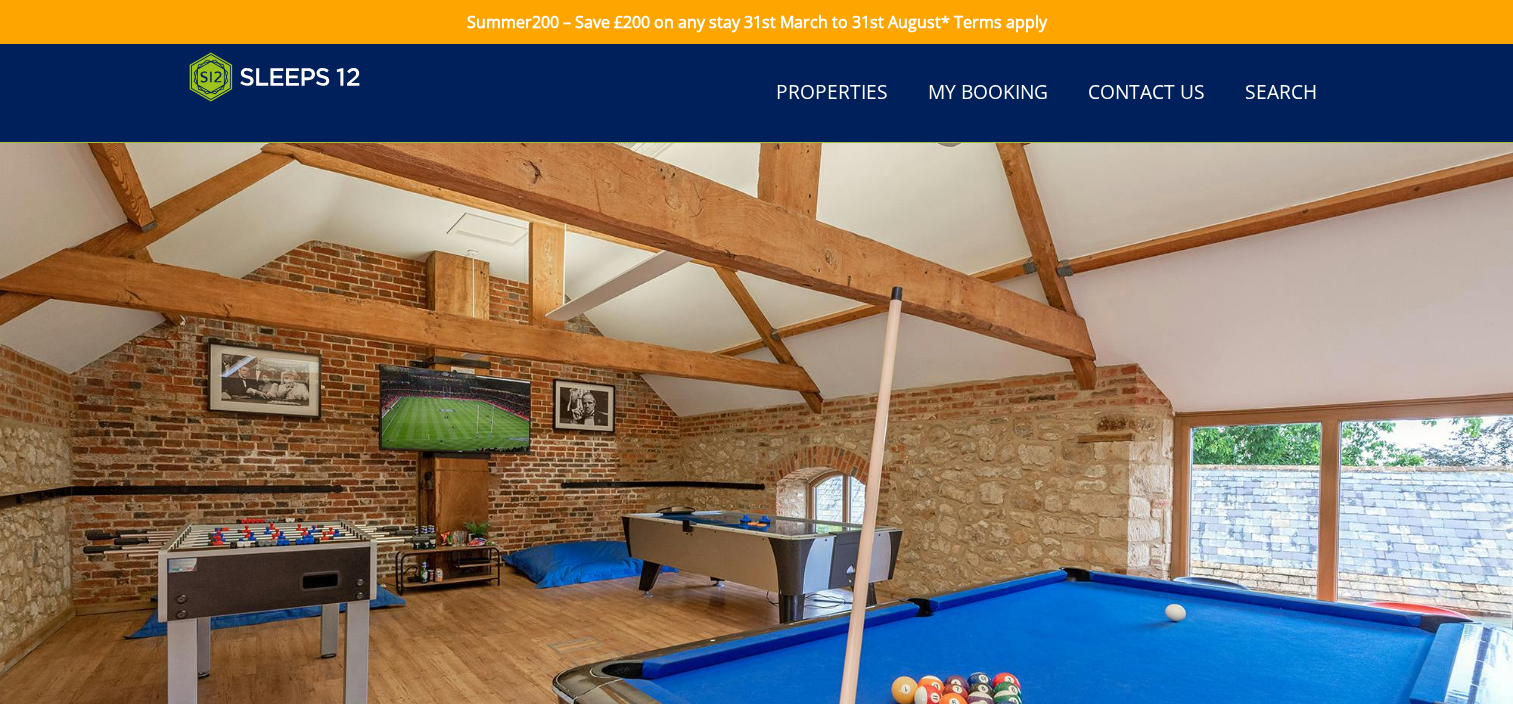 scroll, scrollTop: 1741, scrollLeft: 0, axis: vertical 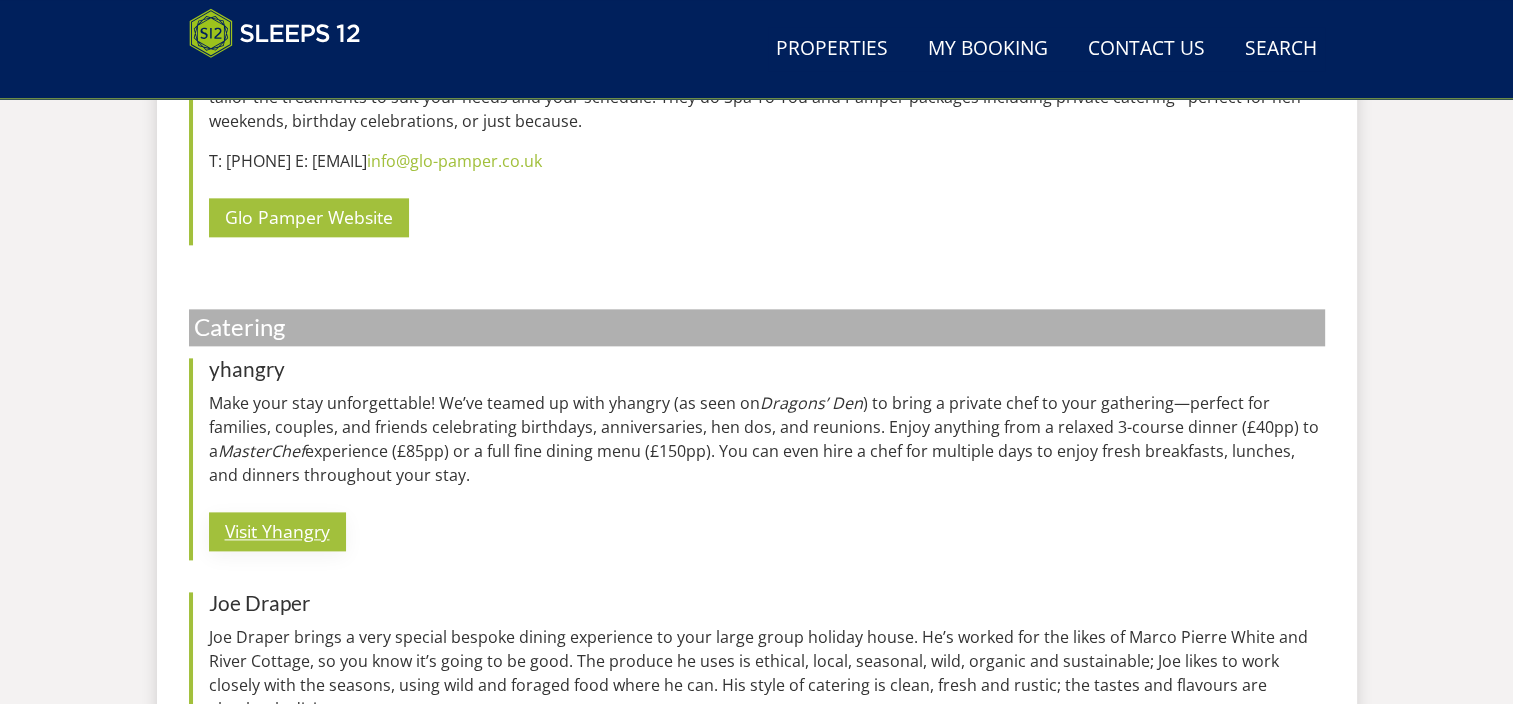 click on "Visit Yhangry" at bounding box center (277, 531) 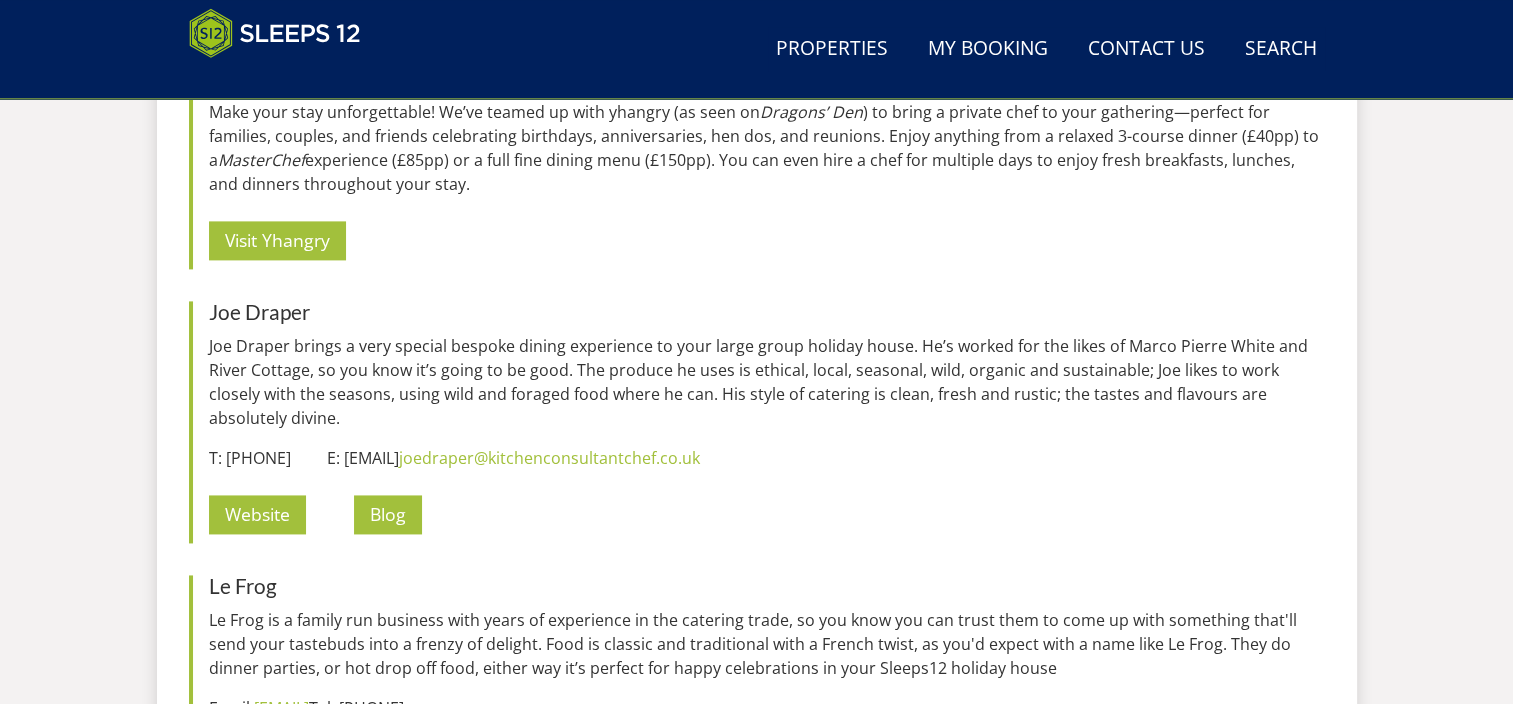 scroll, scrollTop: 2741, scrollLeft: 0, axis: vertical 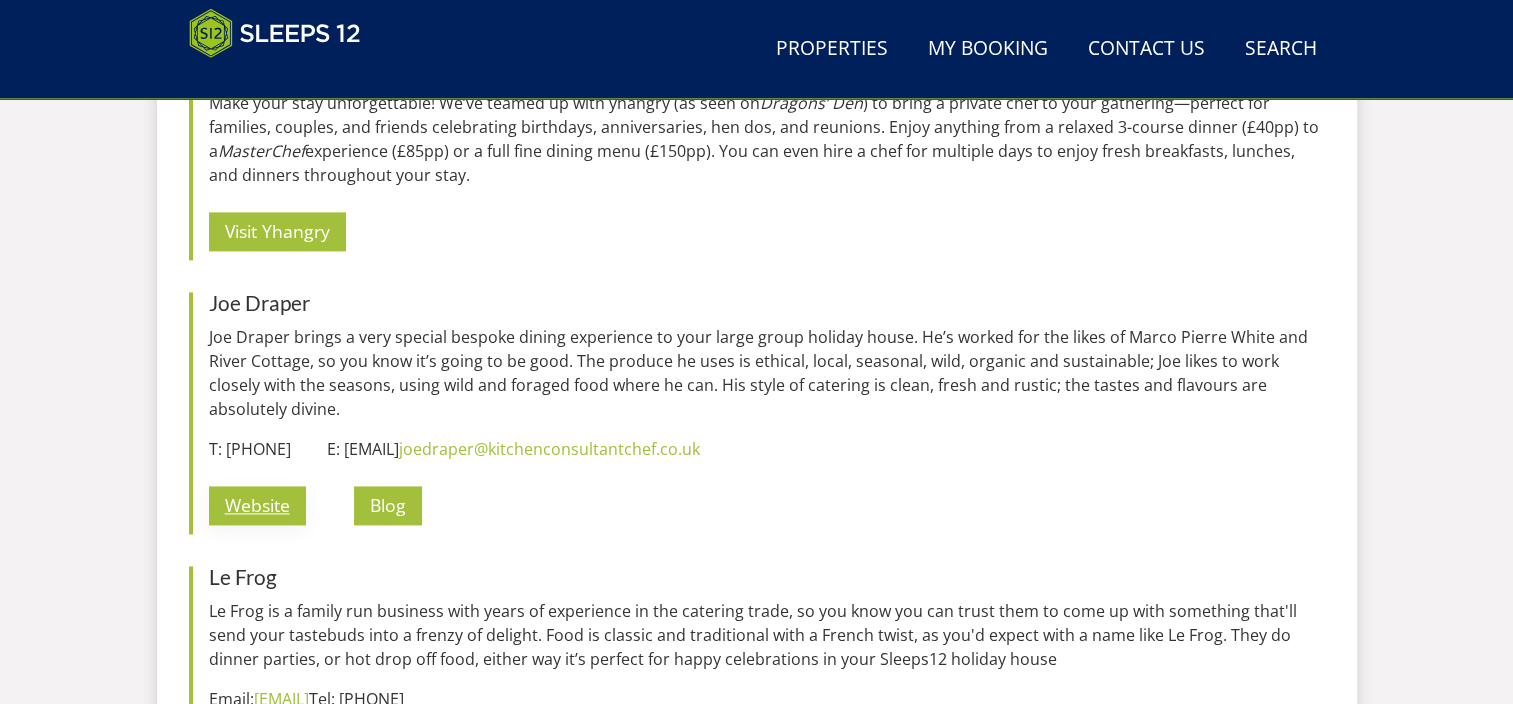click on "Website" at bounding box center (257, 505) 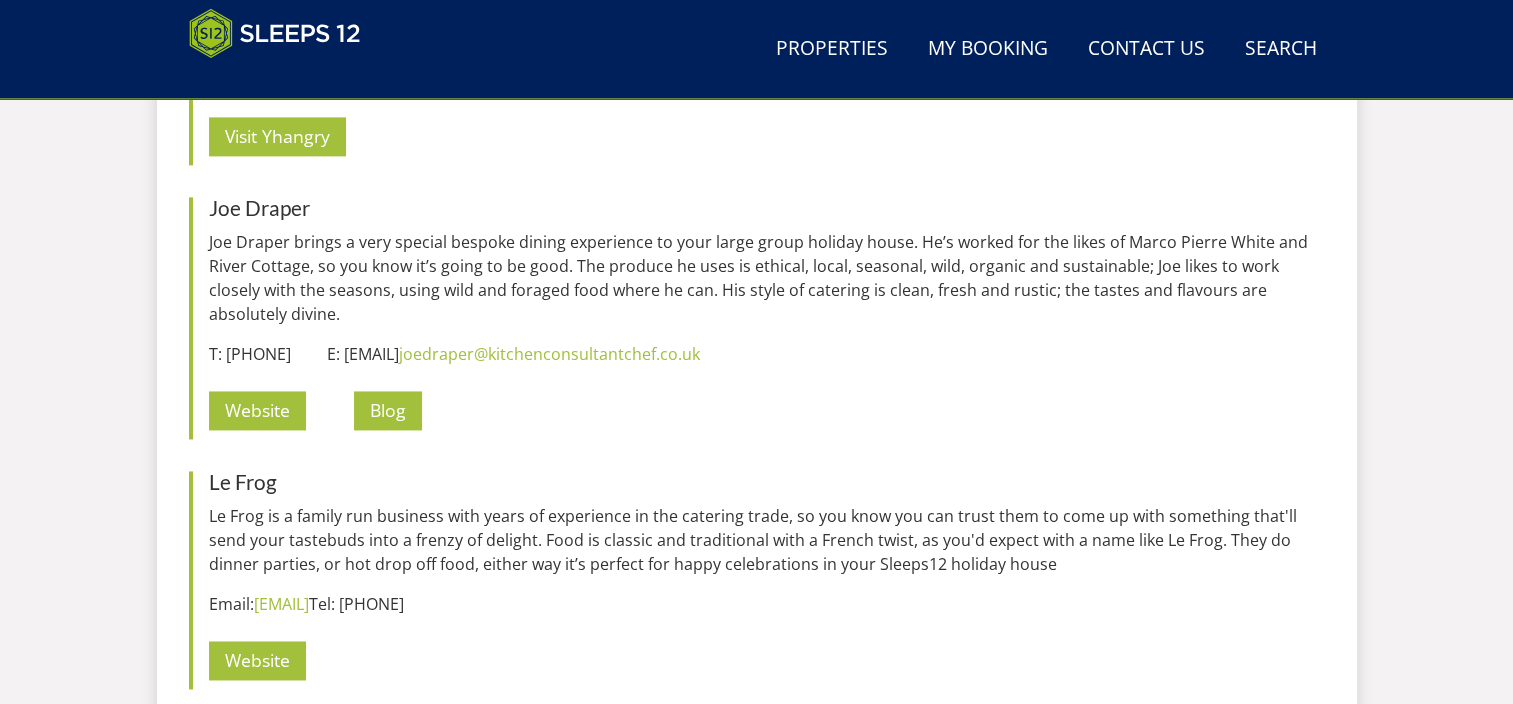 scroll, scrollTop: 2541, scrollLeft: 0, axis: vertical 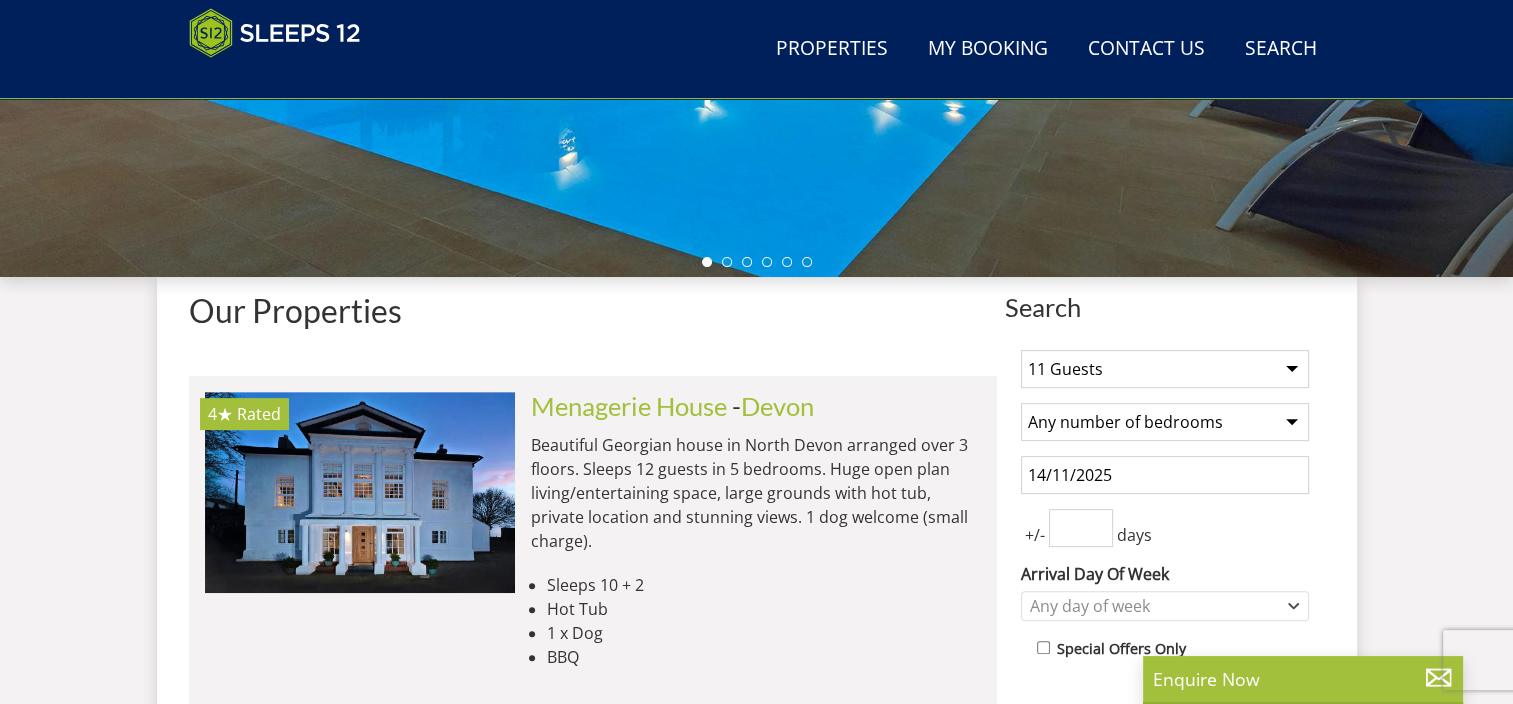 click on "Any number of bedrooms
1 Bedroom
2 Bedrooms
3 Bedrooms
4 Bedrooms
5 Bedrooms
6 Bedrooms
7 Bedrooms
8 Bedrooms
9 Bedrooms
10 Bedrooms
11 Bedrooms
12 Bedrooms
13 Bedrooms
14 Bedrooms
15 Bedrooms
16 Bedrooms
17 Bedrooms
18 Bedrooms
19 Bedrooms
20 Bedrooms
21 Bedrooms
22 Bedrooms
23 Bedrooms
24 Bedrooms
25 Bedrooms" at bounding box center [1165, 422] 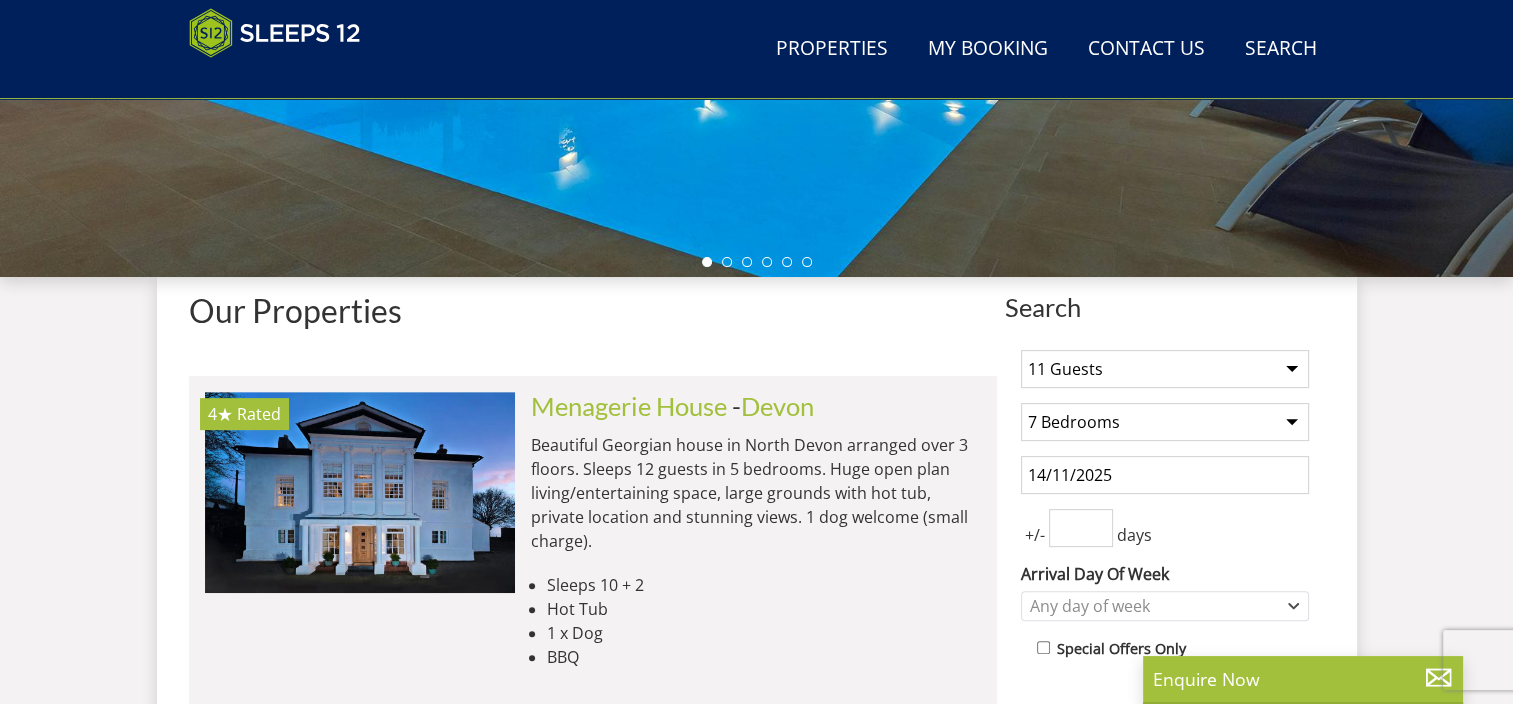 click on "Any number of bedrooms
1 Bedroom
2 Bedrooms
3 Bedrooms
4 Bedrooms
5 Bedrooms
6 Bedrooms
7 Bedrooms
8 Bedrooms
9 Bedrooms
10 Bedrooms
11 Bedrooms
12 Bedrooms
13 Bedrooms
14 Bedrooms
15 Bedrooms
16 Bedrooms
17 Bedrooms
18 Bedrooms
19 Bedrooms
20 Bedrooms
21 Bedrooms
22 Bedrooms
23 Bedrooms
24 Bedrooms
25 Bedrooms" at bounding box center (1165, 422) 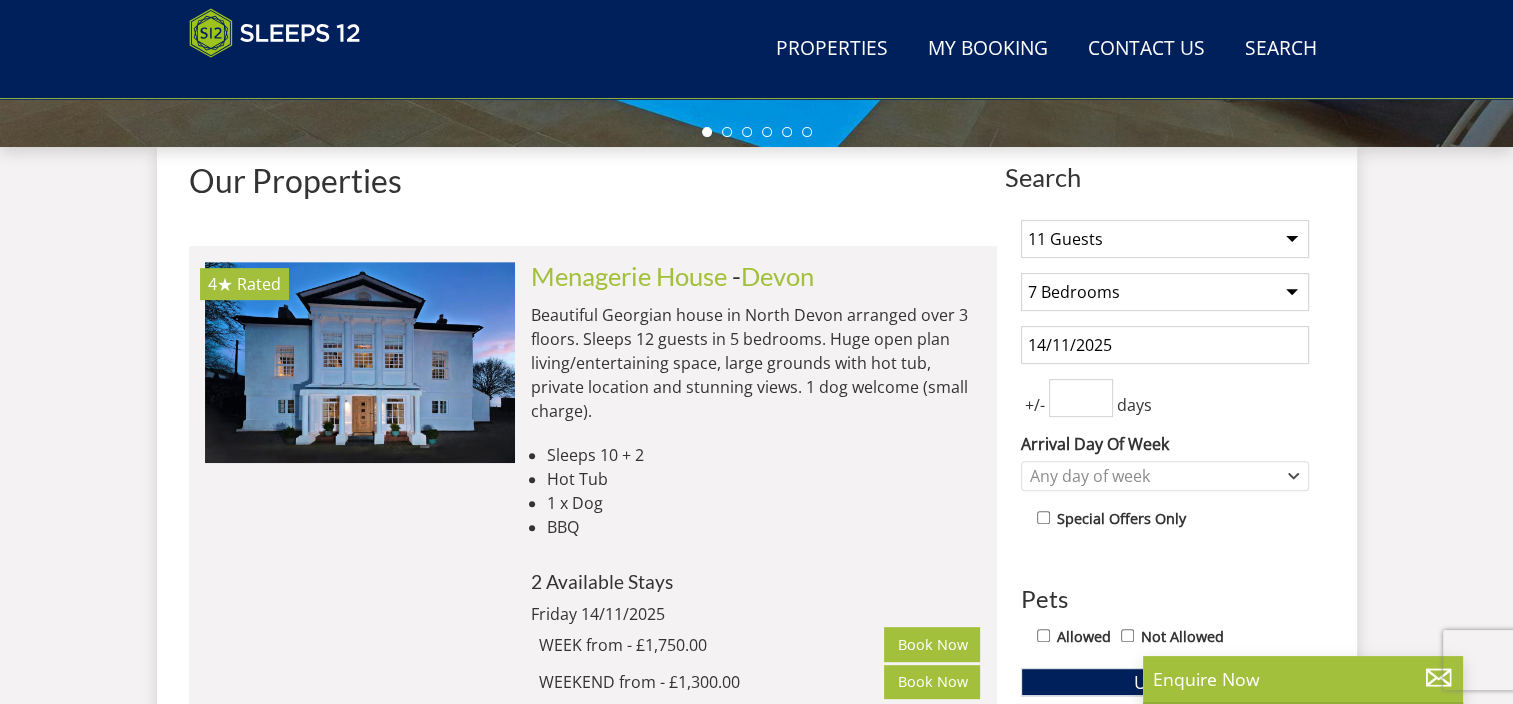 scroll, scrollTop: 766, scrollLeft: 0, axis: vertical 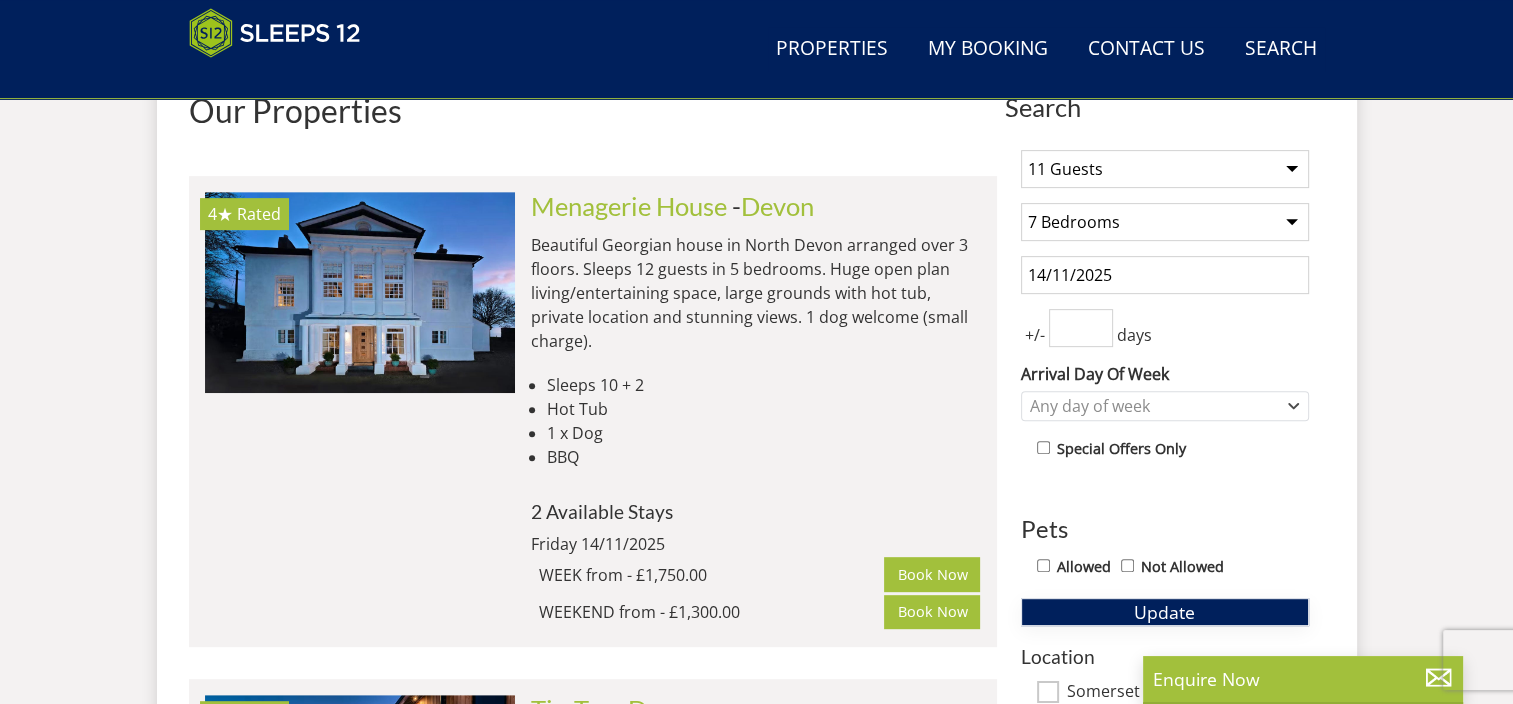 click on "Update" at bounding box center [1164, 612] 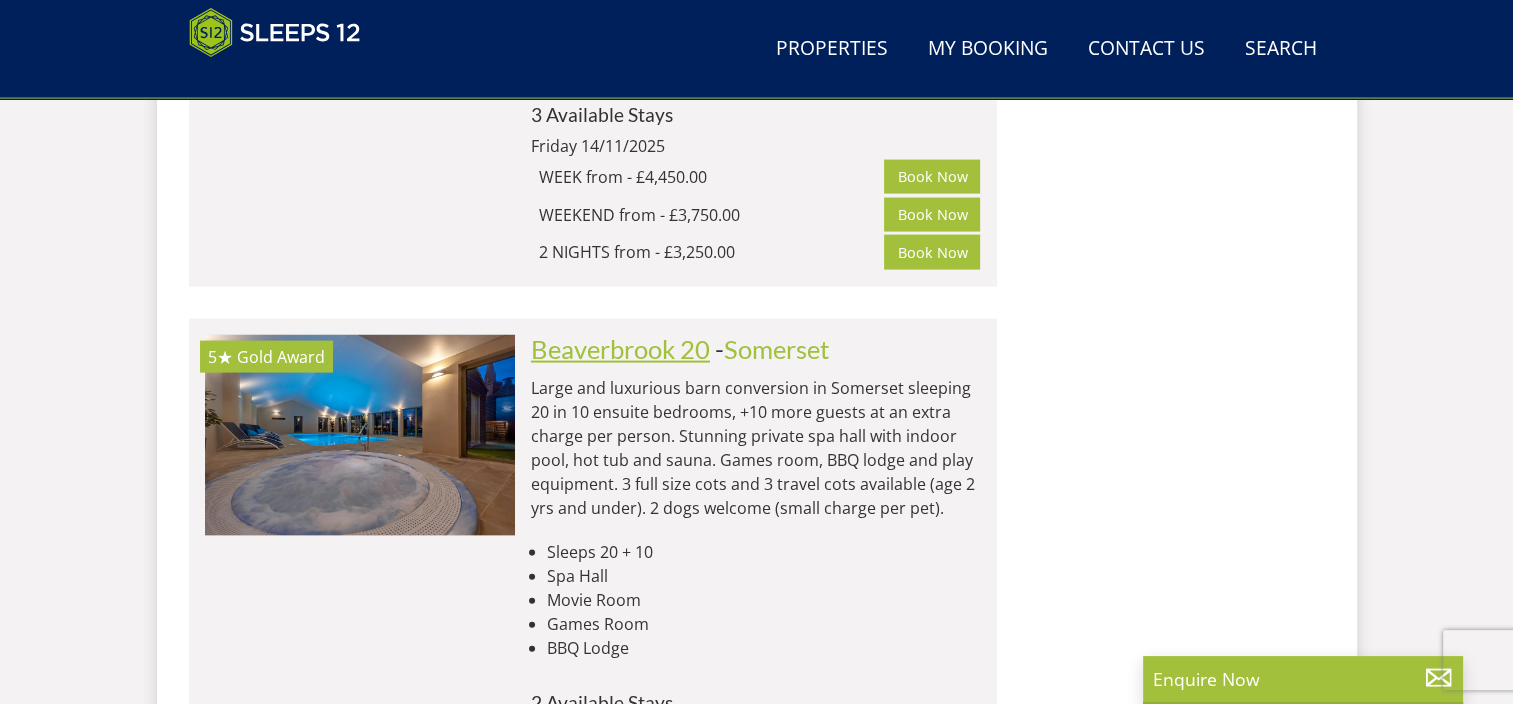 scroll, scrollTop: 4166, scrollLeft: 0, axis: vertical 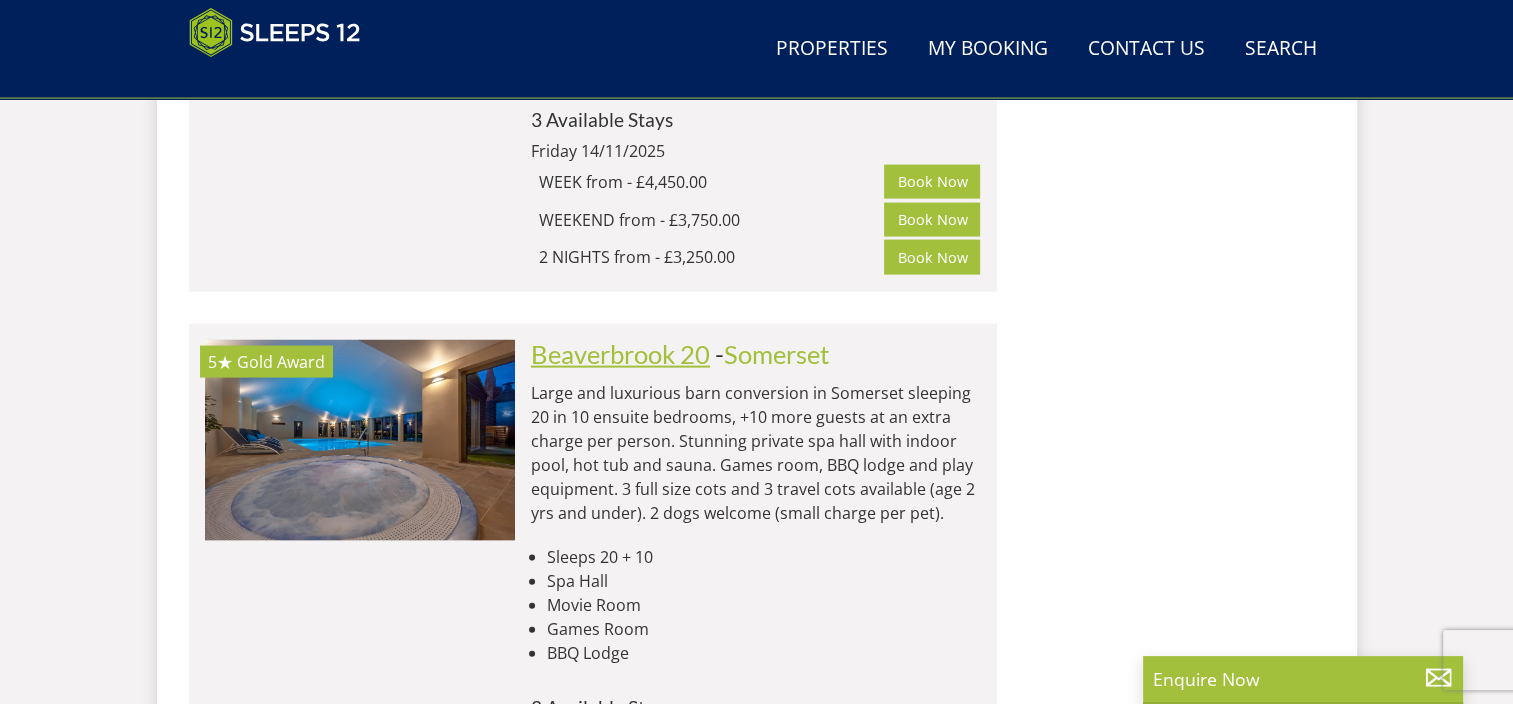 click on "Beaverbrook 20" at bounding box center [620, 354] 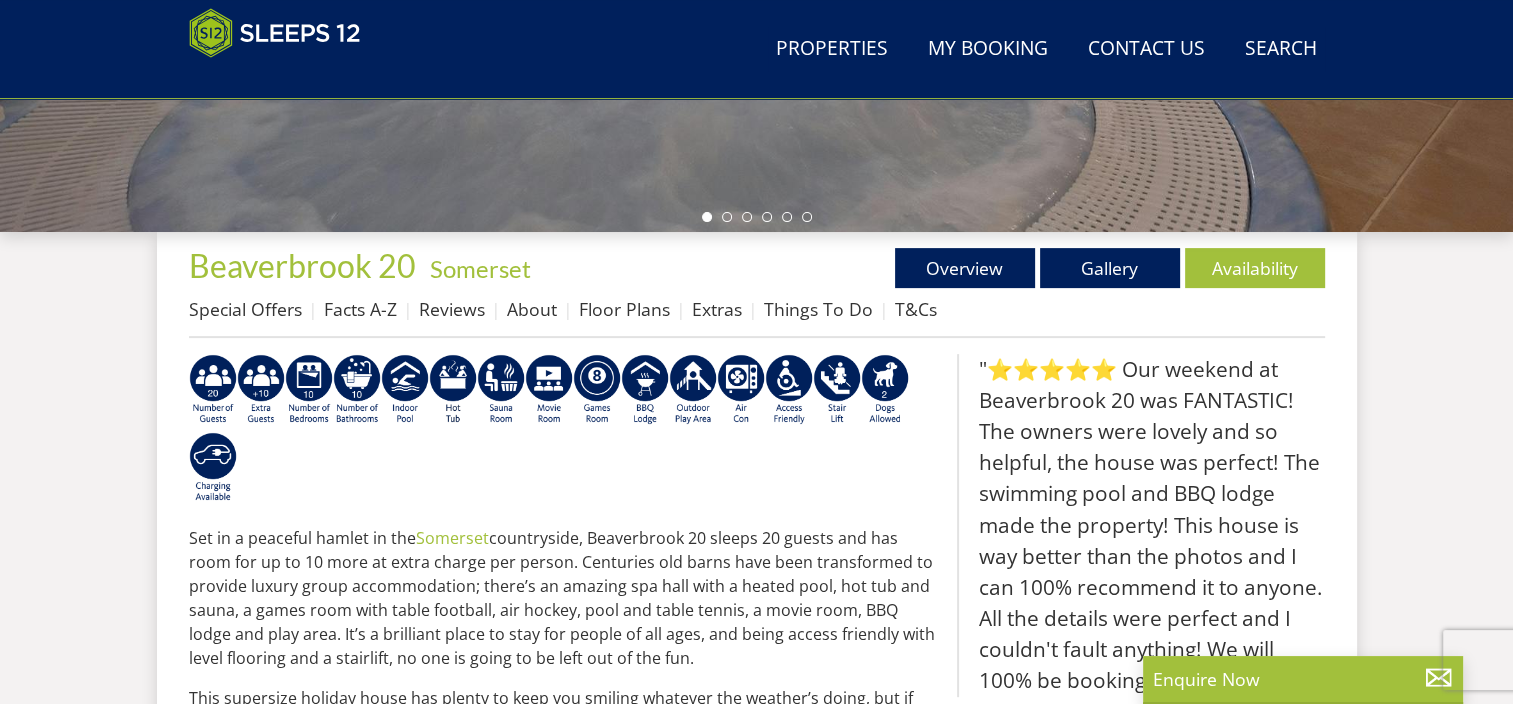 scroll, scrollTop: 700, scrollLeft: 0, axis: vertical 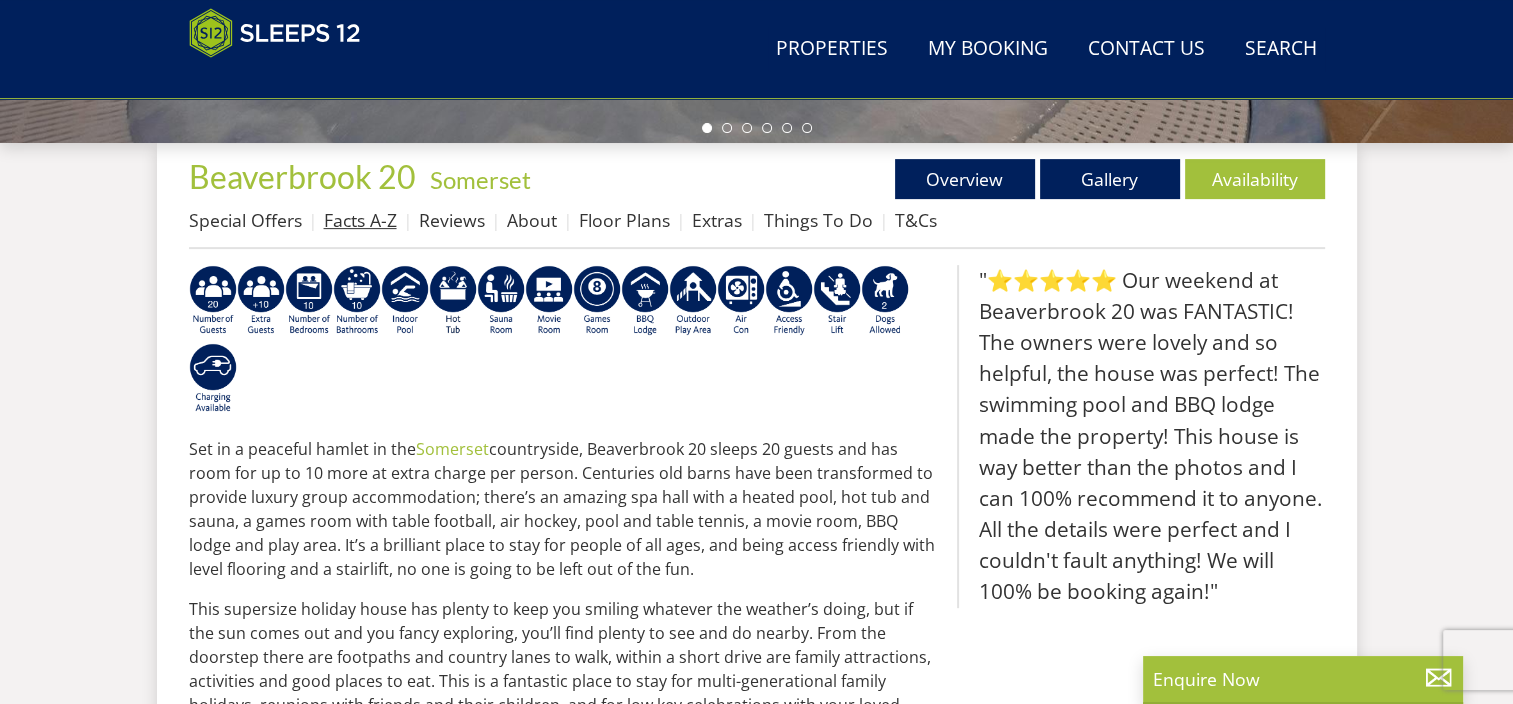 click on "Facts A-Z" at bounding box center [360, 220] 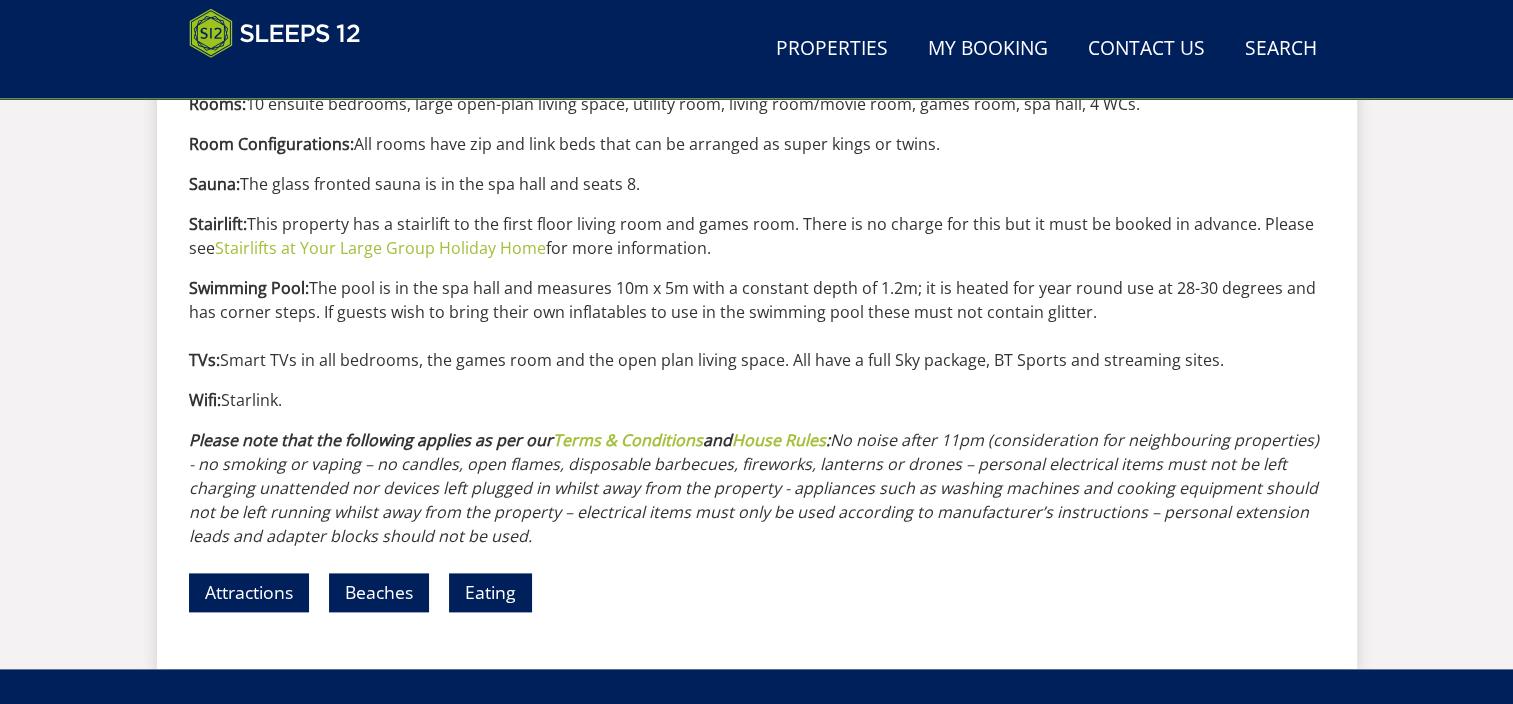 scroll, scrollTop: 2500, scrollLeft: 0, axis: vertical 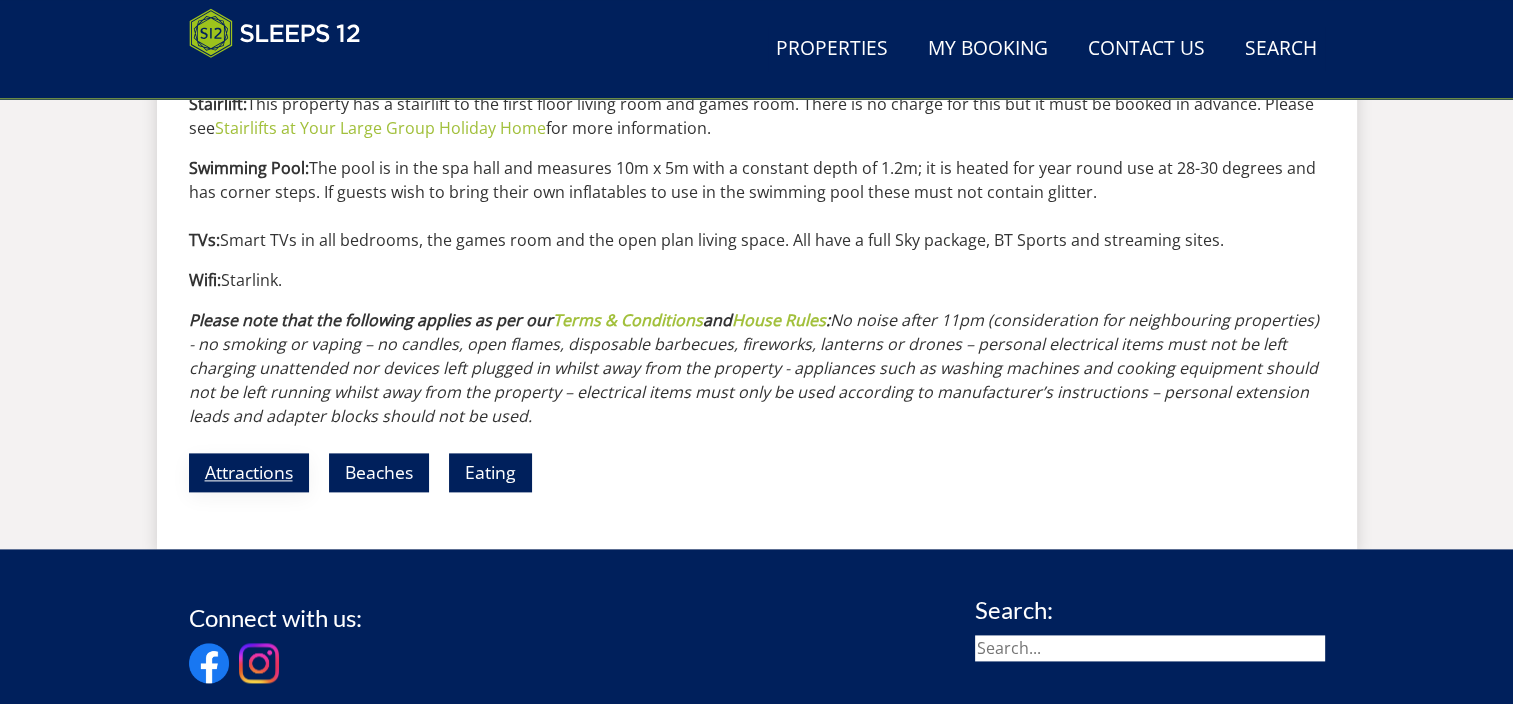 click on "Attractions" at bounding box center [249, 472] 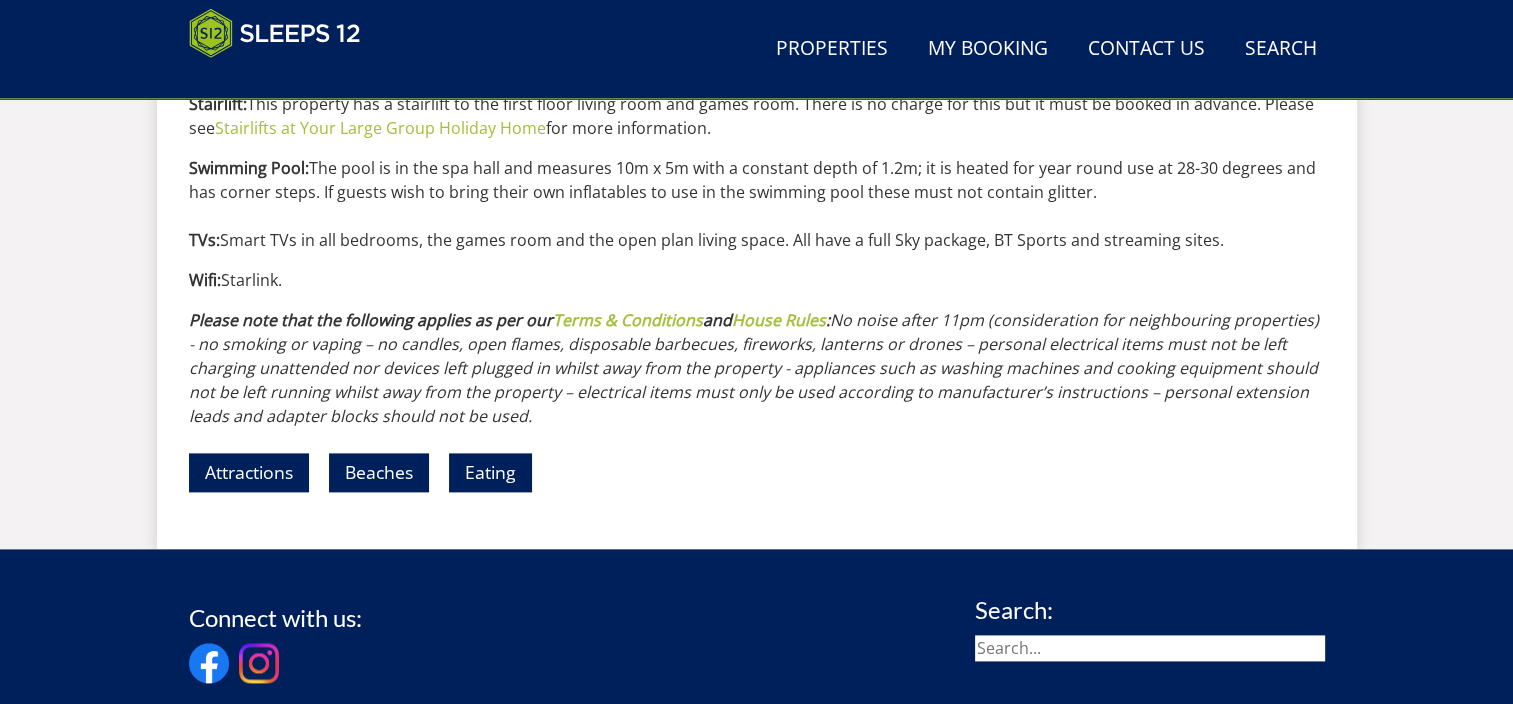 scroll, scrollTop: 700, scrollLeft: 0, axis: vertical 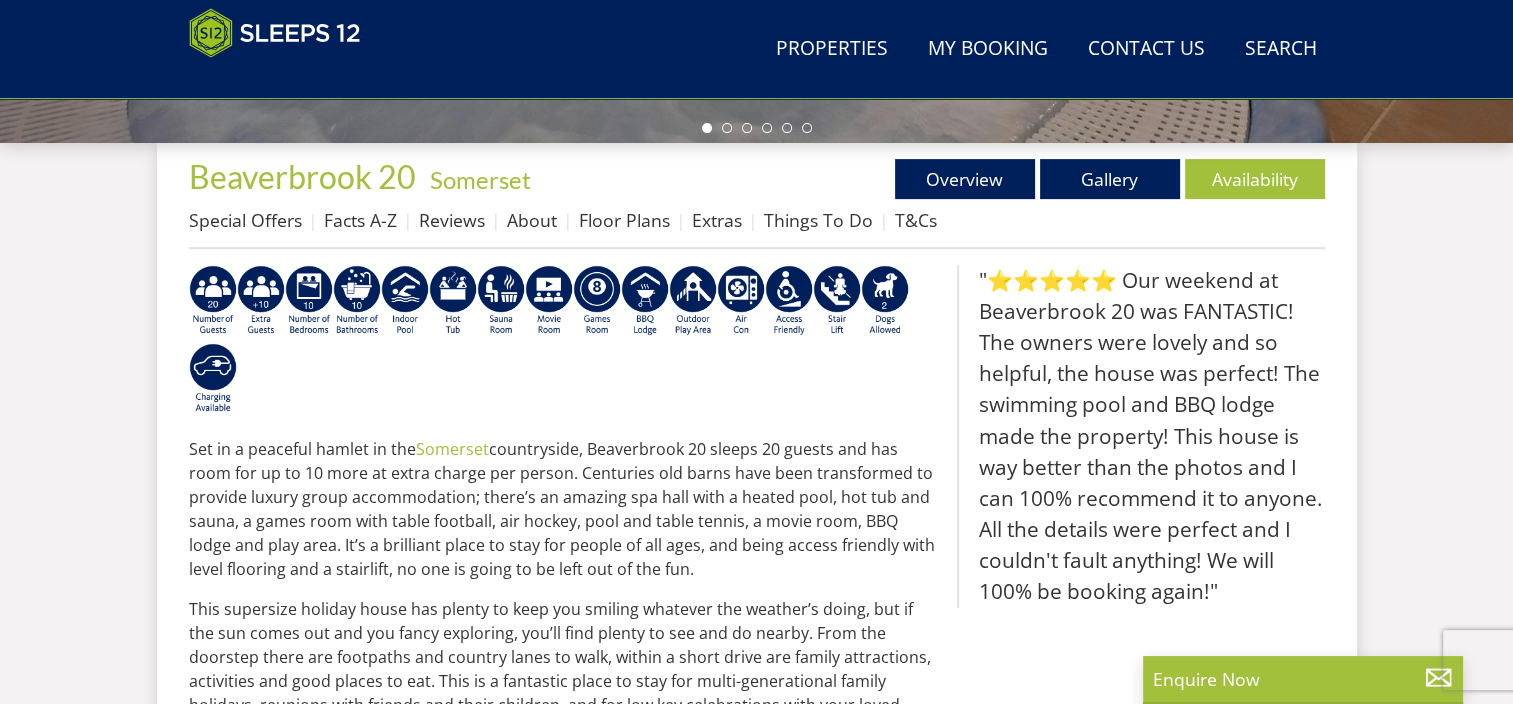 select on "7" 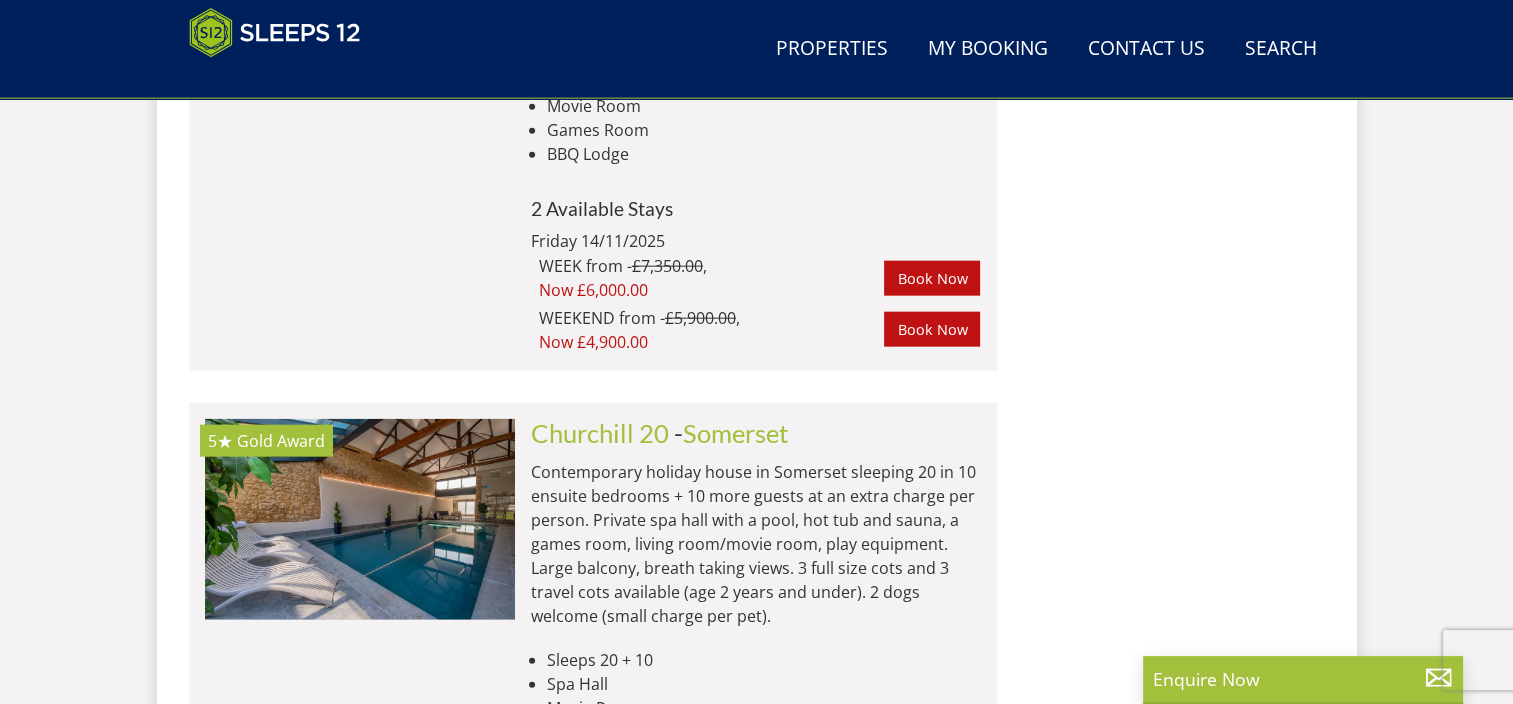 scroll, scrollTop: 4666, scrollLeft: 0, axis: vertical 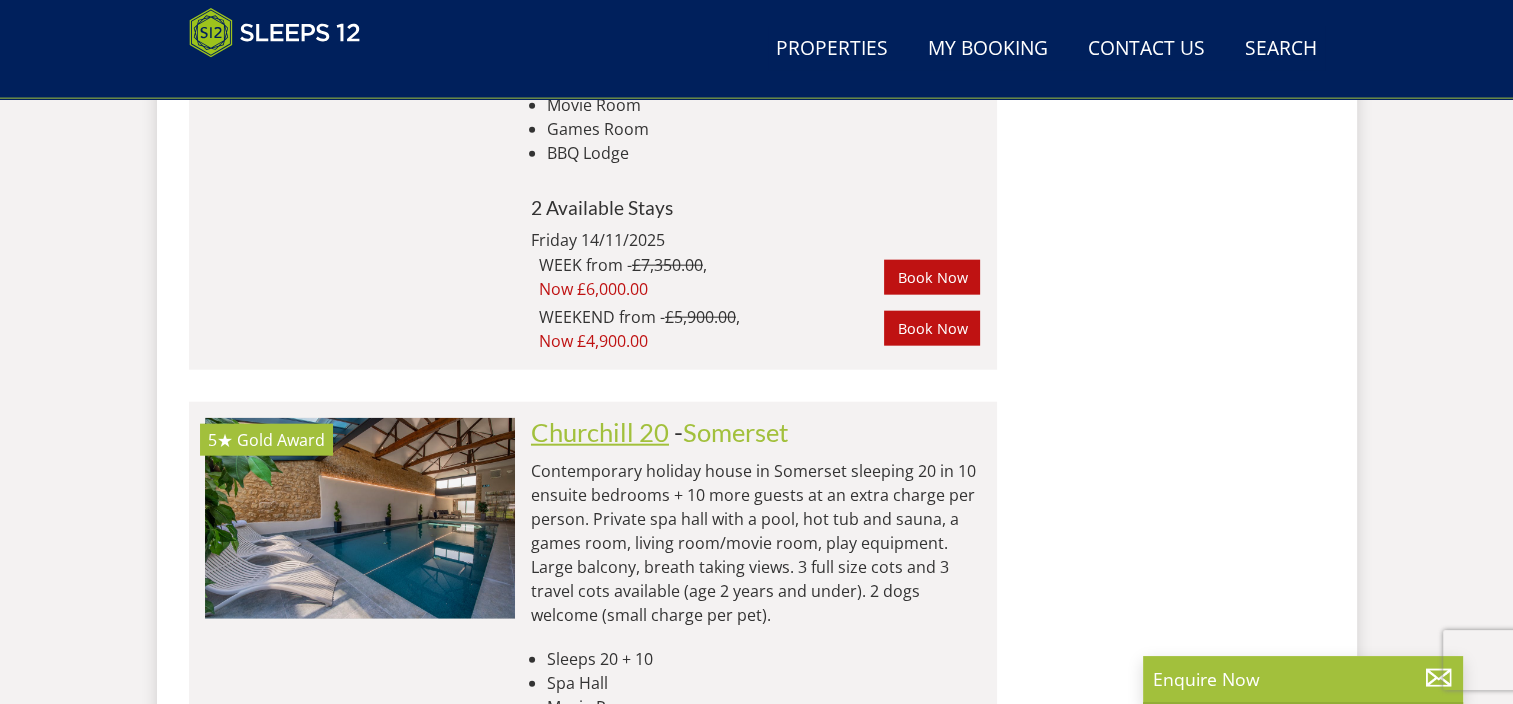 click on "Churchill 20" at bounding box center [600, 432] 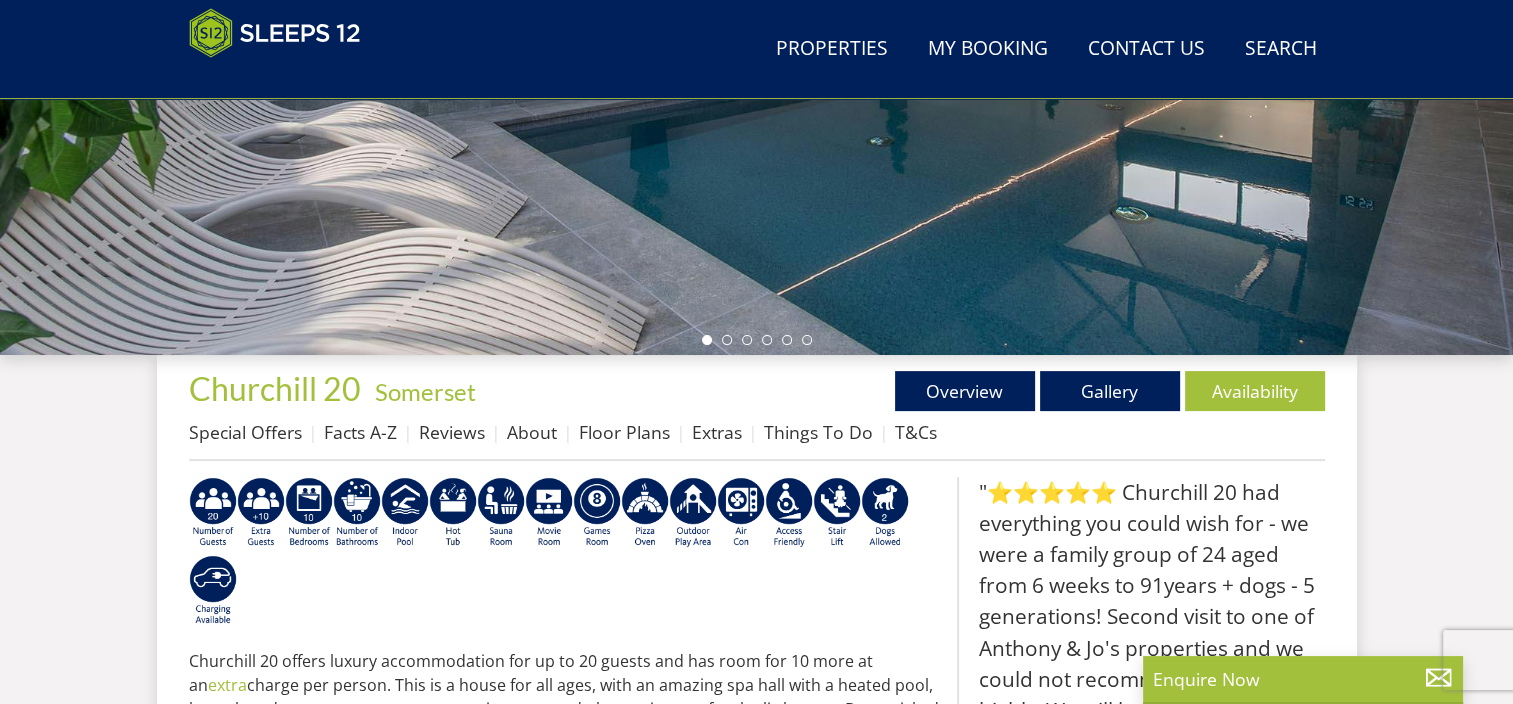 scroll, scrollTop: 500, scrollLeft: 0, axis: vertical 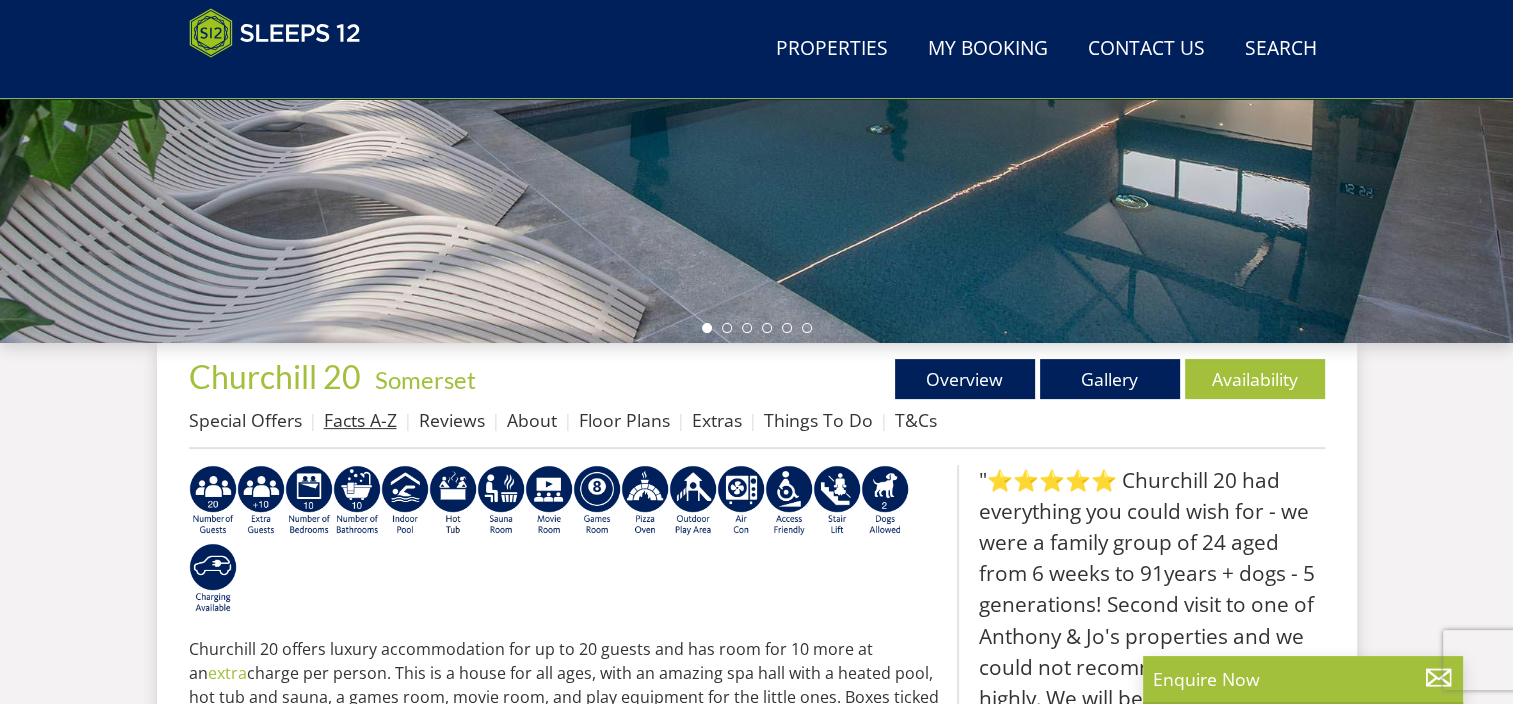 click on "Facts A-Z" at bounding box center (360, 420) 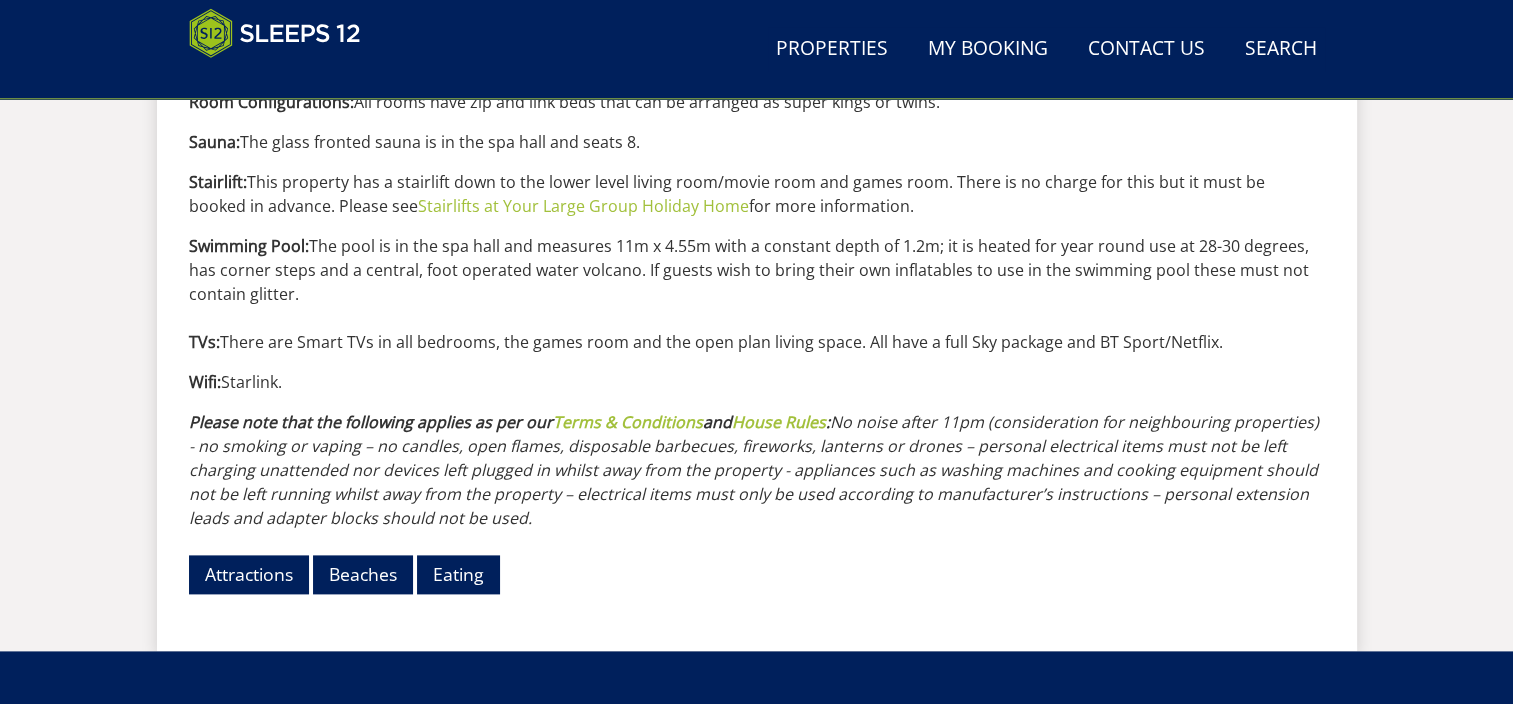 scroll, scrollTop: 2600, scrollLeft: 0, axis: vertical 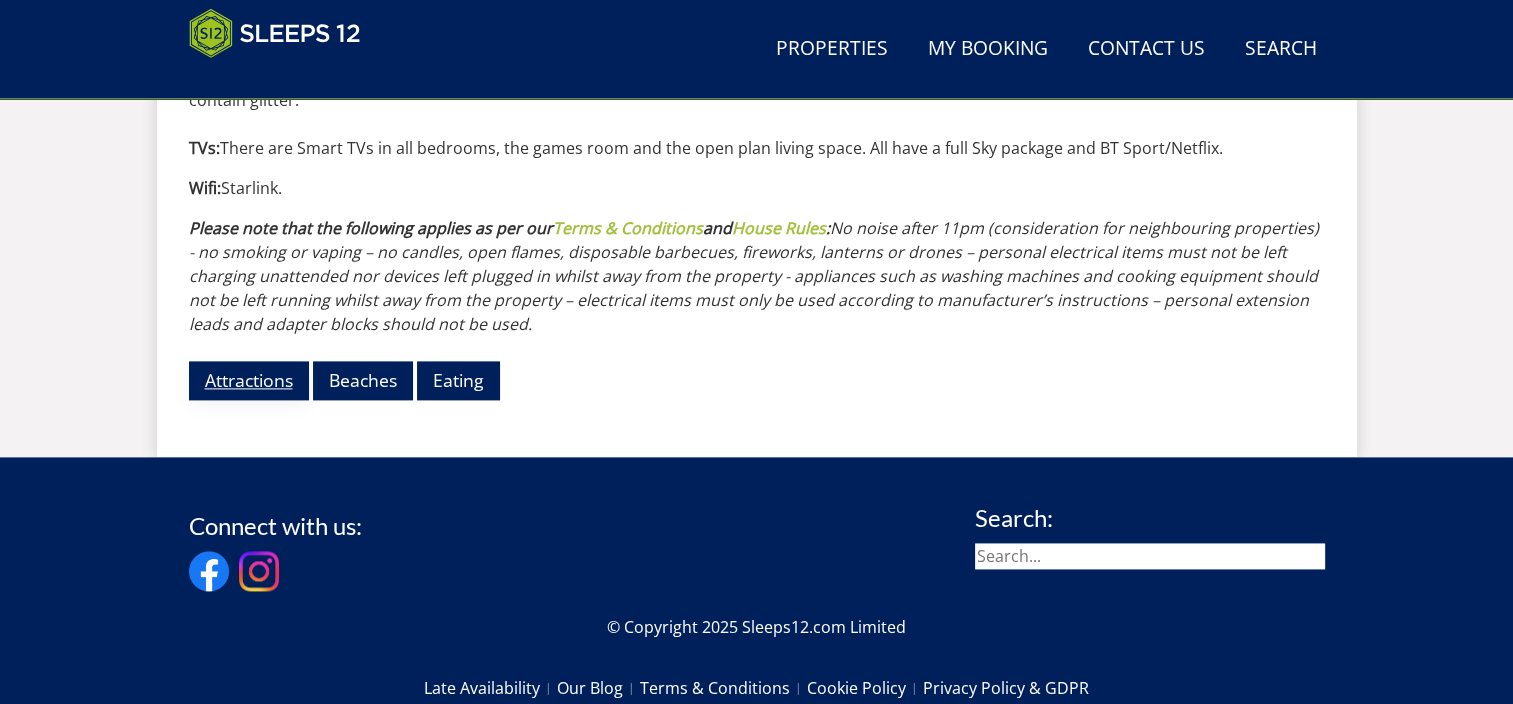 click on "Attractions" at bounding box center [249, 380] 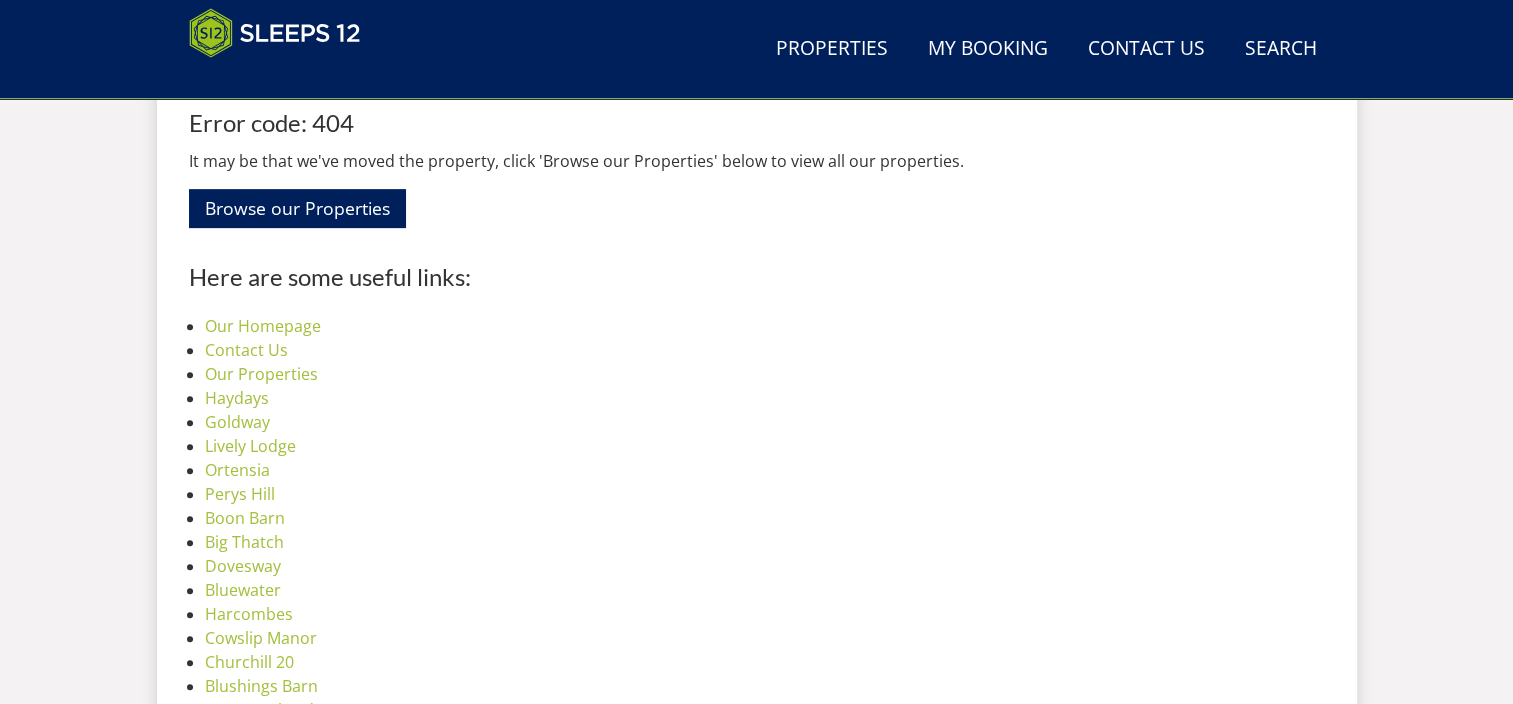 scroll, scrollTop: 612, scrollLeft: 0, axis: vertical 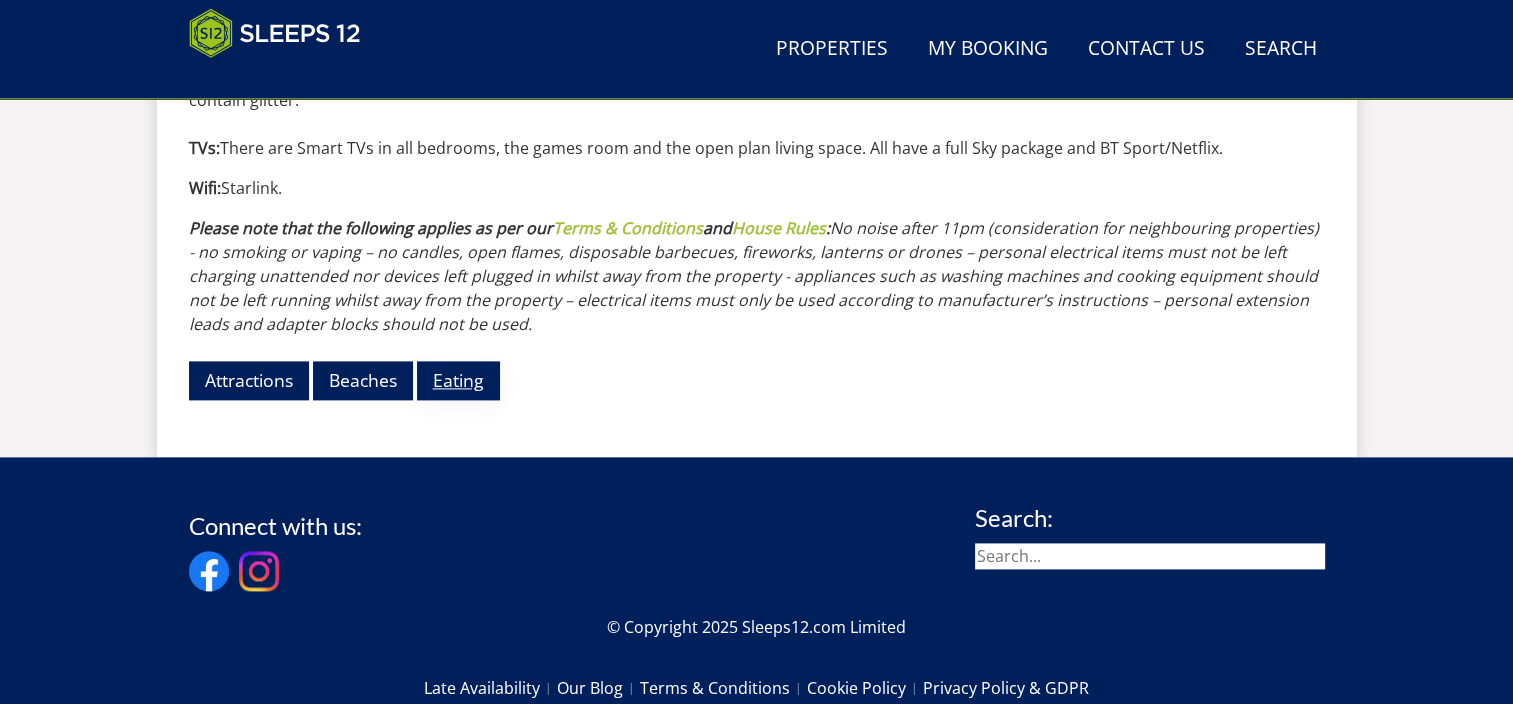 click on "Eating" at bounding box center (458, 380) 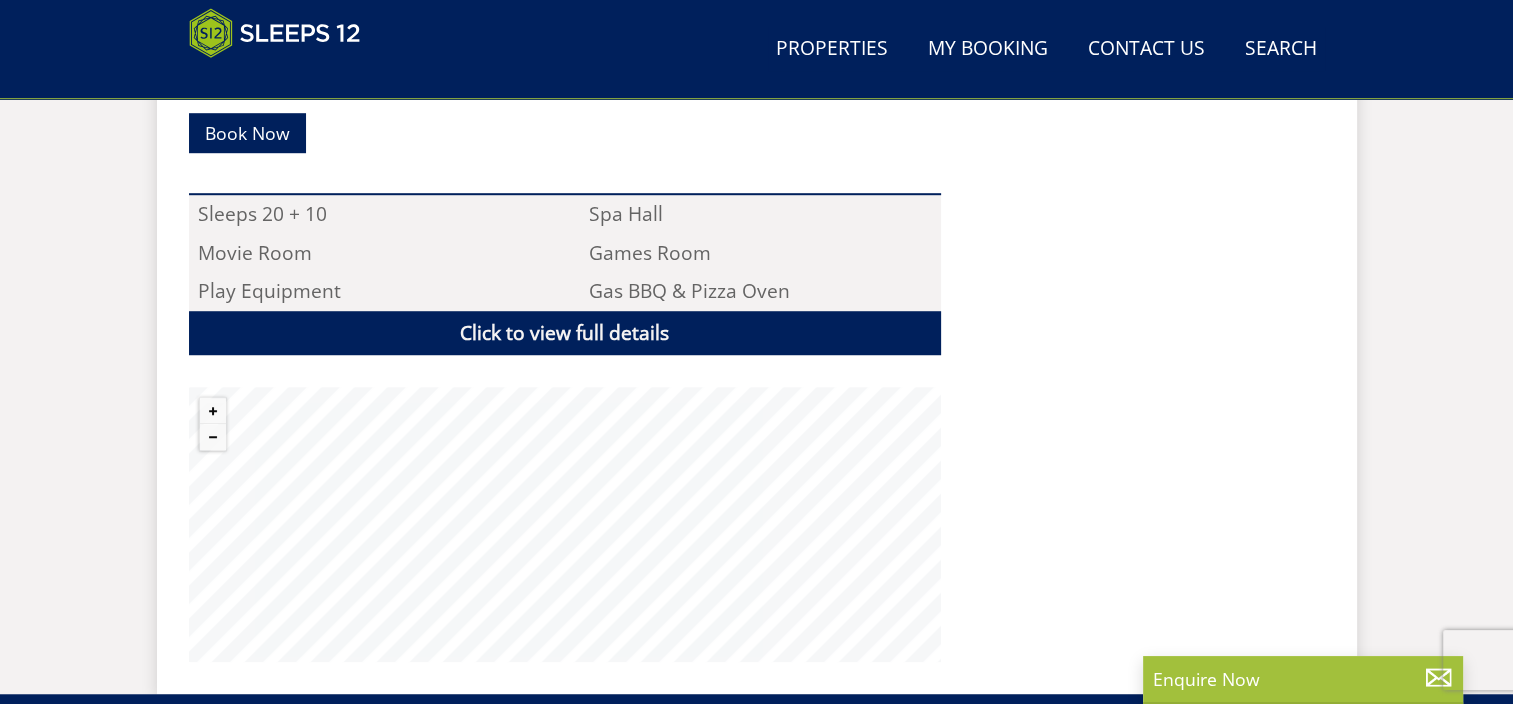 scroll, scrollTop: 1400, scrollLeft: 0, axis: vertical 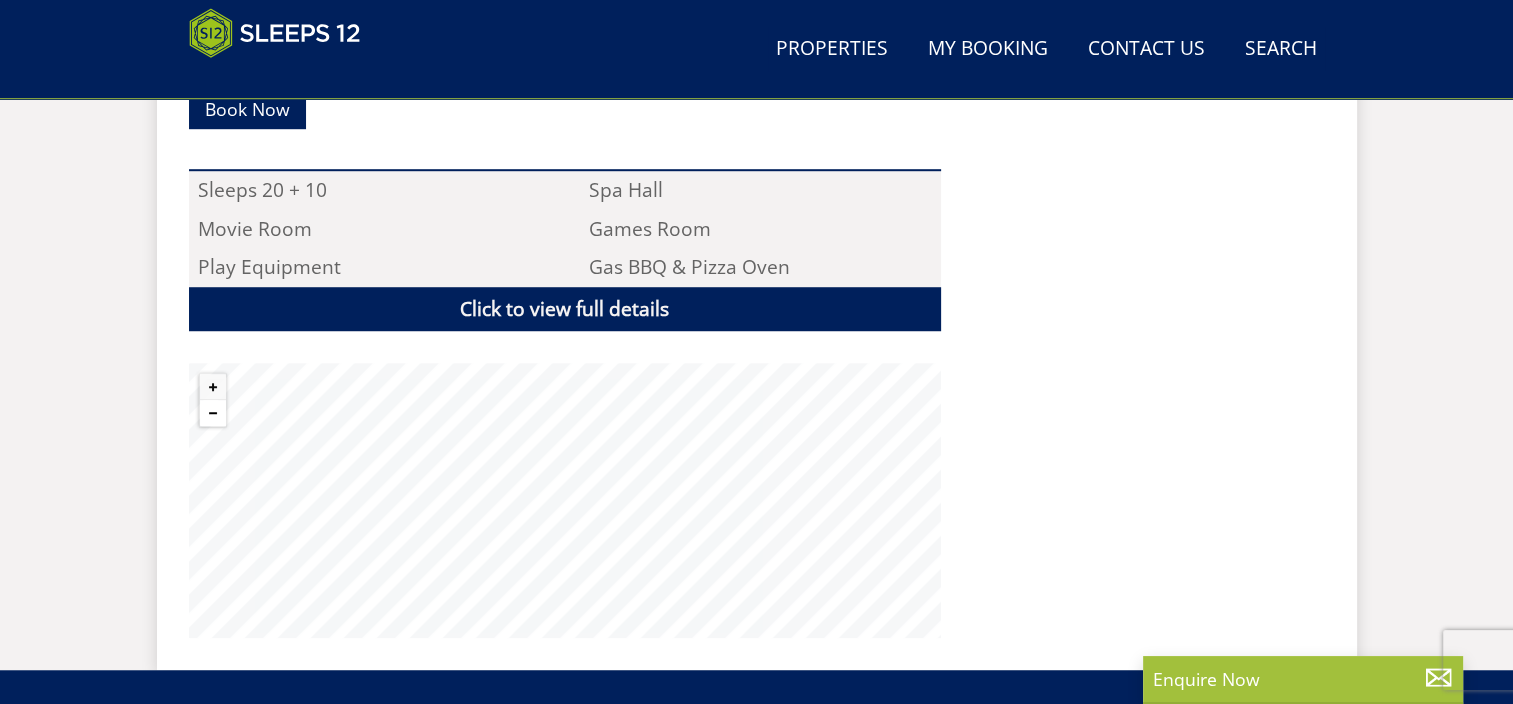 click at bounding box center [213, 413] 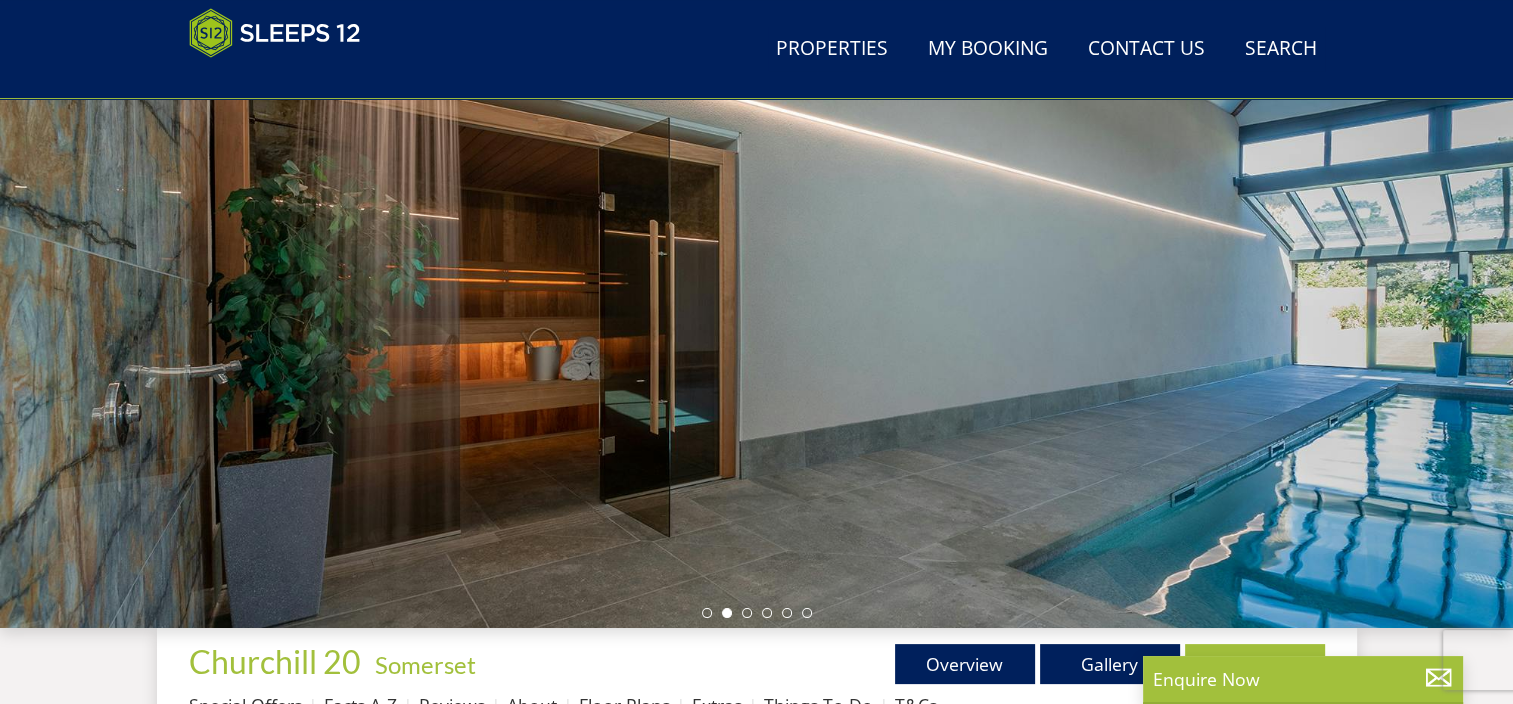 scroll, scrollTop: 100, scrollLeft: 0, axis: vertical 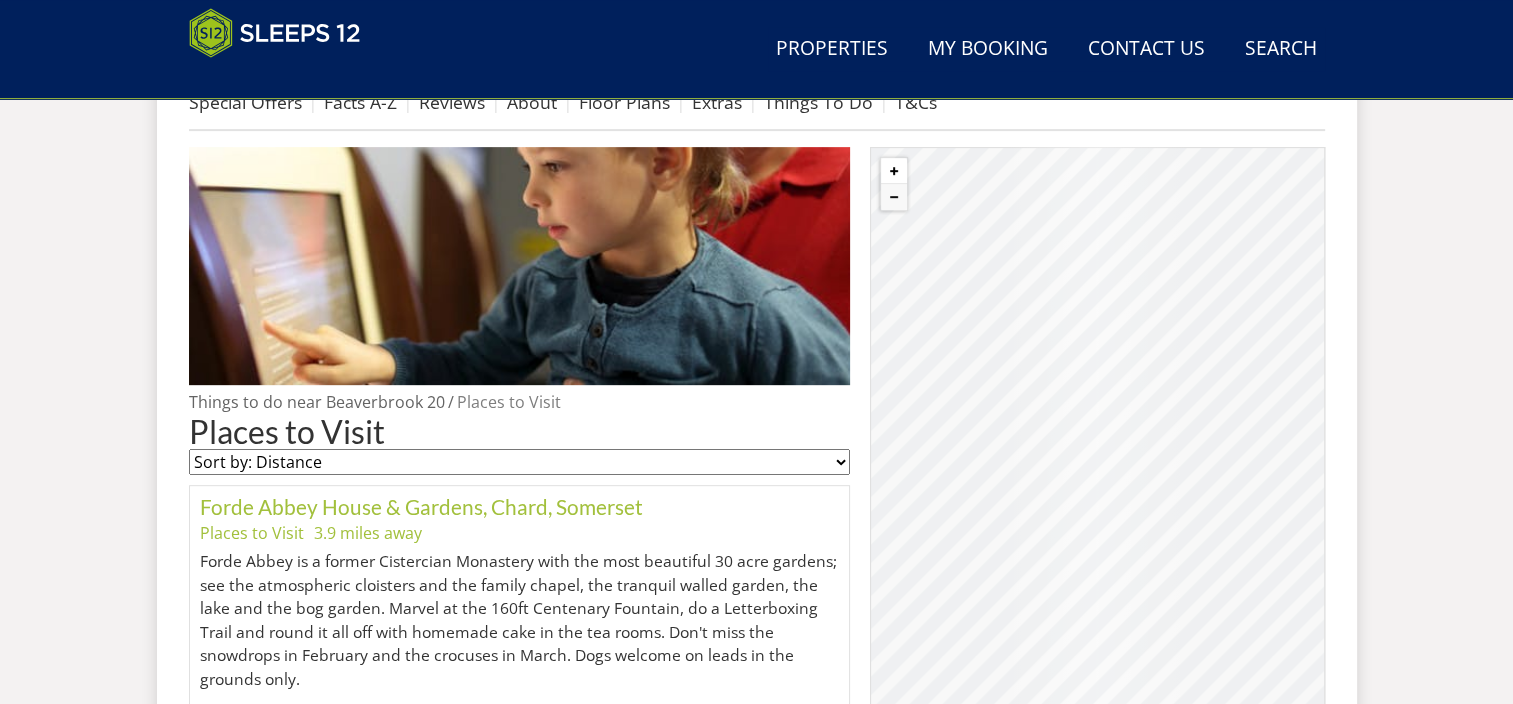 click at bounding box center (894, 171) 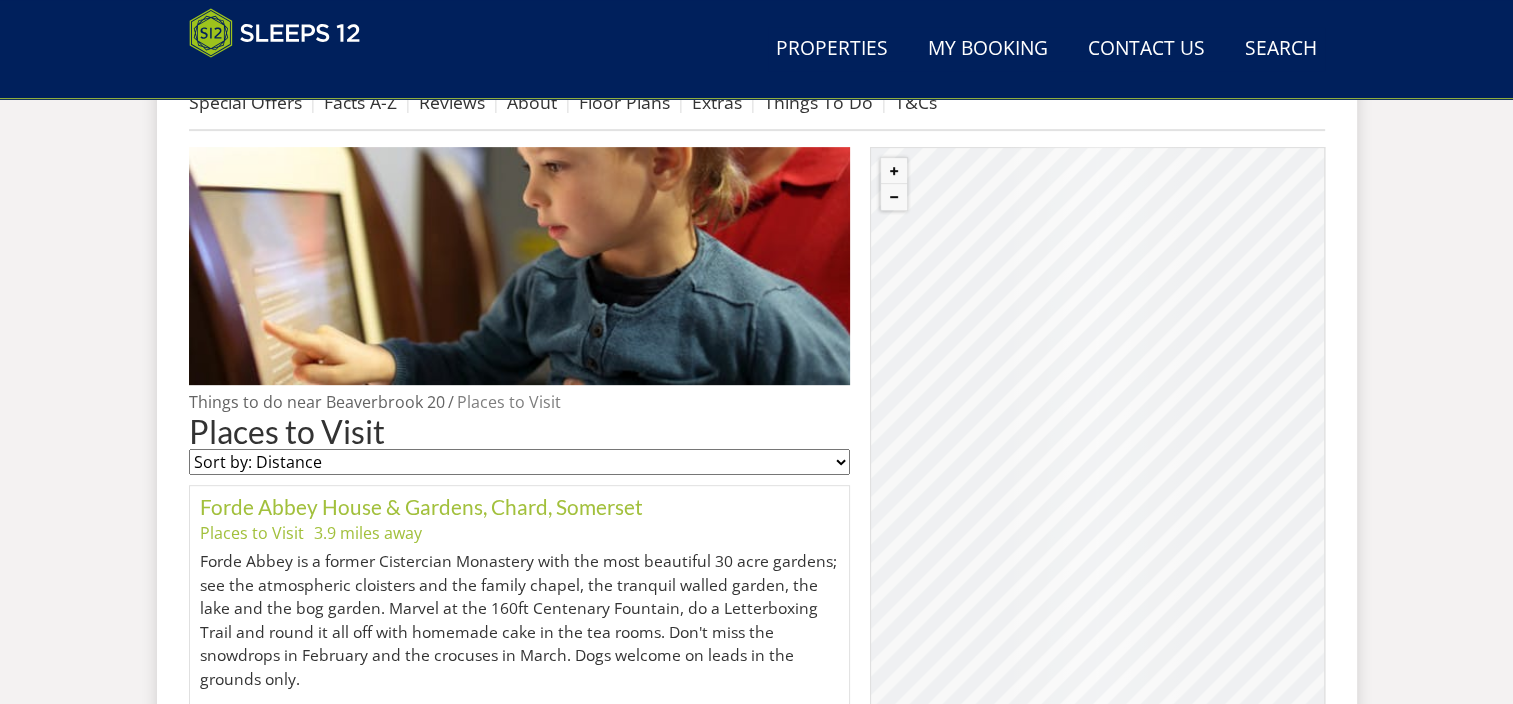 click on "© MapTiler   © OpenStreetMap contributors" at bounding box center [1097, 472] 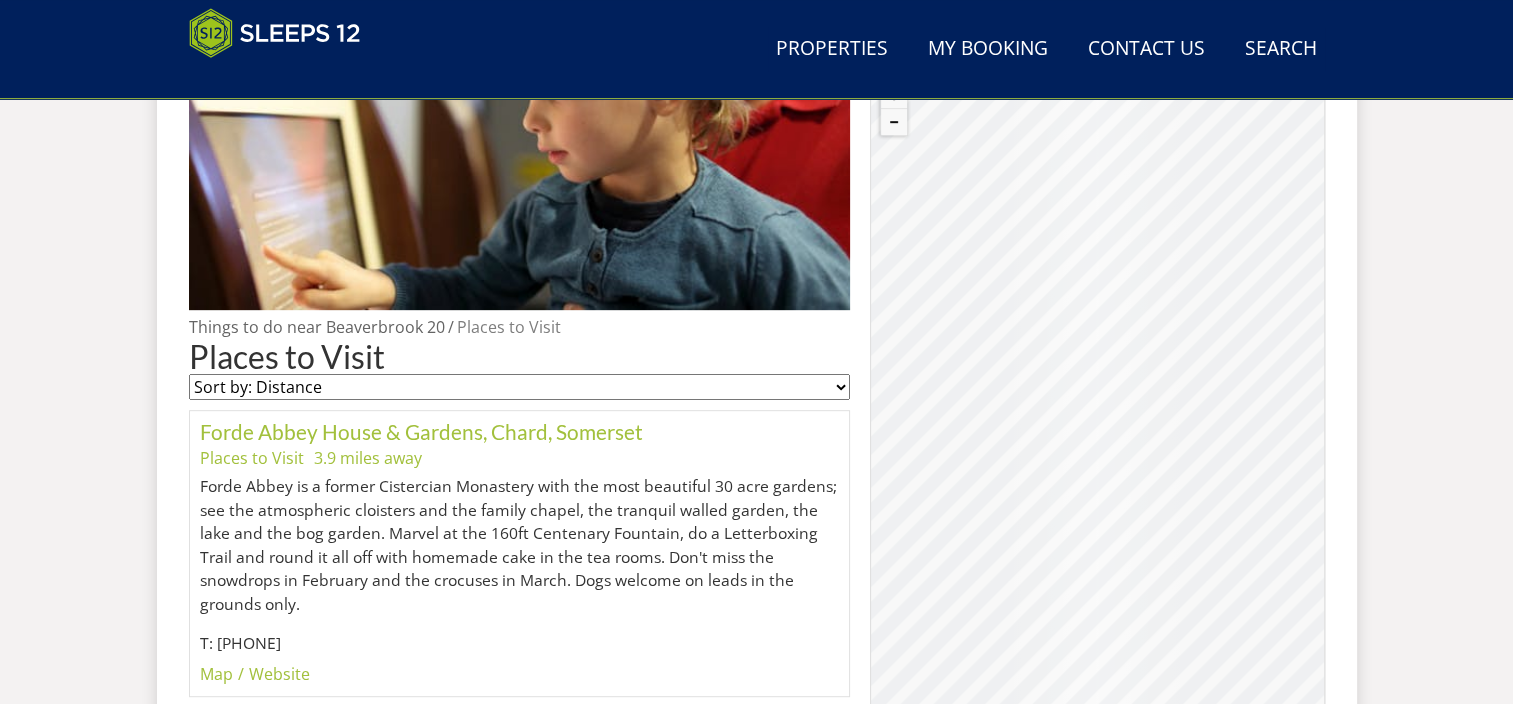 scroll, scrollTop: 918, scrollLeft: 0, axis: vertical 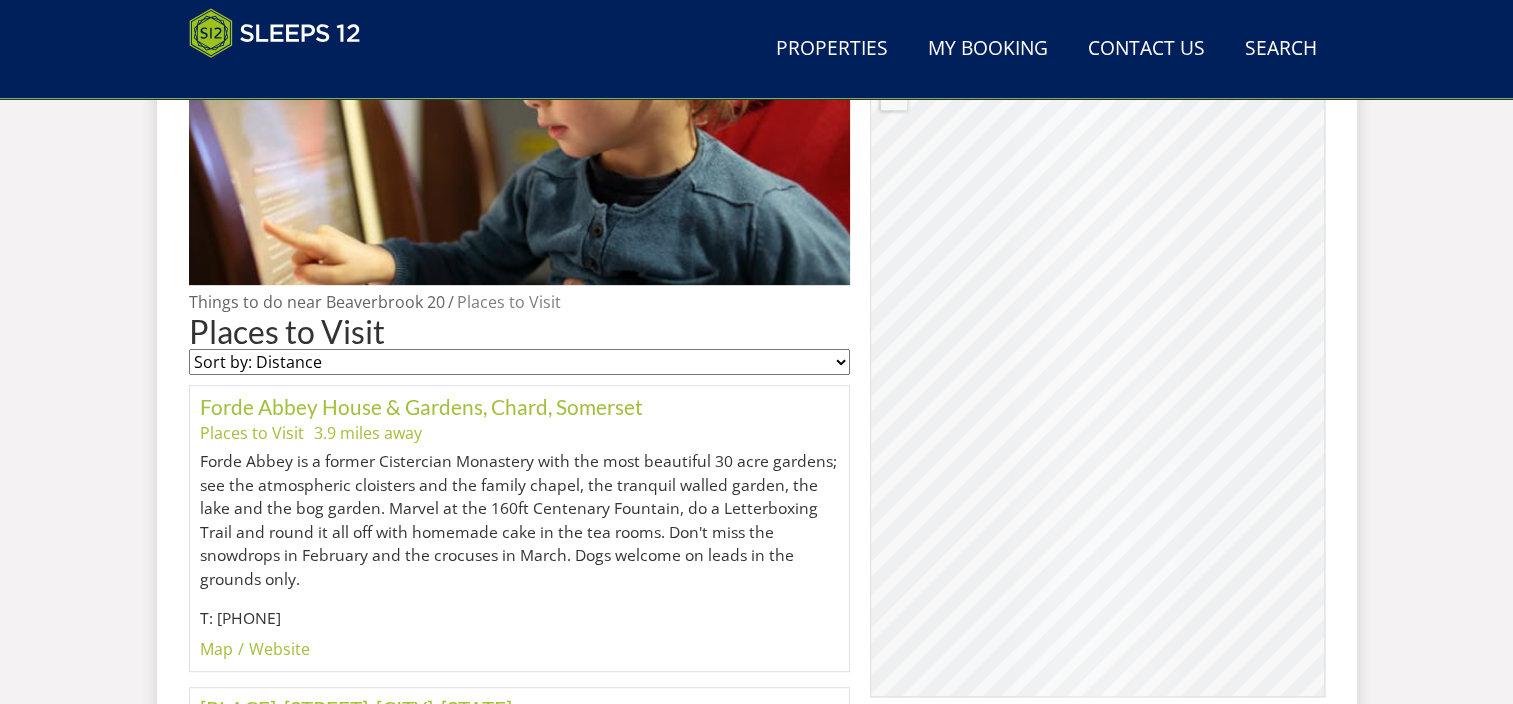 drag, startPoint x: 1072, startPoint y: 449, endPoint x: 1205, endPoint y: 478, distance: 136.12494 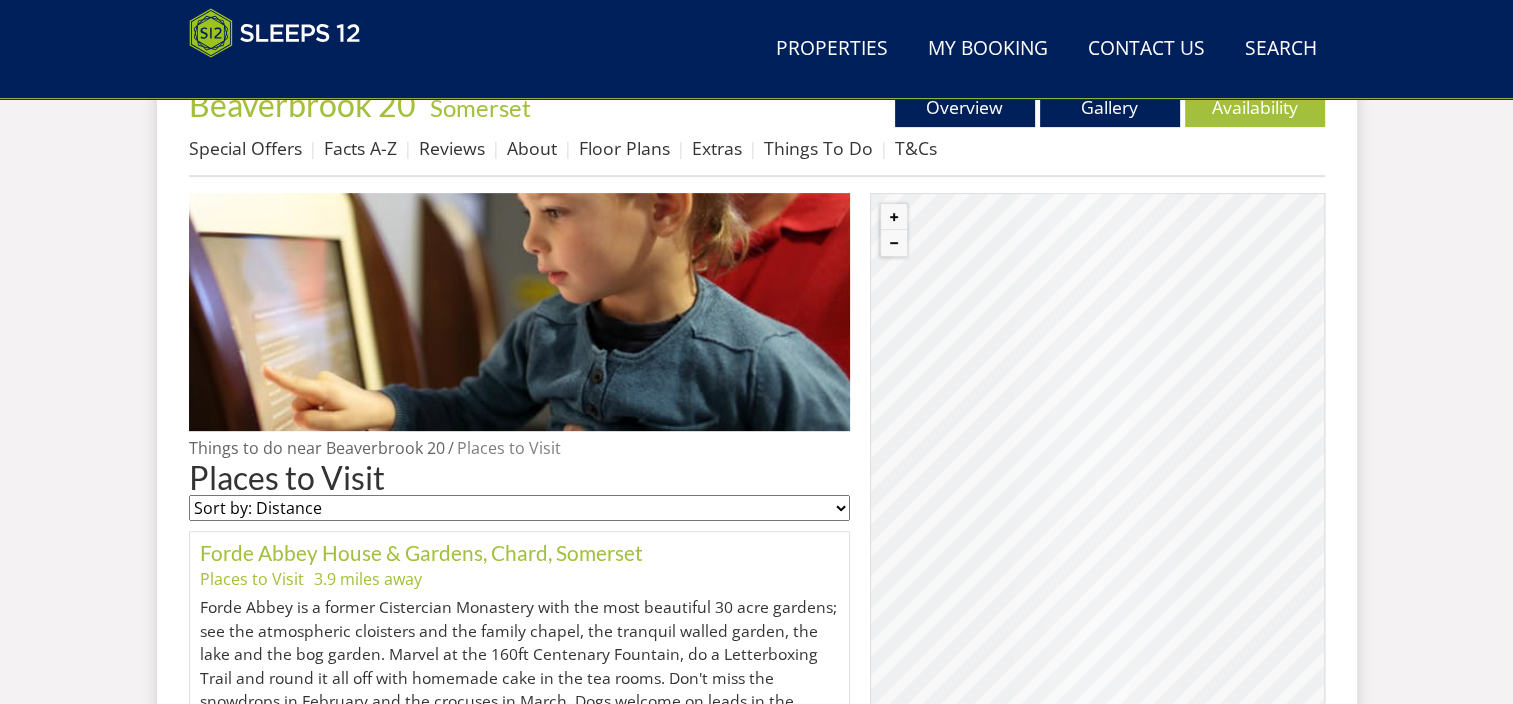 scroll, scrollTop: 618, scrollLeft: 0, axis: vertical 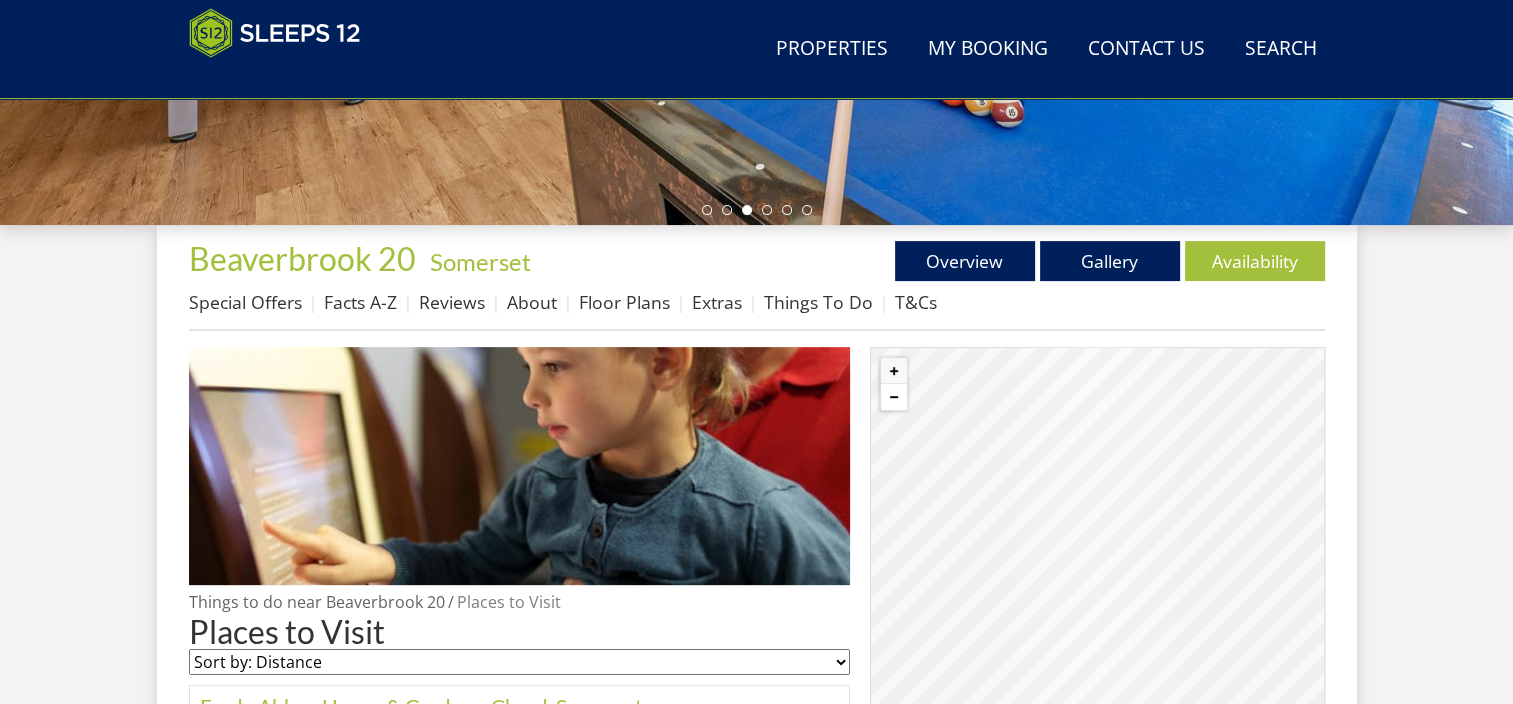 click at bounding box center (894, 397) 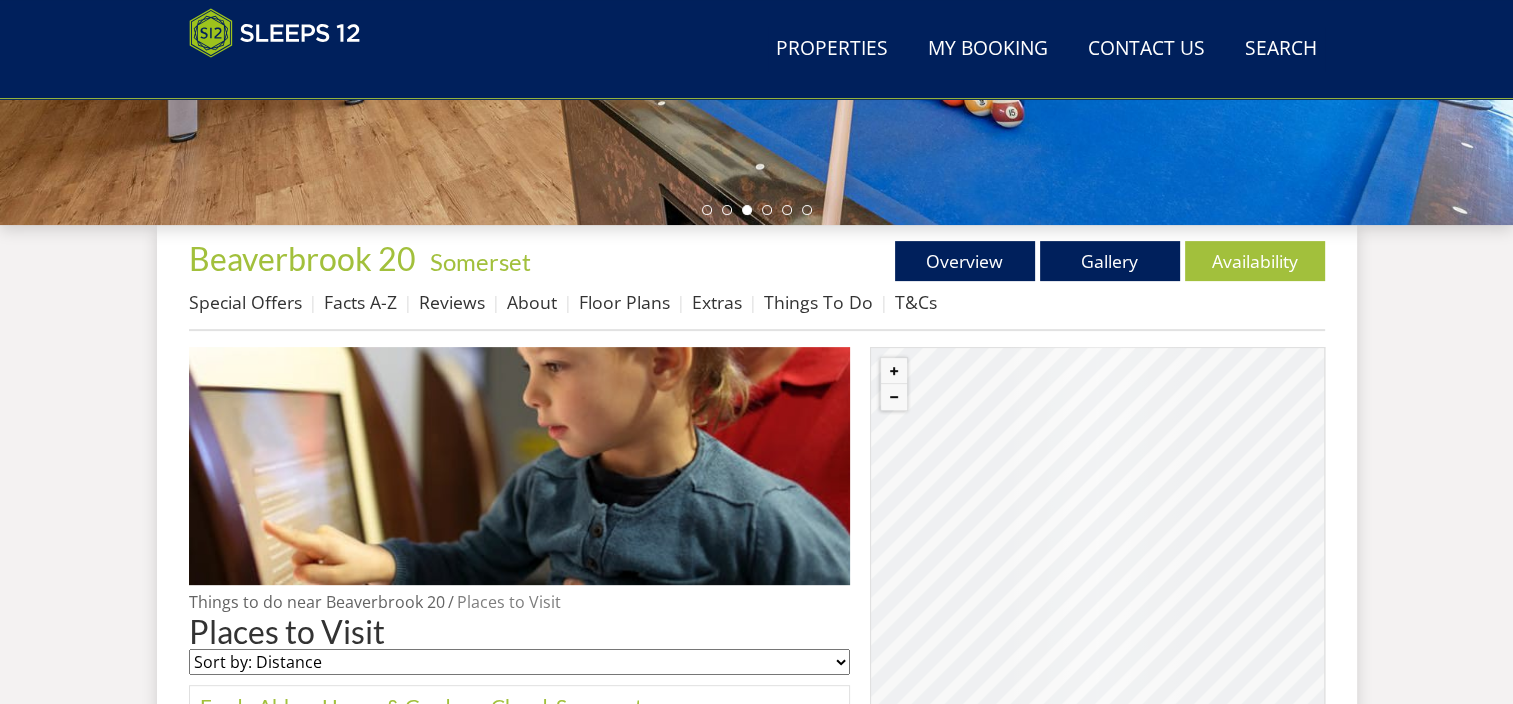 drag, startPoint x: 1134, startPoint y: 513, endPoint x: 1300, endPoint y: 402, distance: 199.69226 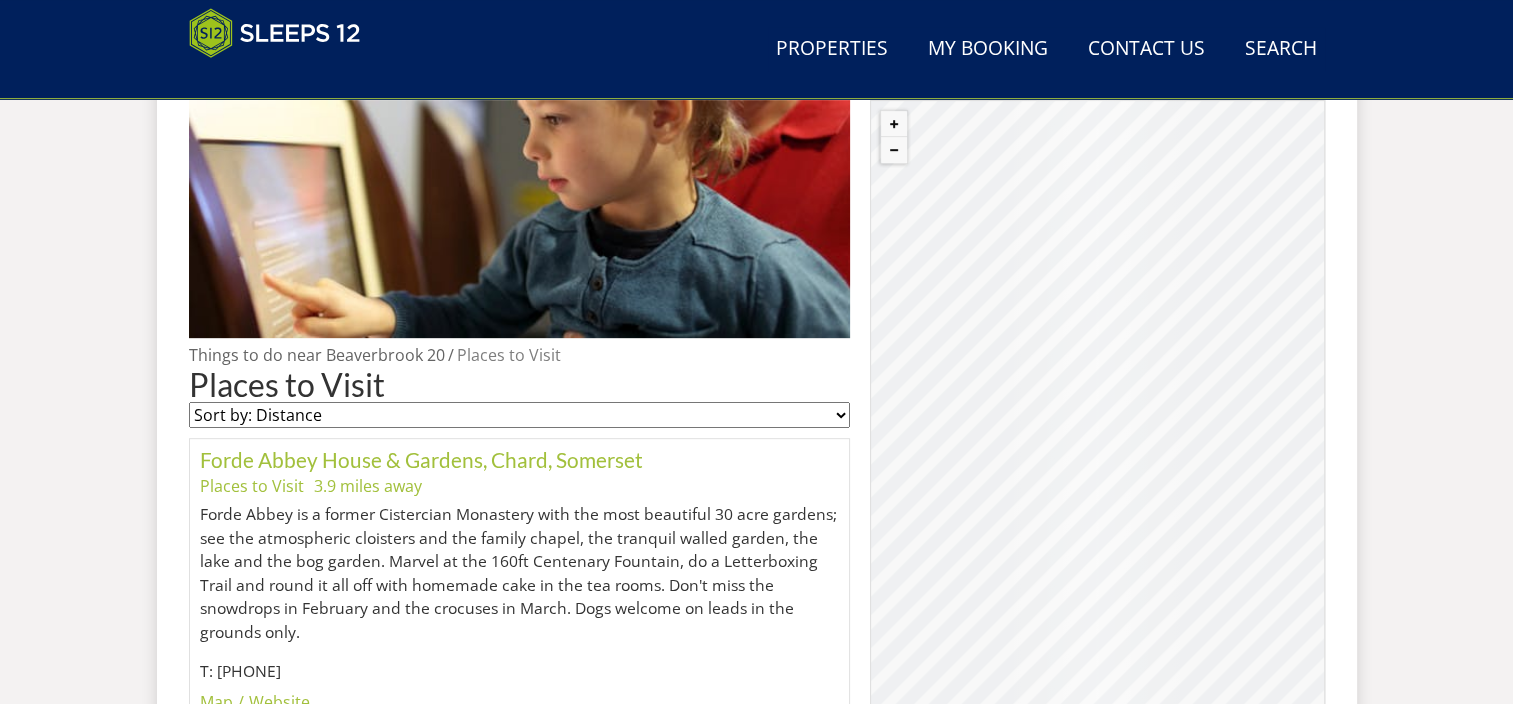scroll, scrollTop: 818, scrollLeft: 0, axis: vertical 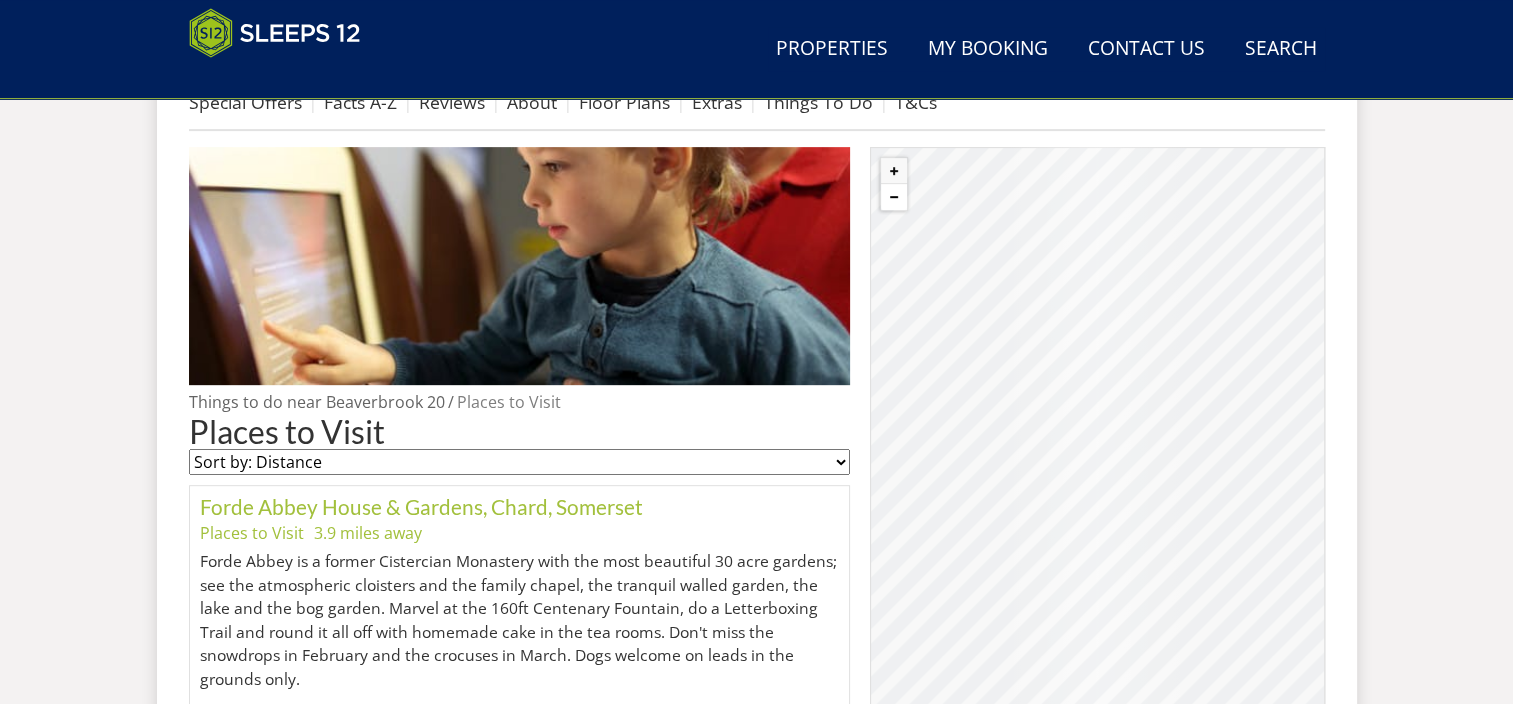 click at bounding box center [894, 197] 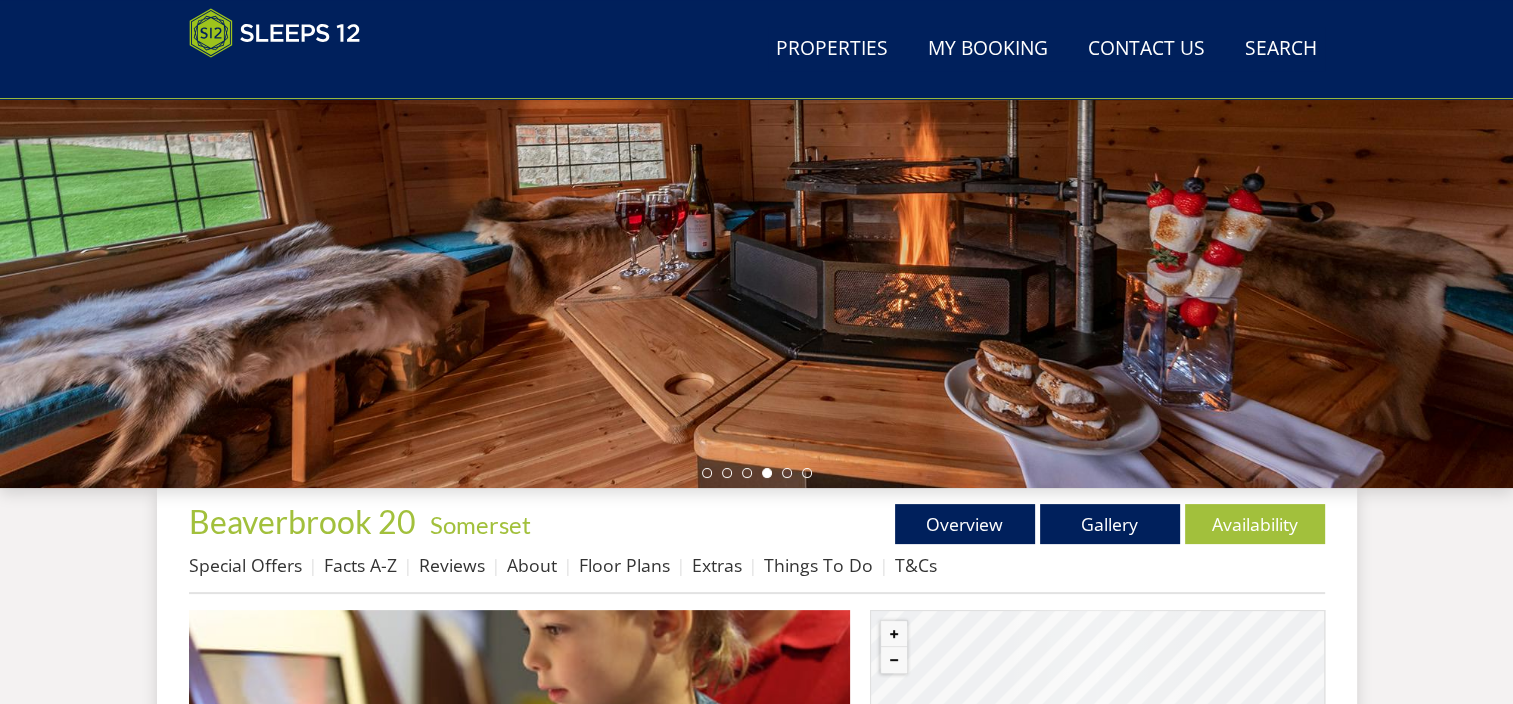 scroll, scrollTop: 518, scrollLeft: 0, axis: vertical 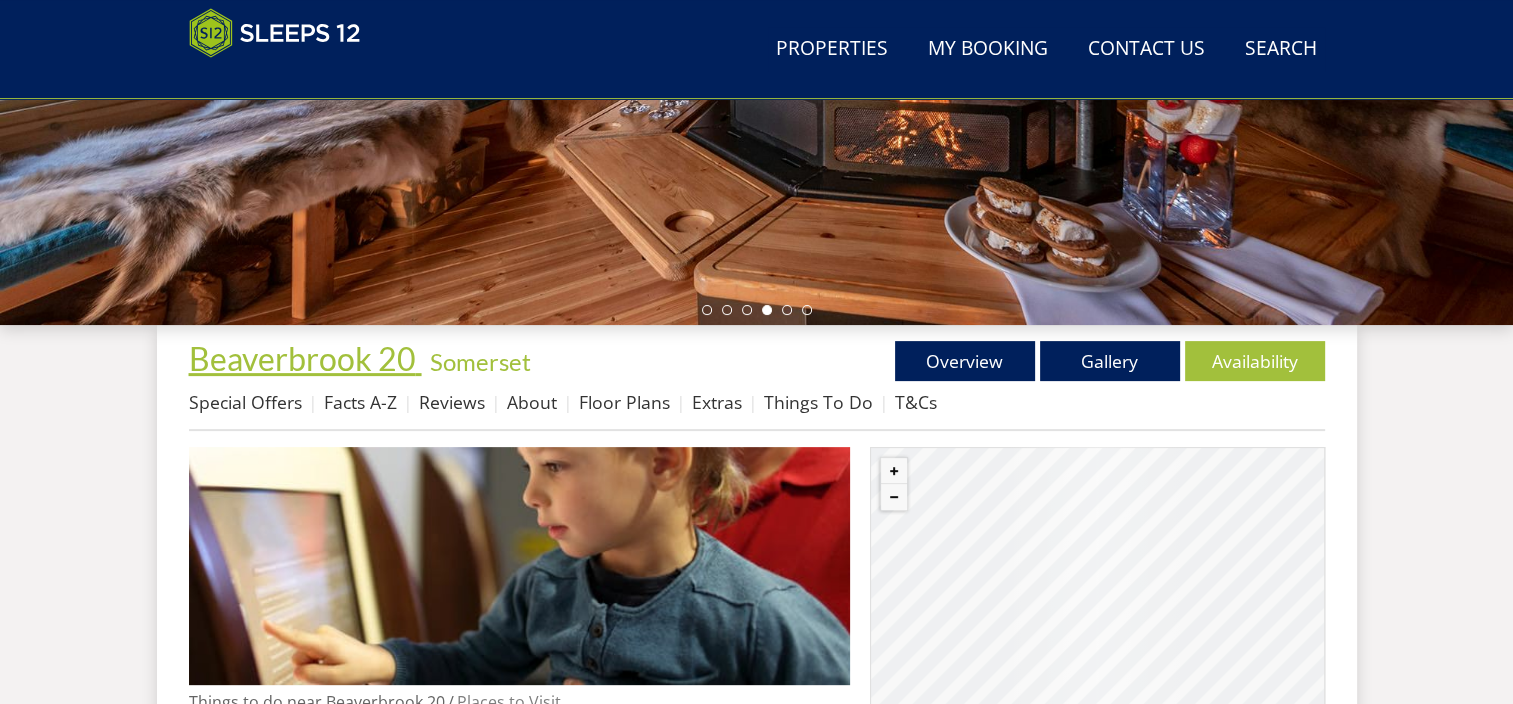 click on "Beaverbrook 20" at bounding box center [302, 358] 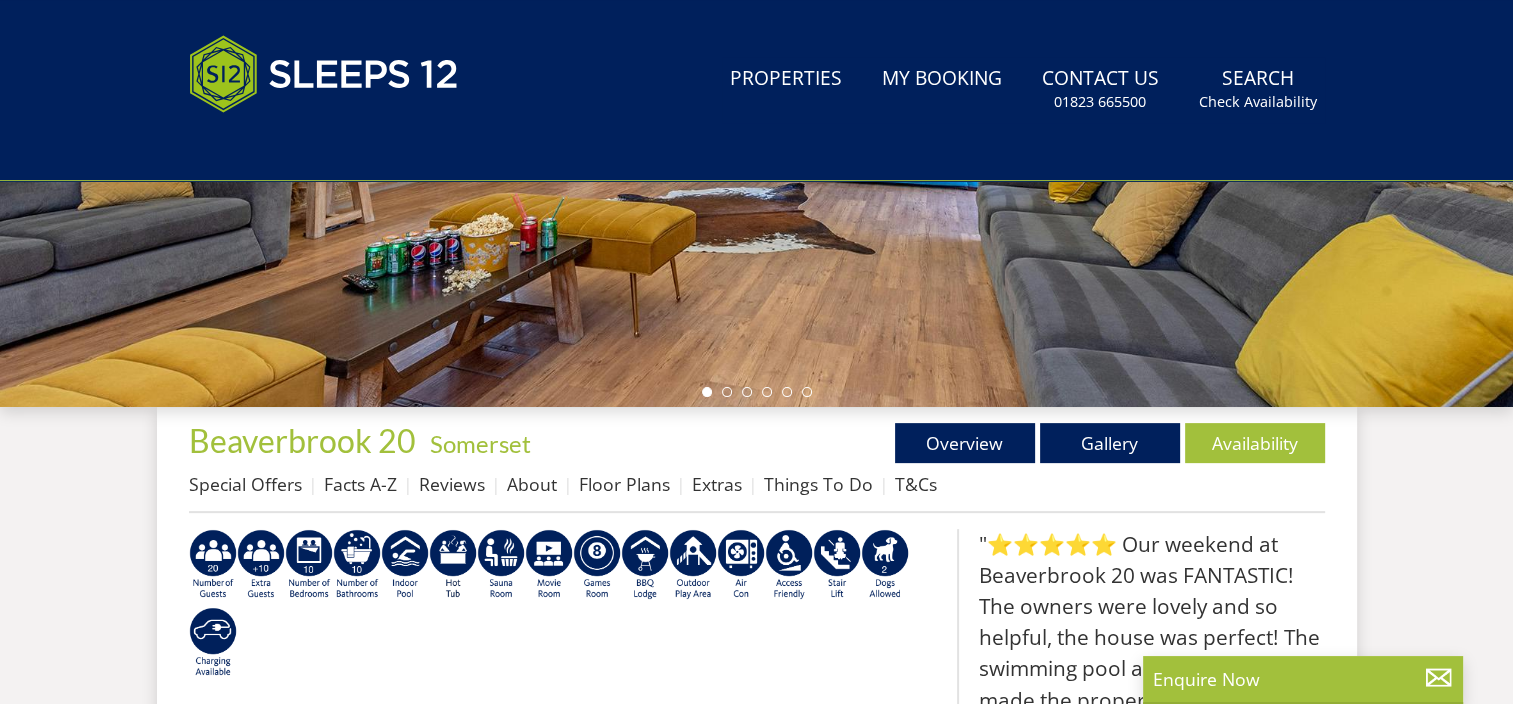 scroll, scrollTop: 0, scrollLeft: 0, axis: both 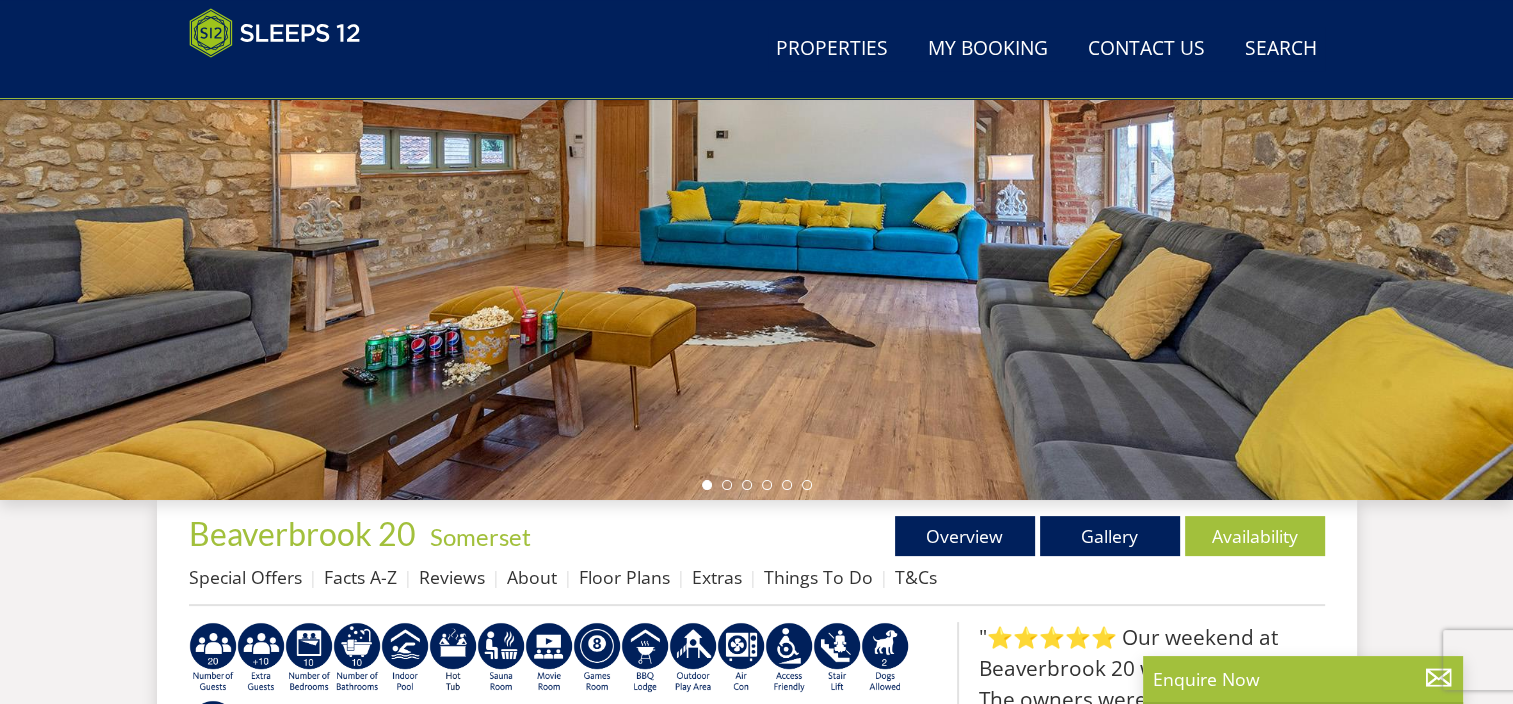 drag, startPoint x: 1455, startPoint y: 294, endPoint x: 878, endPoint y: 341, distance: 578.9111 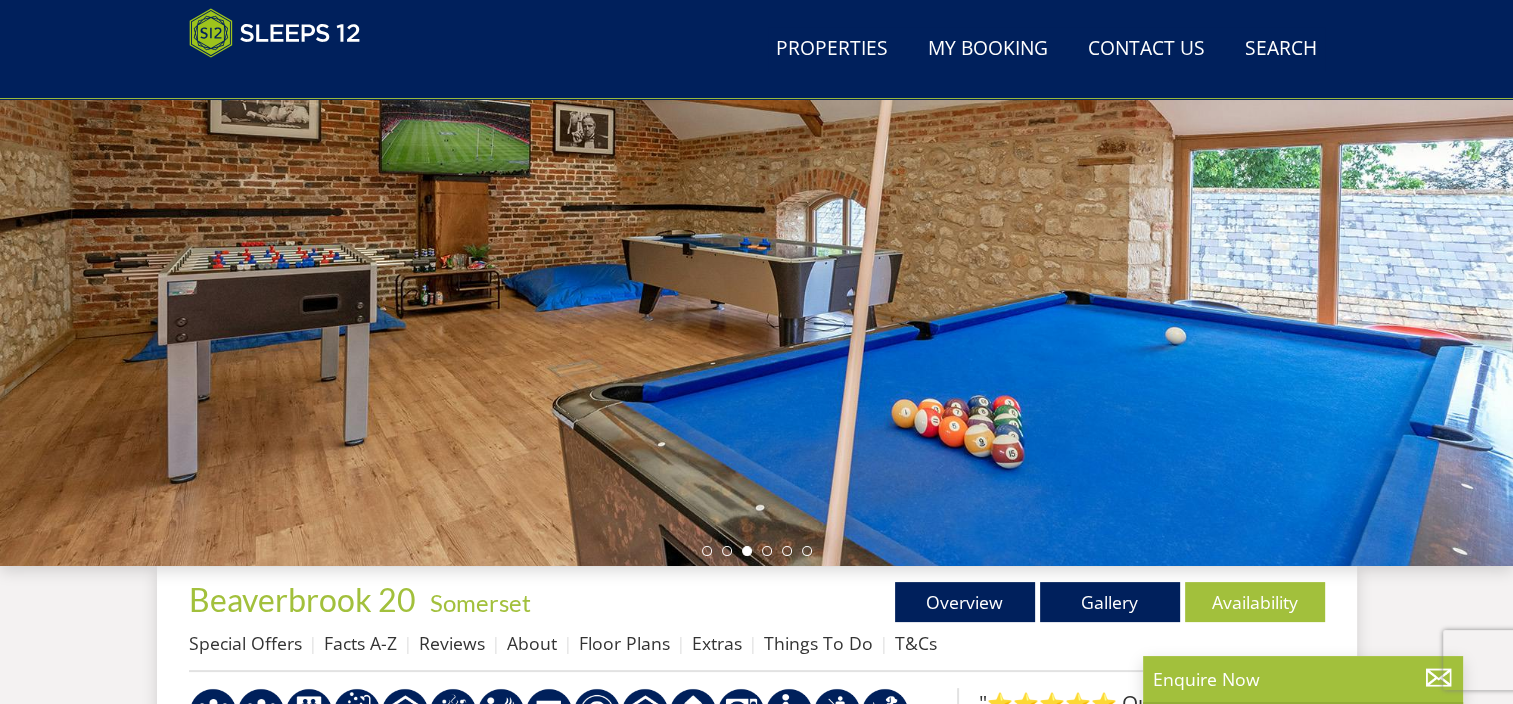 scroll, scrollTop: 143, scrollLeft: 0, axis: vertical 